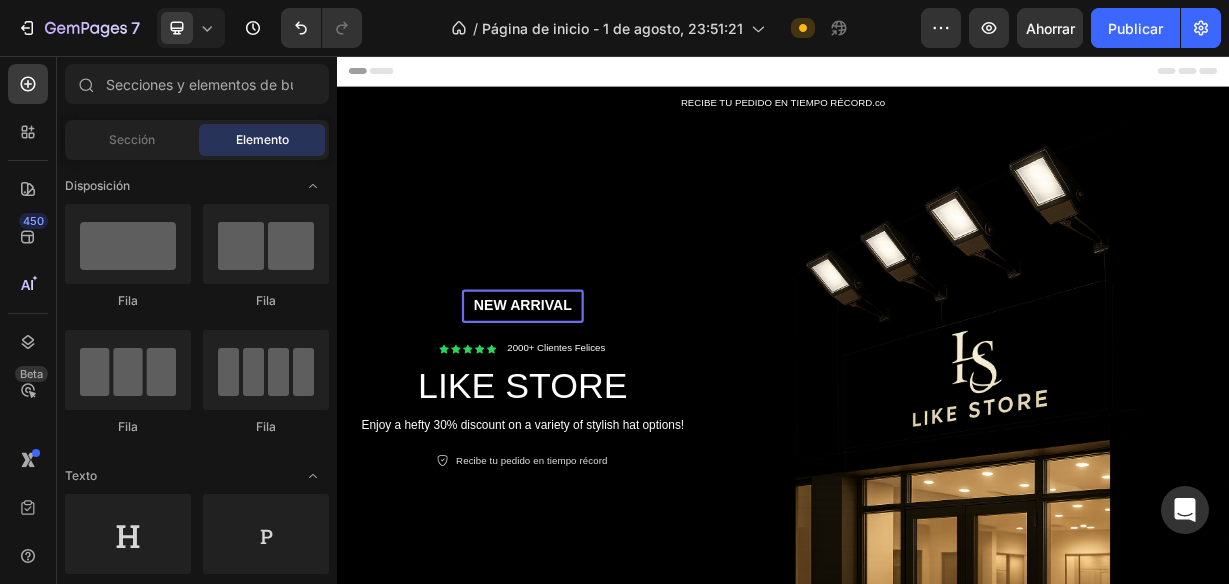 scroll, scrollTop: 0, scrollLeft: 0, axis: both 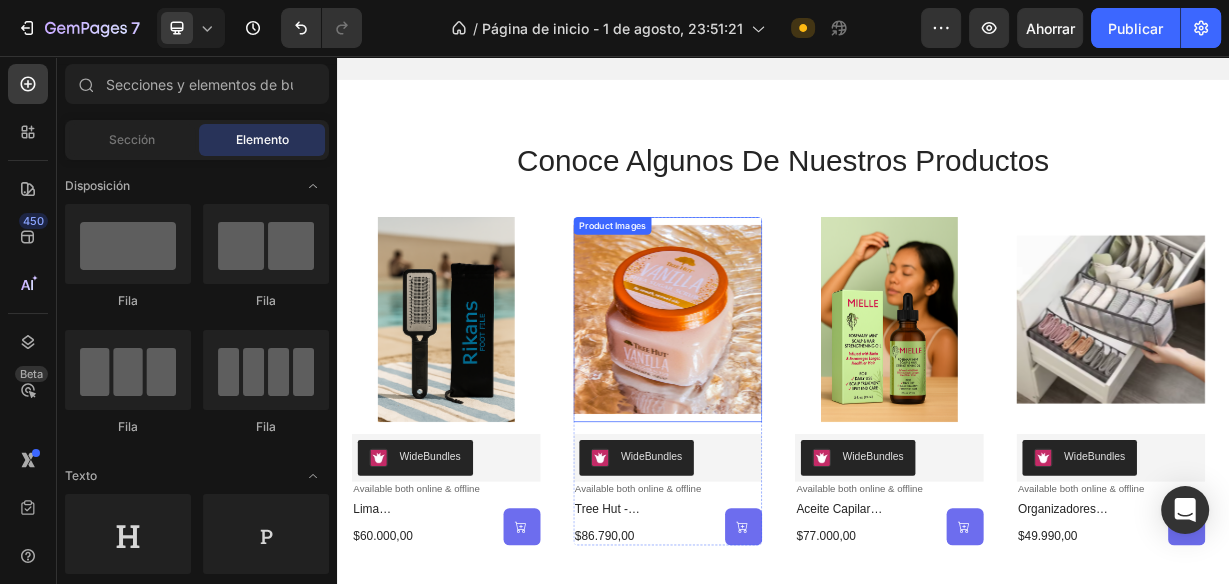click at bounding box center [782, 410] 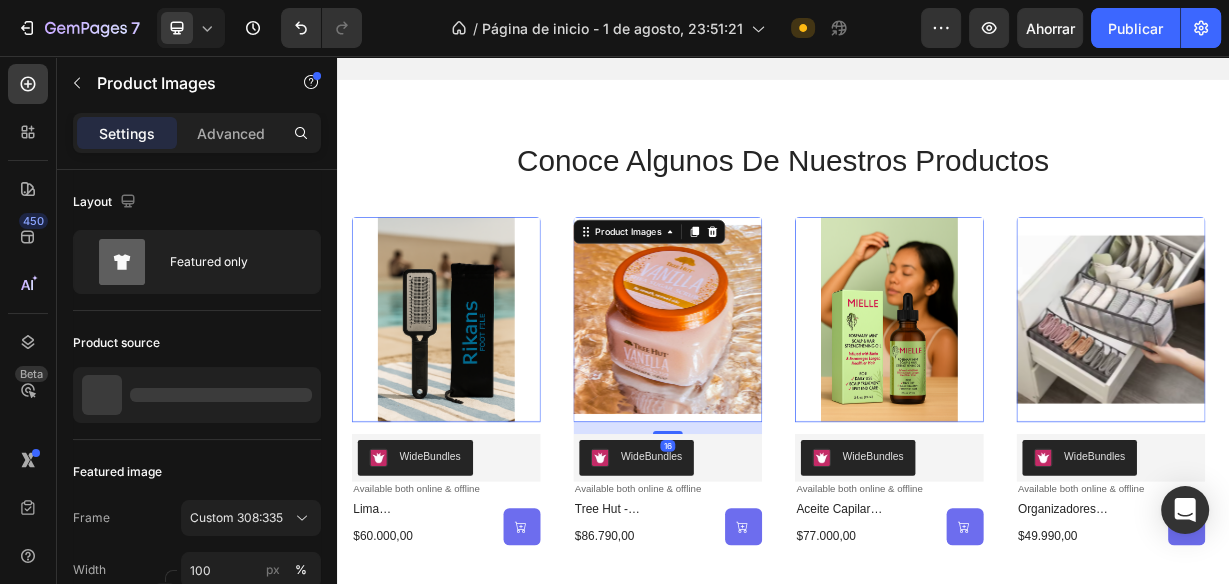 click at bounding box center (782, 410) 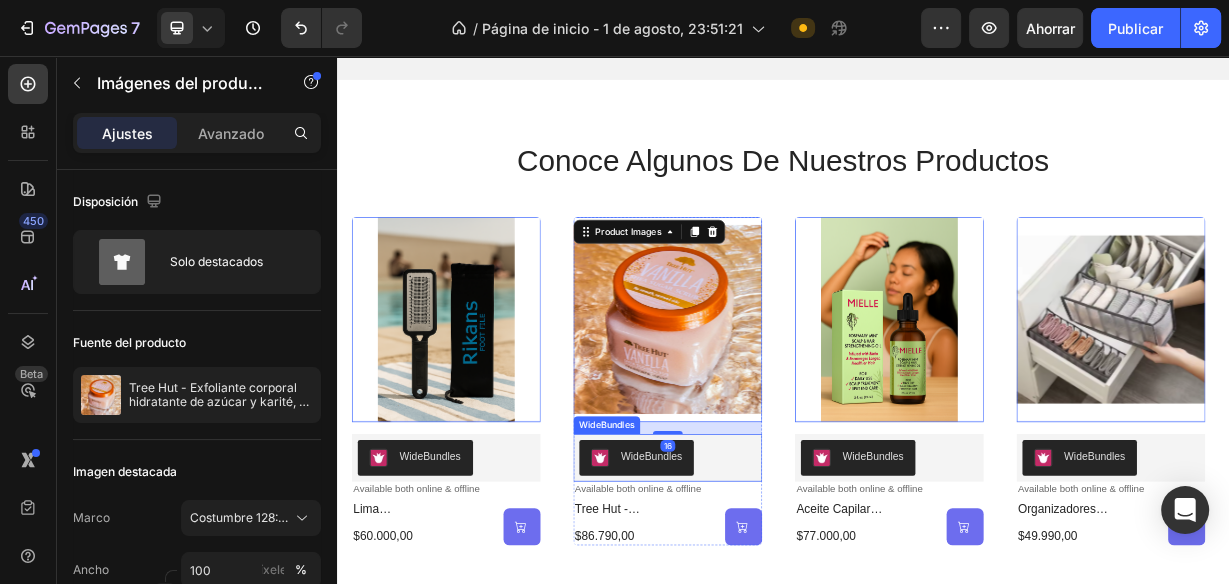 scroll, scrollTop: 944, scrollLeft: 0, axis: vertical 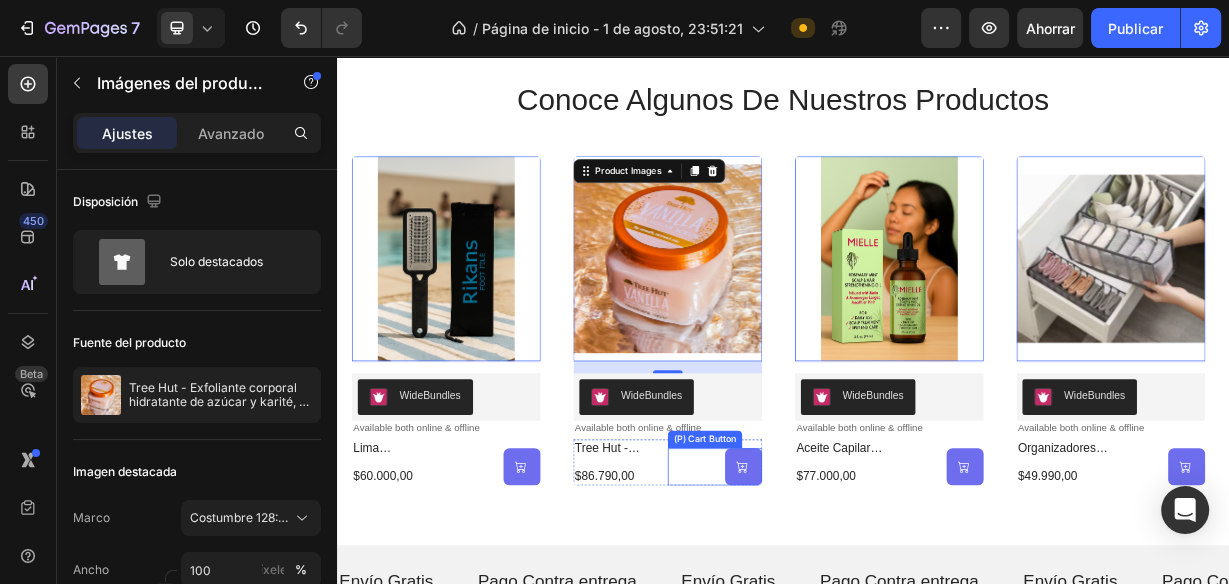 click 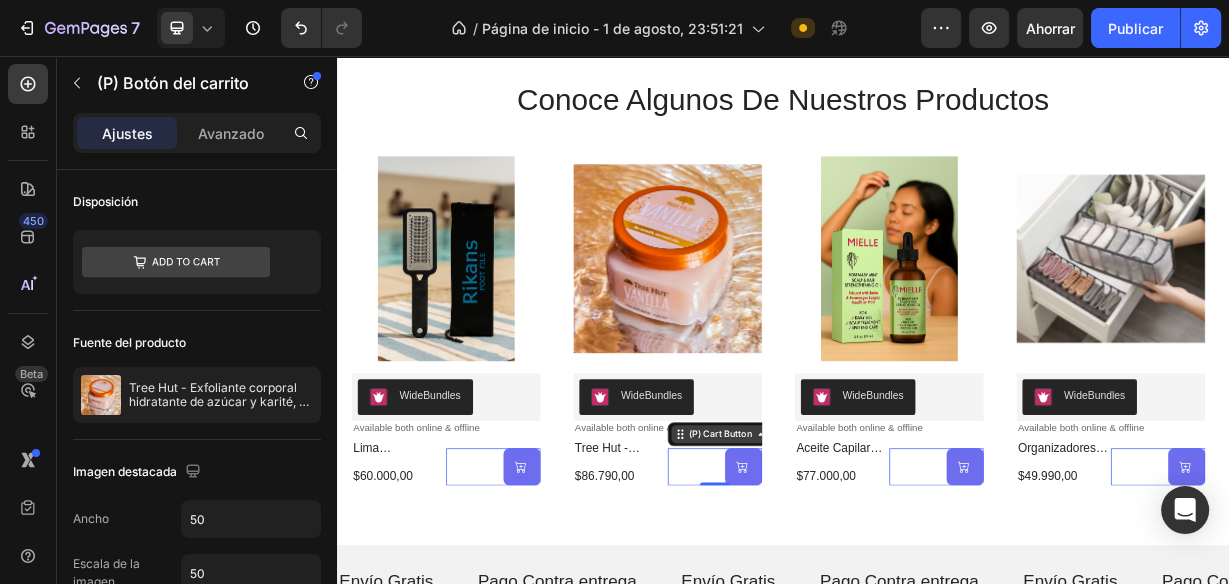 click 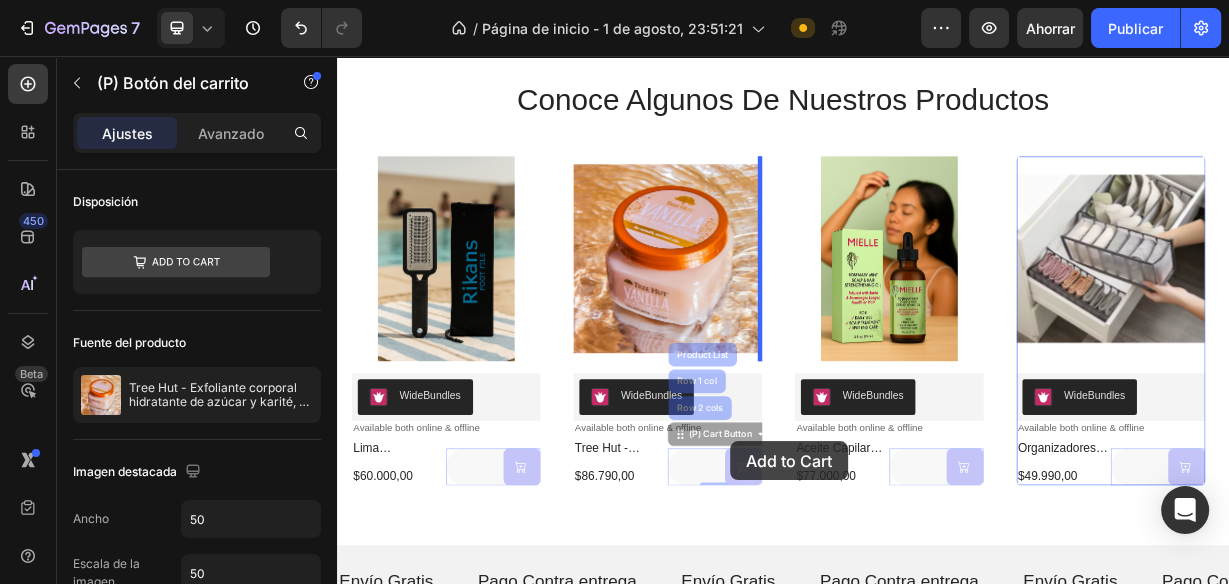 scroll, scrollTop: 1087, scrollLeft: 0, axis: vertical 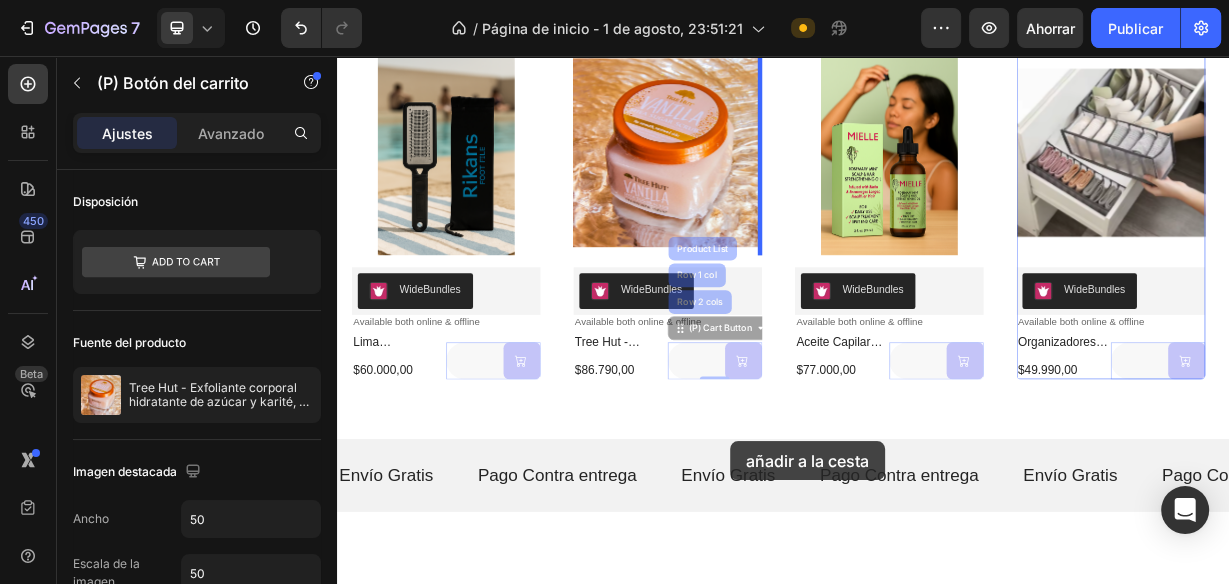 drag, startPoint x: 904, startPoint y: 571, endPoint x: 866, endPoint y: 574, distance: 38.118237 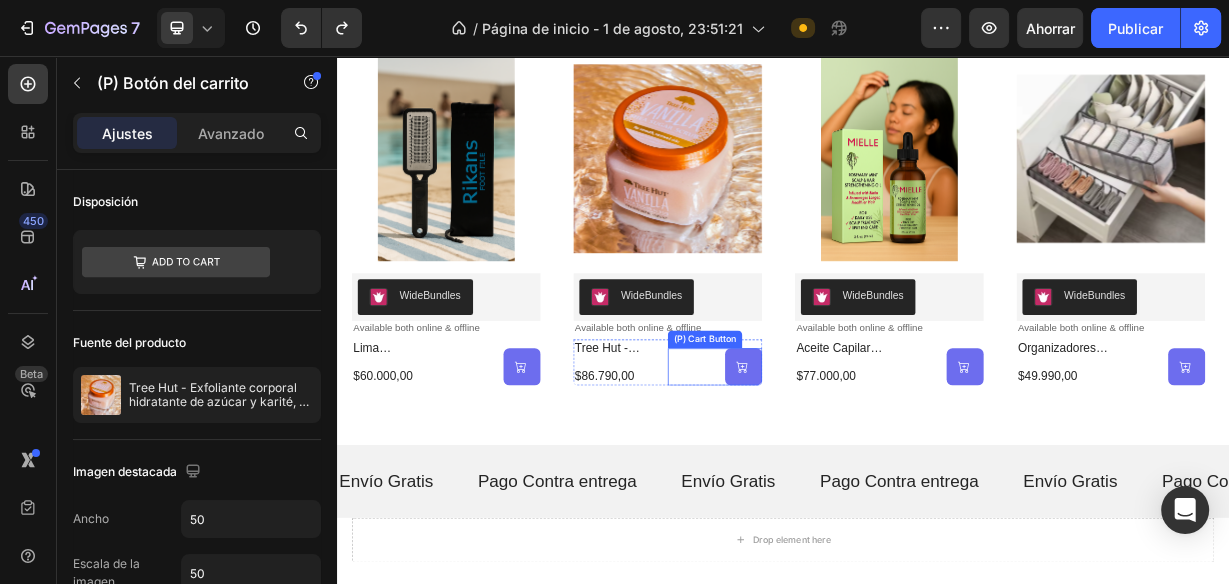 scroll, scrollTop: 999, scrollLeft: 0, axis: vertical 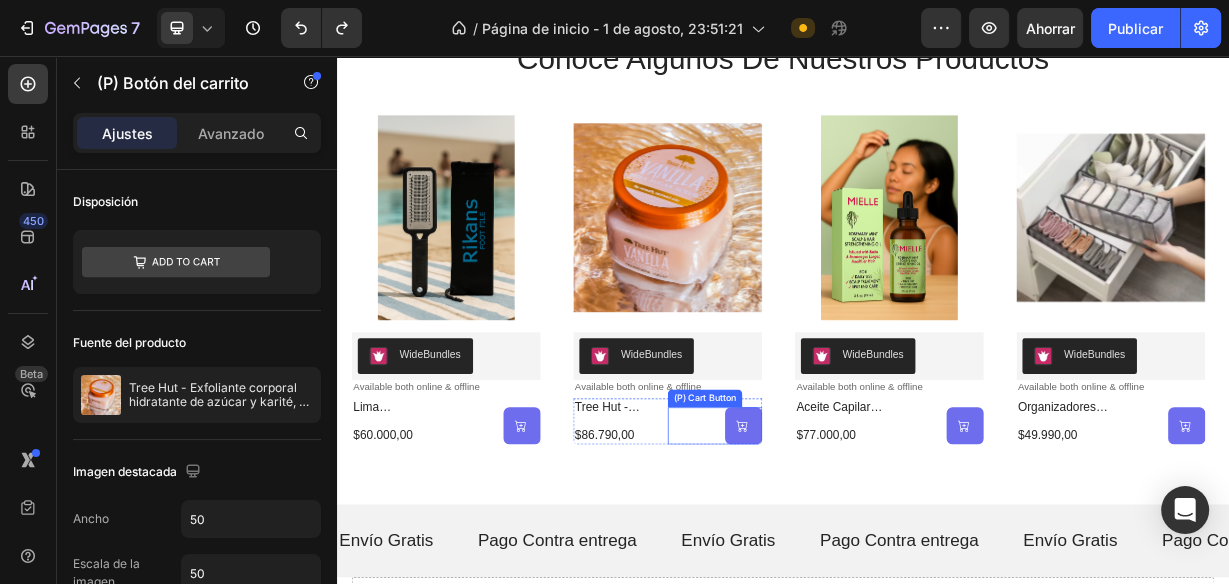 click at bounding box center (586, 554) 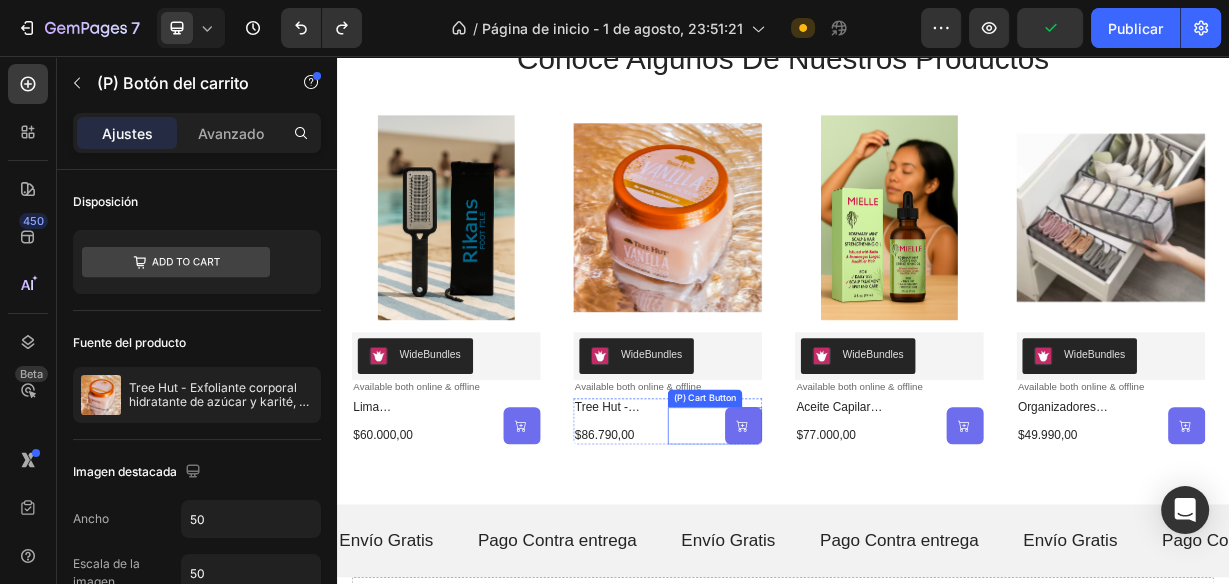 click at bounding box center [586, 554] 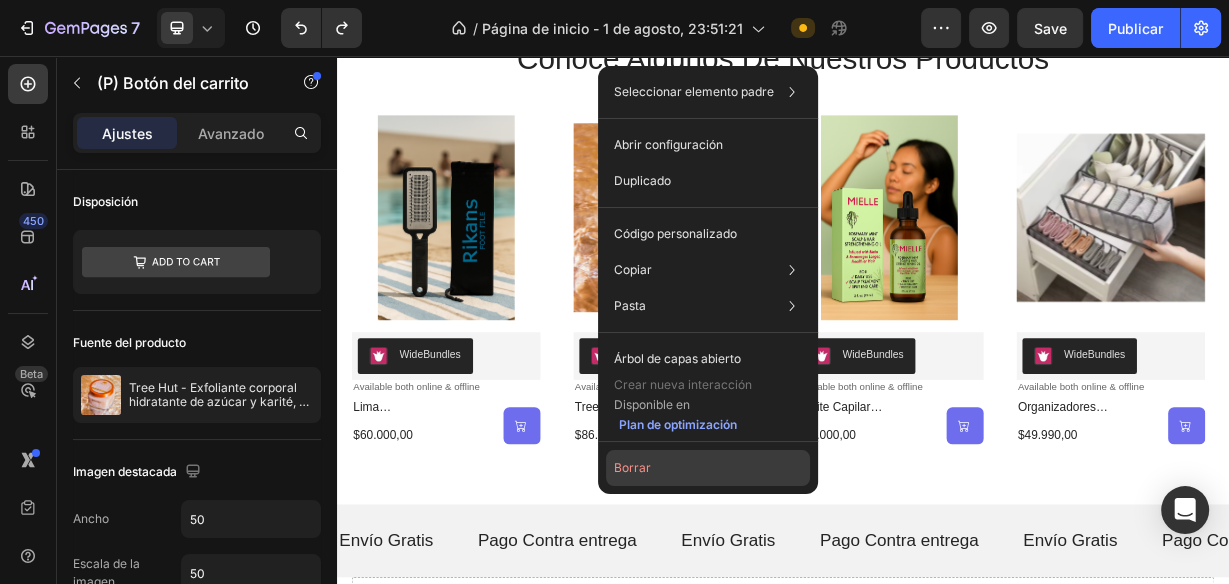 click on "Borrar" 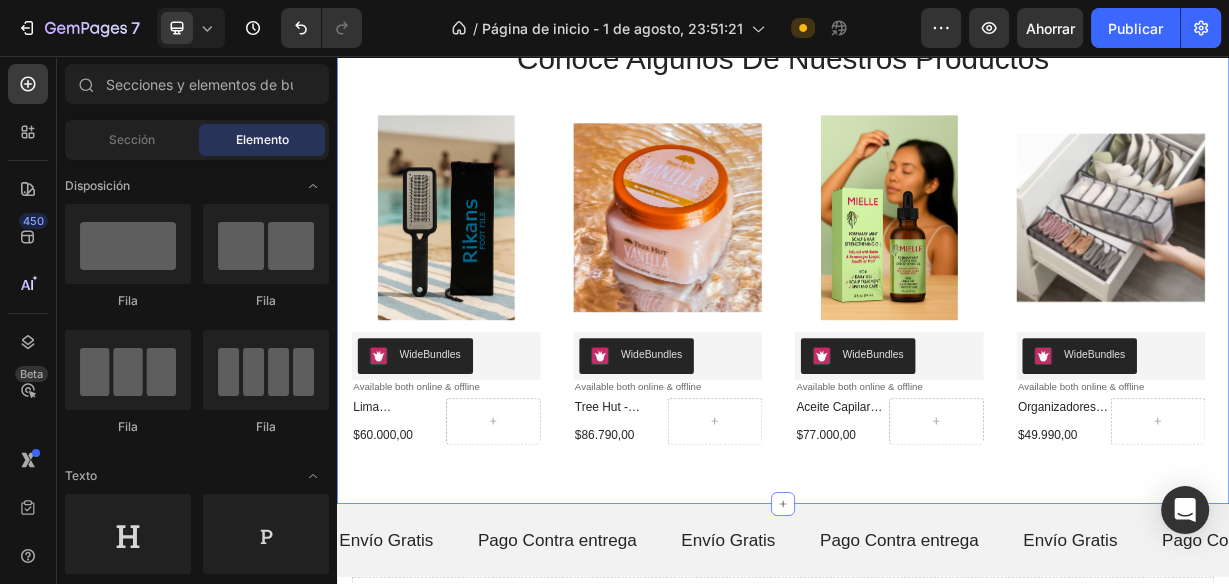 click on "conoce algunos de nuestros productos Heading Product Images WideBundles WideBundles Available both online & offline Text Block lima removedora de callos para pies (grado quirúrgico) Product Title $60.000,00 Product Price Product Price
Row Row Product List Product Images WideBundles WideBundles Available both online & offline Text Block tree hut - exfoliante corporal hidratante de azúcar y karité, vanilla Product Title $86.790,00 Product Price Product Price
Row Row Product List Product Images WideBundles WideBundles Available both online & offline Text Block aceite capilar mielle rosemary leaf & coconut oil Product Title $77.000,00 Product Price Product Price
Row Row Product List Product Images WideBundles WideBundles Available both online & offline Text Block organizadores de ropa interior para armario Product Title $49.990,00 Product Price Product Price
Row Row Product List Product List Section 3" at bounding box center (937, 305) 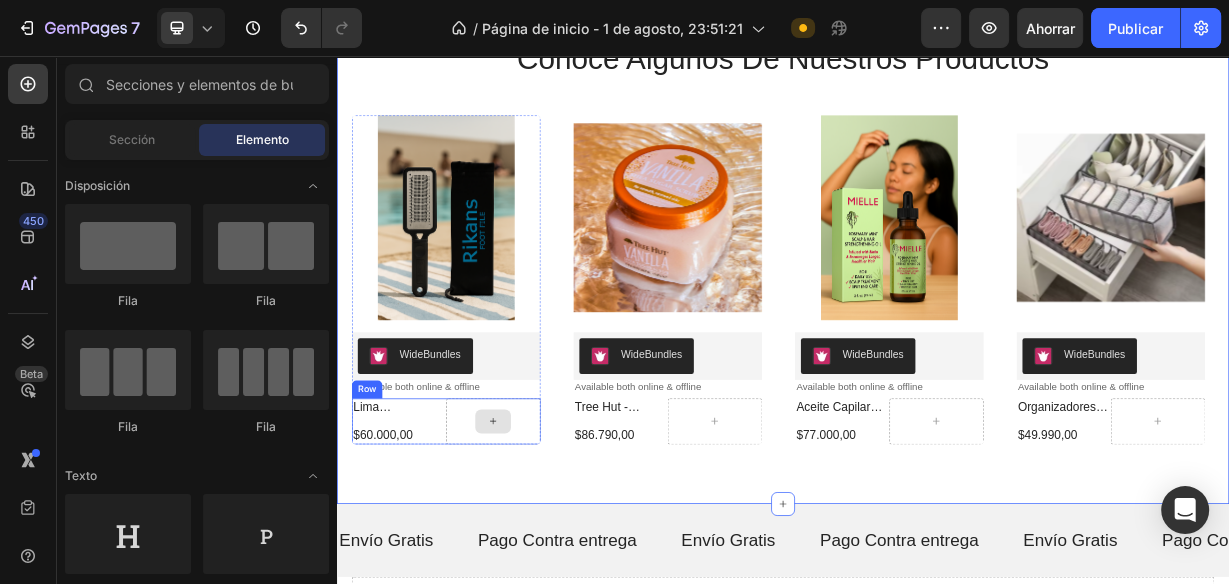 click at bounding box center [547, 548] 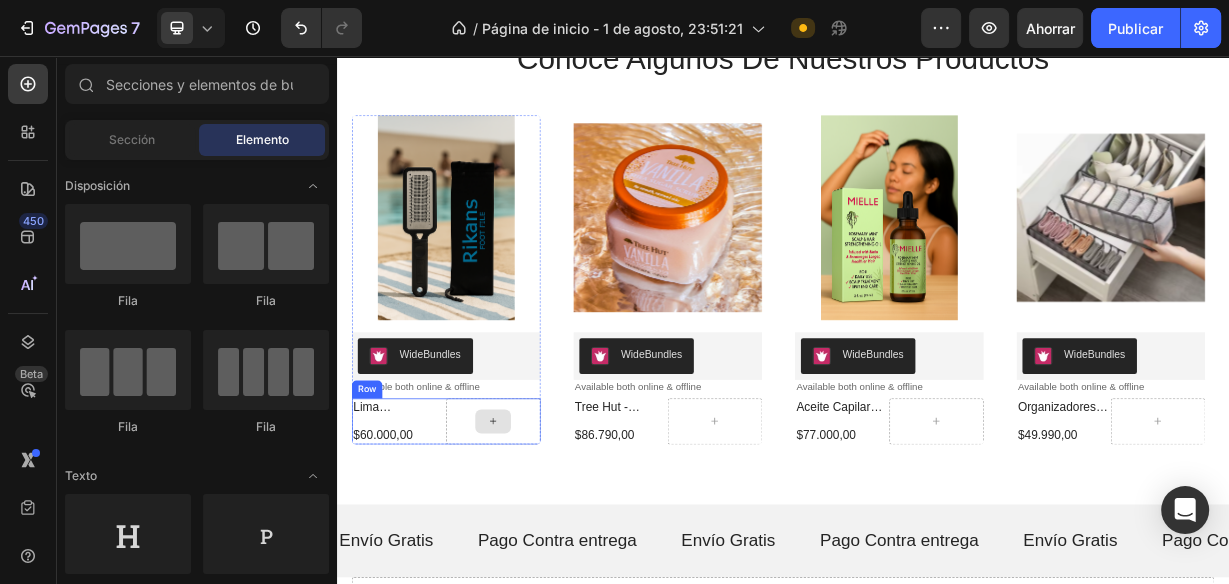 click at bounding box center [547, 548] 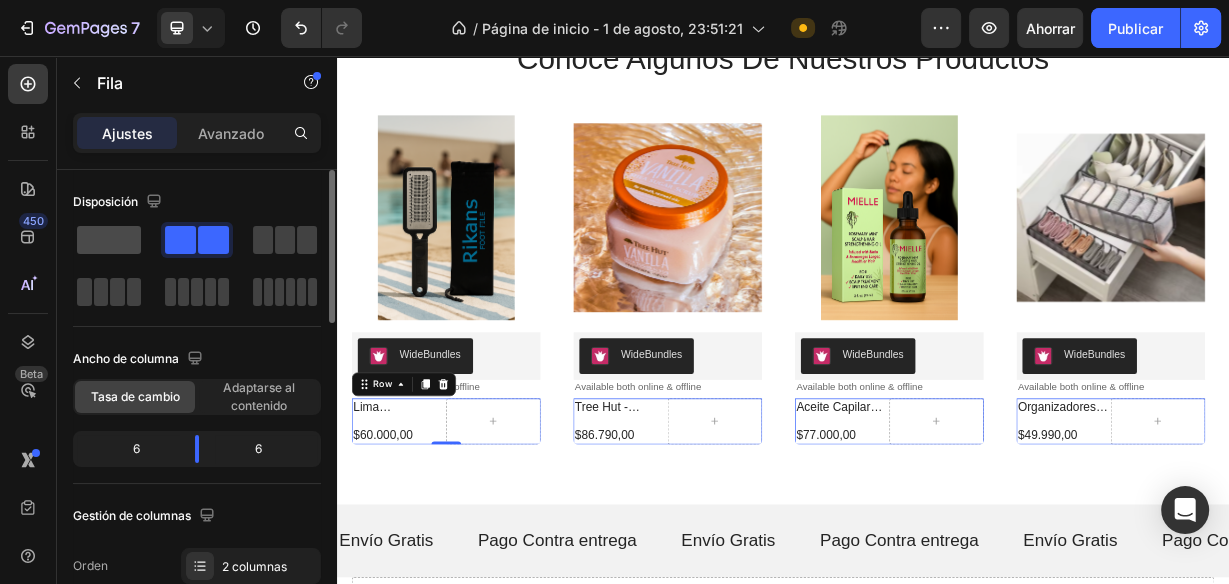 click 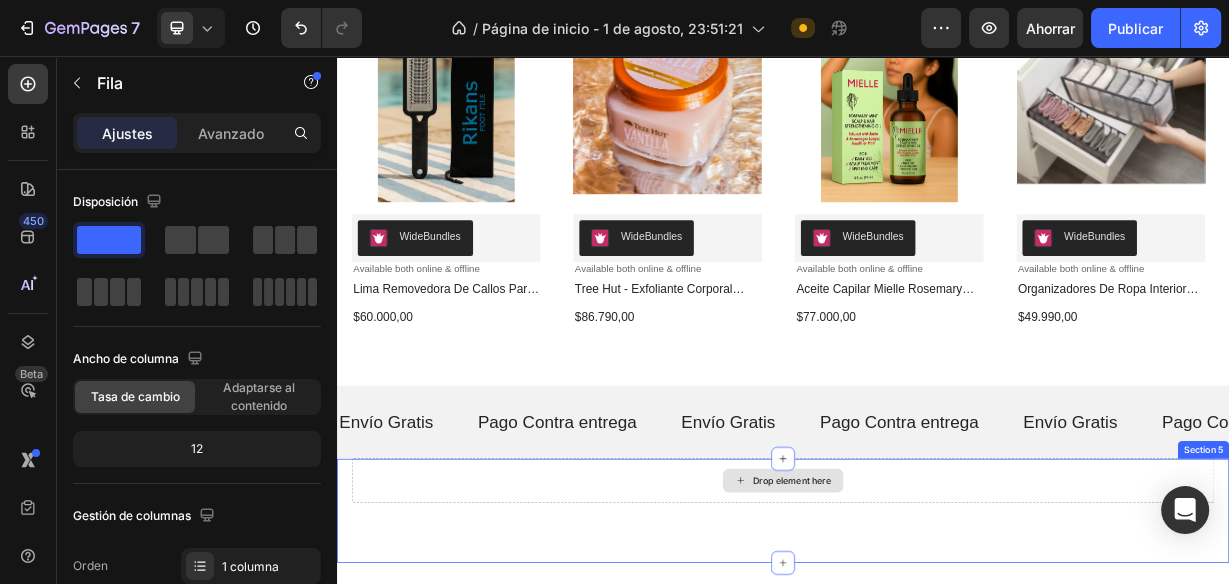 scroll, scrollTop: 999, scrollLeft: 0, axis: vertical 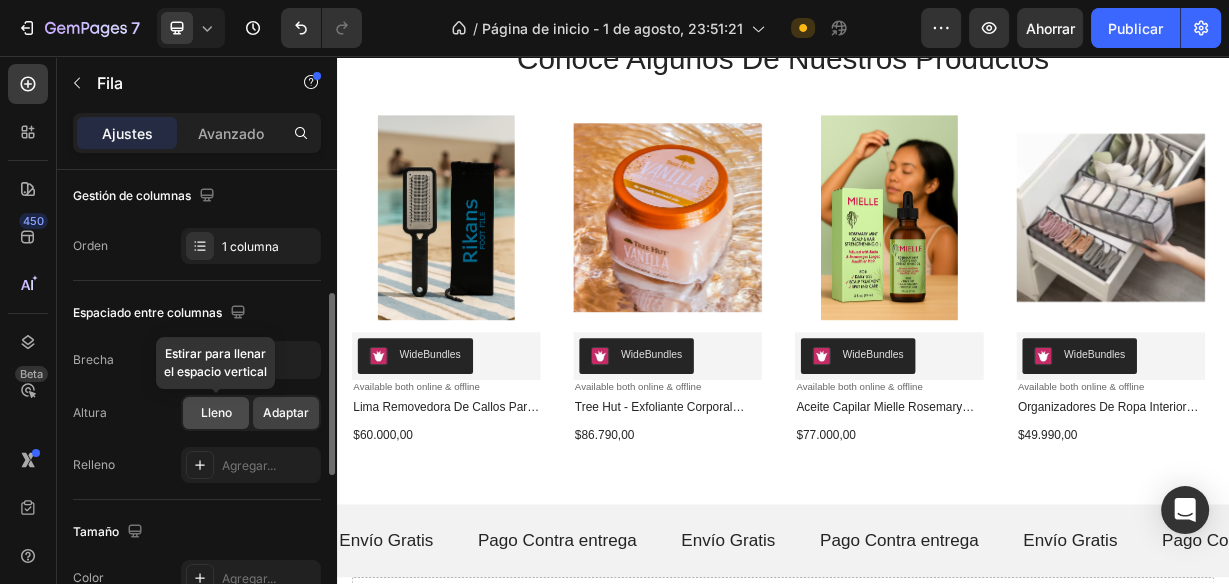 click on "Lleno" at bounding box center (216, 412) 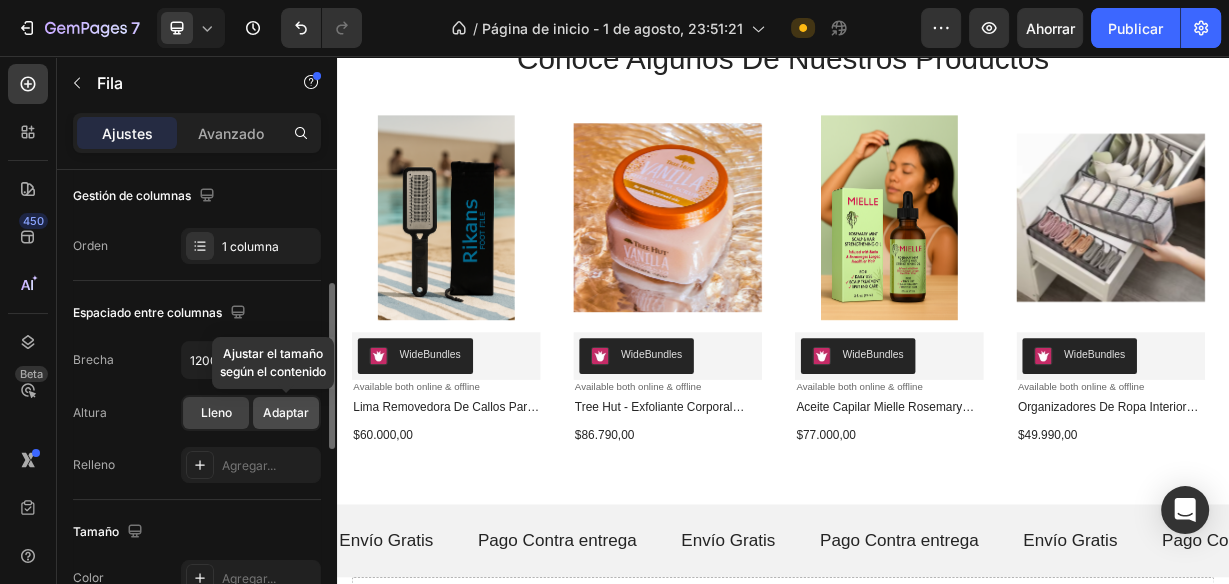 click on "Adaptar" 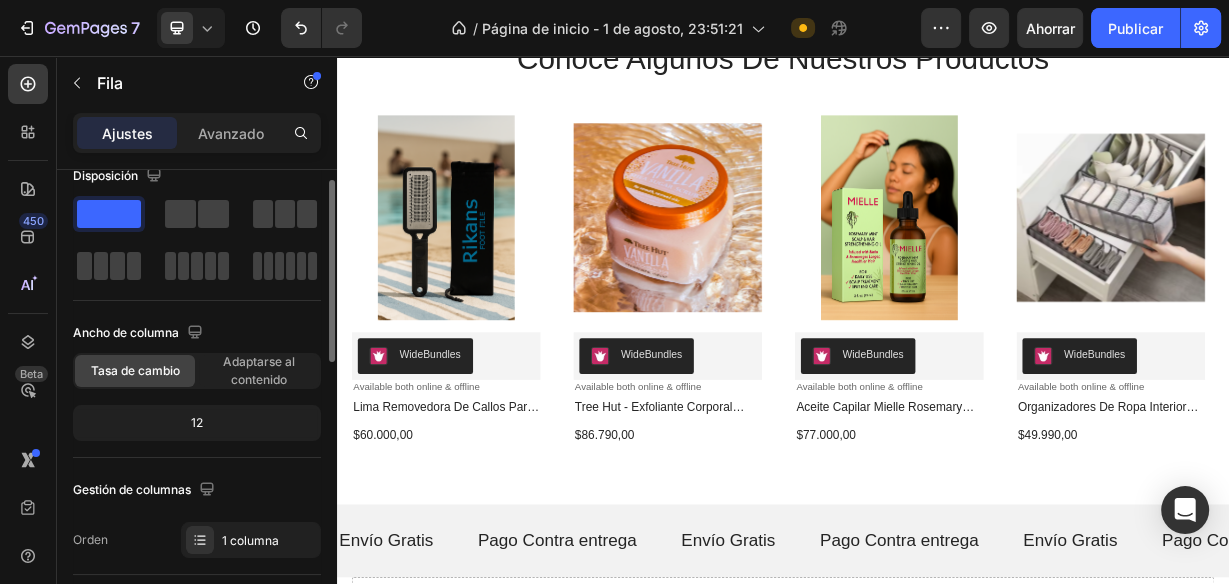 scroll, scrollTop: 0, scrollLeft: 0, axis: both 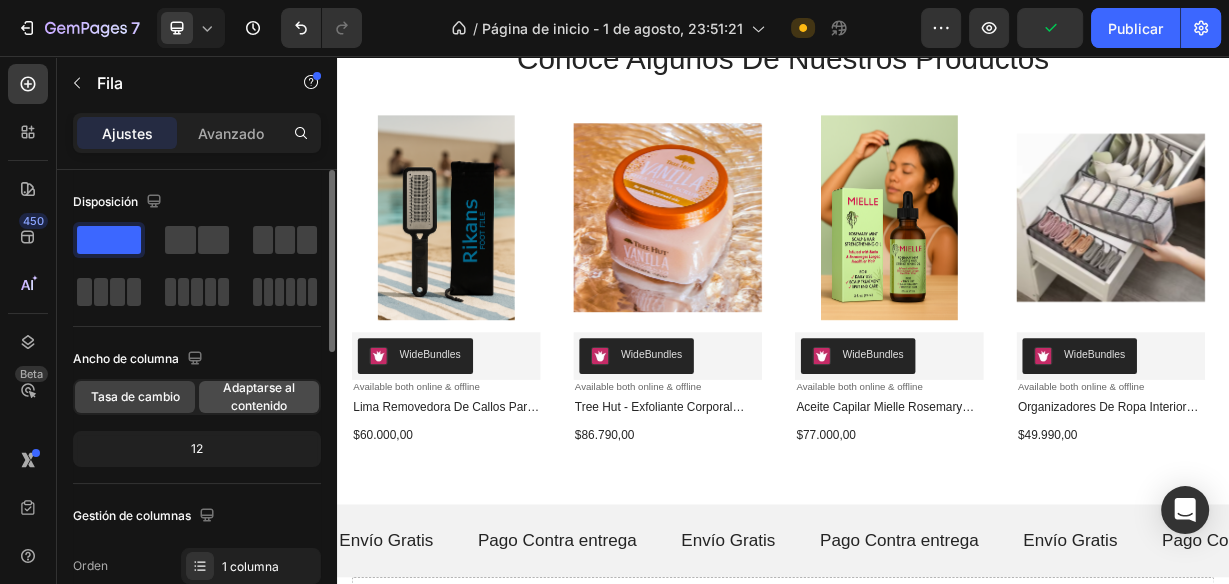 click on "Adaptarse al contenido" at bounding box center (259, 396) 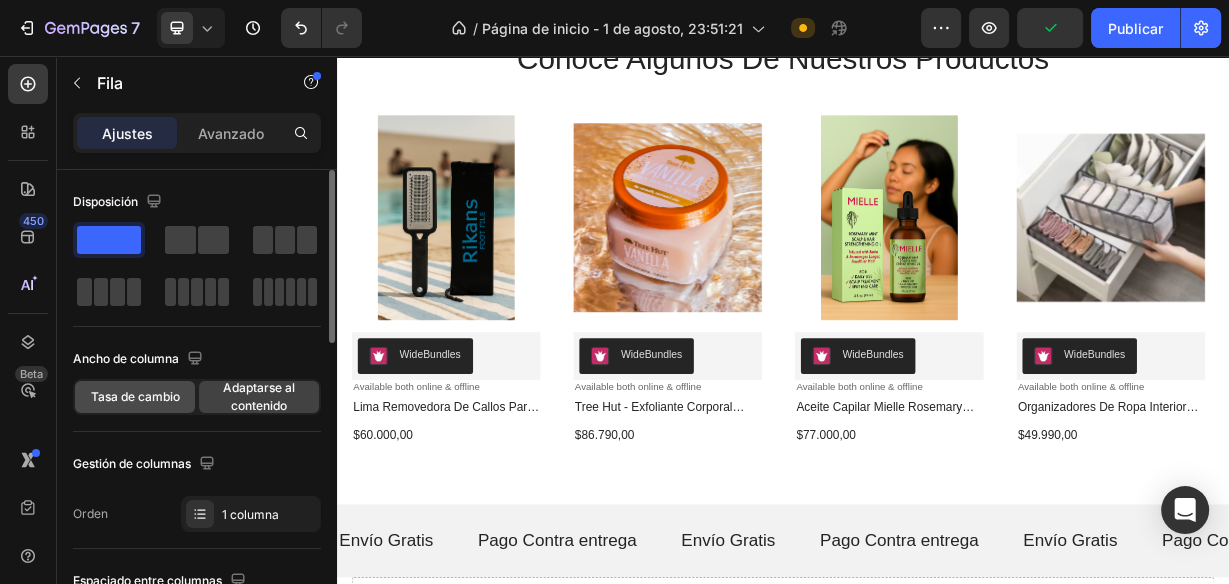 click on "Tasa de cambio" at bounding box center (135, 396) 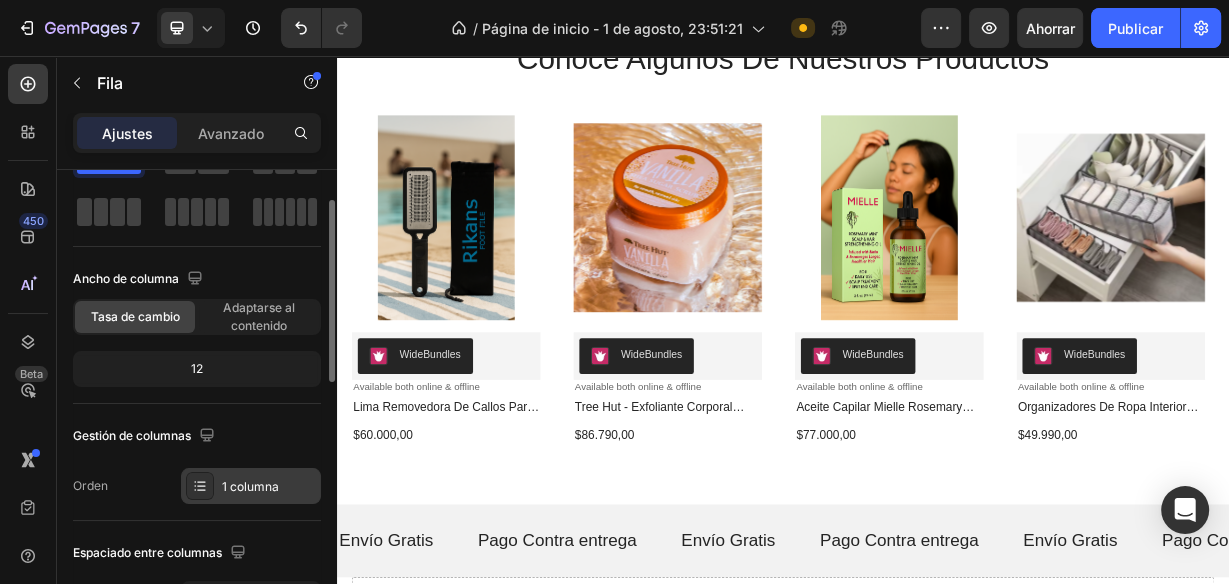scroll, scrollTop: 0, scrollLeft: 0, axis: both 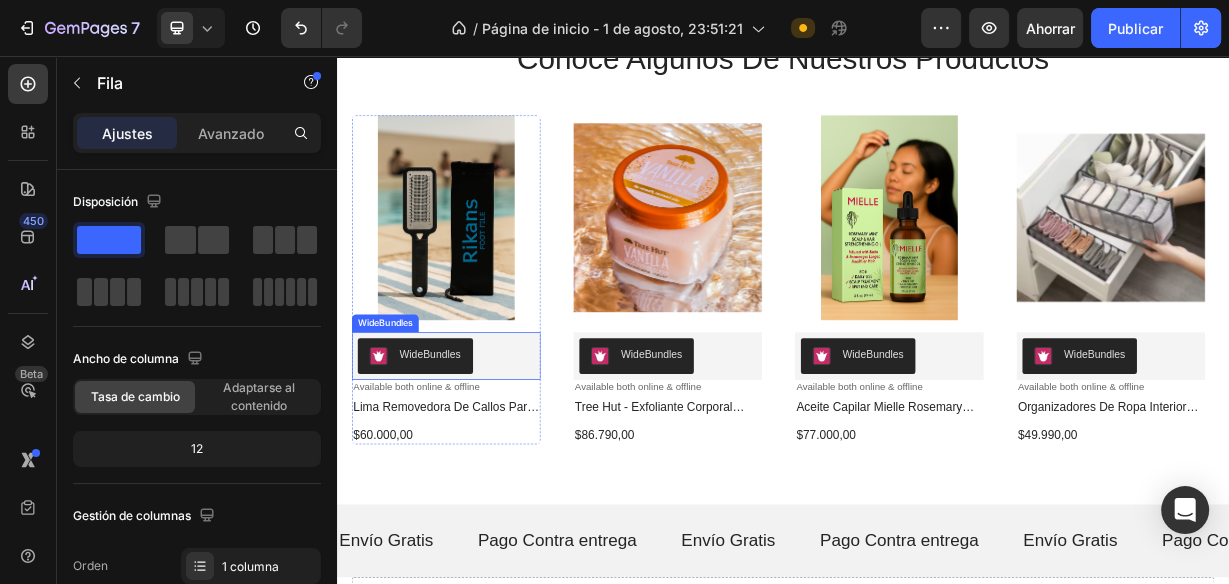 click on "WideBundles" at bounding box center [442, 460] 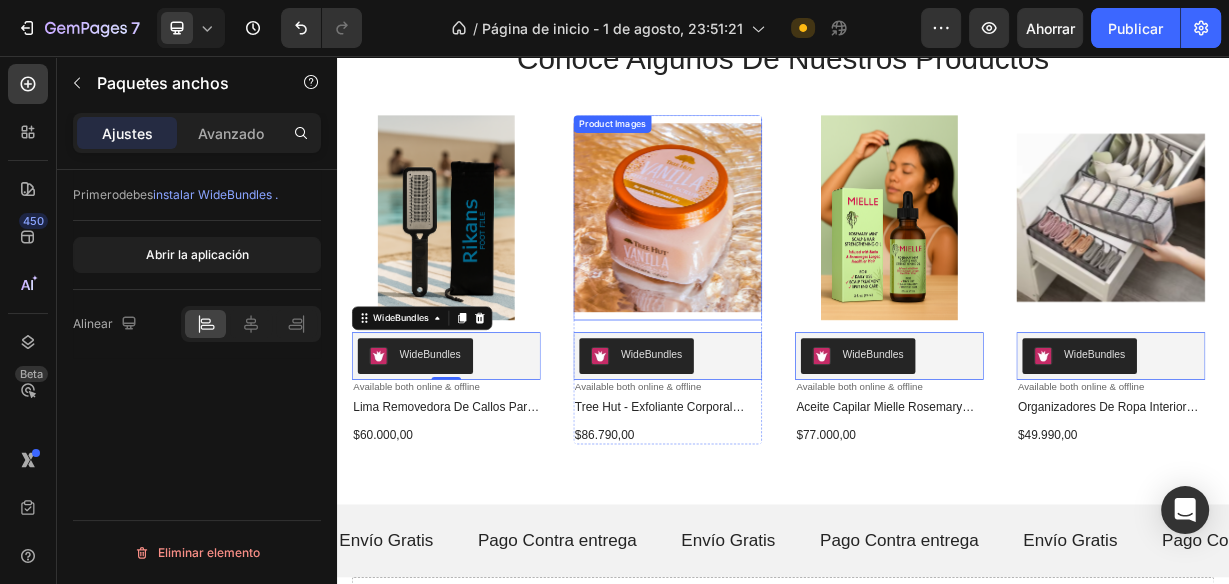 scroll, scrollTop: 1000, scrollLeft: 0, axis: vertical 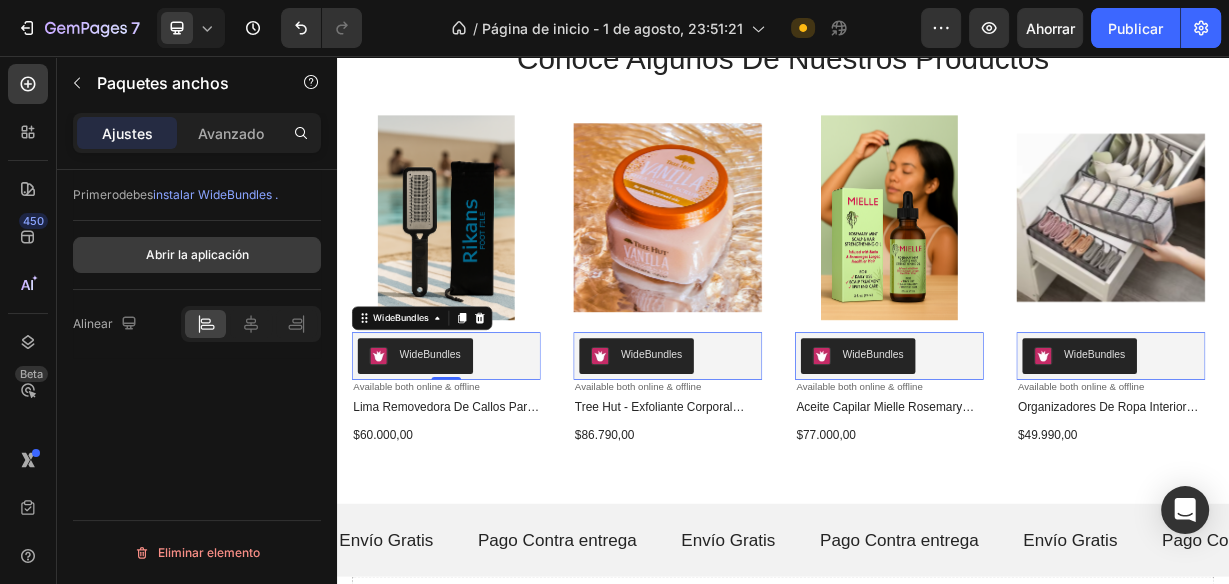 click on "Abrir la aplicación" at bounding box center [197, 254] 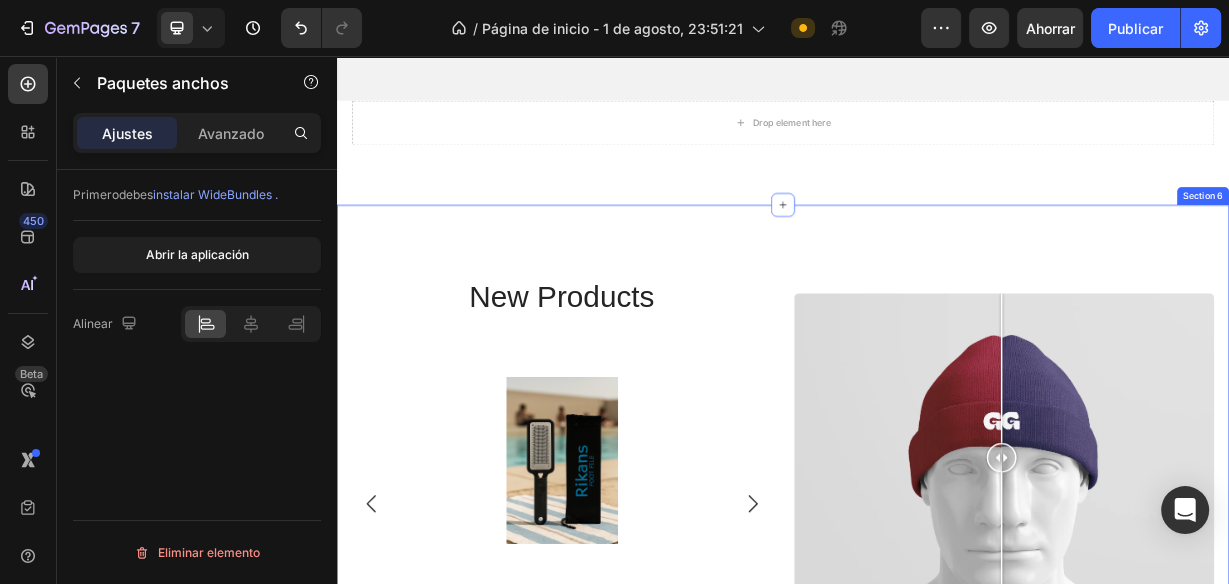 scroll, scrollTop: 1880, scrollLeft: 0, axis: vertical 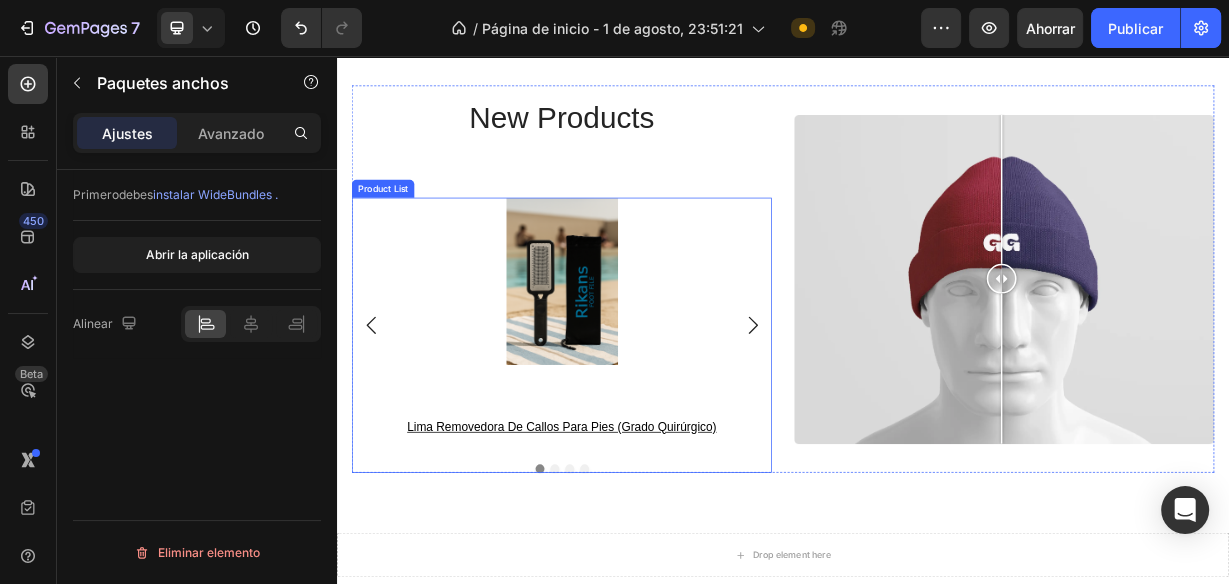 click 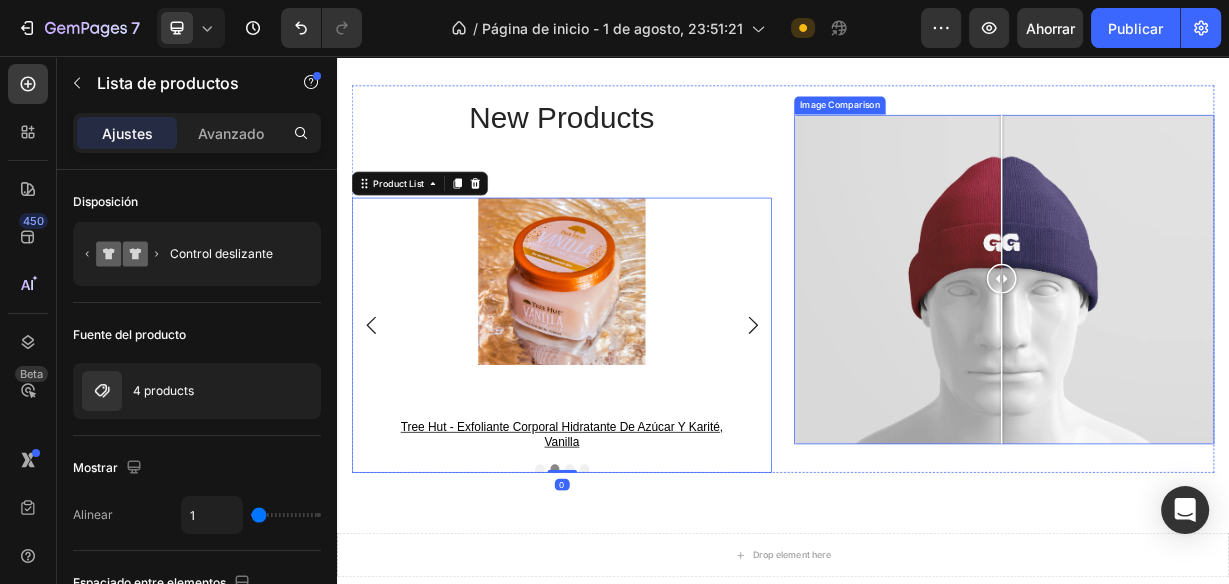 click at bounding box center (1231, 356) 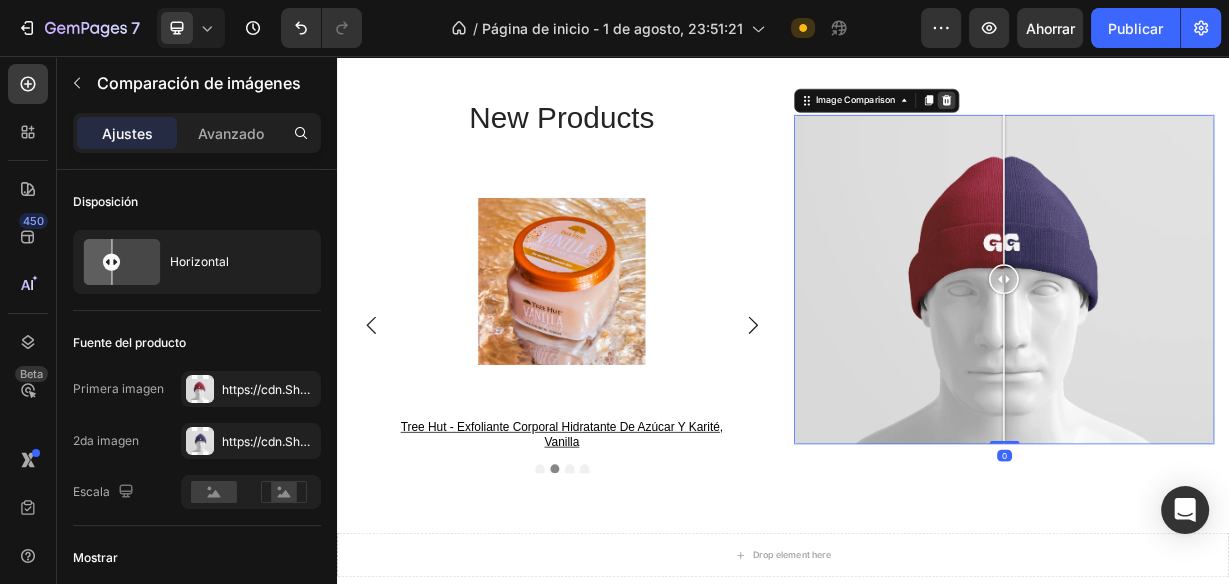 click 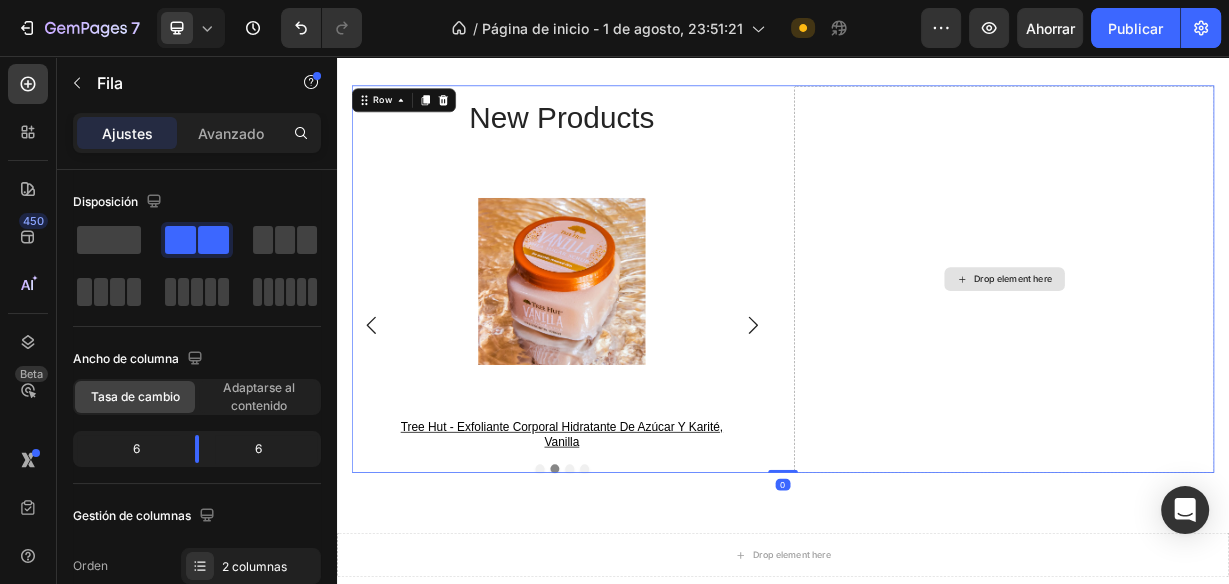 click on "Drop element here" at bounding box center [1234, 357] 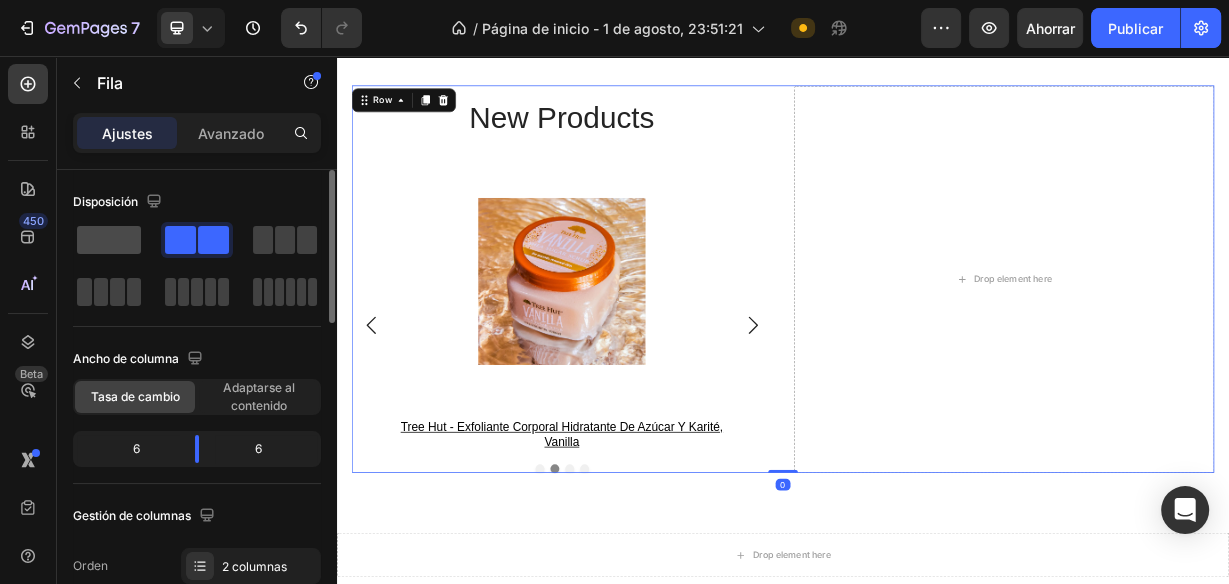 click 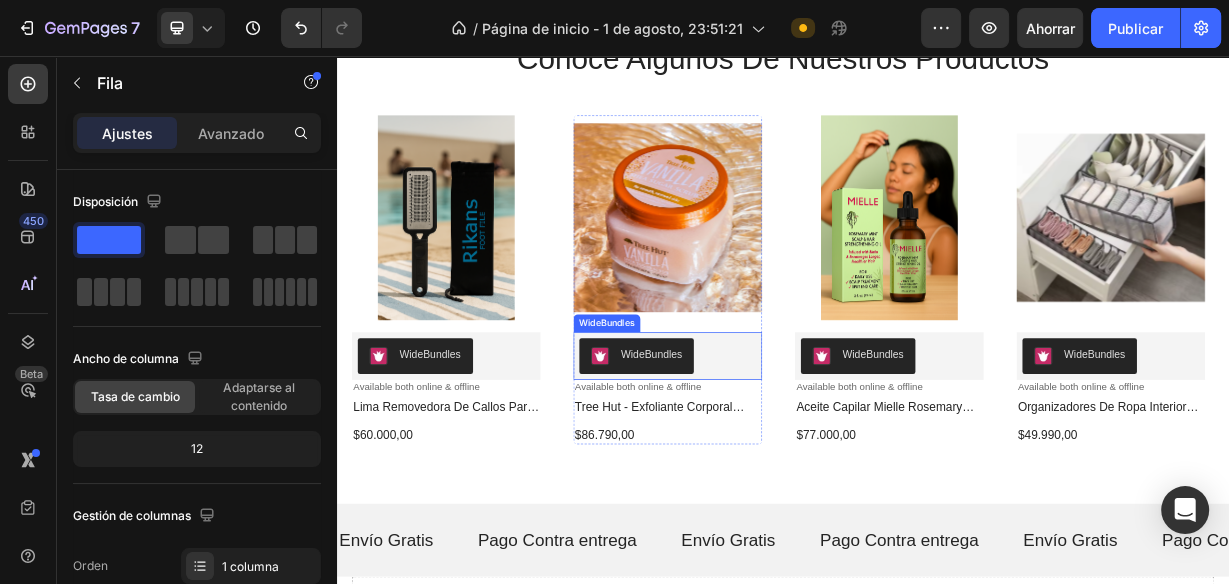 scroll, scrollTop: 1560, scrollLeft: 0, axis: vertical 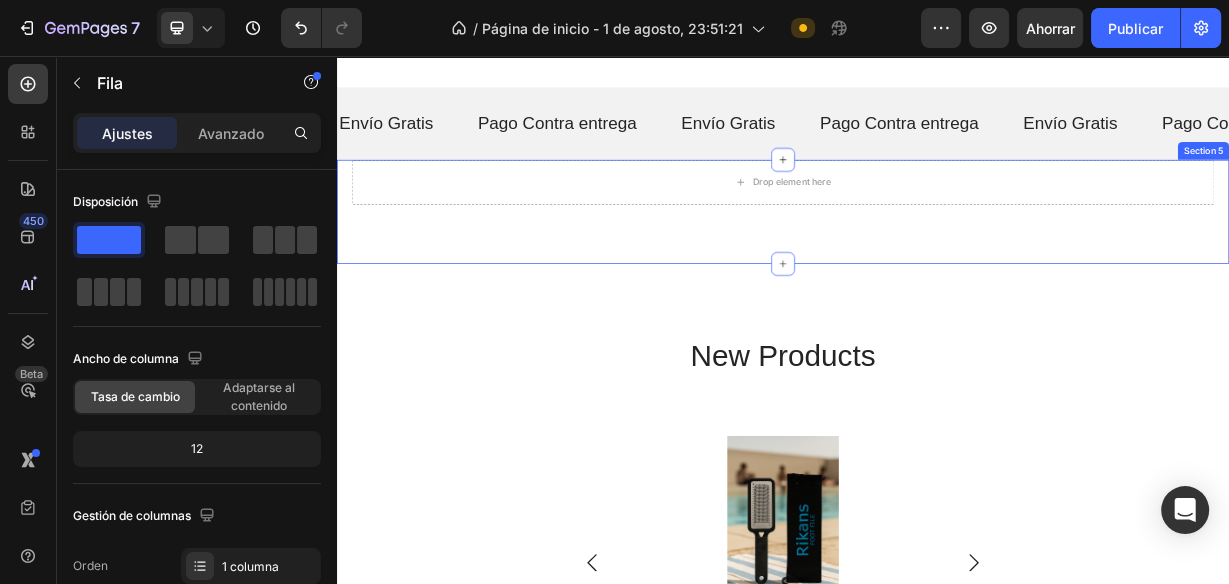 click on "Drop element here Section 5" at bounding box center (937, 266) 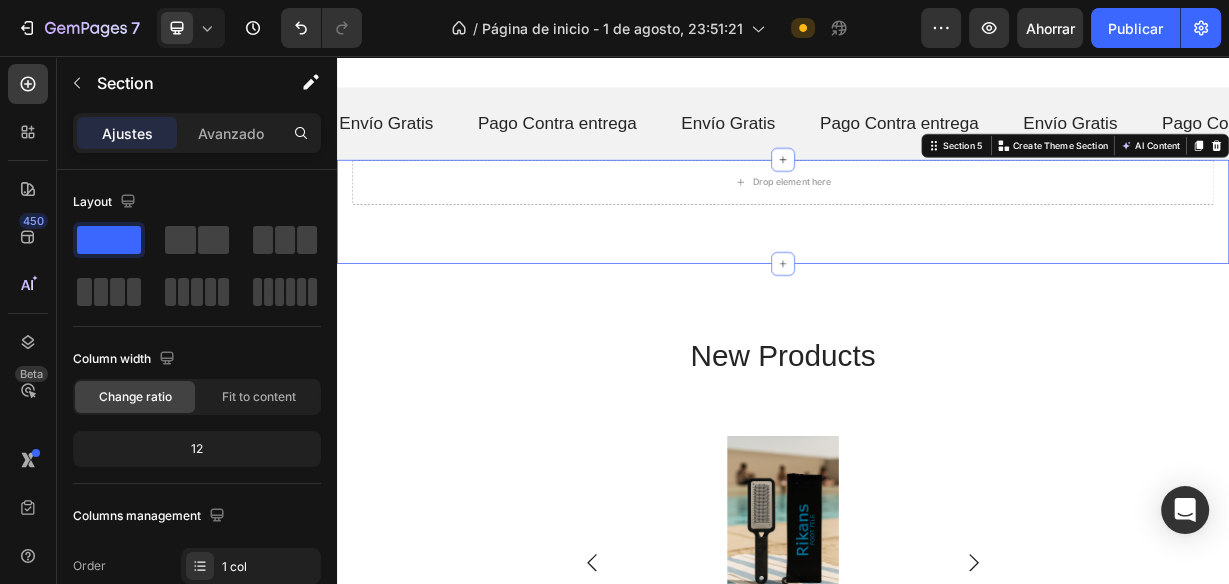 click on "new products Heading
Product Images lima removedora de callos para pies (grado quirúrgico) Product Title Row Product List Product Images tree hut - exfoliante corporal hidratante de azúcar y karité, vanilla Product Title Row Product List Product Images aceite capilar mielle rosemary leaf & coconut oil Product Title Row Product List Product Images organizadores de ropa interior para armario Product Title Row Product List
Product List Row Section 6" at bounding box center [937, 677] 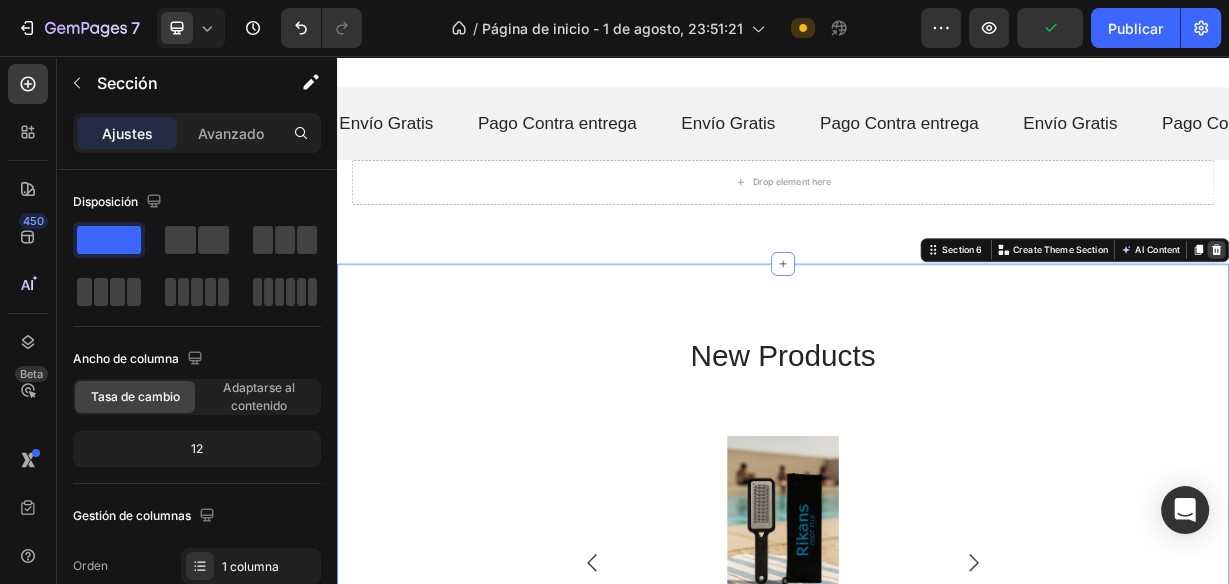click at bounding box center [1520, 317] 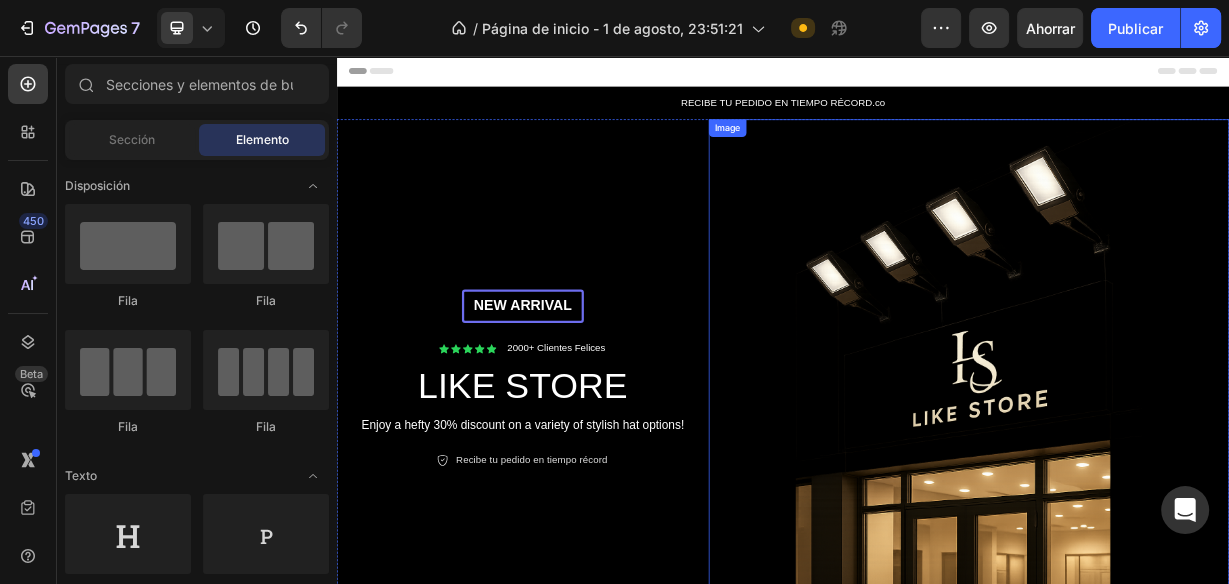scroll, scrollTop: 160, scrollLeft: 0, axis: vertical 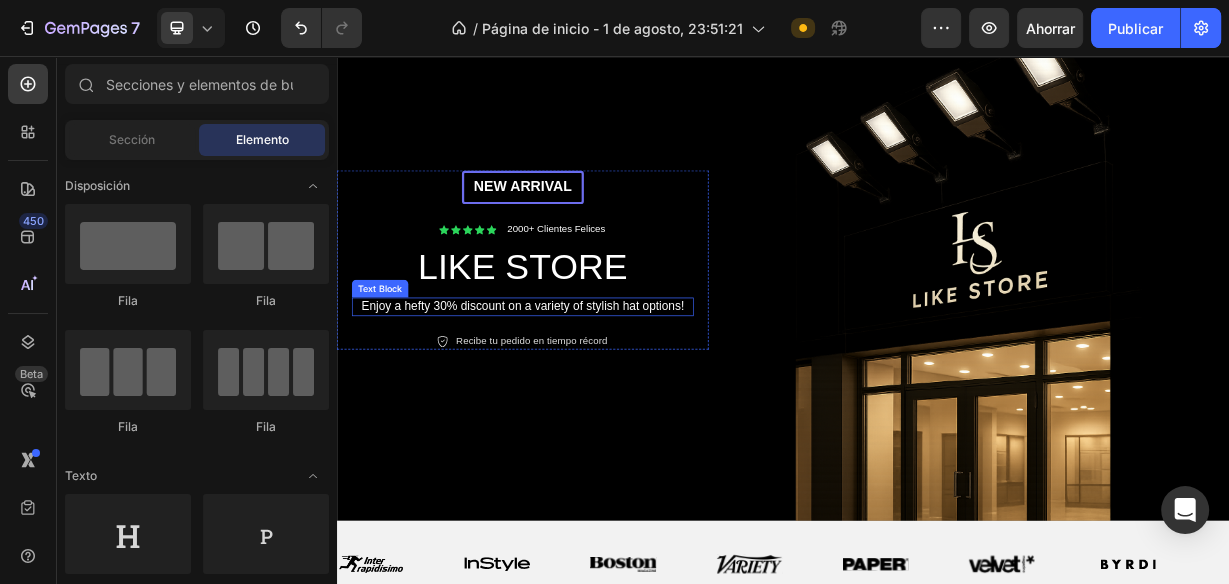 click on "Enjoy a hefty 30% discount on a variety of stylish hat options!" at bounding box center (587, 393) 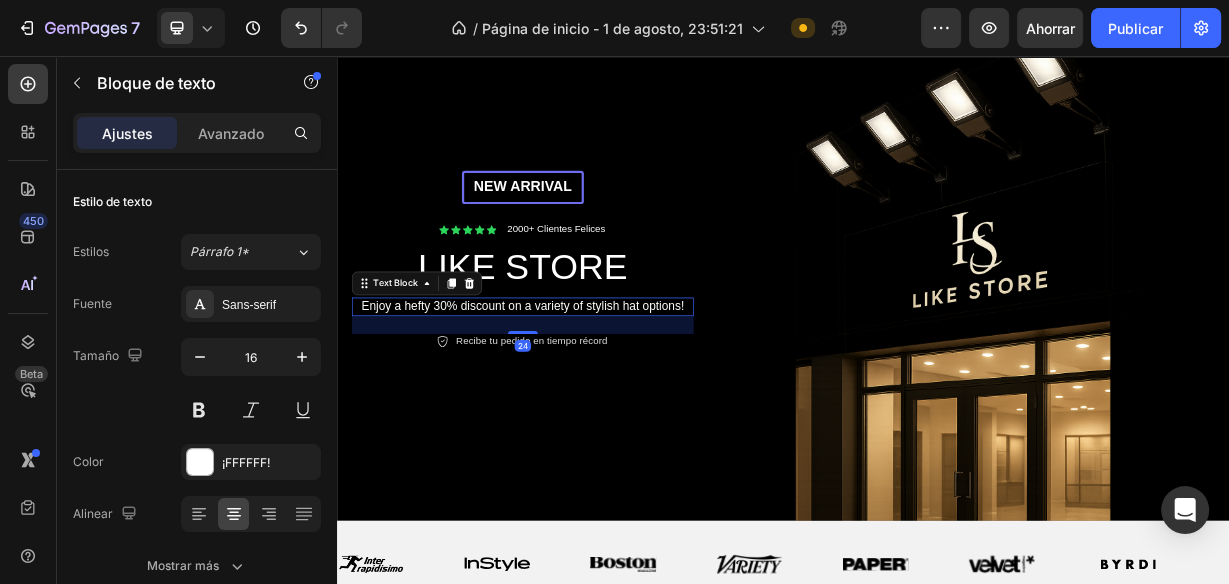 click on "Enjoy a hefty 30% discount on a variety of stylish hat options!" at bounding box center [587, 393] 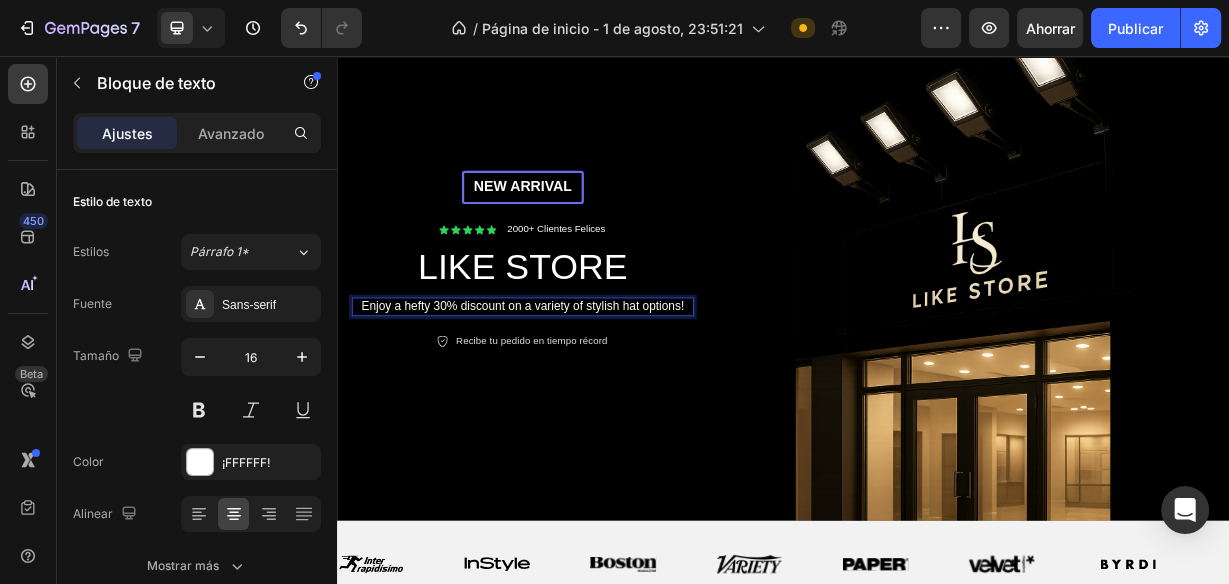 click on "Enjoy a hefty 30% discount on a variety of stylish hat options!" at bounding box center [587, 393] 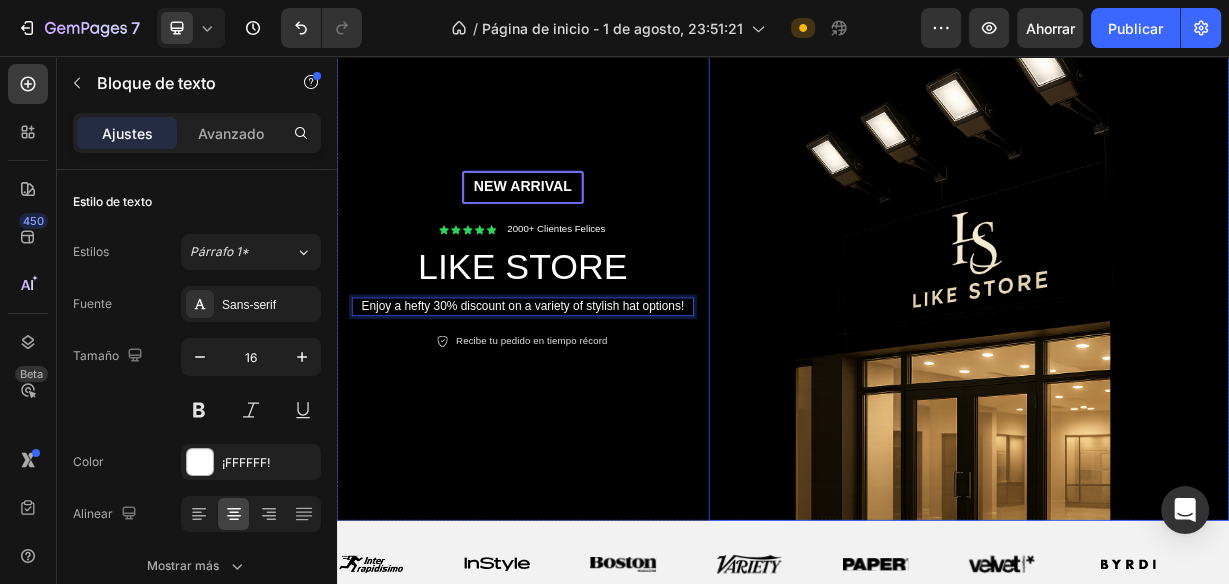 click at bounding box center [1187, 331] 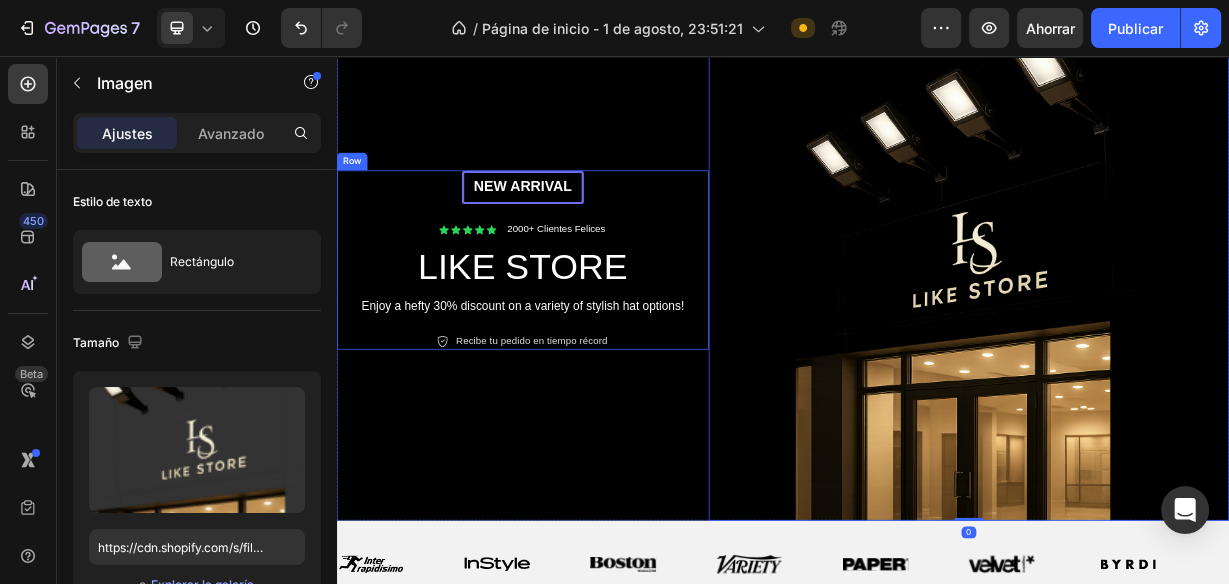 click on "Enjoy a hefty 30% discount on a variety of stylish hat options!" at bounding box center (587, 393) 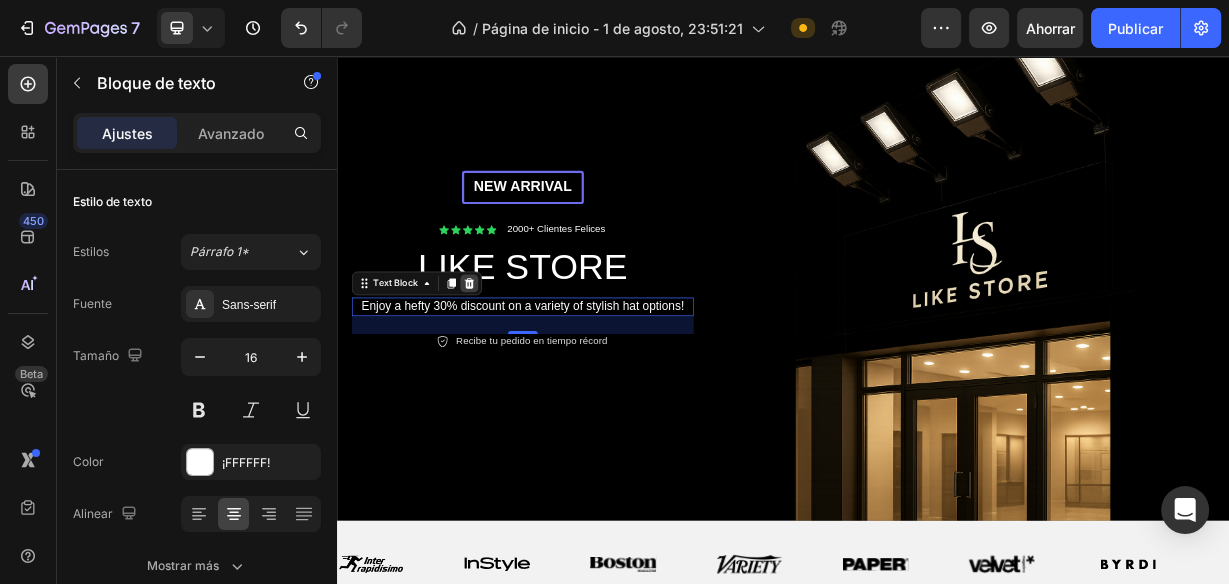 click 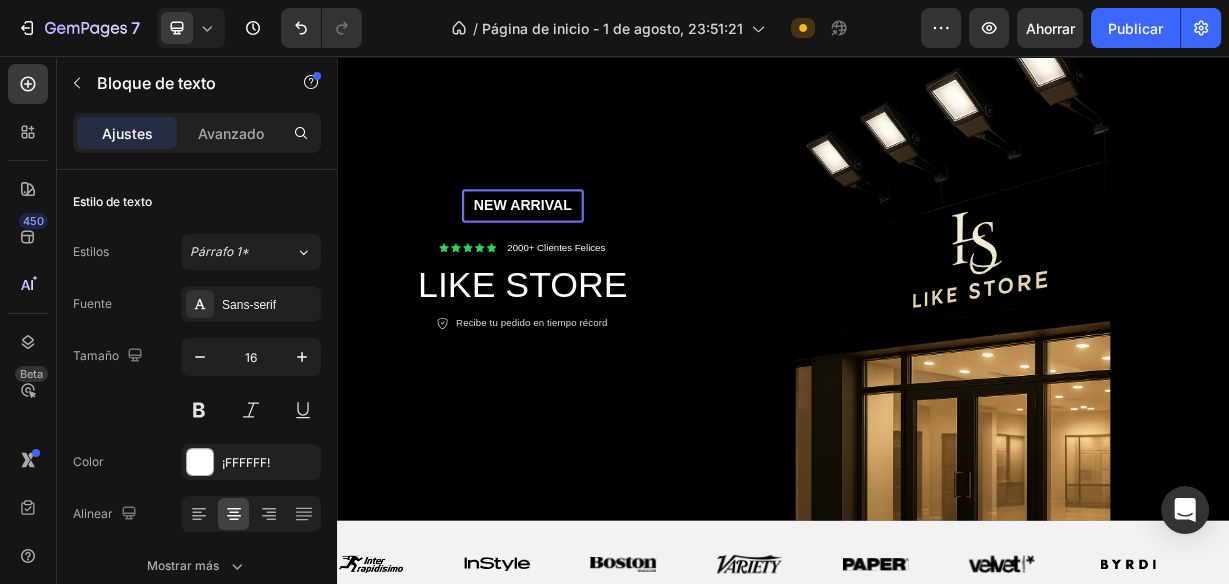 scroll, scrollTop: 184, scrollLeft: 0, axis: vertical 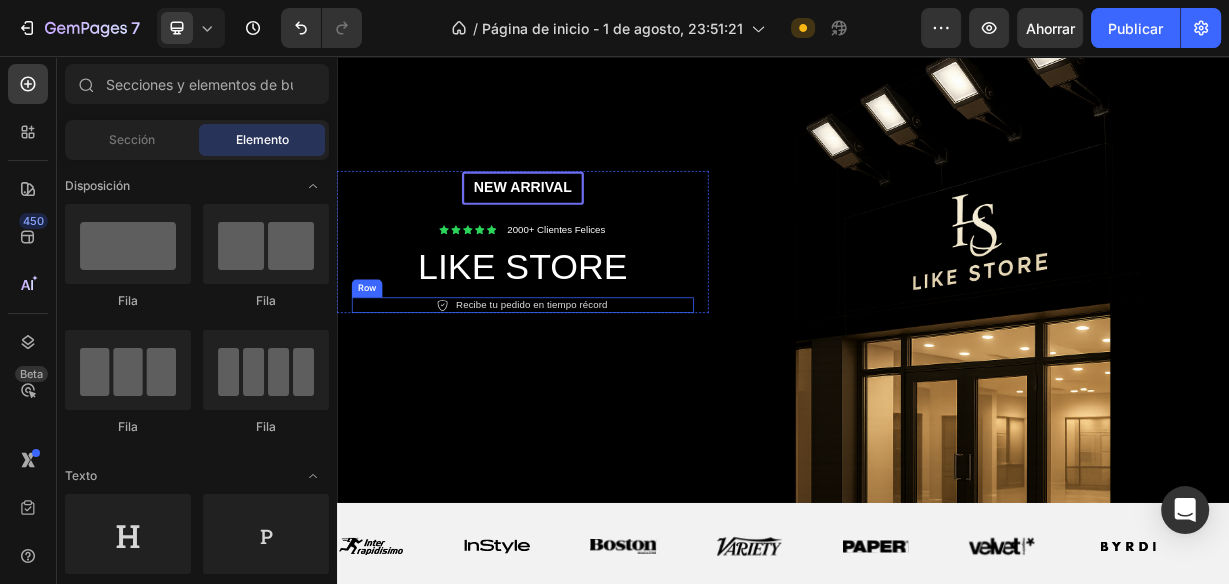 click on "Icon Recibe tu pedido en tiempo récord Text Block Row" at bounding box center [587, 391] 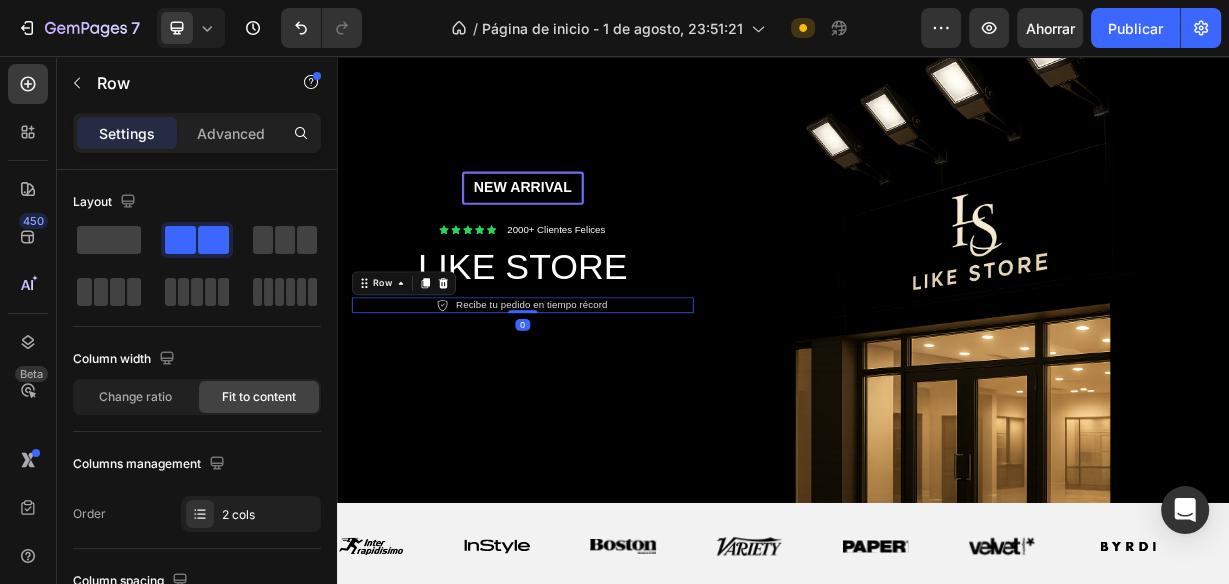 click on "Icon Recibe tu pedido en tiempo récord Text Block Row   0" at bounding box center (587, 391) 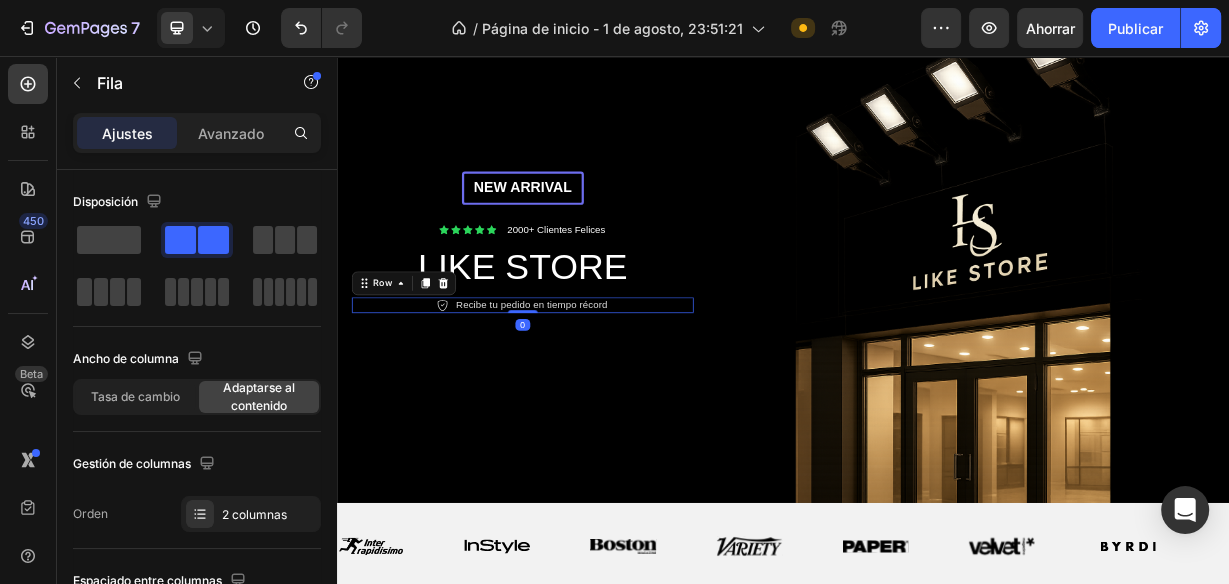 click on "Icon Recibe tu pedido en tiempo récord Text Block Row   0" at bounding box center (587, 391) 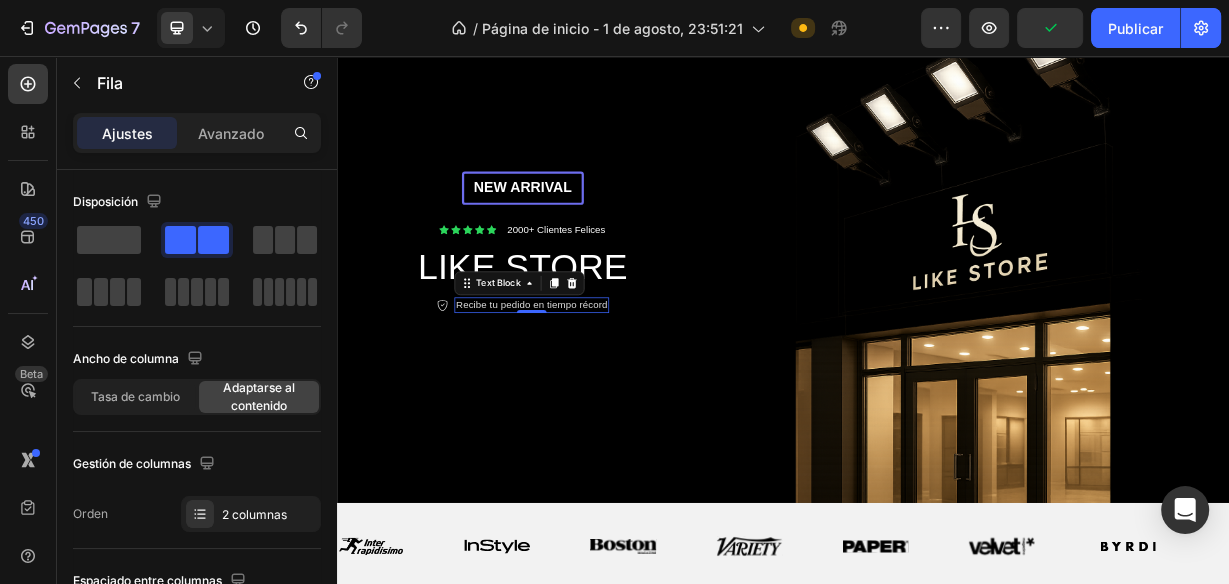 click on "Recibe tu pedido en tiempo récord" at bounding box center [599, 391] 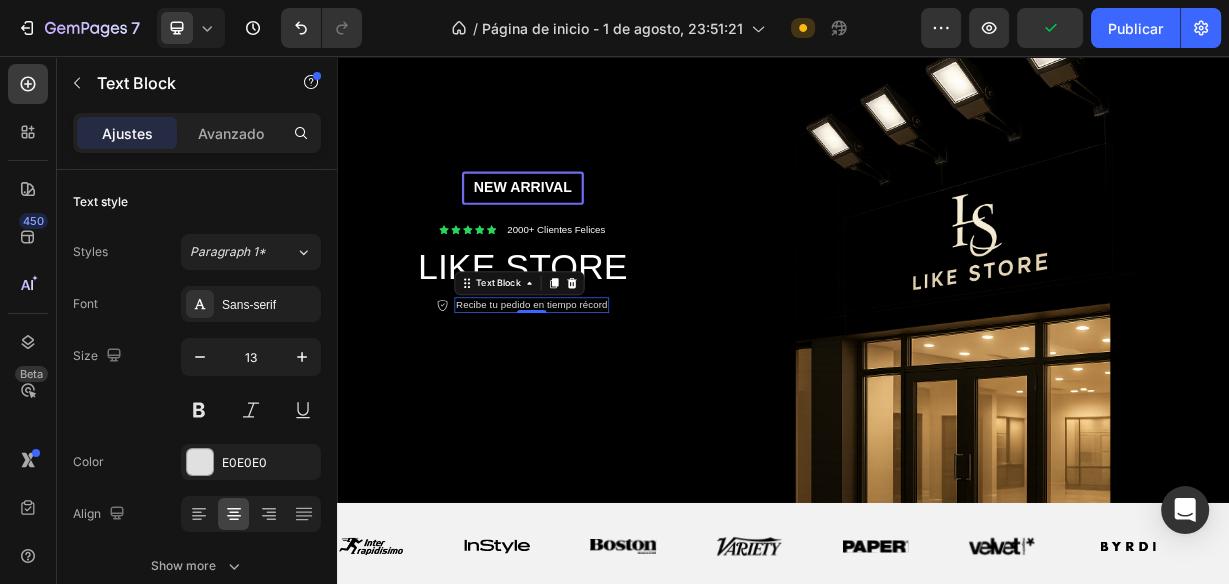 click on "Recibe tu pedido en tiempo récord" at bounding box center [599, 391] 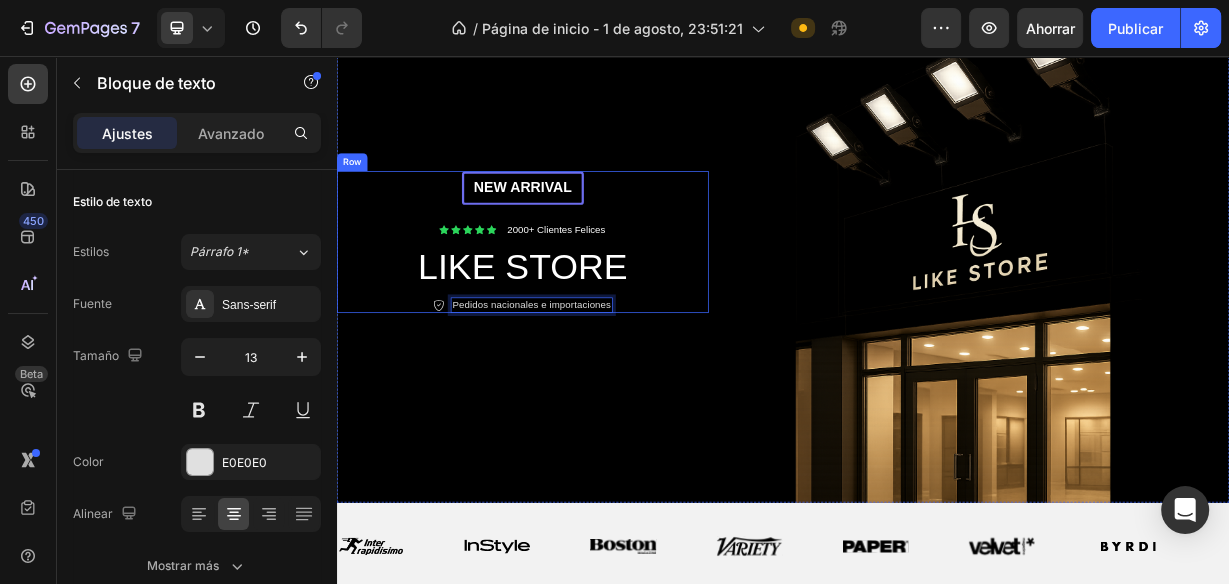 click on "New arrival Text Block Row
Icon
Icon
Icon
Icon
Icon Icon List 2000+ Clientes Felices Text Block Row LIKE STORE Heading
Icon Pedidos nacionales e importaciones Text Block   0 Row" at bounding box center (587, 306) 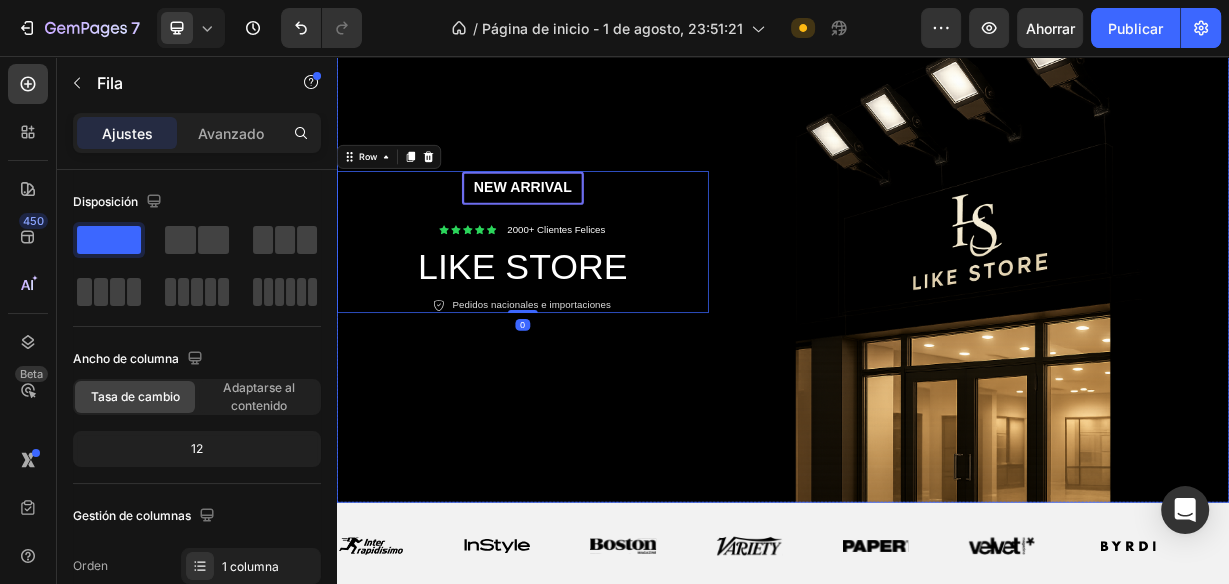 scroll, scrollTop: 0, scrollLeft: 0, axis: both 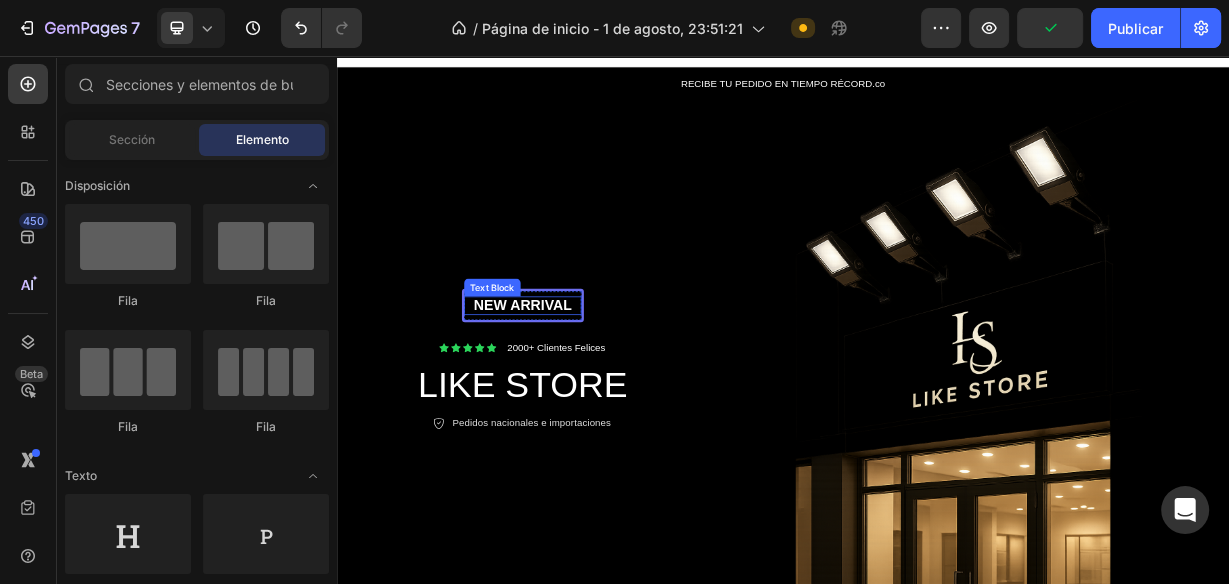 click on "New arrival" at bounding box center (587, 391) 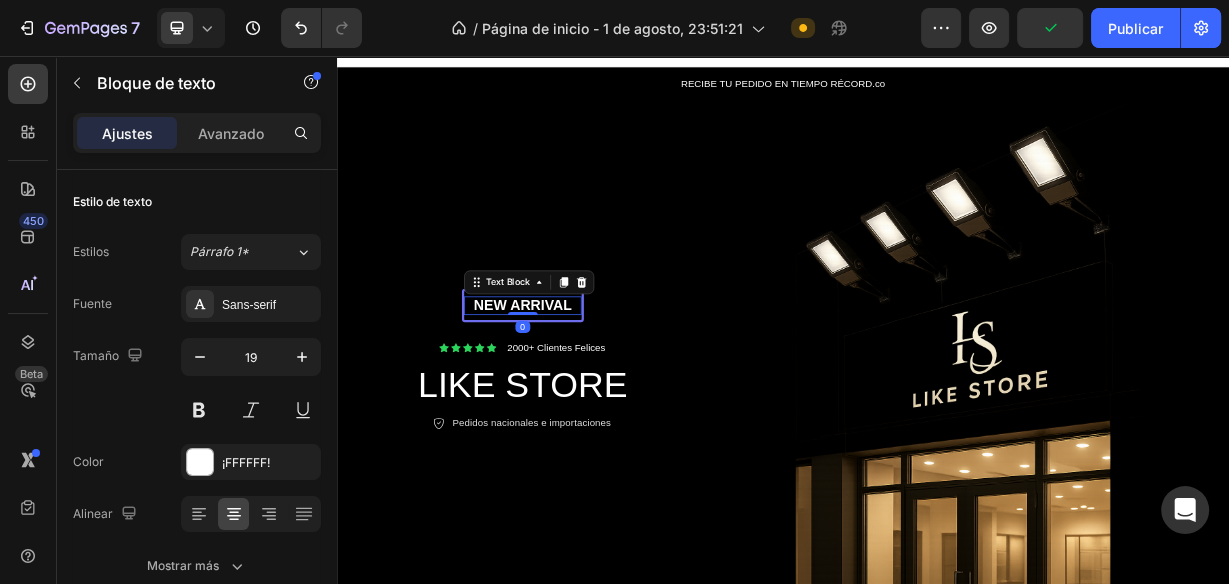 click on "New arrival" at bounding box center [587, 391] 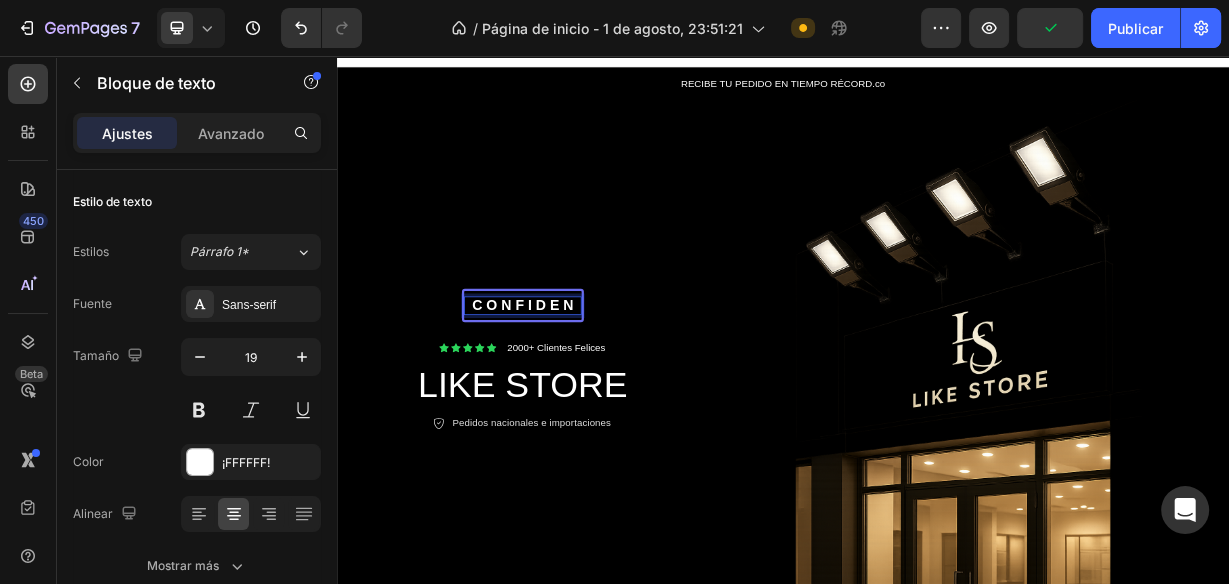 scroll, scrollTop: 14, scrollLeft: 0, axis: vertical 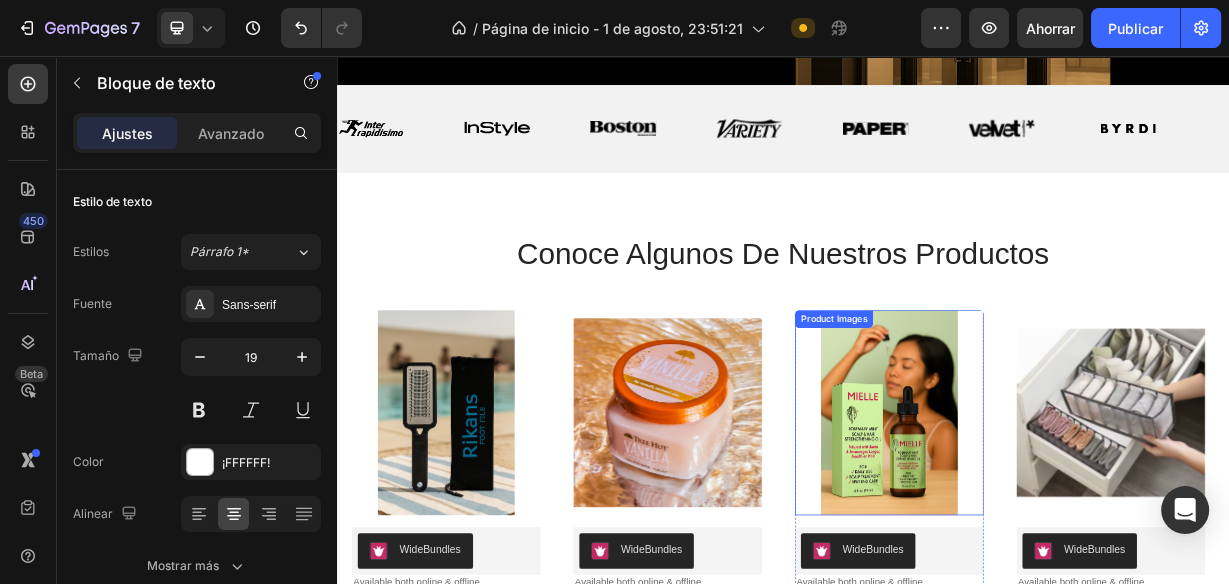 click at bounding box center [1080, 535] 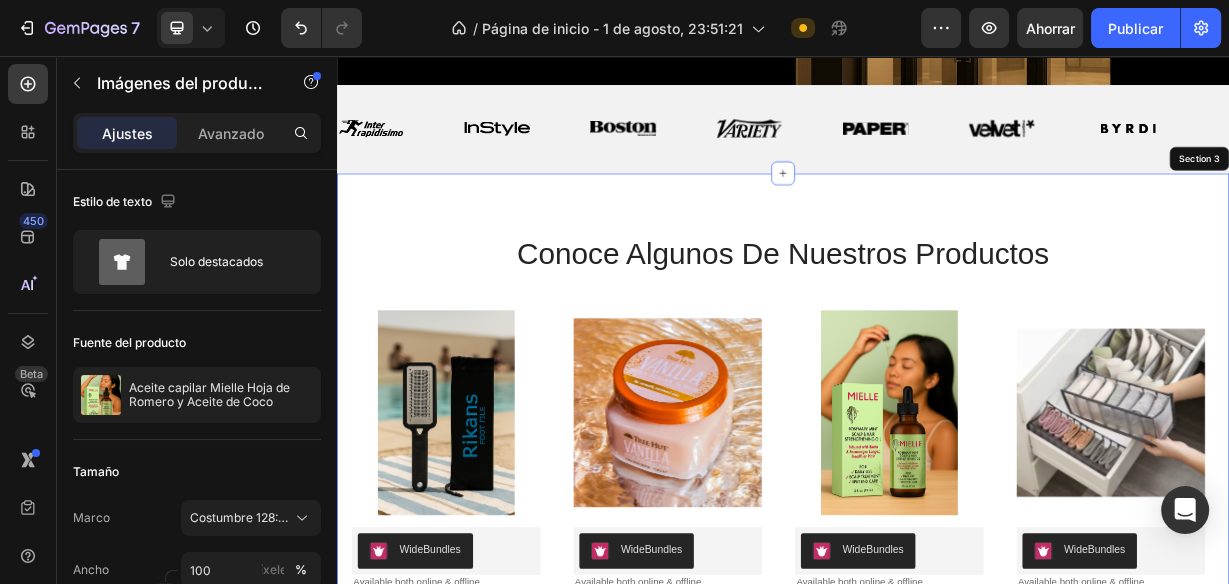 click on "conoce algunos de nuestros productos Heading Product Images   0 WideBundles WideBundles Available both online & offline Text Block lima removedora de callos para pies (grado quirúrgico) Product Title $60.000,00 Product Price Product Price Row Row Product List Product Images   0 WideBundles WideBundles Available both online & offline Text Block tree hut - exfoliante corporal hidratante de azúcar y karité, vanilla Product Title $86.790,00 Product Price Product Price Row Row Product List Product Images   16 WideBundles WideBundles Available both online & offline Text Block aceite capilar mielle rosemary leaf & coconut oil Product Title $77.000,00 Product Price Product Price Row Row Product List Product Images   0 WideBundles WideBundles Available both online & offline Text Block organizadores de ropa interior para armario Product Title $49.990,00 Product Price Product Price Row Row Product List Product List" at bounding box center [937, 566] 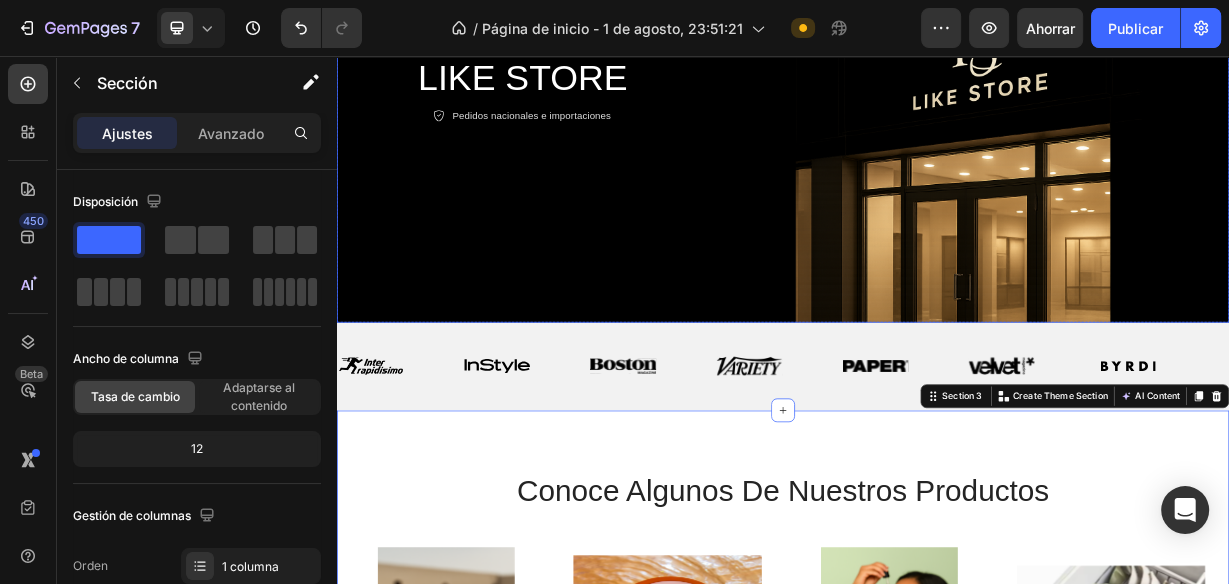 scroll, scrollTop: 106, scrollLeft: 0, axis: vertical 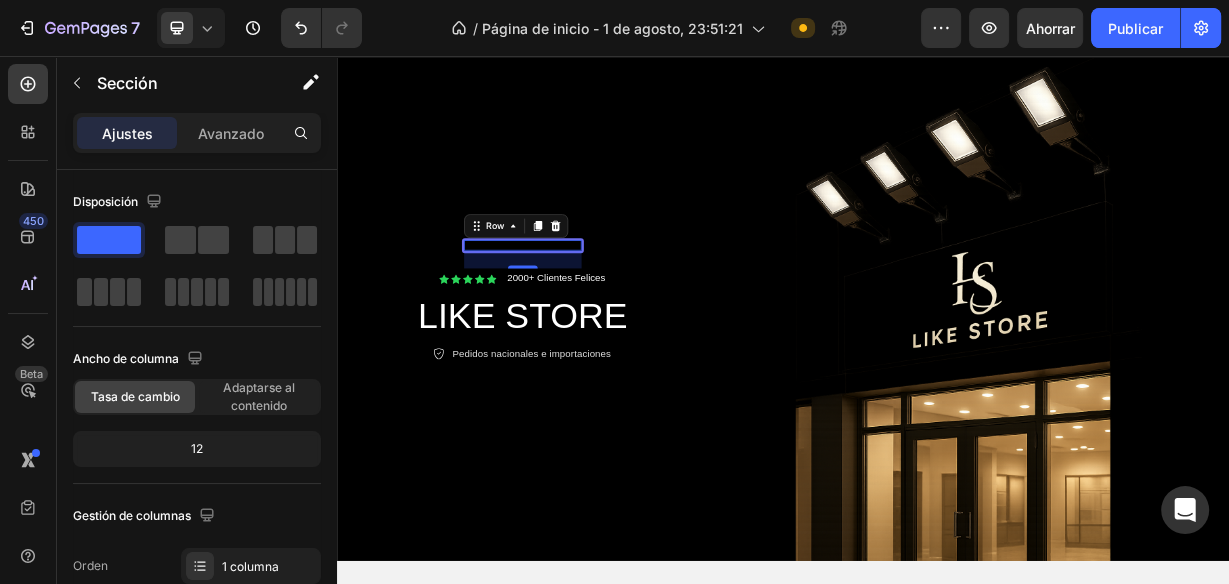 click on "Text Block Row   0" at bounding box center (587, 311) 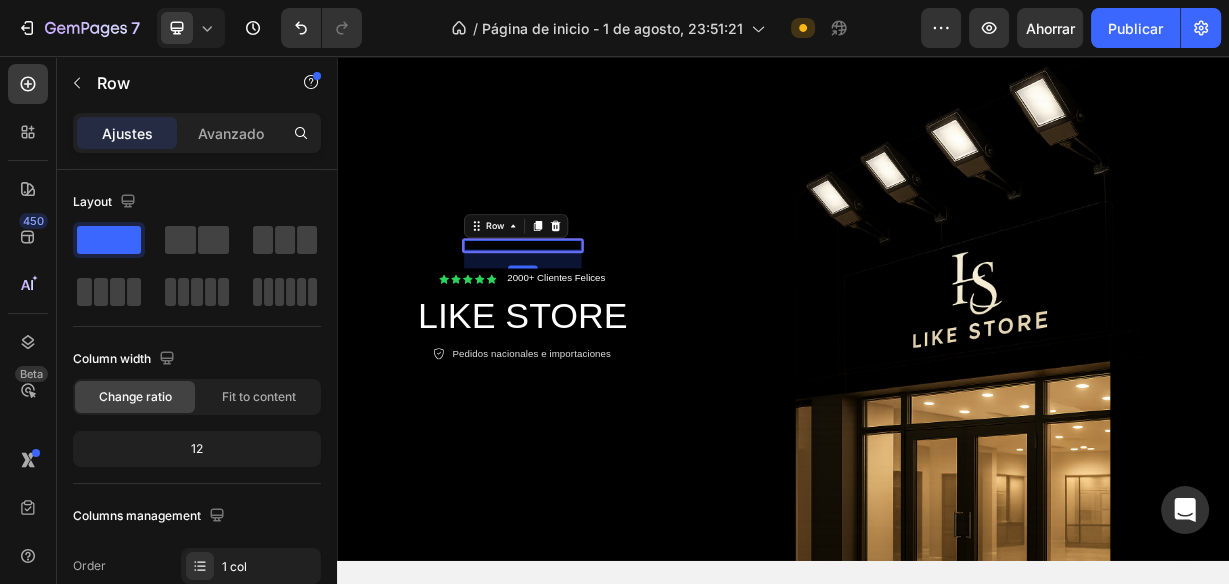 click on "Text Block Row   0" at bounding box center (587, 311) 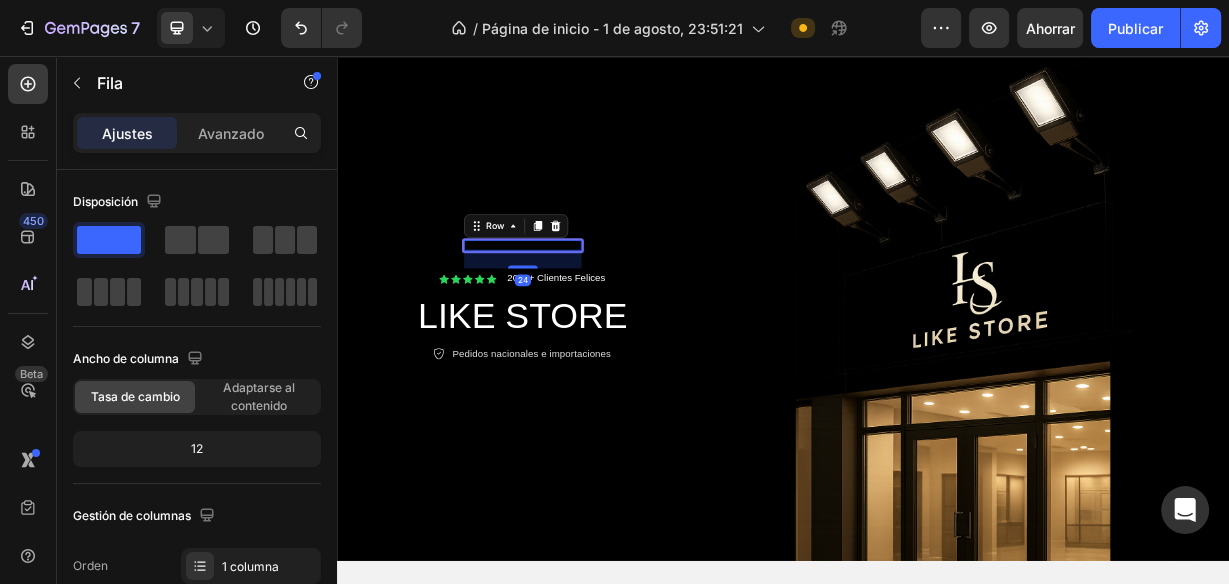 click on "Text Block Row   24" at bounding box center (587, 311) 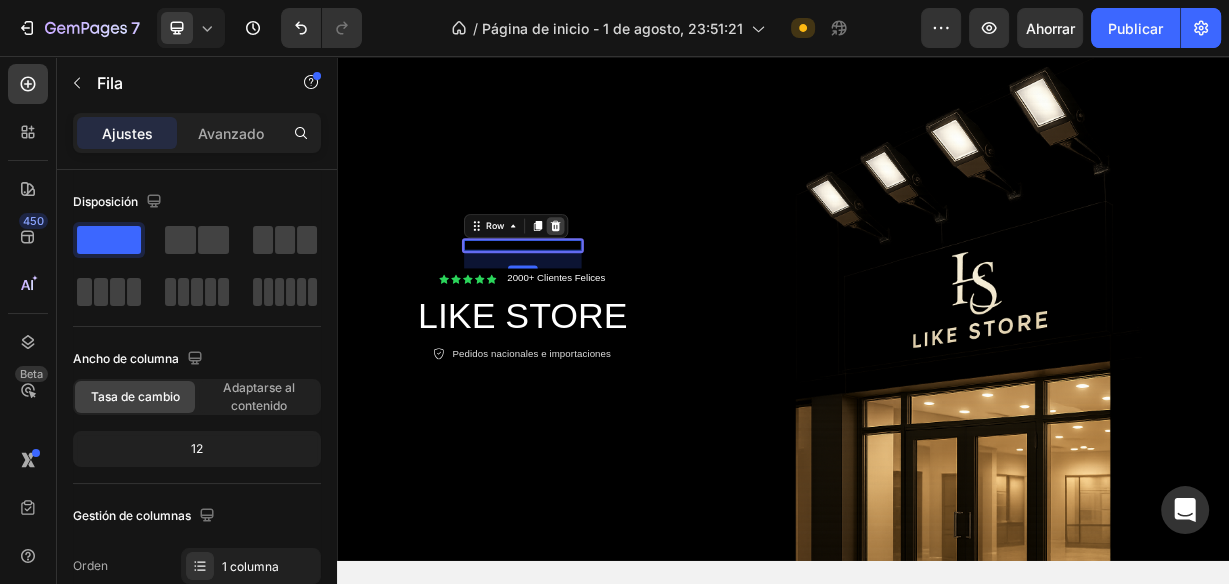 click 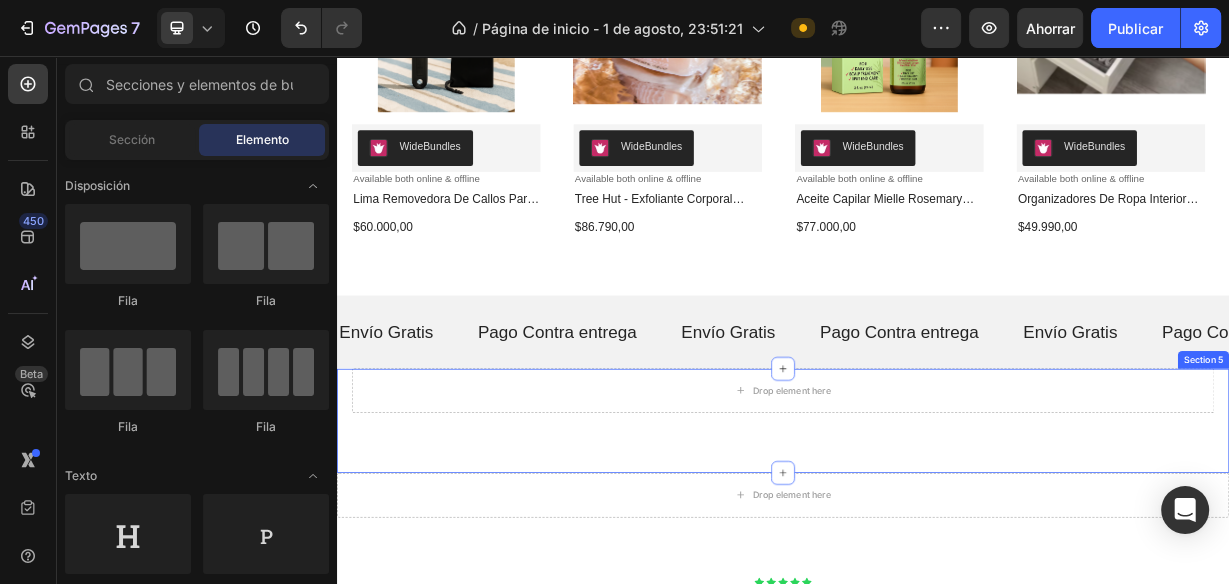 scroll, scrollTop: 1440, scrollLeft: 0, axis: vertical 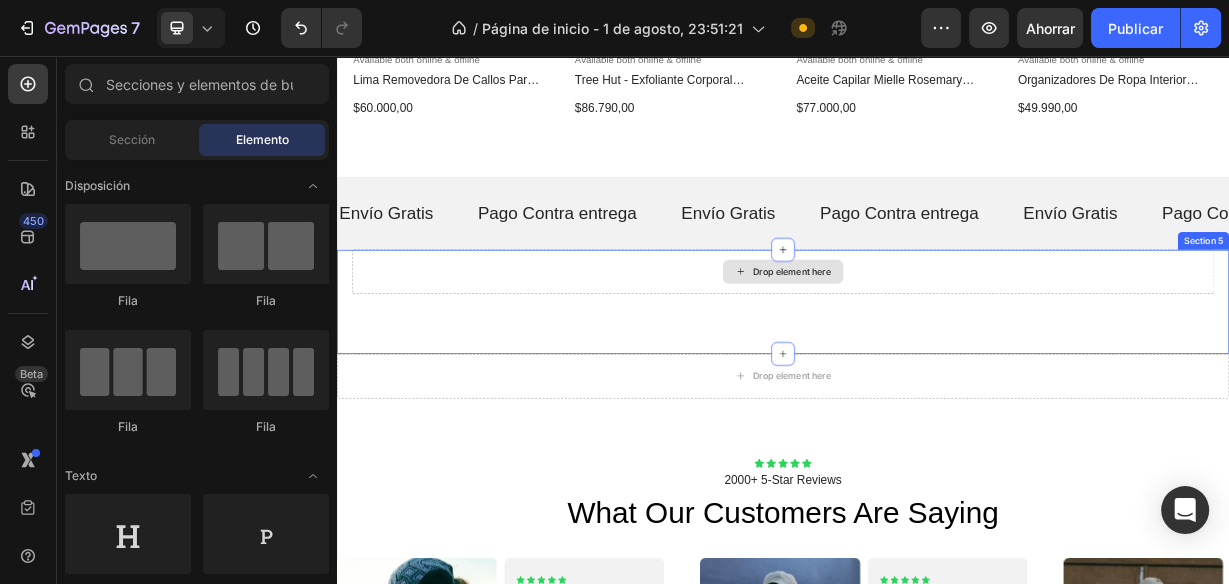 click on "Drop element here" at bounding box center (937, 346) 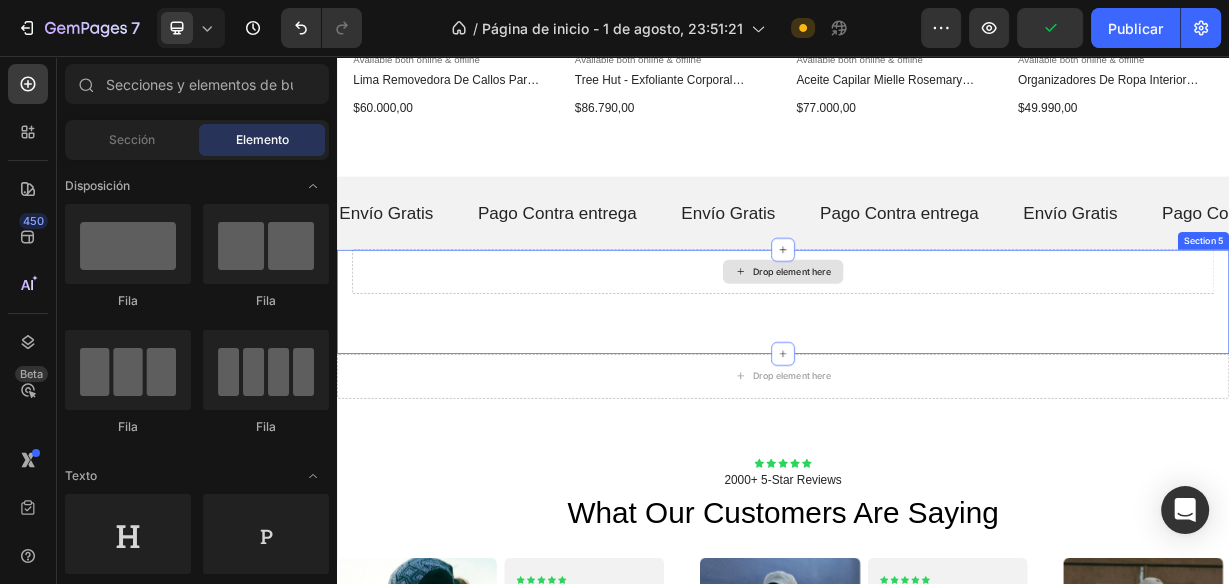 click on "Drop element here" at bounding box center (937, 346) 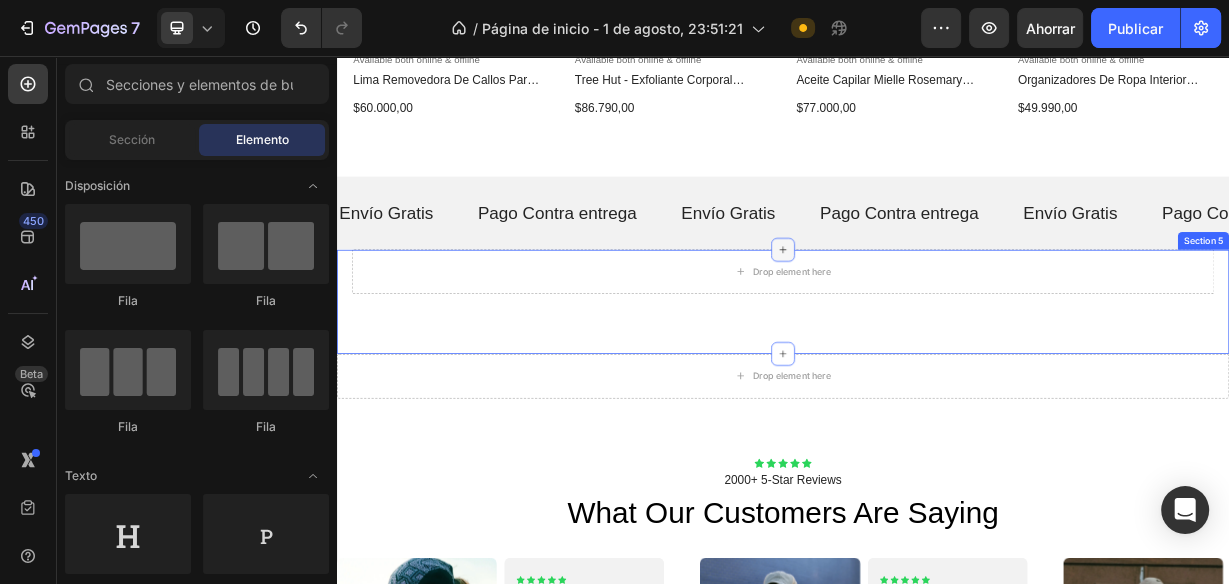 click 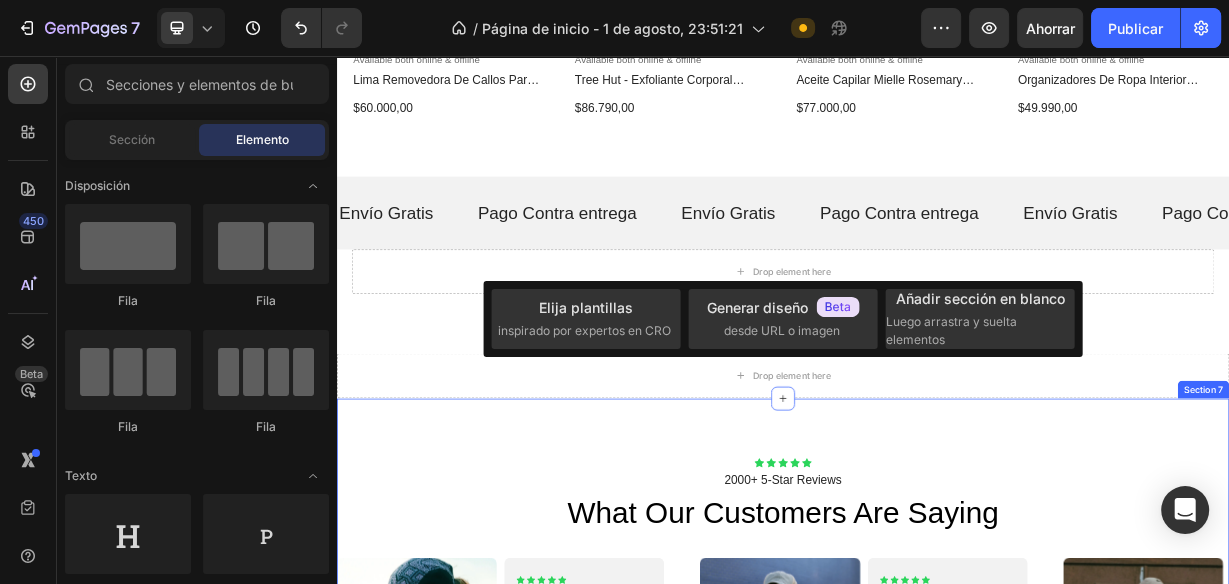 click on "Icon
Icon
Icon
Icon
Icon Icon List 2000+ 5-Star Reviews Text Block what our customers are saying Heading Image
Icon
Icon
Icon
Icon
Icon Icon List Wonderful! Text Block “This hat has transformed my daily outings, providing unparalleled comfort and protection.” Text Block -[LAST] [LAST] Text Block
Icon Row Row Carousel Image
Icon
Icon
Icon
Icon
Icon Icon List Fantastic! Text Block Wearing this exceptional hat has been a true game-changer, significantly elevating my style. Text Block -[FIRST] [LAST] Text Block
Icon Row Row Carousel Image
Icon
Icon
Icon
Icon
Icon Icon List Fantastic! Text Block Text Block -[LAST] [LAST] Text Block" at bounding box center (937, 799) 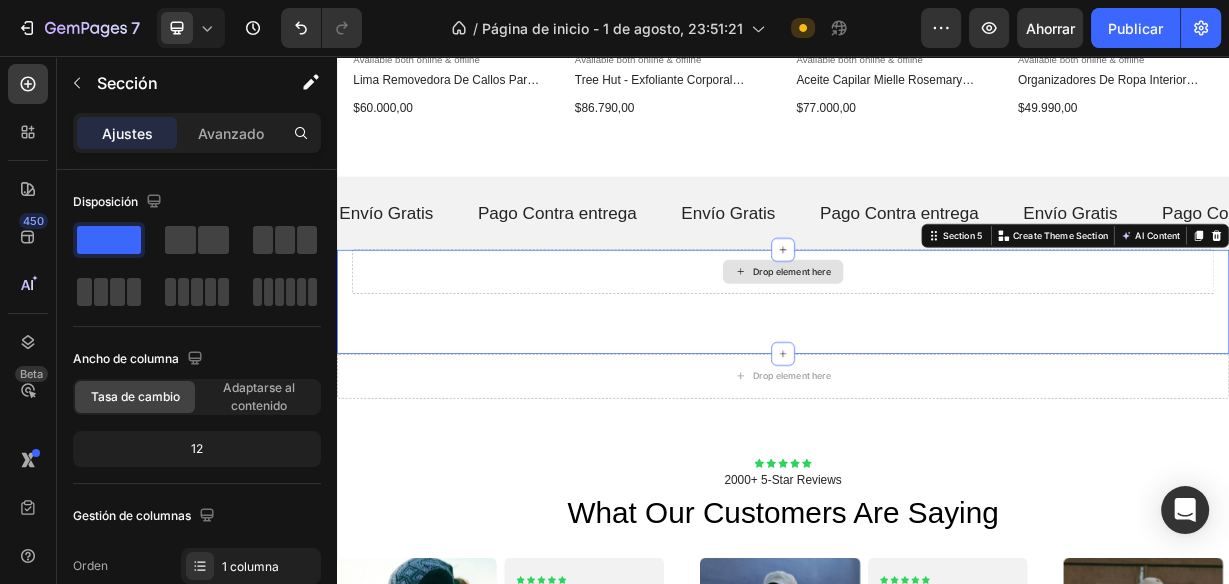 click on "Drop element here" at bounding box center (937, 346) 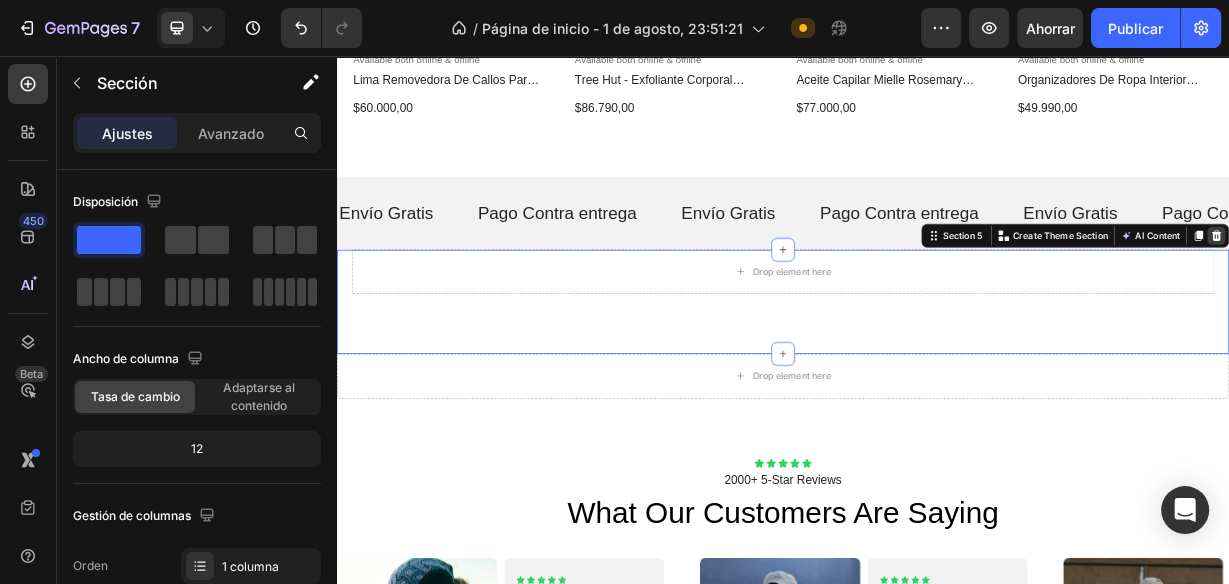 click 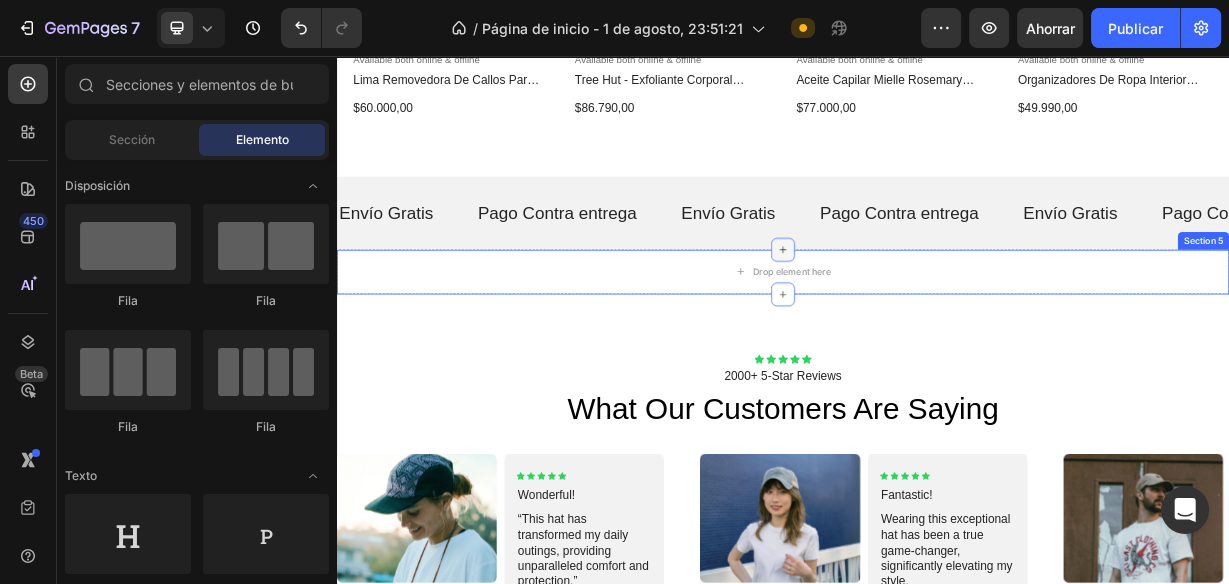 click 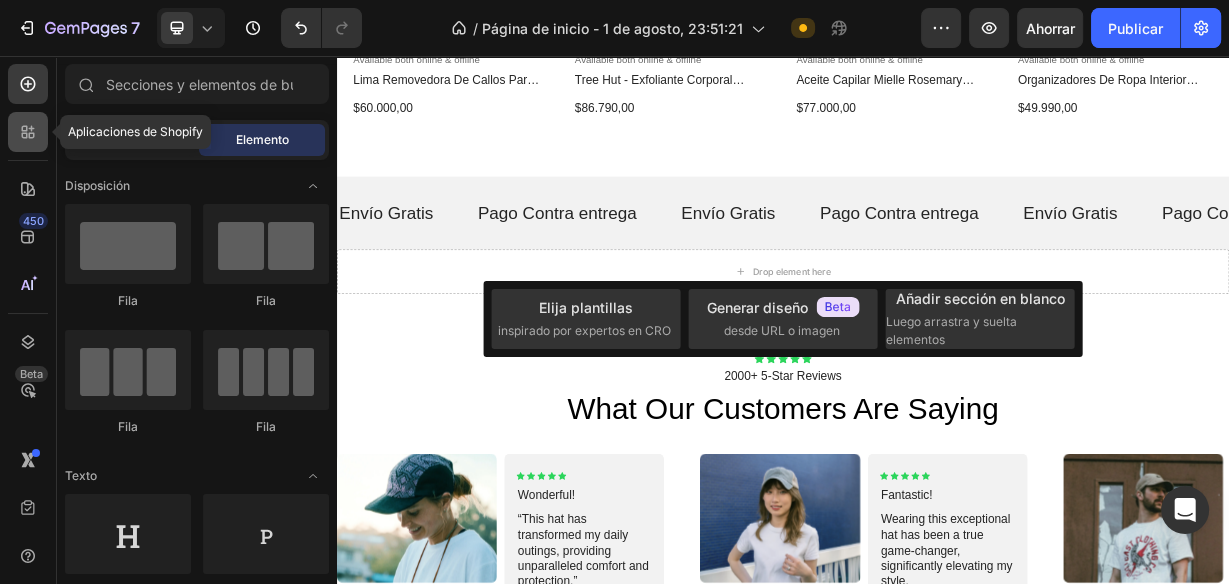 click 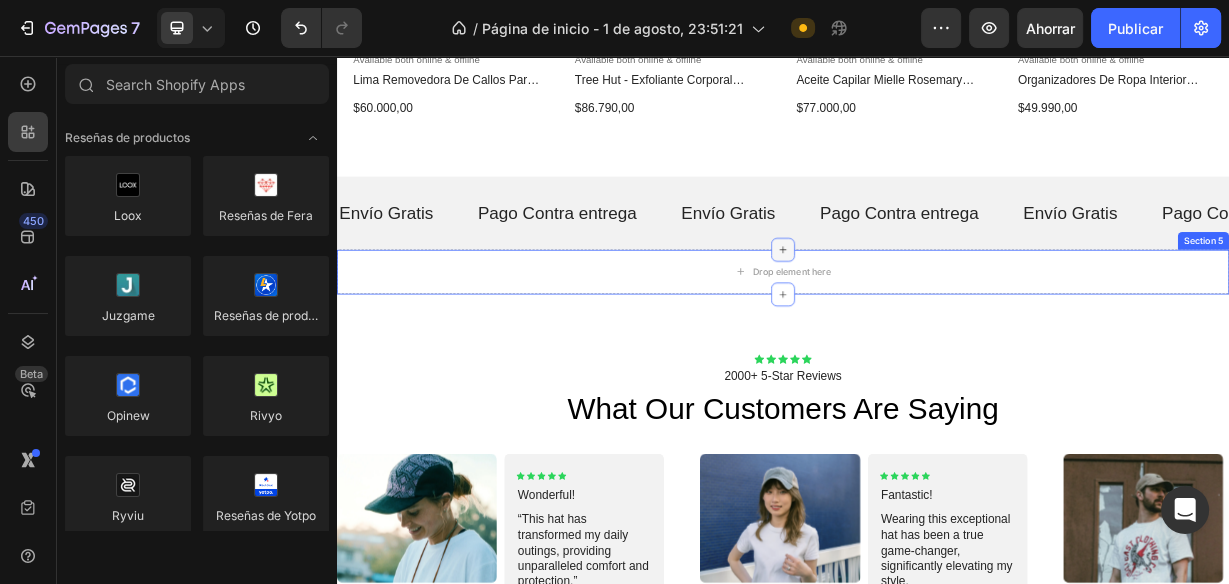 click at bounding box center (937, 316) 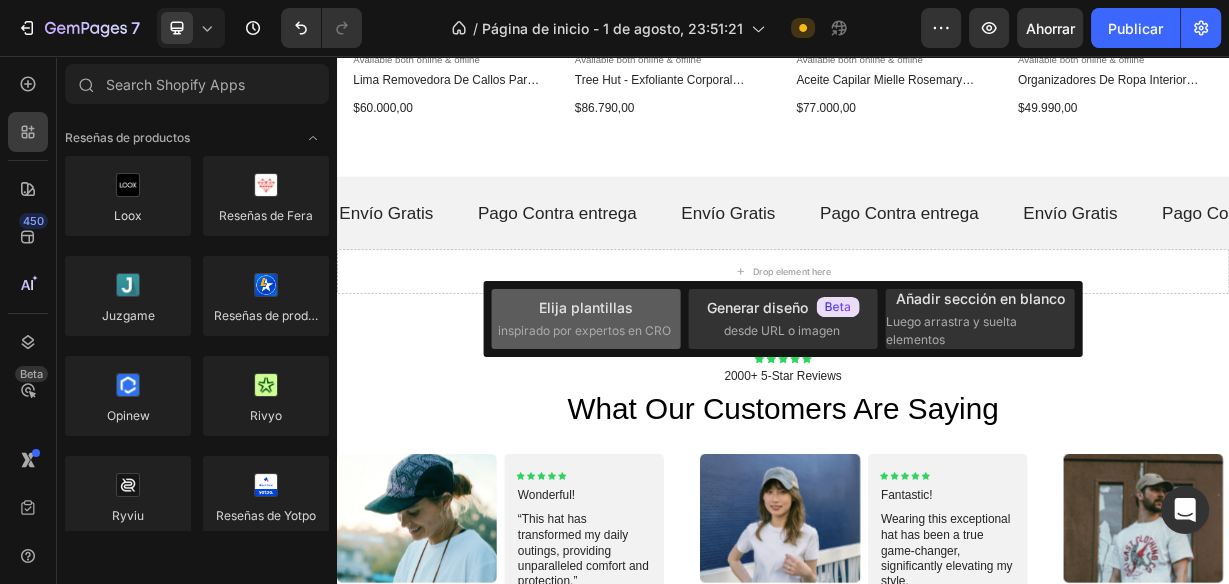 click on "inspirado por expertos en CRO" at bounding box center (584, 330) 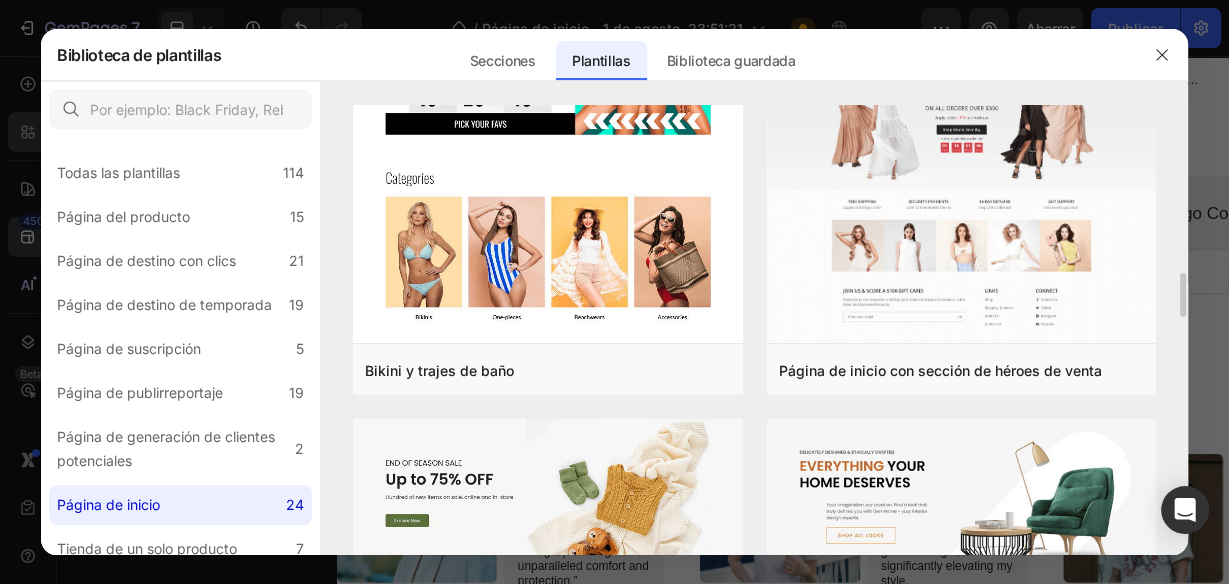 scroll, scrollTop: 1280, scrollLeft: 0, axis: vertical 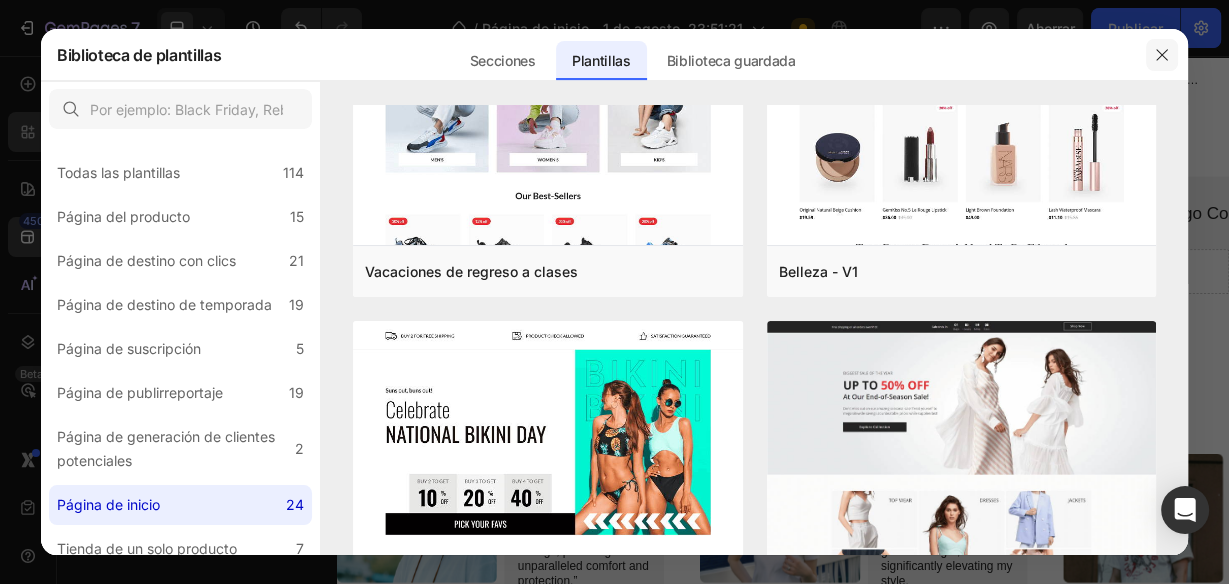 click 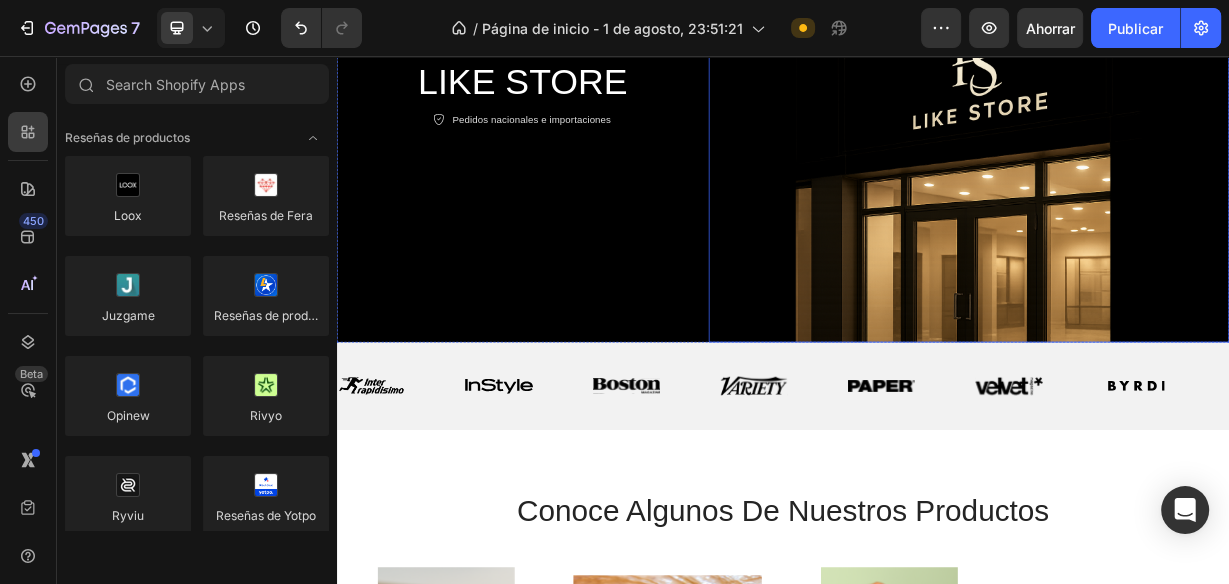 scroll, scrollTop: 560, scrollLeft: 0, axis: vertical 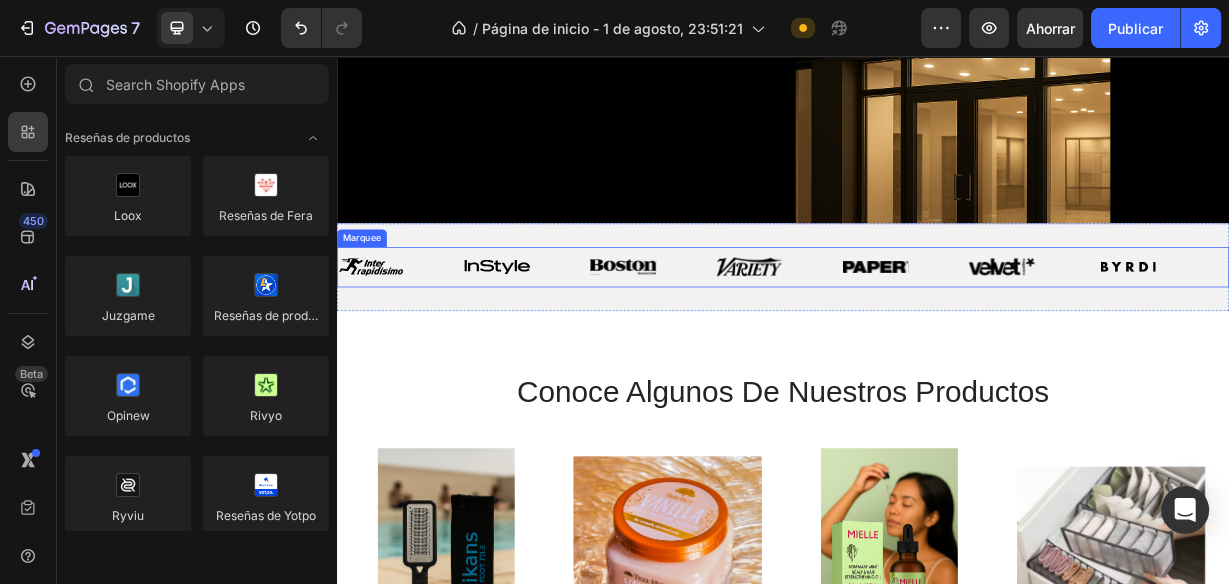 click on "conoce algunos de nuestros productos Heading Product Images WideBundles WideBundles Available both online & offline Text Block lima removedora de callos para pies (grado quirúrgico) Product Title $60.000,00 Product Price Product Price Row Row Product List Product Images WideBundles WideBundles Available both online & offline Text Block tree hut - exfoliante corporal hidratante de azúcar y karité, vanilla Product Title $86.790,00 Product Price Product Price Row Row Product List Product Images WideBundles WideBundles Available both online & offline Text Block aceite capilar mielle rosemary leaf & coconut oil Product Title $77.000,00 Product Price Product Price Row Row Product List Product Images WideBundles WideBundles Available both online & offline Text Block organizadores de ropa interior para armario Product Title $49.990,00 Product Price Product Price Row Row Product List Product List Section 3" at bounding box center [937, 752] 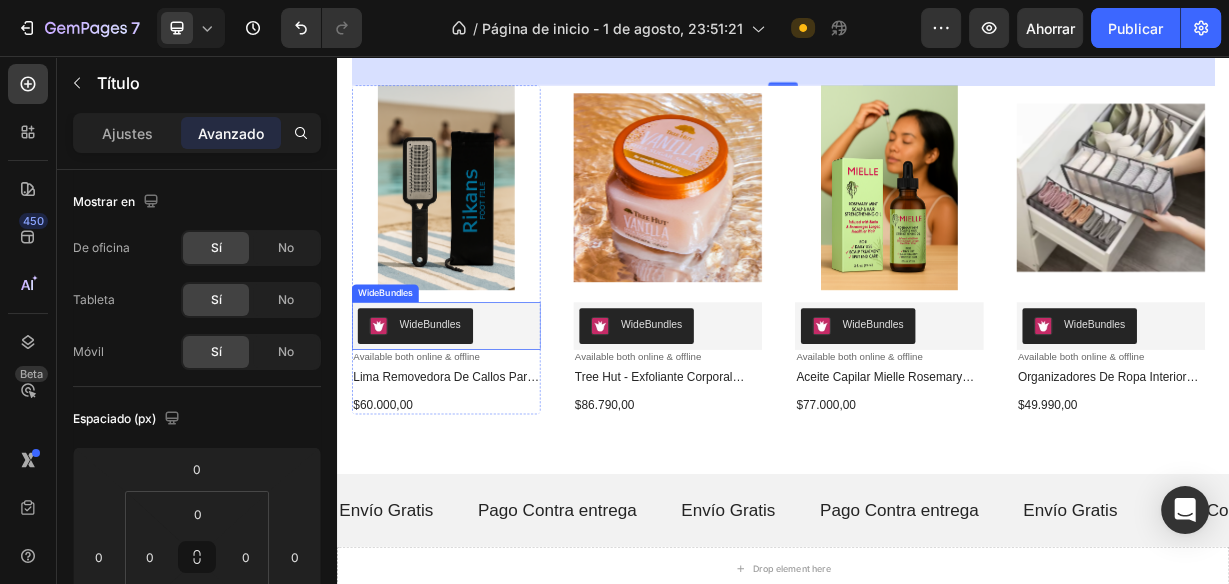 scroll, scrollTop: 1440, scrollLeft: 0, axis: vertical 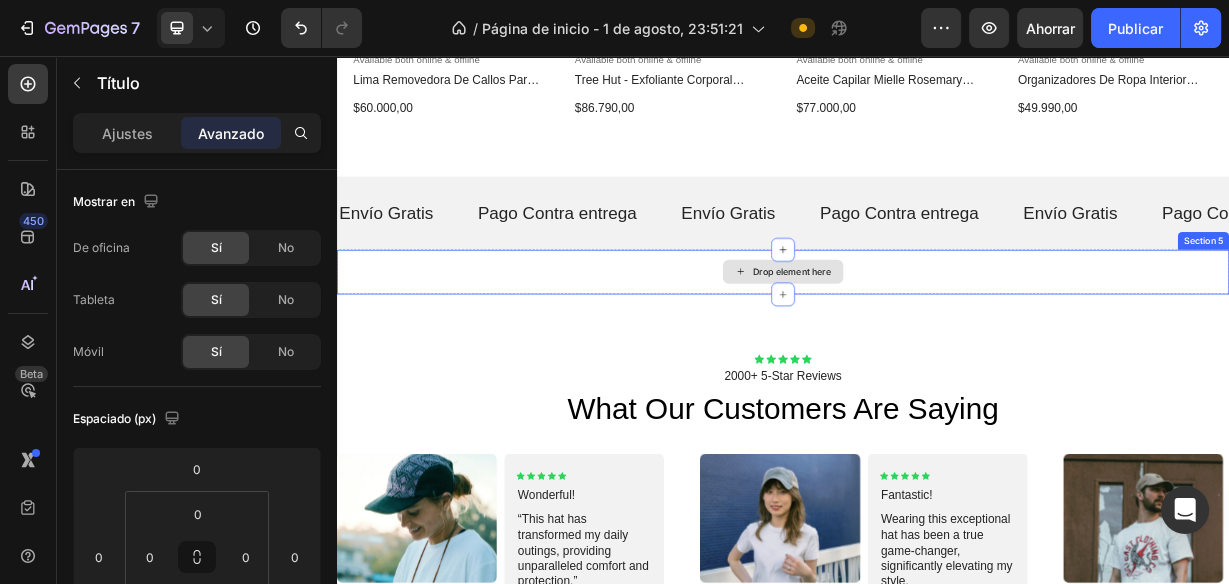 click on "Drop element here" at bounding box center [937, 346] 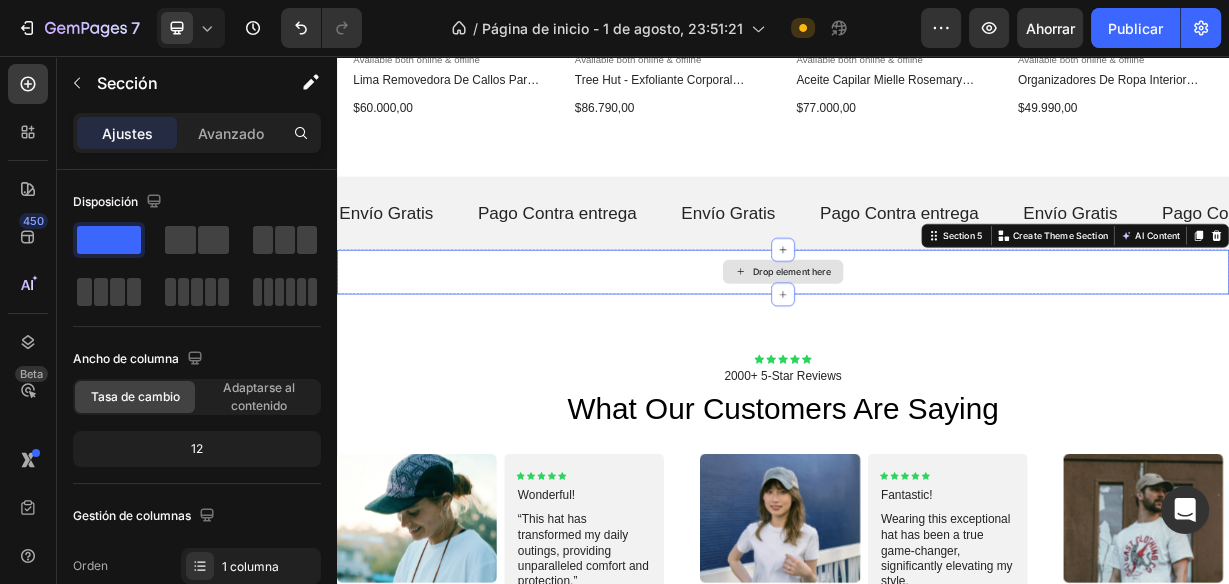 click on "Drop element here" at bounding box center [937, 346] 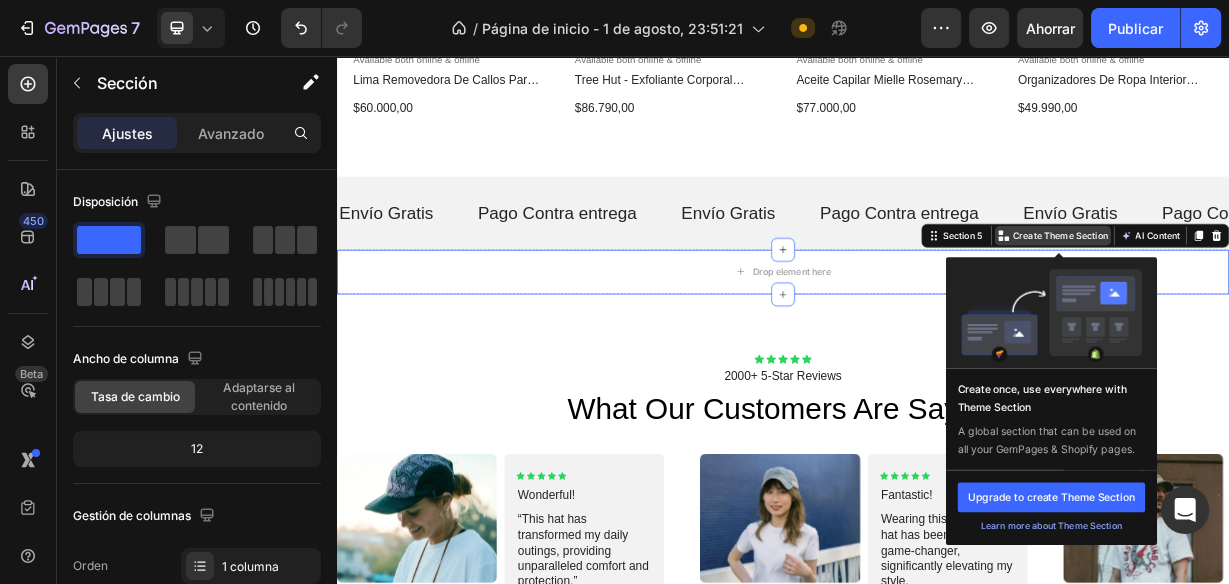 click on "Create Theme Section" at bounding box center (1310, 297) 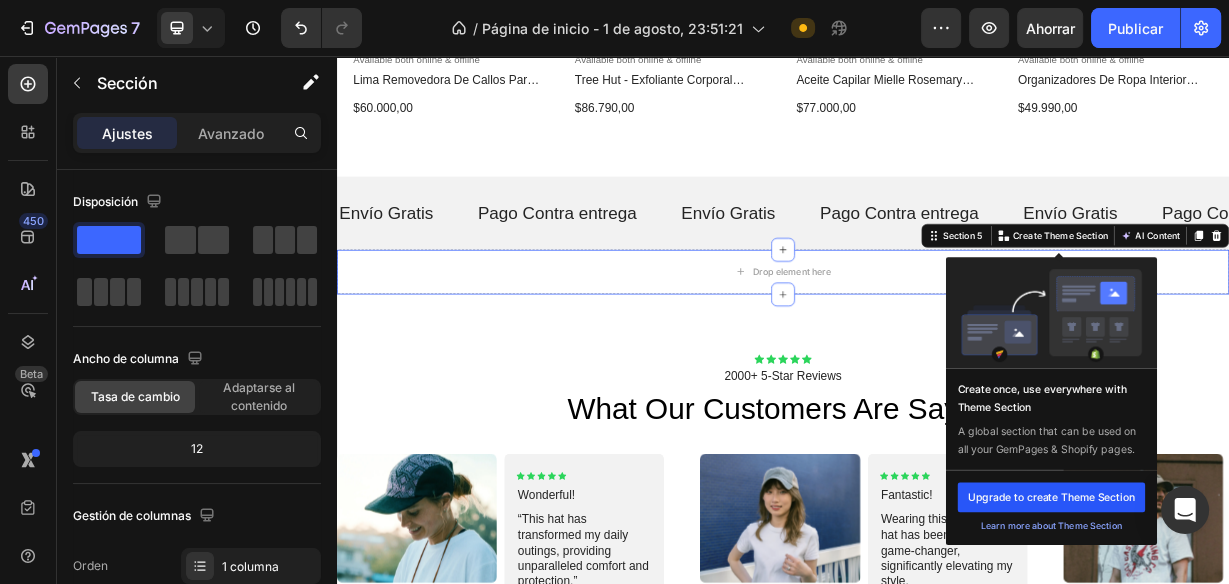 click on "Upgrade to create Theme Section" at bounding box center [1298, 649] 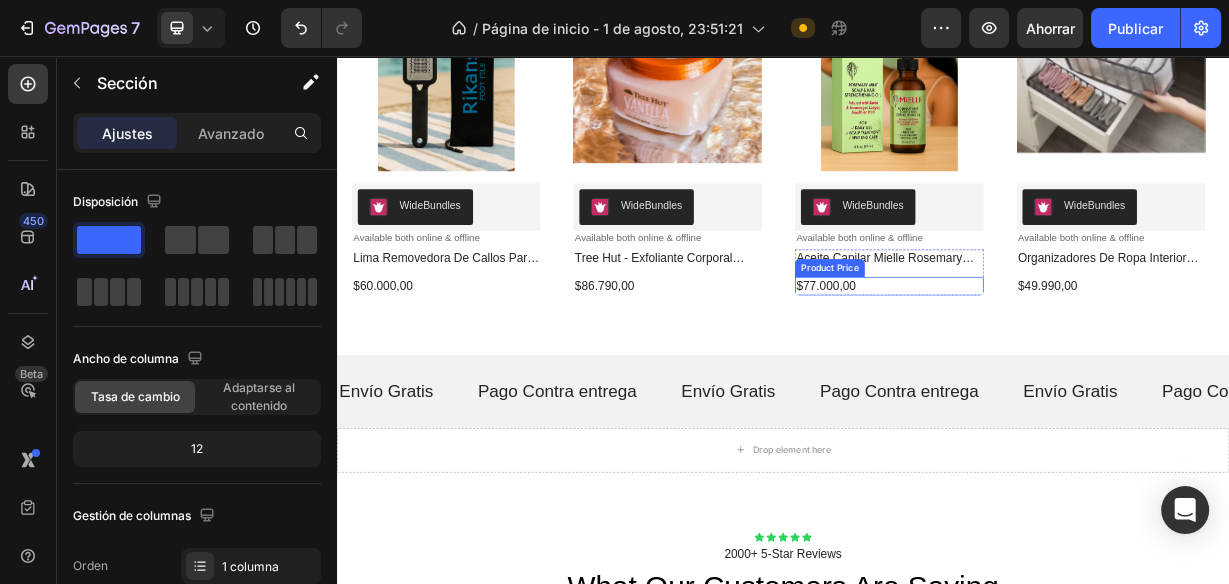 scroll, scrollTop: 1360, scrollLeft: 0, axis: vertical 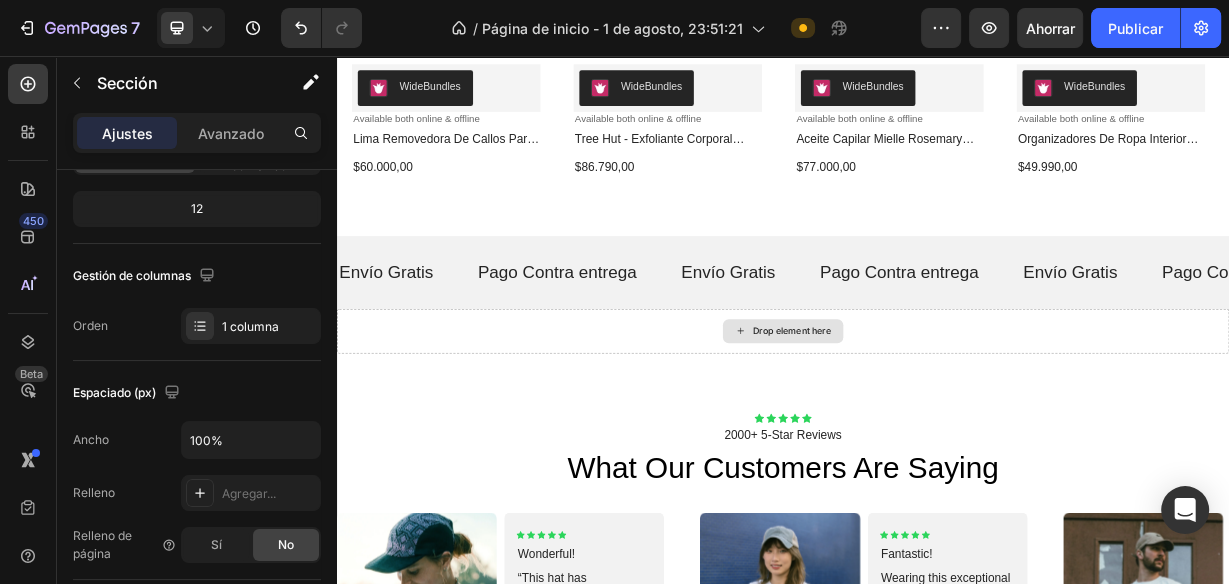 click on "Drop element here" at bounding box center [937, 426] 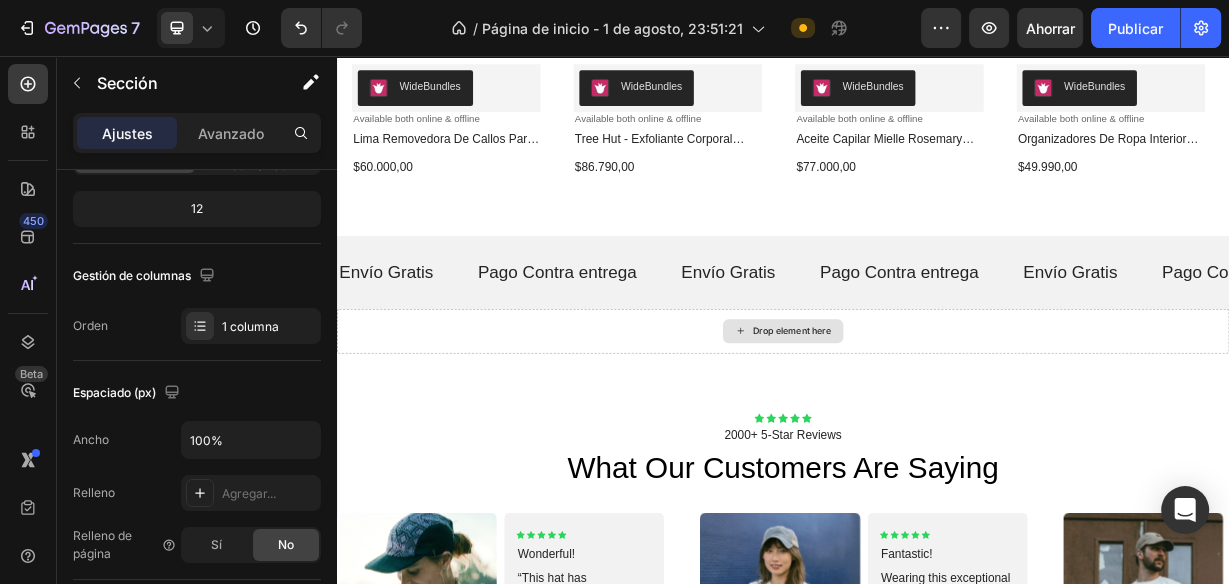 click on "Drop element here" at bounding box center [937, 426] 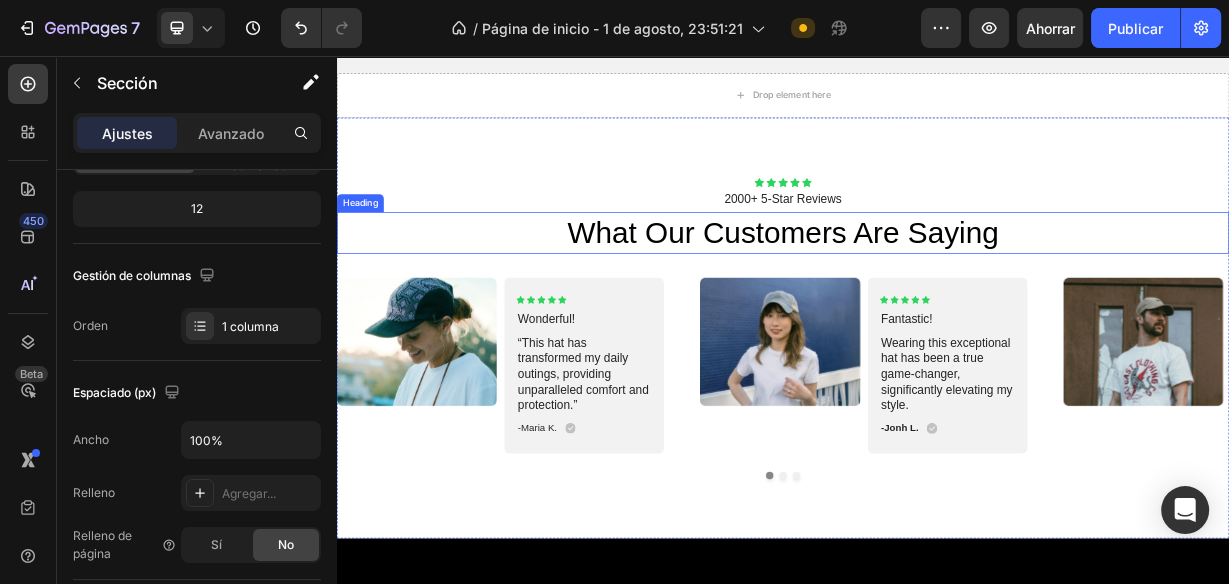 scroll, scrollTop: 1360, scrollLeft: 0, axis: vertical 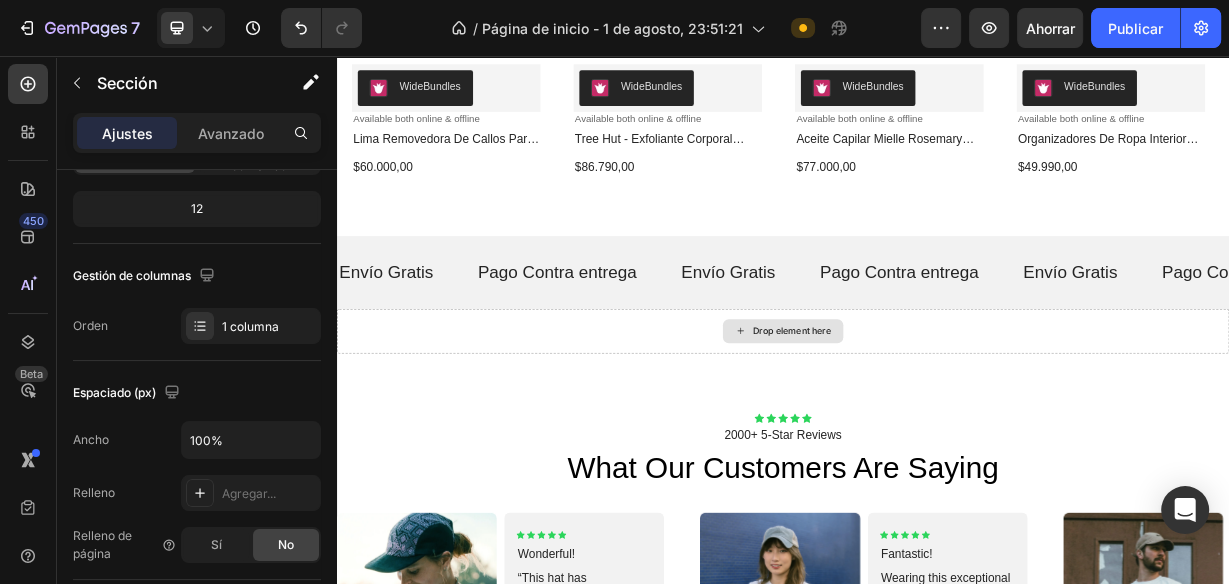 click on "Drop element here" at bounding box center (937, 426) 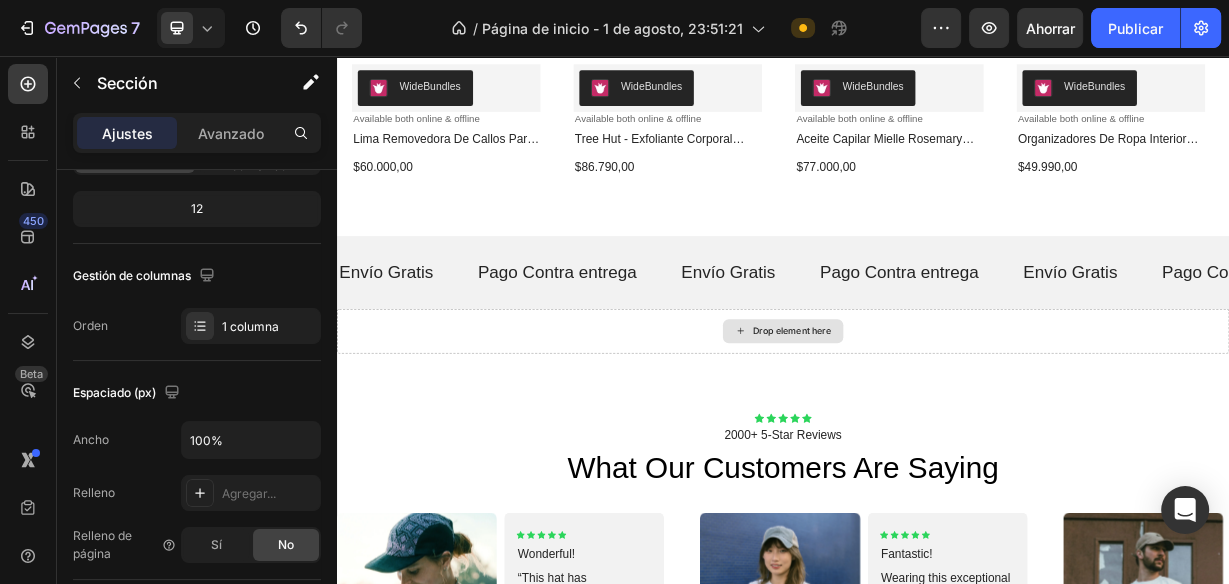 click on "Icon
Icon
Icon
Icon
Icon Icon List 2000+ 5-Star Reviews Text Block what our customers are saying Heading Image
Icon
Icon
Icon
Icon
Icon Icon List Wonderful! Text Block “This hat has transformed my daily outings, providing unparalleled comfort and protection.” Text Block -[LAST] [LAST] Text Block
Icon Row Row Carousel Image
Icon
Icon
Icon
Icon
Icon Icon List Fantastic! Text Block Wearing this exceptional hat has been a true game-changer, significantly elevating my style. Text Block -[FIRST] [LAST] Text Block
Icon Row Row Carousel Image
Icon
Icon
Icon
Icon
Icon Icon List Fantastic! Text Block Text Block -[LAST] [LAST] Text Block" at bounding box center [937, 739] 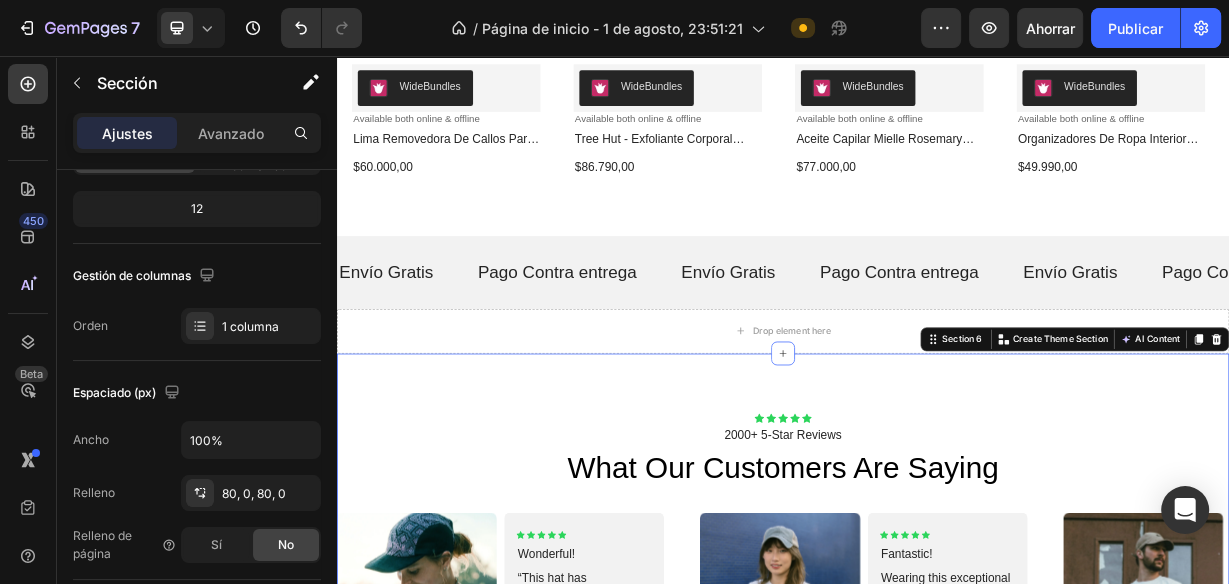 click on "Icon
Icon
Icon
Icon
Icon Icon List 2000+ 5-Star Reviews Text Block what our customers are saying Heading Image
Icon
Icon
Icon
Icon
Icon Icon List Wonderful! Text Block “This hat has transformed my daily outings, providing unparalleled comfort and protection.” Text Block -[LAST] [LAST] Text Block
Icon Row Row Carousel Image
Icon
Icon
Icon
Icon
Icon Icon List Fantastic! Text Block Wearing this exceptional hat has been a true game-changer, significantly elevating my style. Text Block -[FIRST] [LAST] Text Block
Icon Row Row Carousel Image
Icon
Icon
Icon
Icon
Icon Icon List Fantastic! Text Block Text Block -[LAST] [LAST] Text Block" at bounding box center (937, 739) 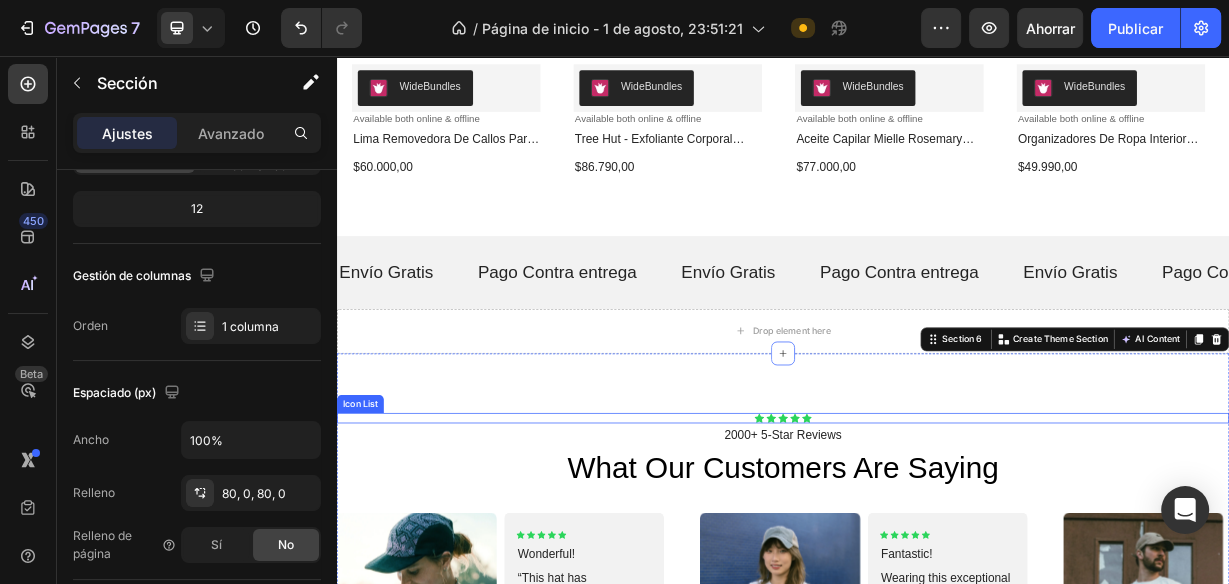 click on "Icon
Icon
Icon
Icon
Icon Icon List 2000+ 5-Star Reviews Text Block what our customers are saying Heading Image
Icon
Icon
Icon
Icon
Icon Icon List Wonderful! Text Block “This hat has transformed my daily outings, providing unparalleled comfort and protection.” Text Block -[LAST] [LAST] Text Block
Icon Row Row Carousel Image
Icon
Icon
Icon
Icon
Icon Icon List Fantastic! Text Block Wearing this exceptional hat has been a true game-changer, significantly elevating my style. Text Block -[FIRST] [LAST] Text Block
Icon Row Row Carousel Image
Icon
Icon
Icon
Icon
Icon Icon List Fantastic! Text Block Text Block -[LAST] [LAST] Text Block" at bounding box center [937, 739] 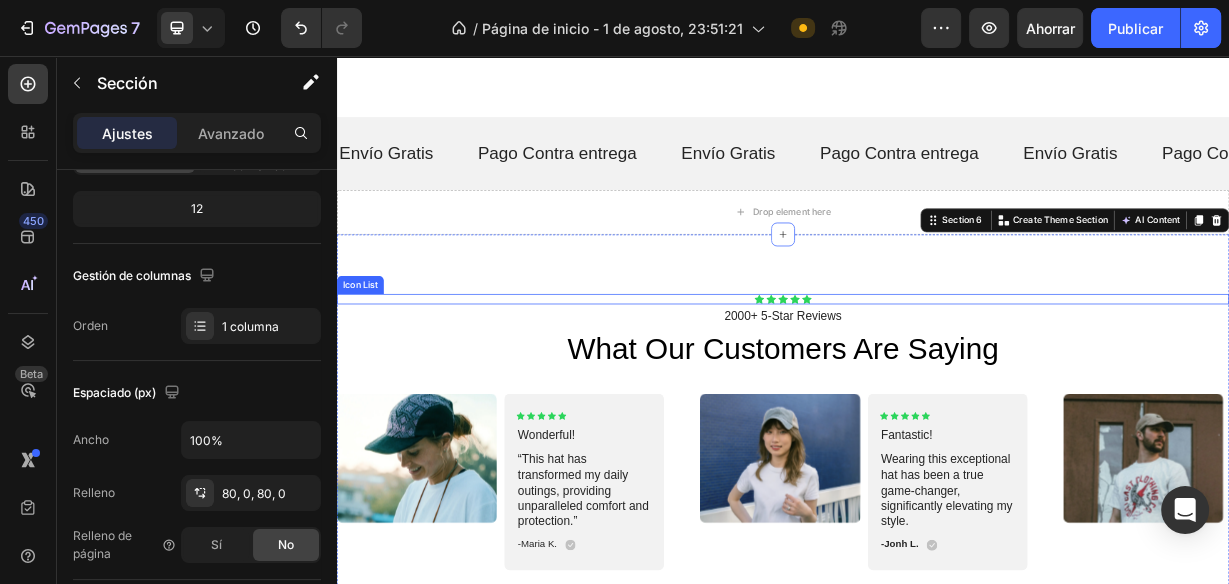 scroll, scrollTop: 1680, scrollLeft: 0, axis: vertical 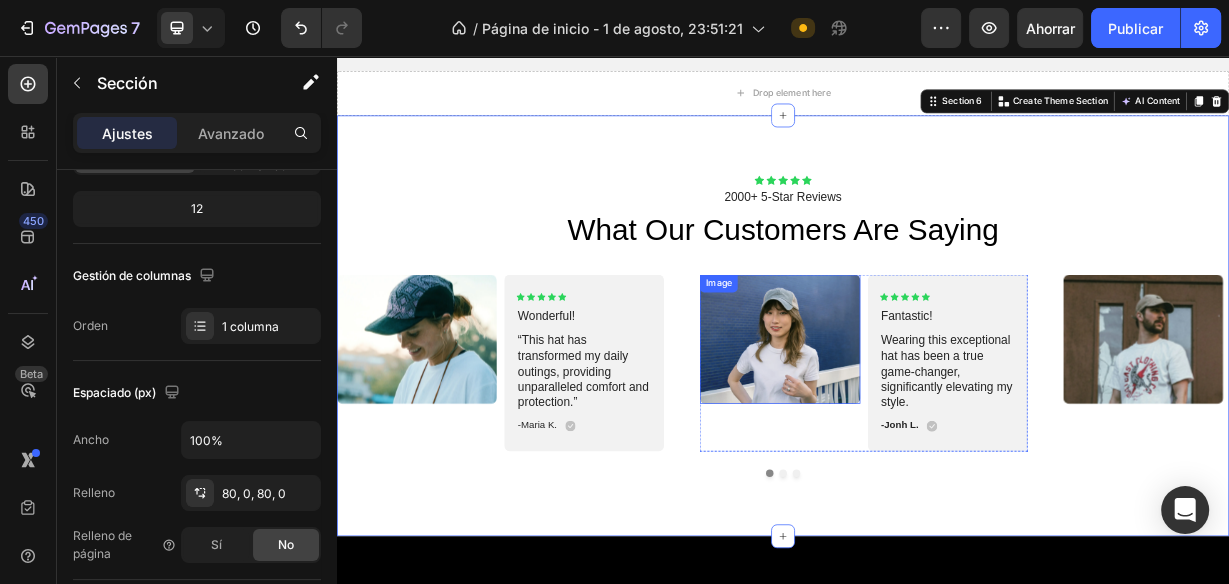 click at bounding box center [932, 436] 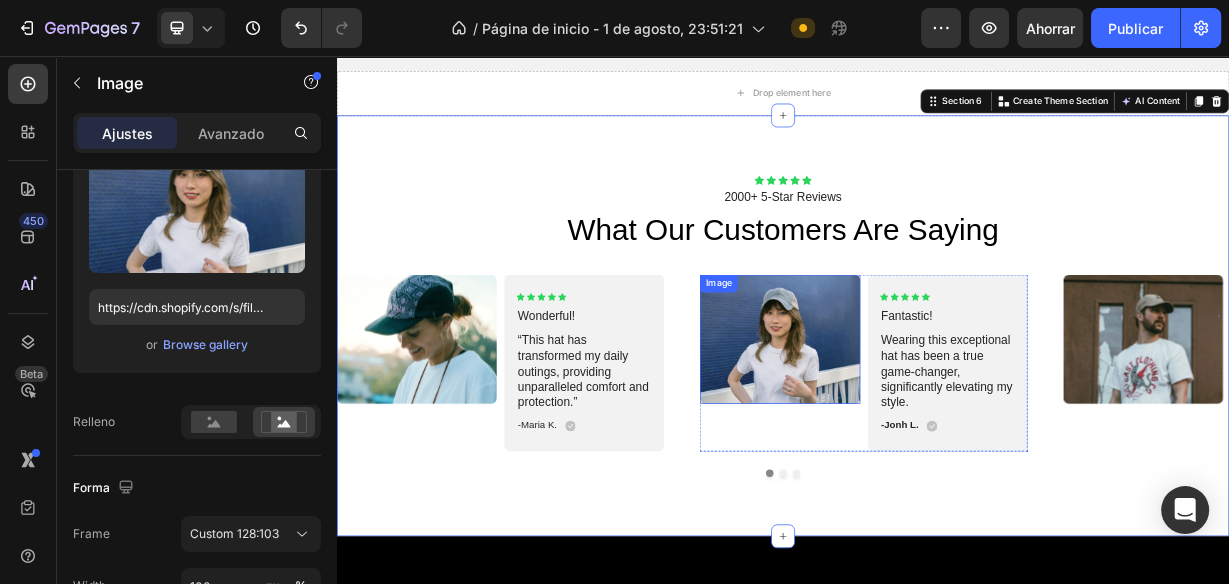 scroll, scrollTop: 0, scrollLeft: 0, axis: both 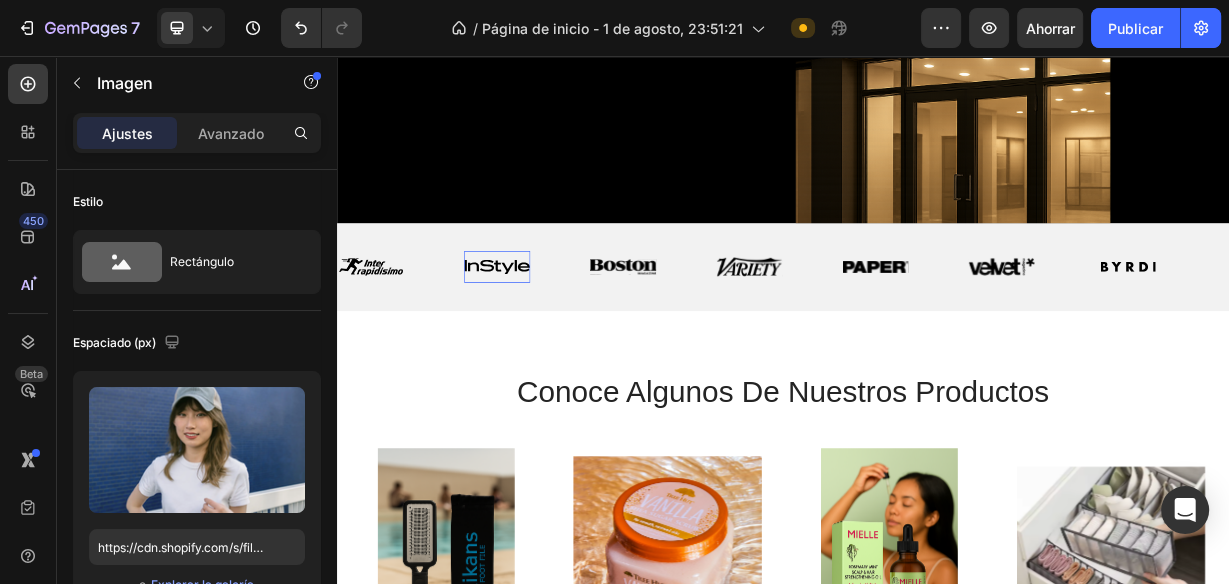 click at bounding box center (553, 340) 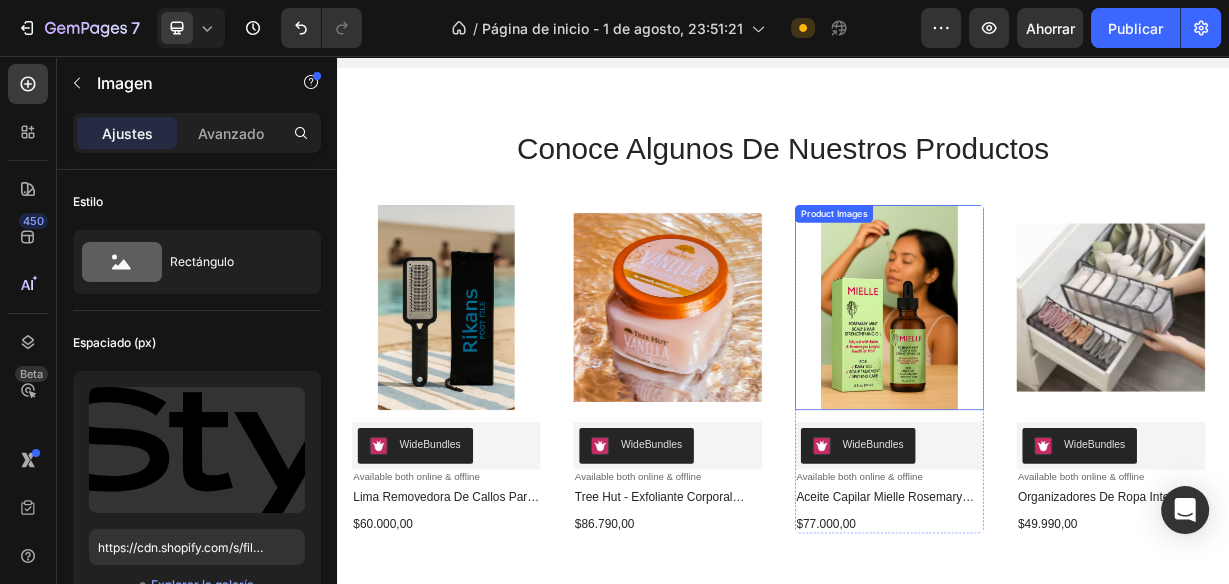 scroll, scrollTop: 640, scrollLeft: 0, axis: vertical 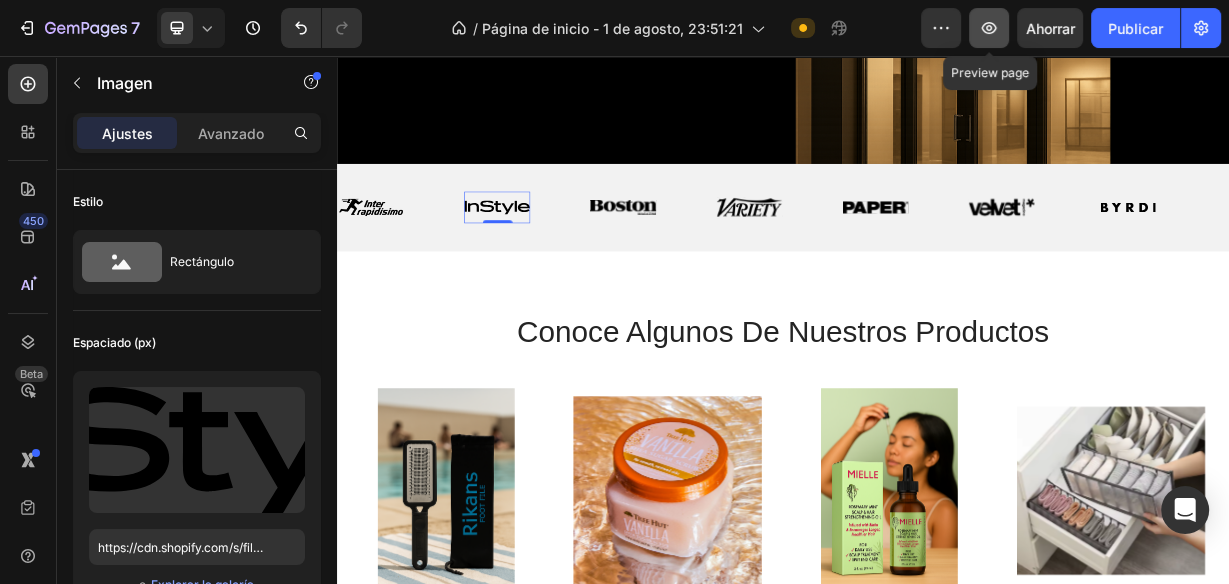 click 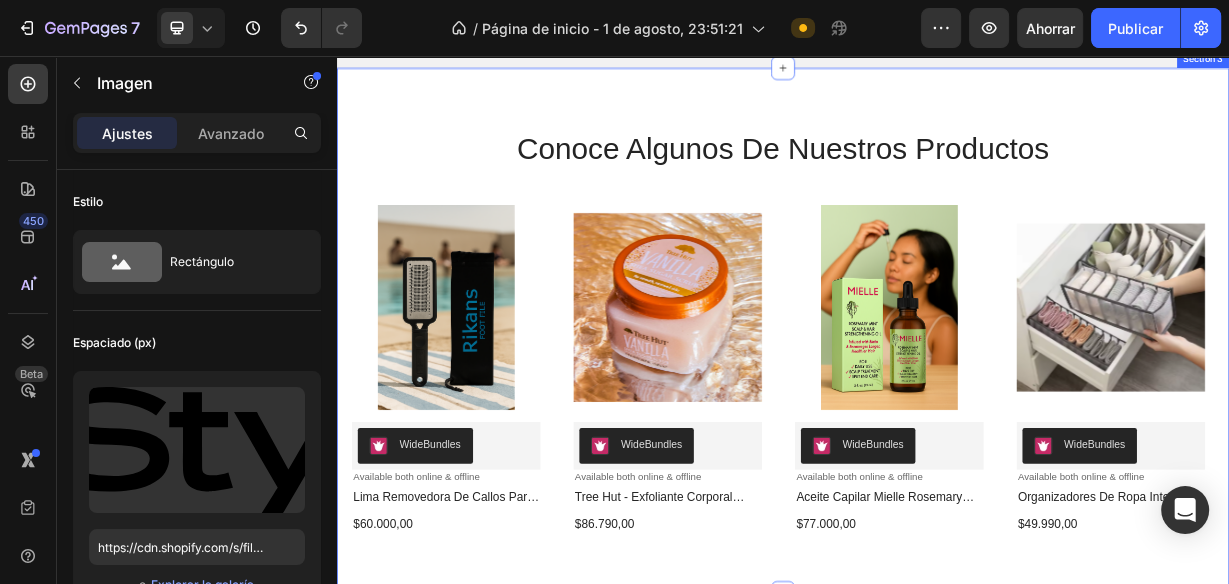 scroll, scrollTop: 1040, scrollLeft: 0, axis: vertical 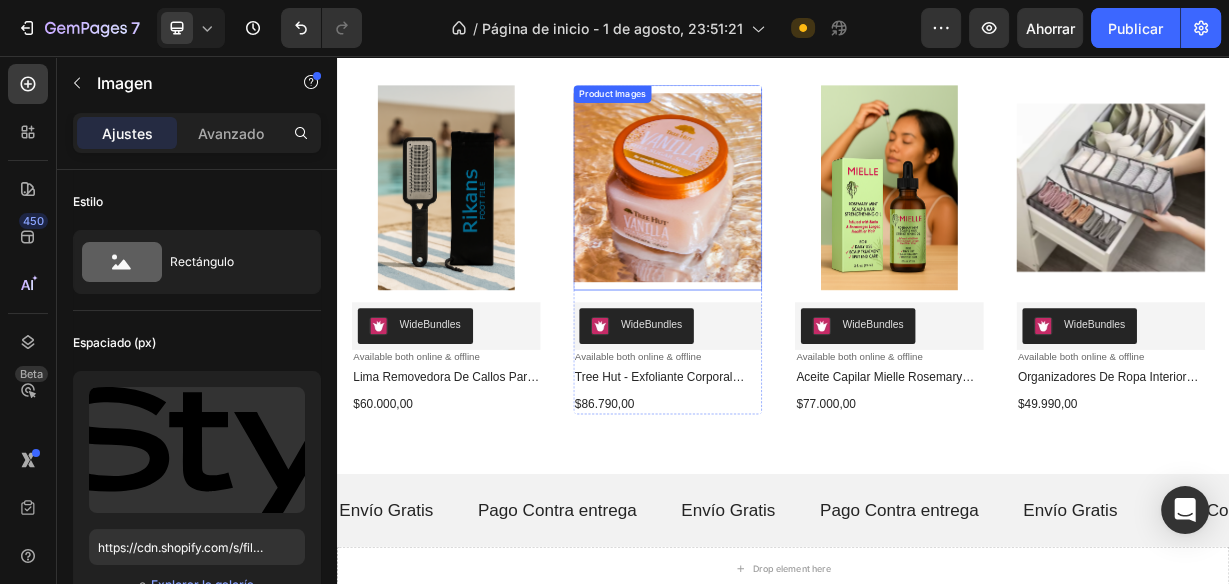 click at bounding box center (782, 233) 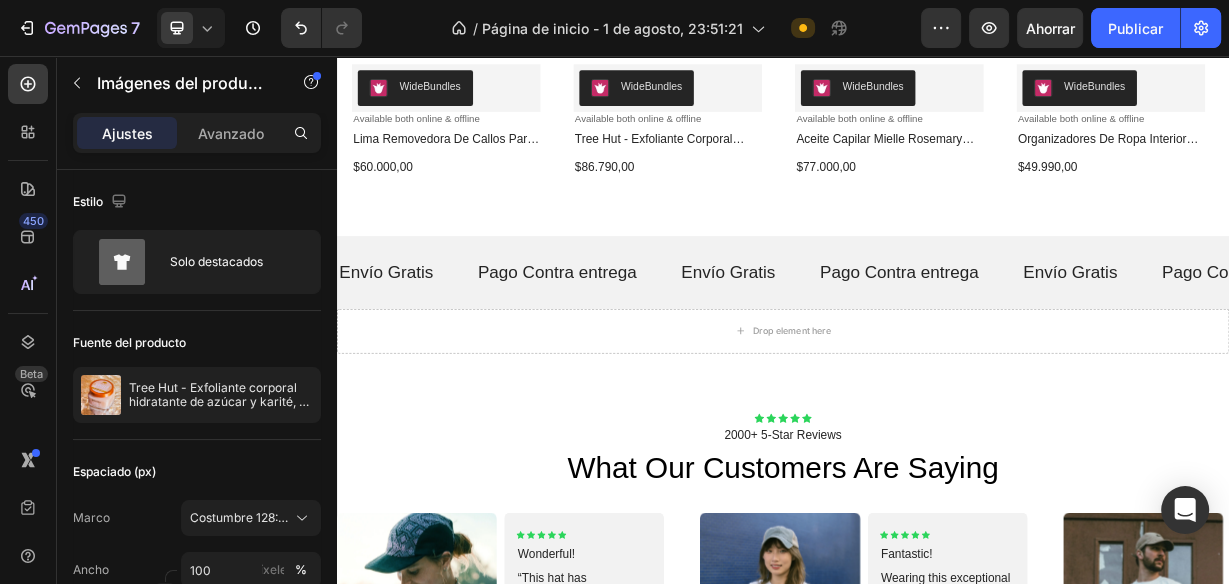 scroll, scrollTop: 1200, scrollLeft: 0, axis: vertical 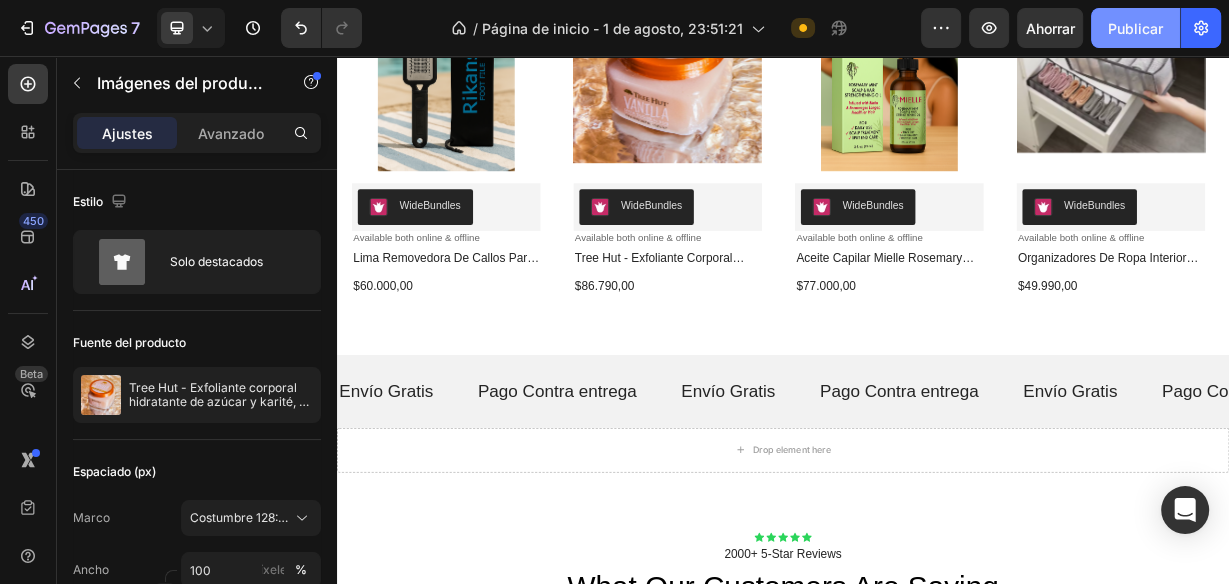 click on "Publicar" 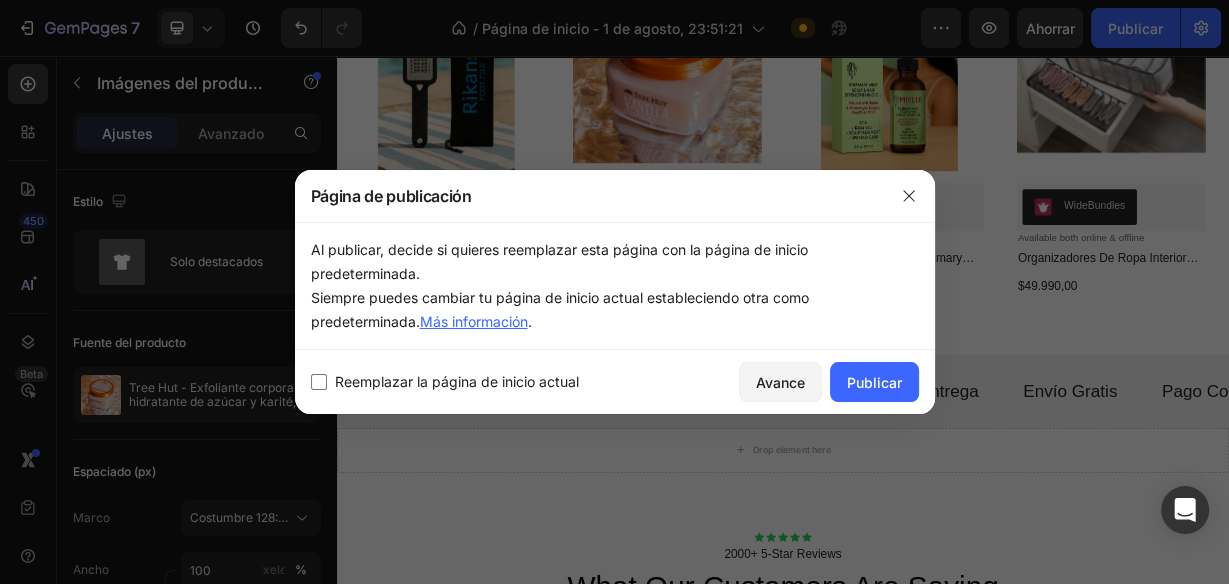 click on "Reemplazar la página de inicio actual" at bounding box center [457, 381] 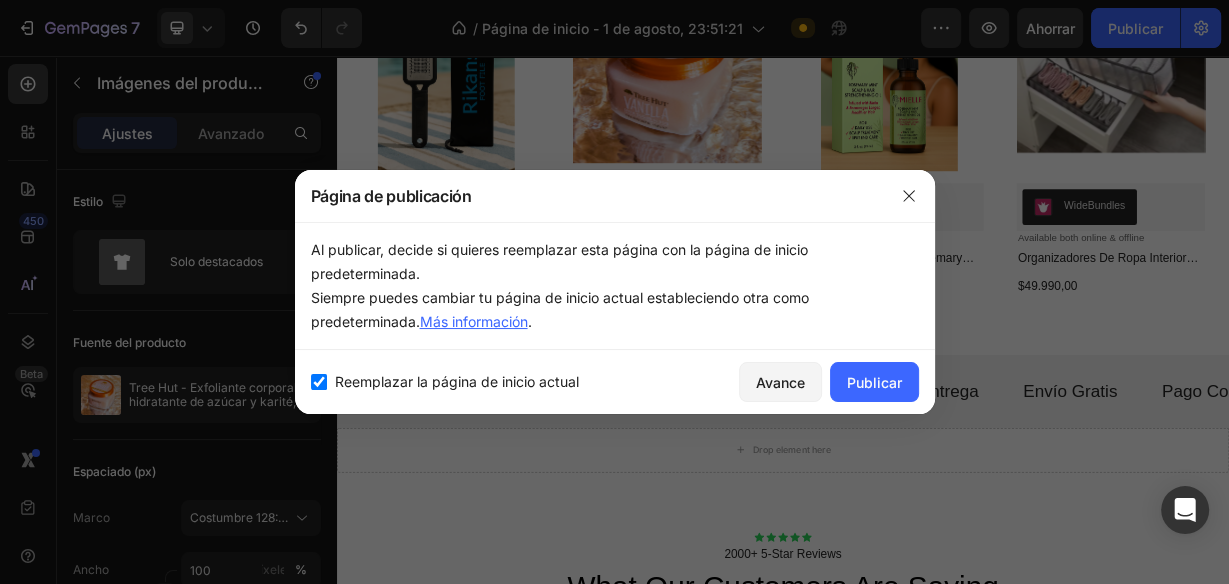 checkbox on "true" 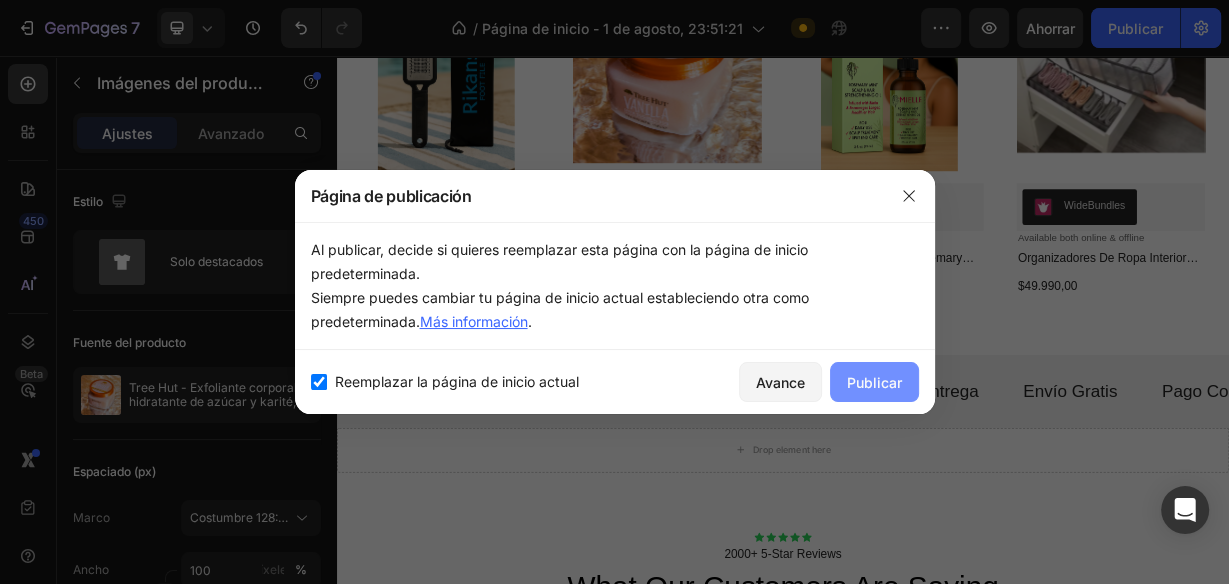 click on "Publicar" at bounding box center (874, 382) 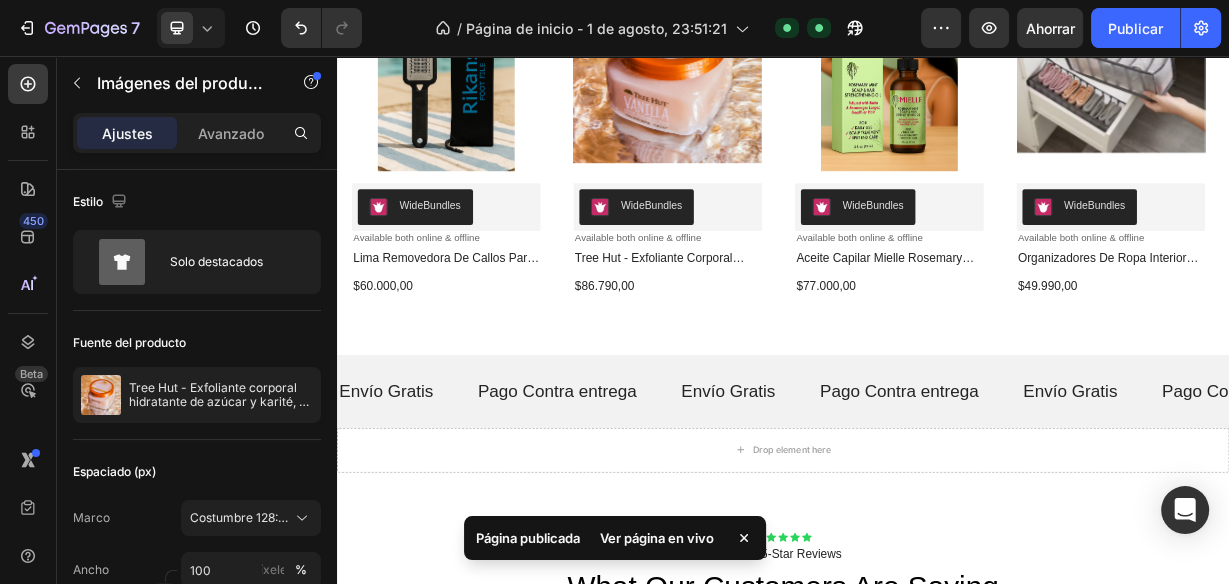 click on "Ver página en vivo" at bounding box center [657, 538] 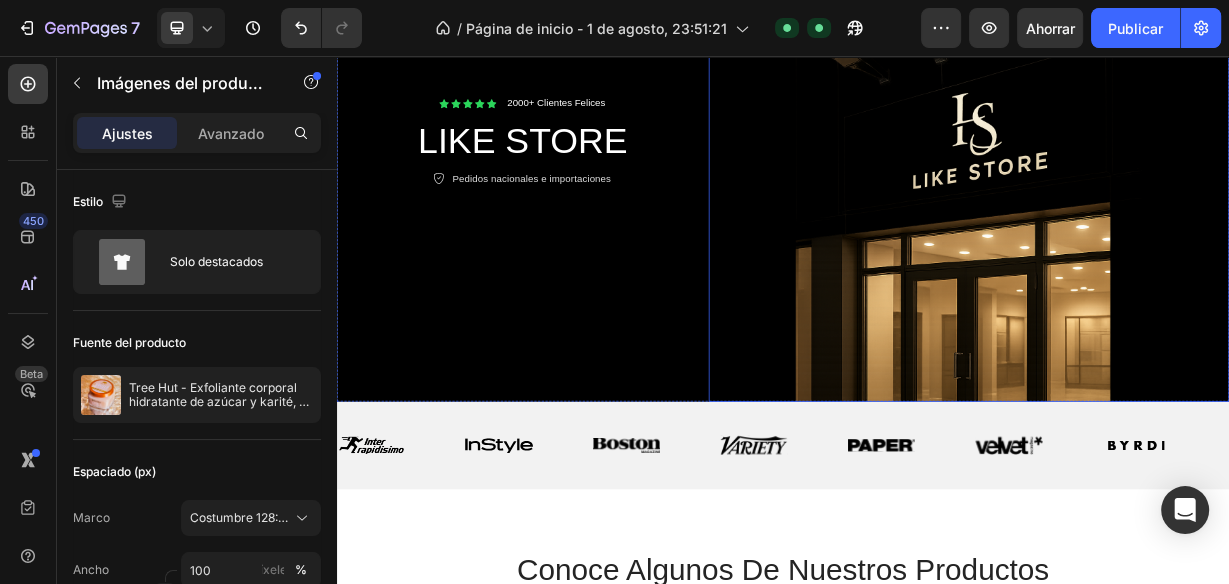 scroll, scrollTop: 0, scrollLeft: 0, axis: both 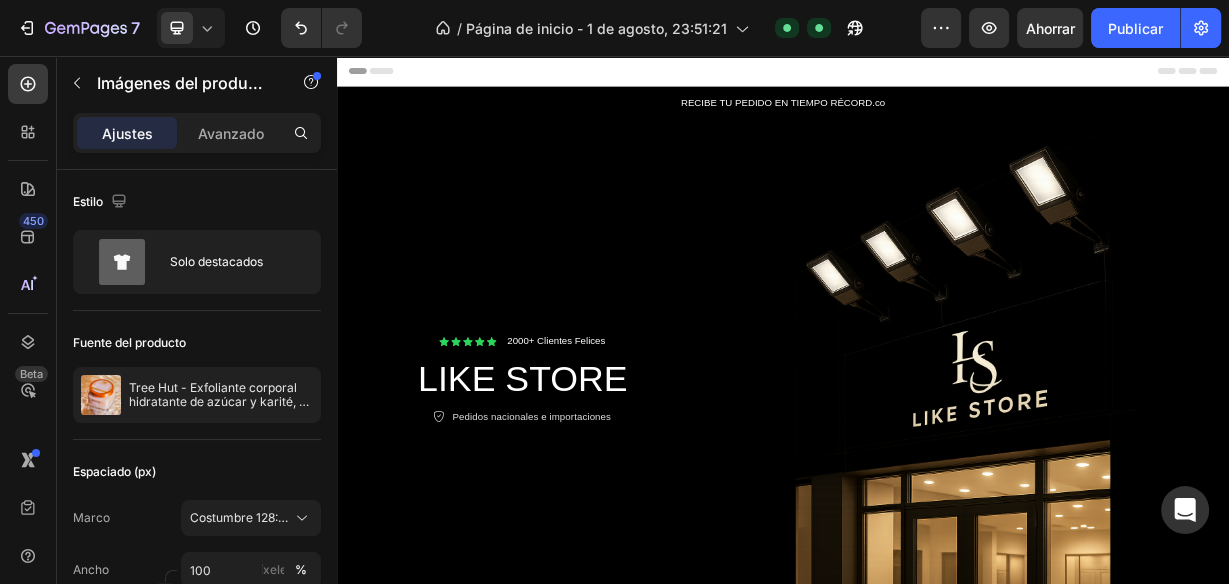 click on "Encabezamiento" at bounding box center (937, 76) 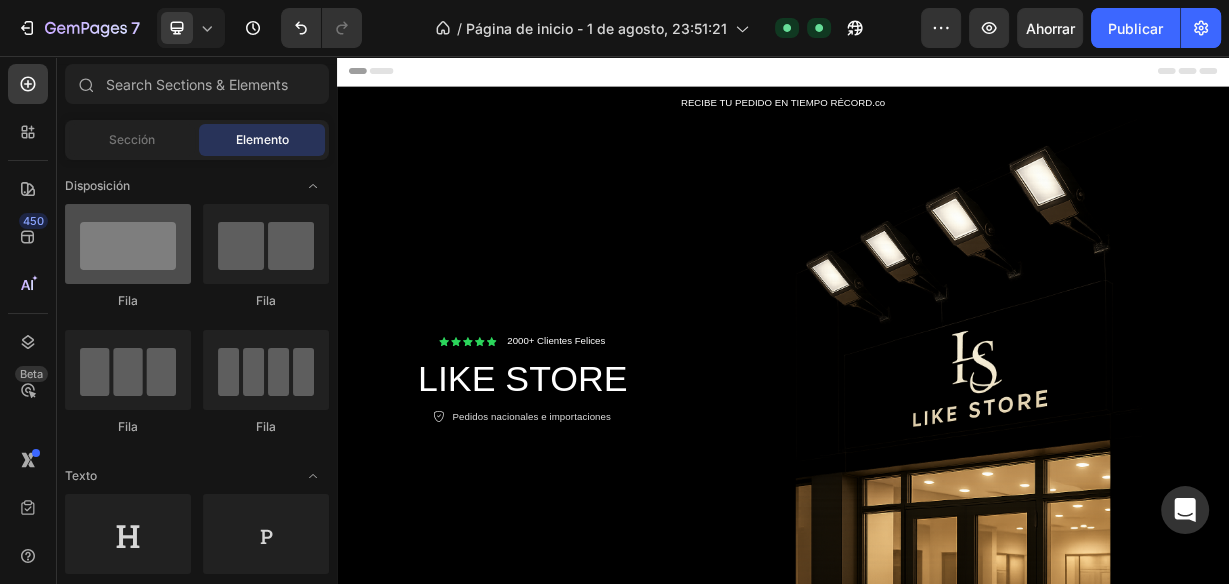 click at bounding box center (128, 244) 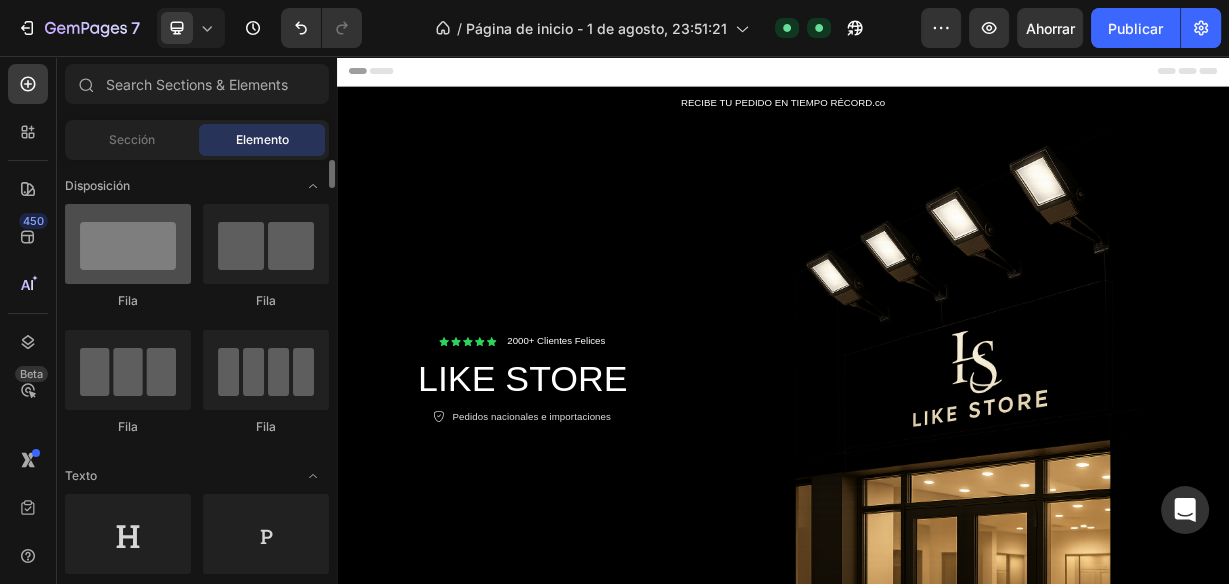 click at bounding box center [128, 244] 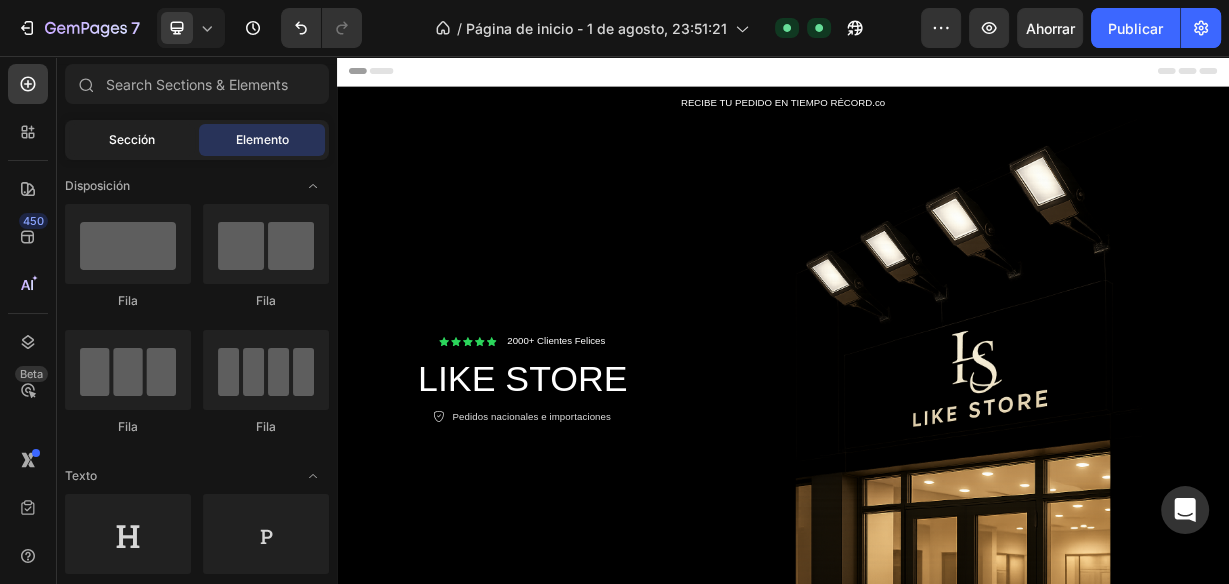 click on "Sección" 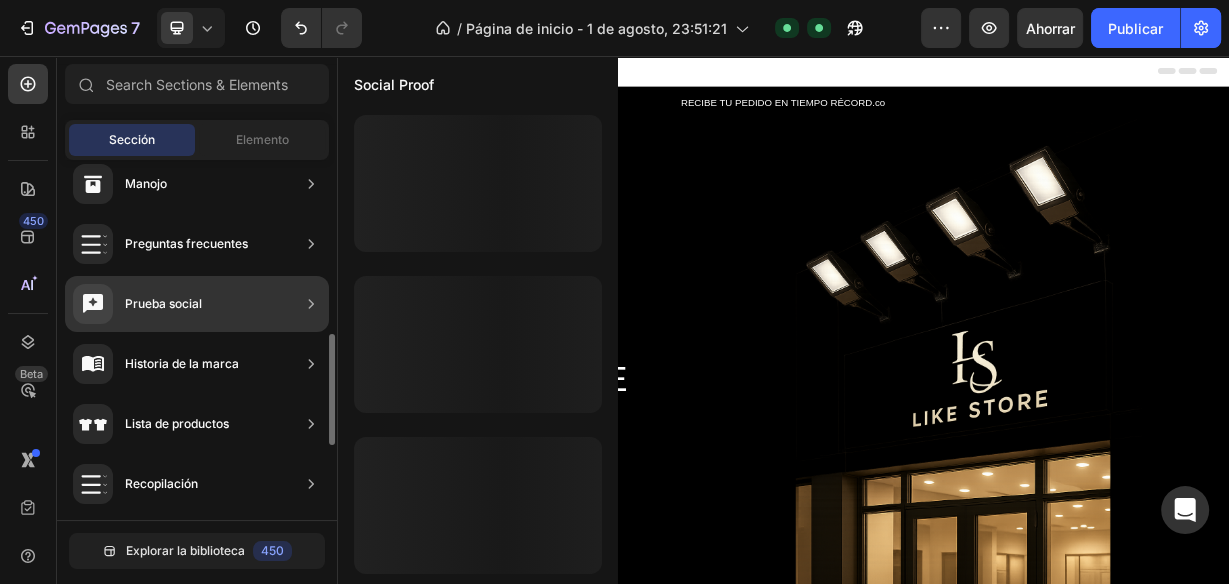 scroll, scrollTop: 640, scrollLeft: 0, axis: vertical 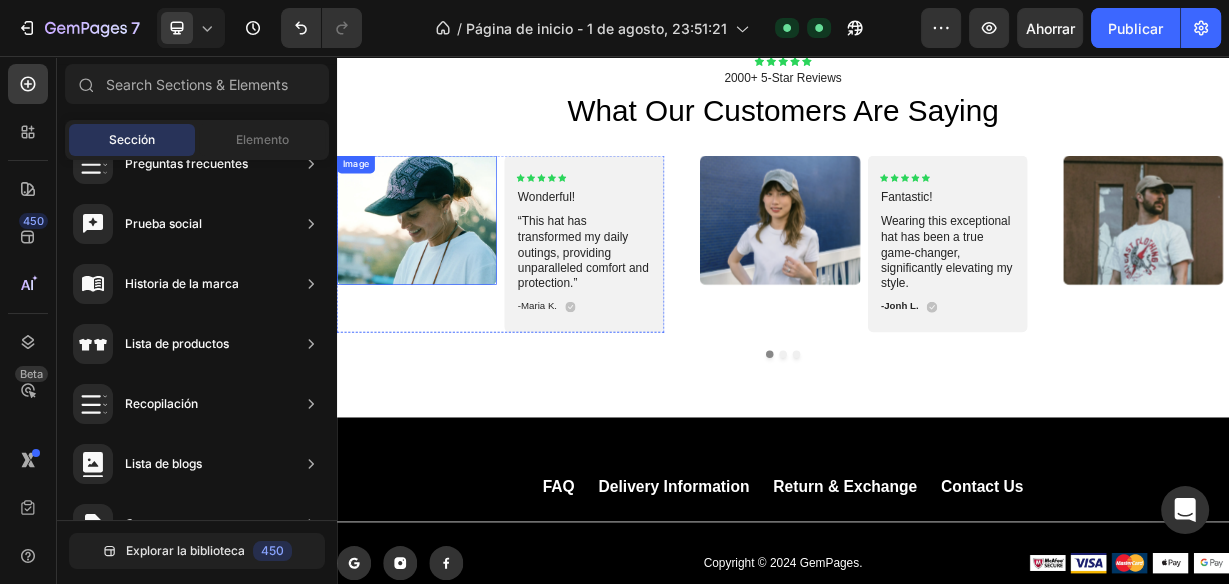 click at bounding box center (444, 276) 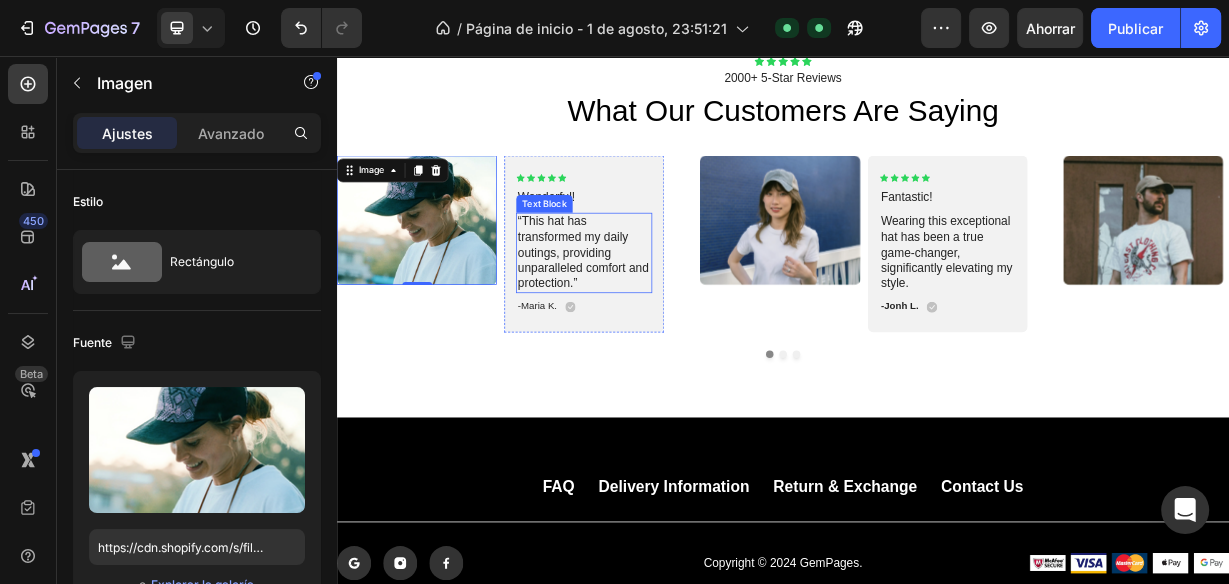 click on "“This hat has transformed my daily outings, providing unparalleled comfort and protection.”" at bounding box center (669, 321) 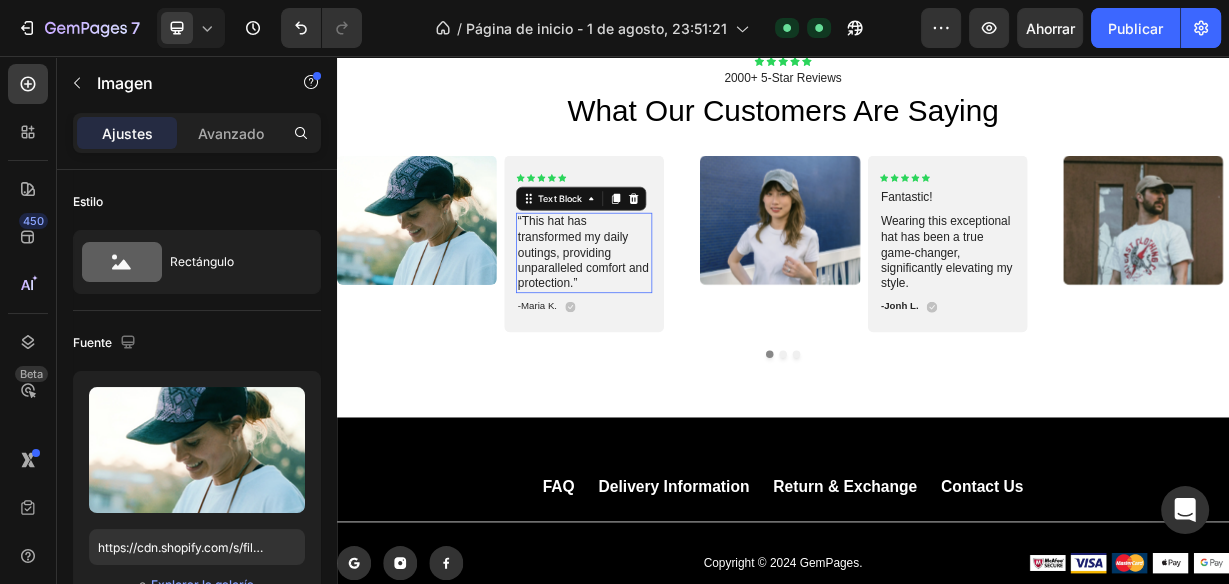 click on "“This hat has transformed my daily outings, providing unparalleled comfort and protection.”" at bounding box center (669, 321) 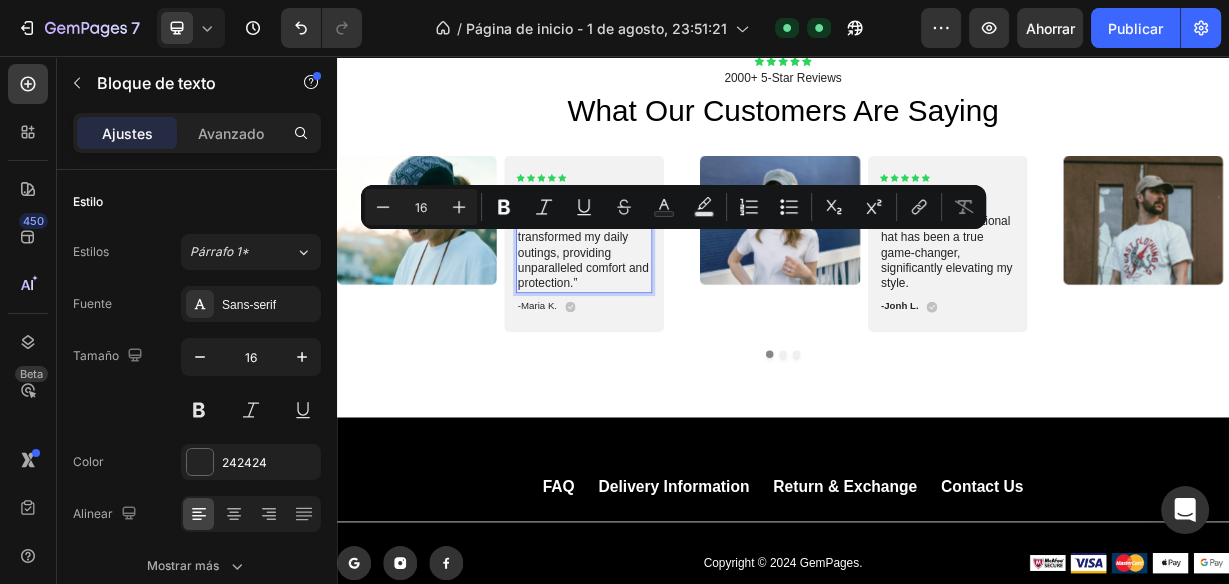 click on "“This hat has transformed my daily outings, providing unparalleled comfort and protection.”" at bounding box center [669, 321] 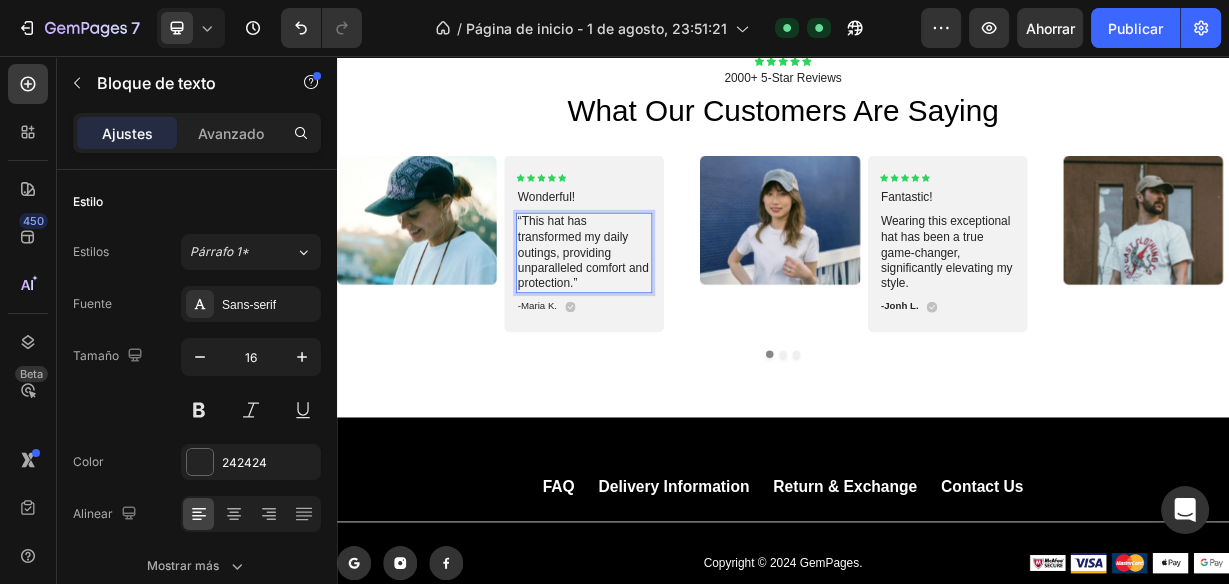 click on "“This hat has transformed my daily outings, providing unparalleled comfort and protection.”" at bounding box center (669, 321) 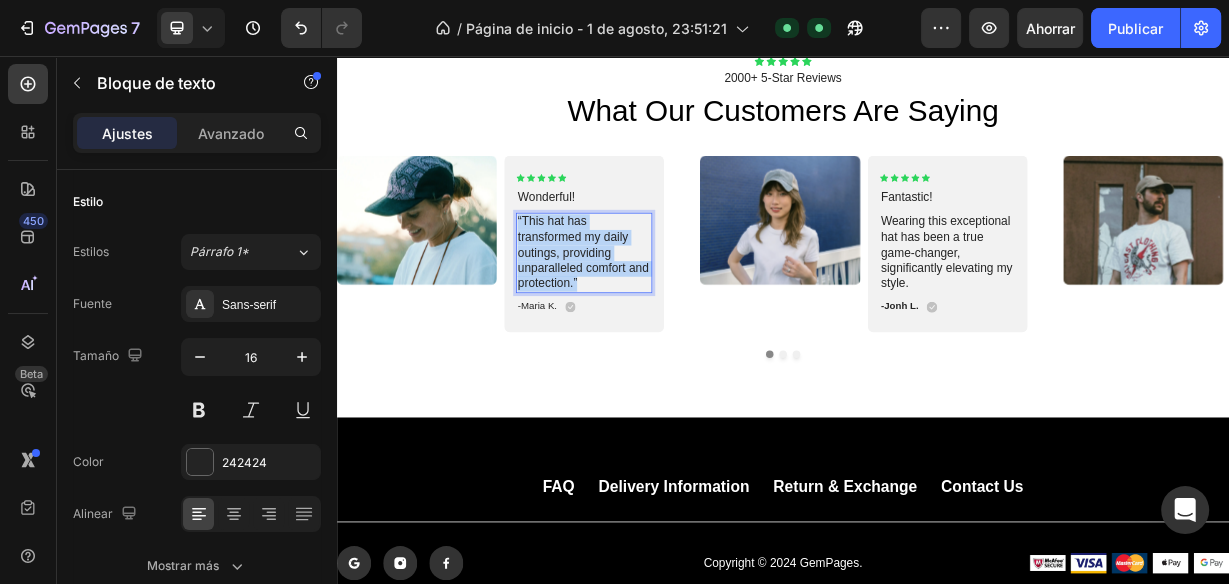 click on "“This hat has transformed my daily outings, providing unparalleled comfort and protection.”" at bounding box center (669, 321) 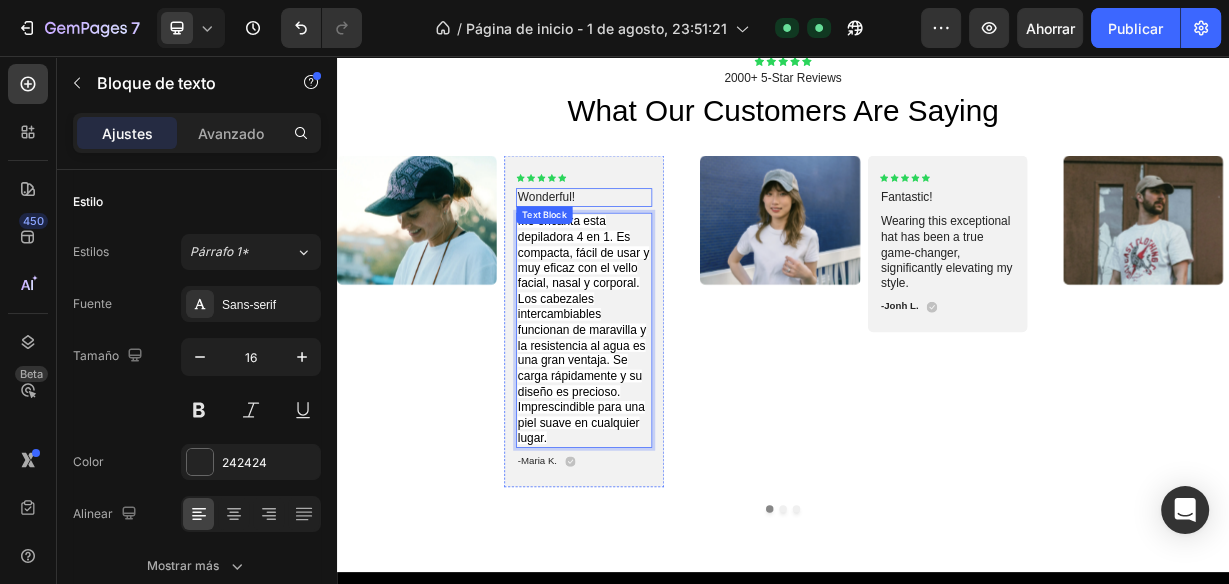 click on "Wonderful!" at bounding box center (669, 246) 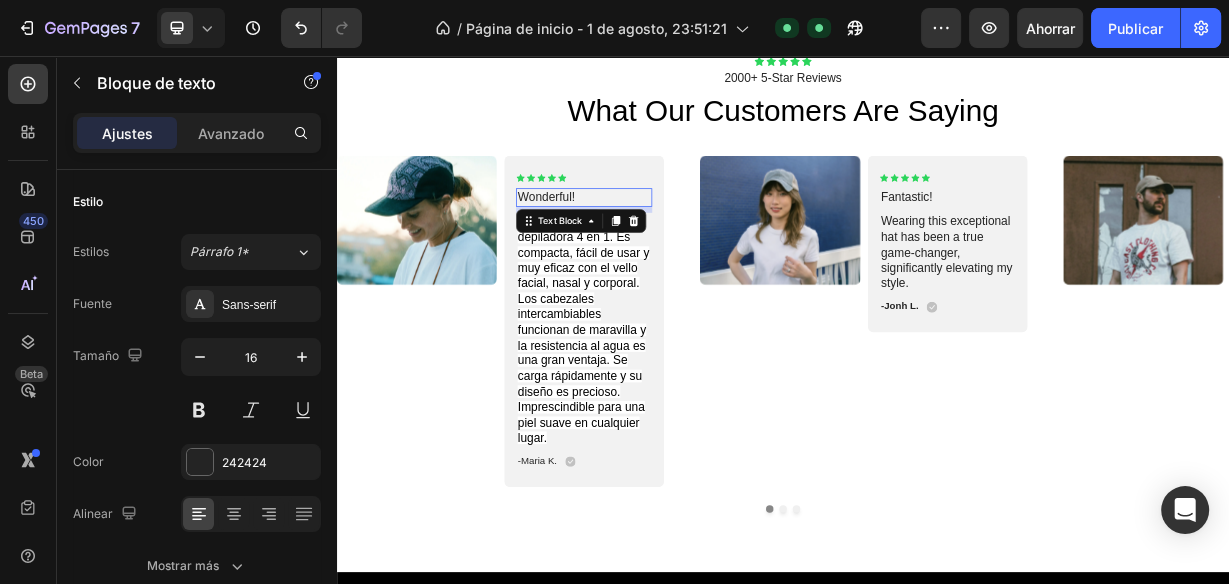 click on "Wonderful!" at bounding box center (669, 246) 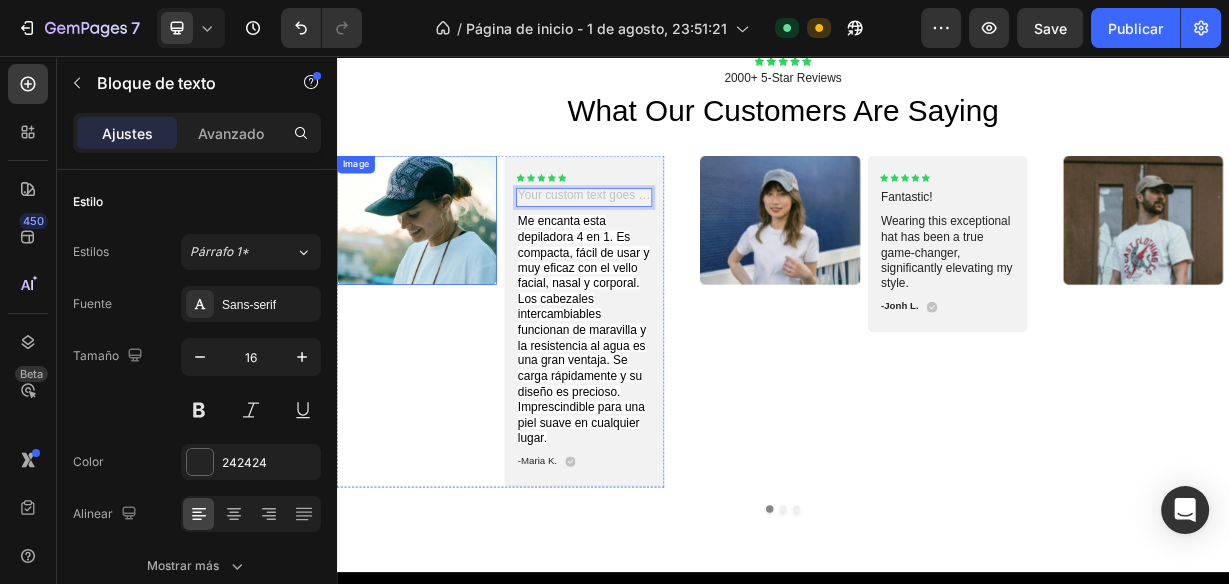 click at bounding box center [444, 276] 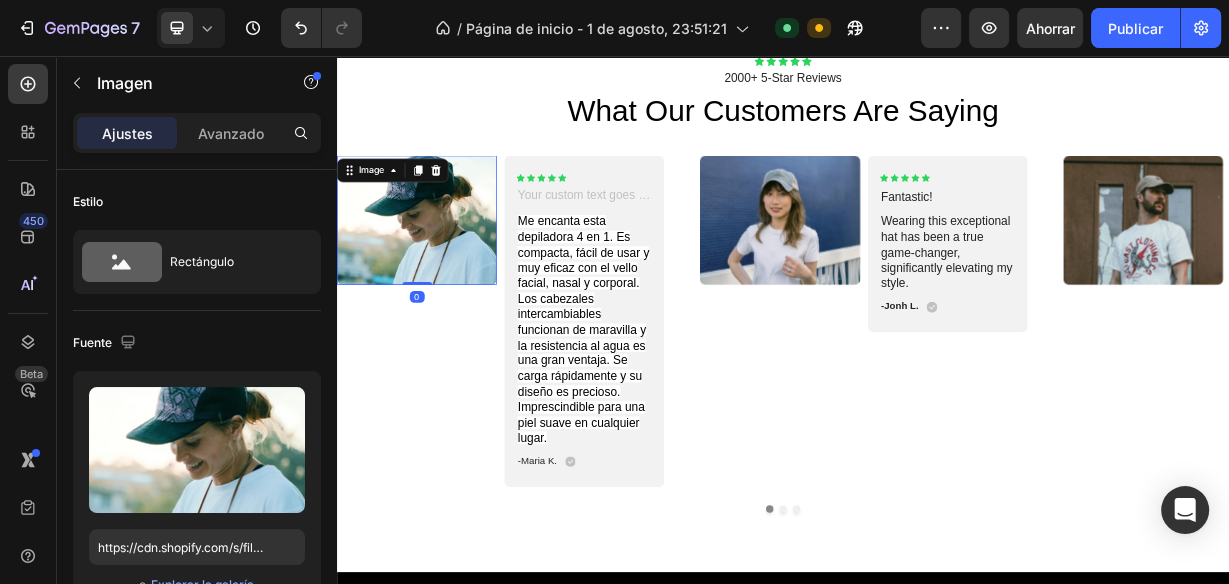 click at bounding box center (444, 276) 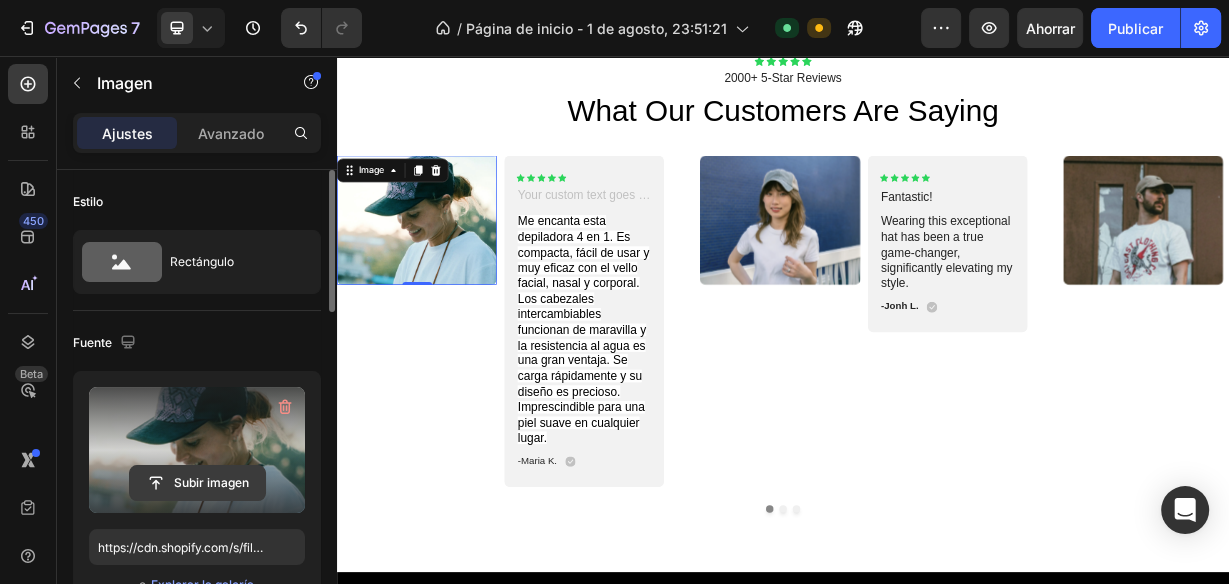 click 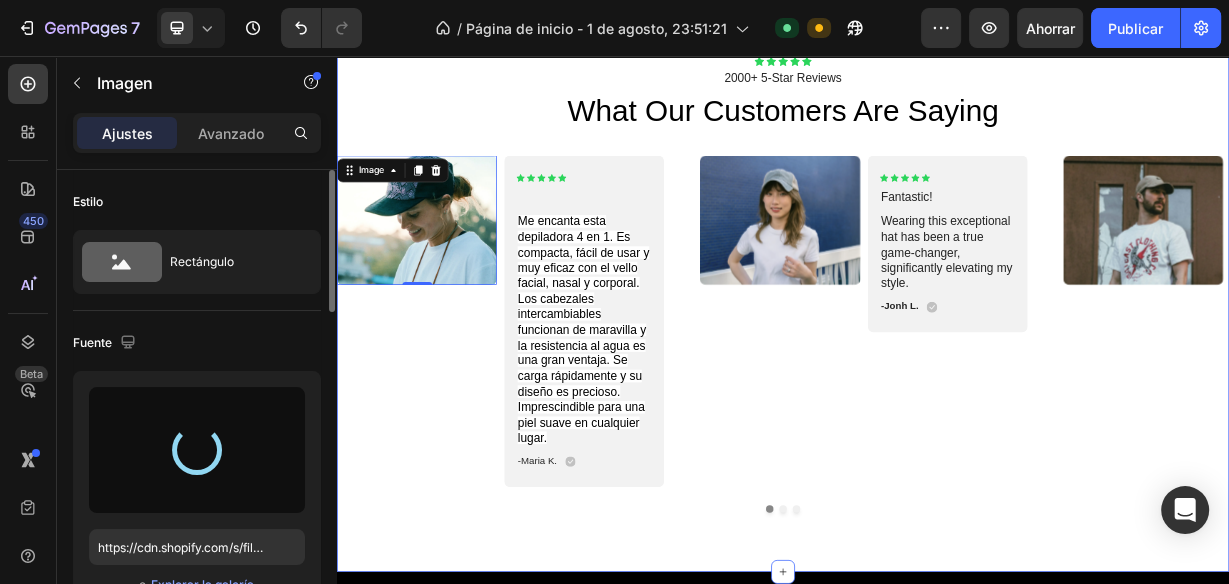 click on "Text Block -[FIRST] K. Text Block" at bounding box center (669, 413) 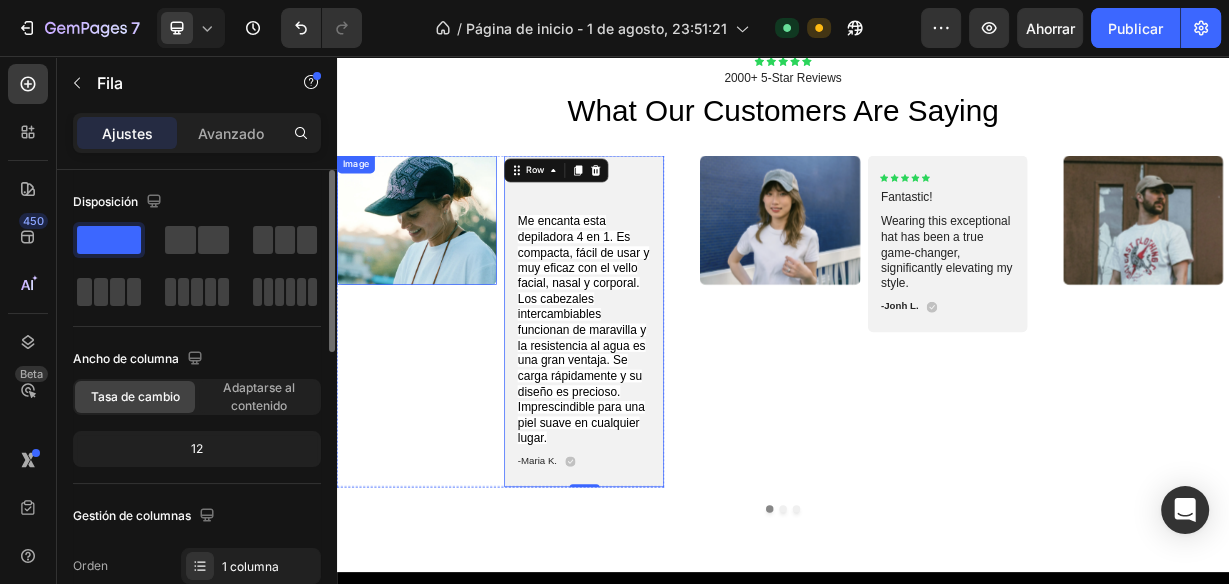 click at bounding box center (444, 276) 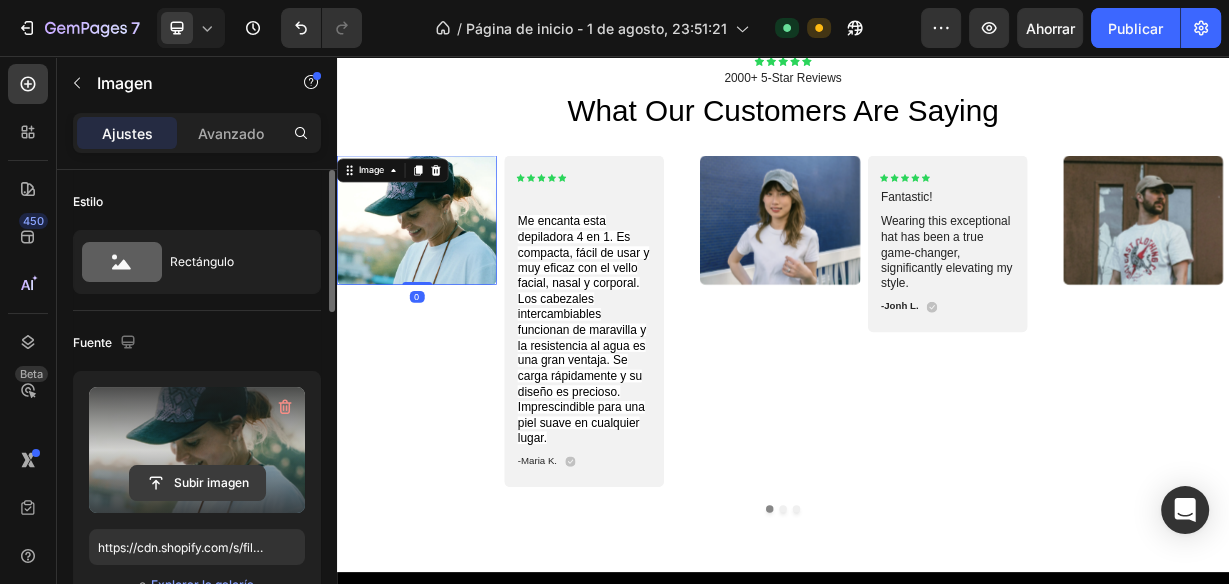 click 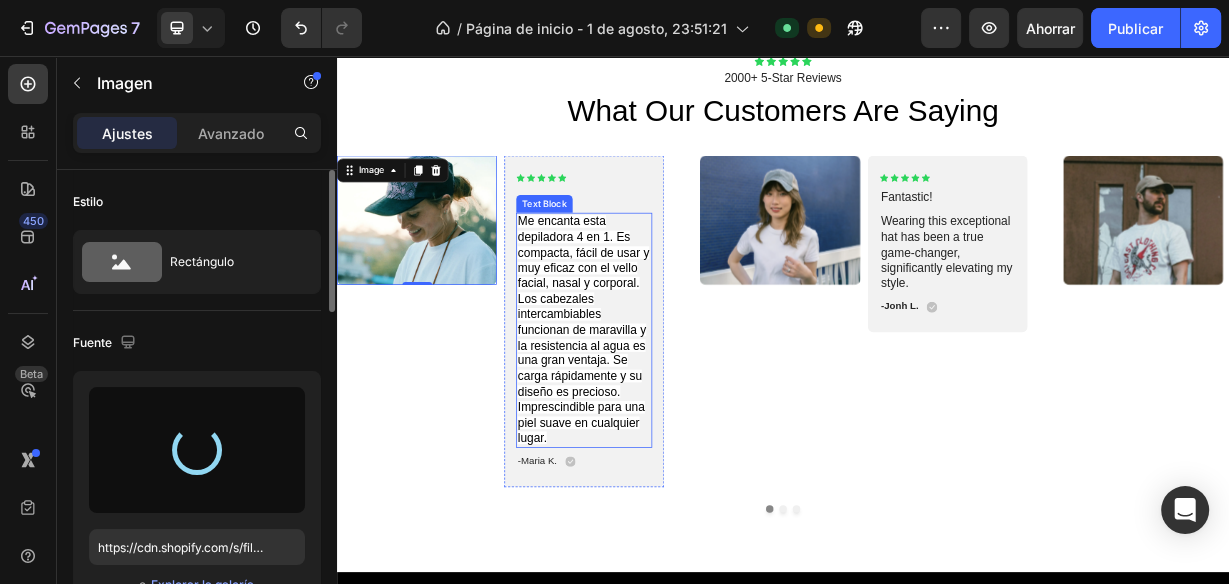 type on "https://cdn.shopify.com/s/files/1/0932/2417/3939/files/gempages_578110375858274832-6f8954e4-577b-40e5-9d42-fcb415cd4d99.png" 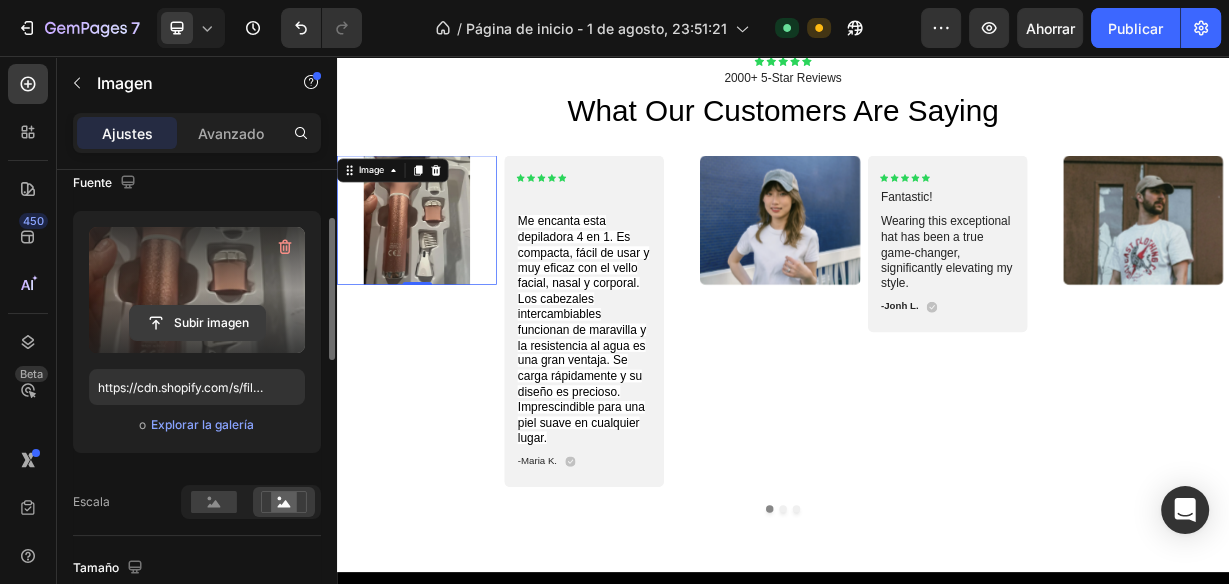 scroll, scrollTop: 0, scrollLeft: 0, axis: both 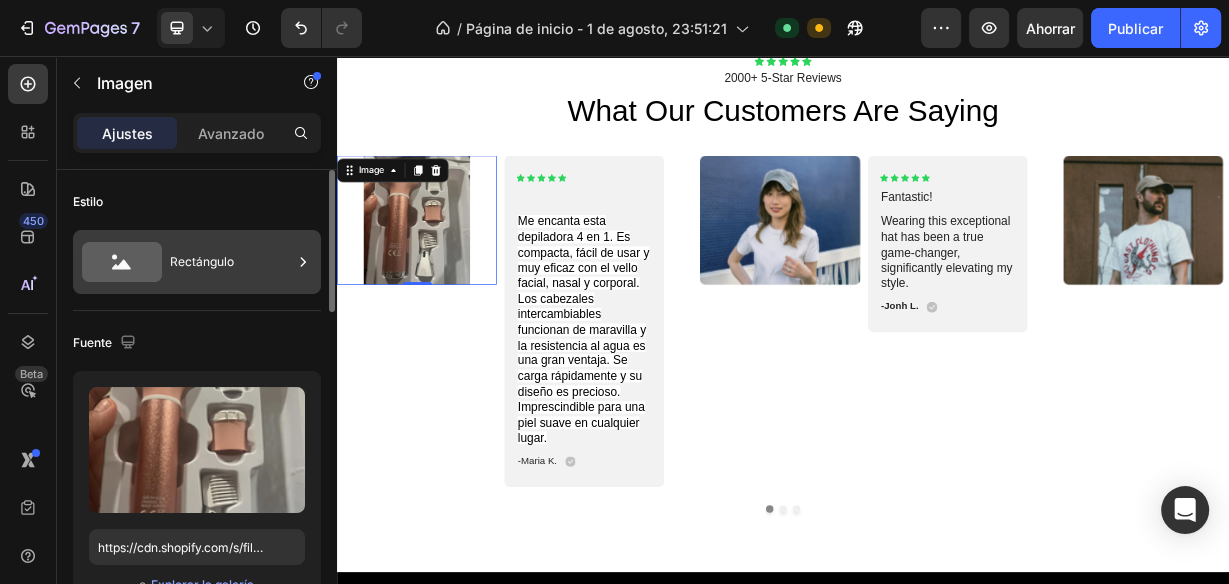 click on "Rectángulo" at bounding box center (202, 261) 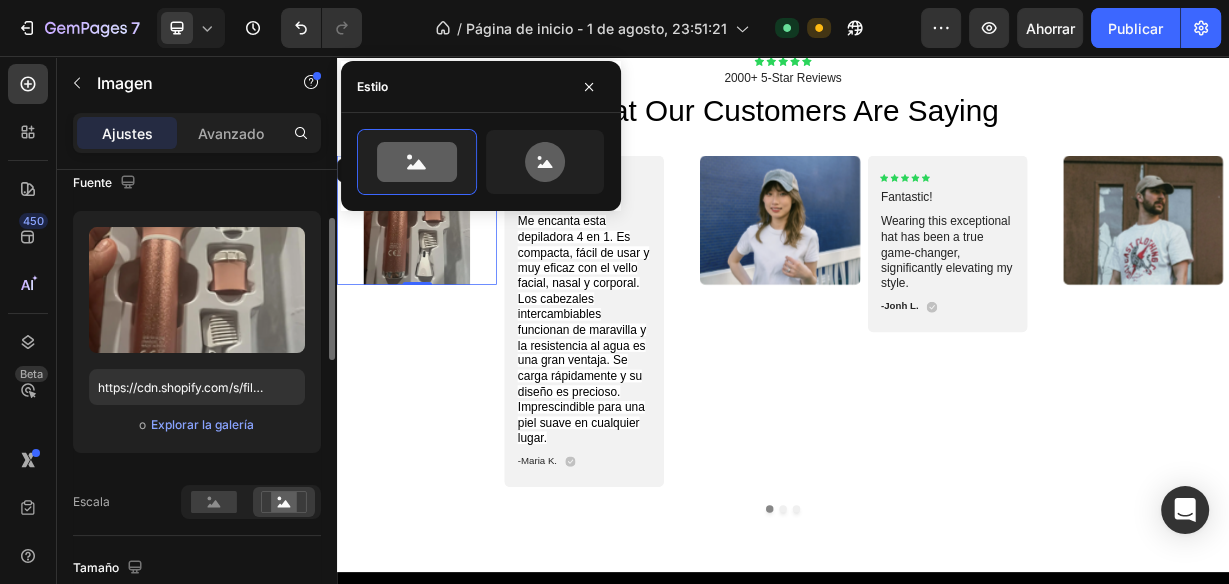 scroll, scrollTop: 240, scrollLeft: 0, axis: vertical 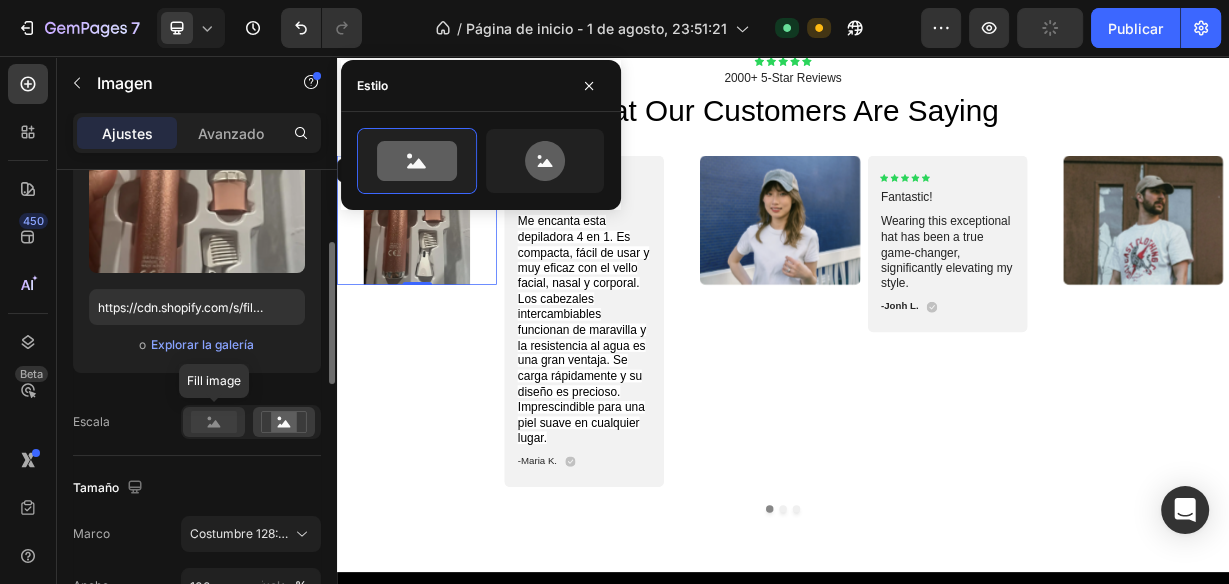 click 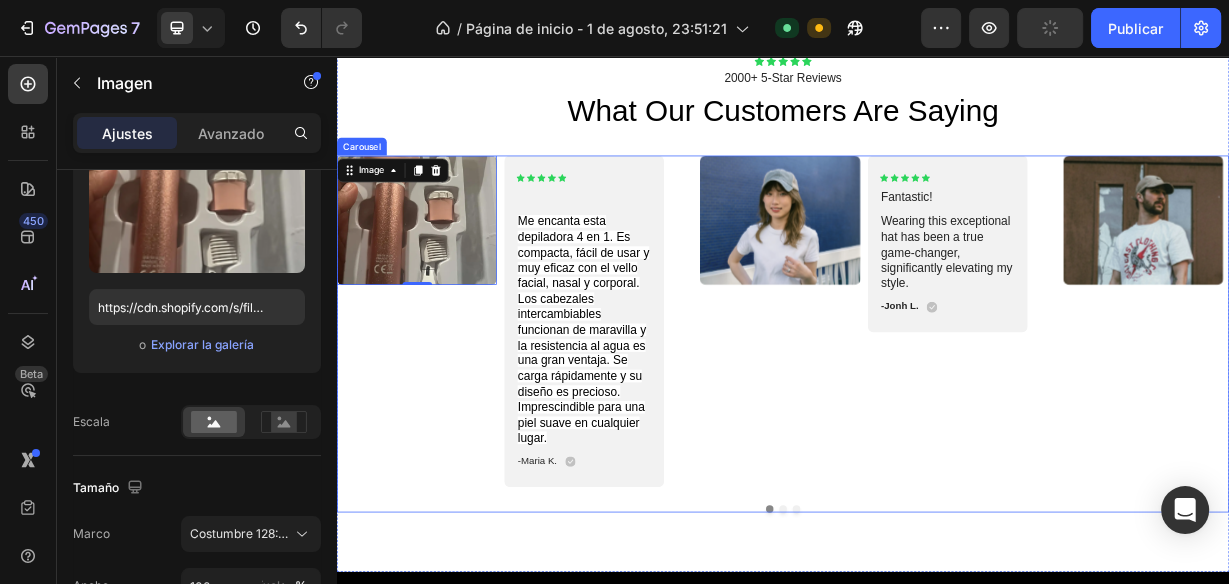 click on "Text Block -[FIRST] L. Text Block" at bounding box center [1045, 413] 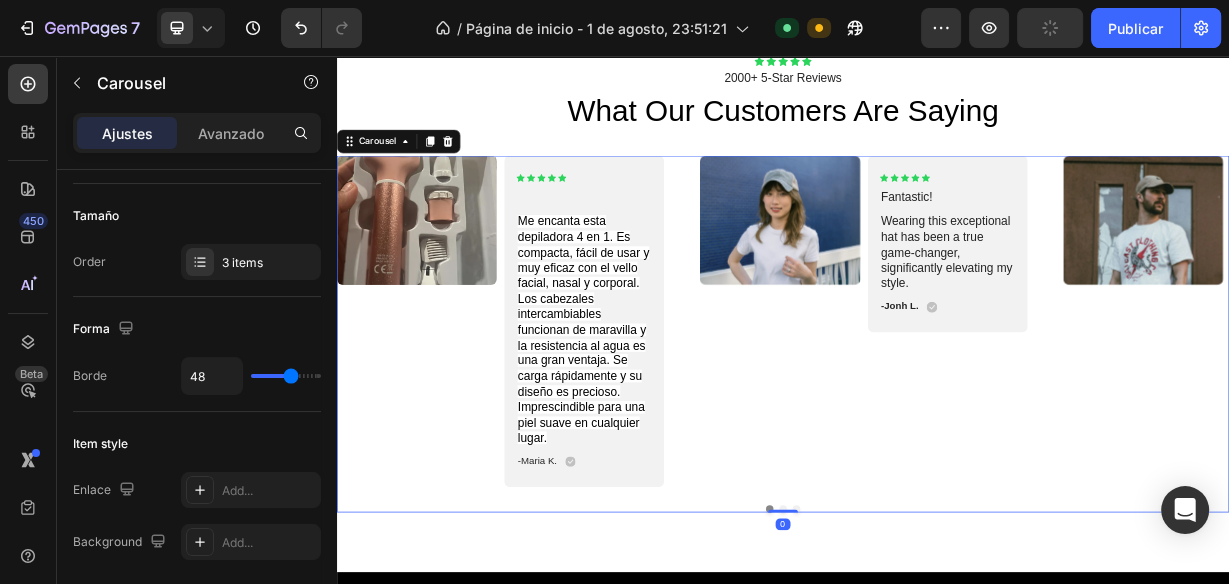 scroll, scrollTop: 0, scrollLeft: 0, axis: both 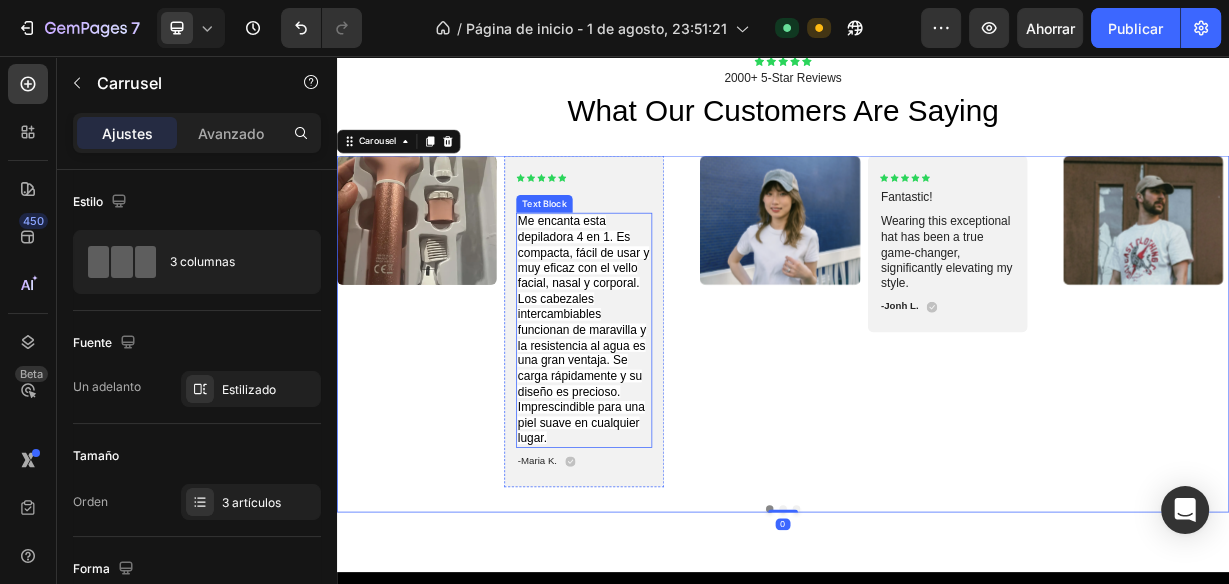 click on "Me encanta esta depiladora 4 en 1. Es compacta, fácil de usar y muy eficaz con el vello facial, nasal y corporal. Los cabezales intercambiables funcionan de maravilla y la resistencia al agua es una gran ventaja. Se carga rápidamente y su diseño es precioso. Imprescindible para una piel suave en cualquier lugar." at bounding box center (669, 425) 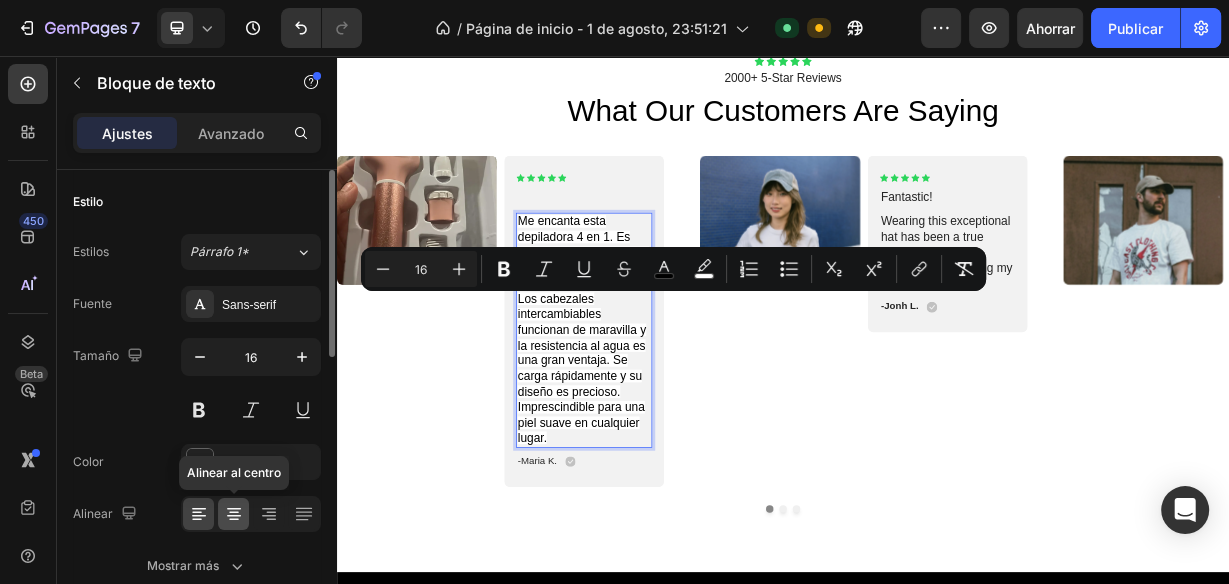 click 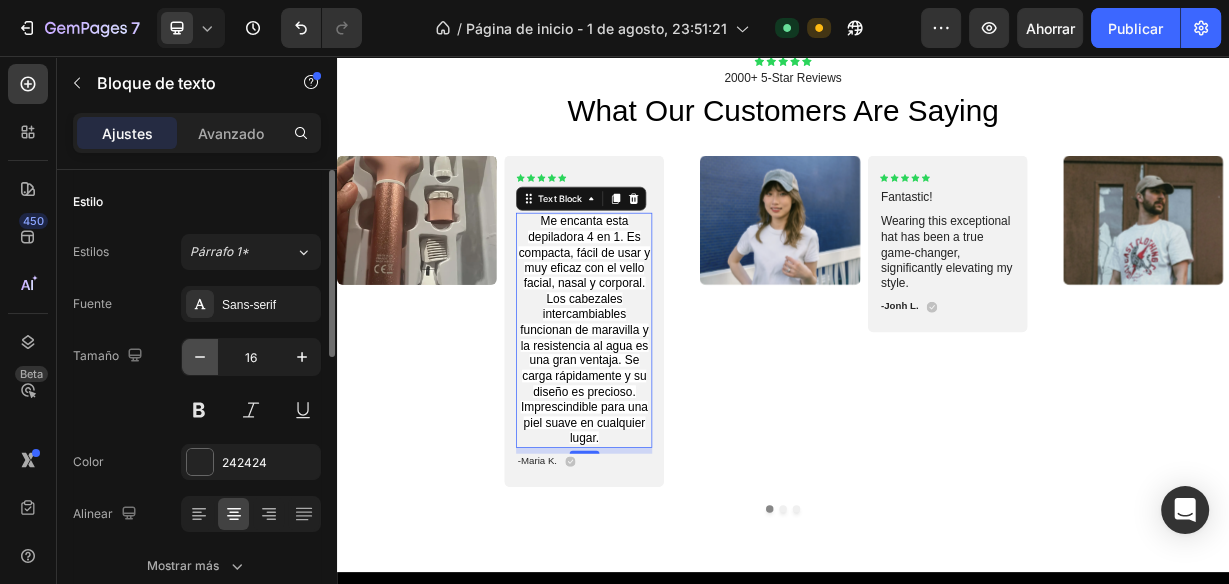 click 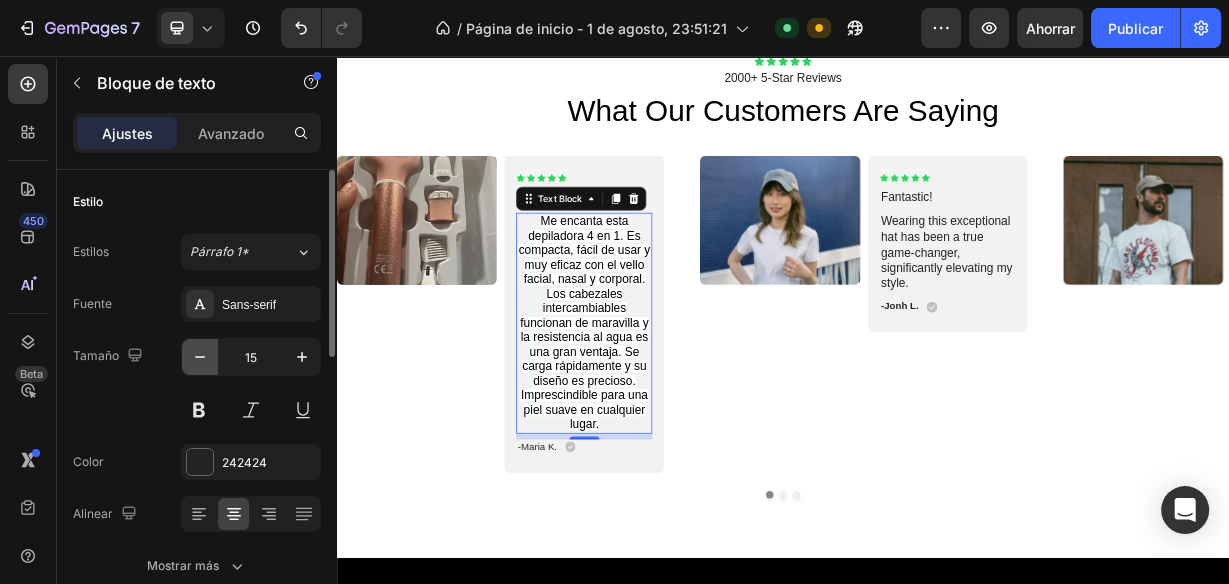 click 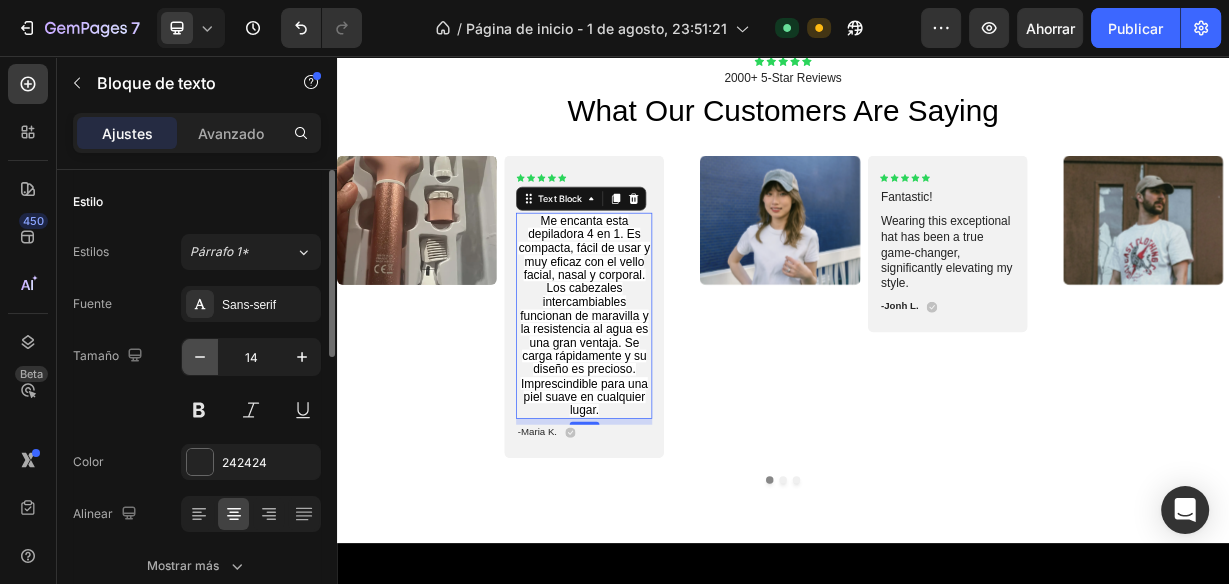 click 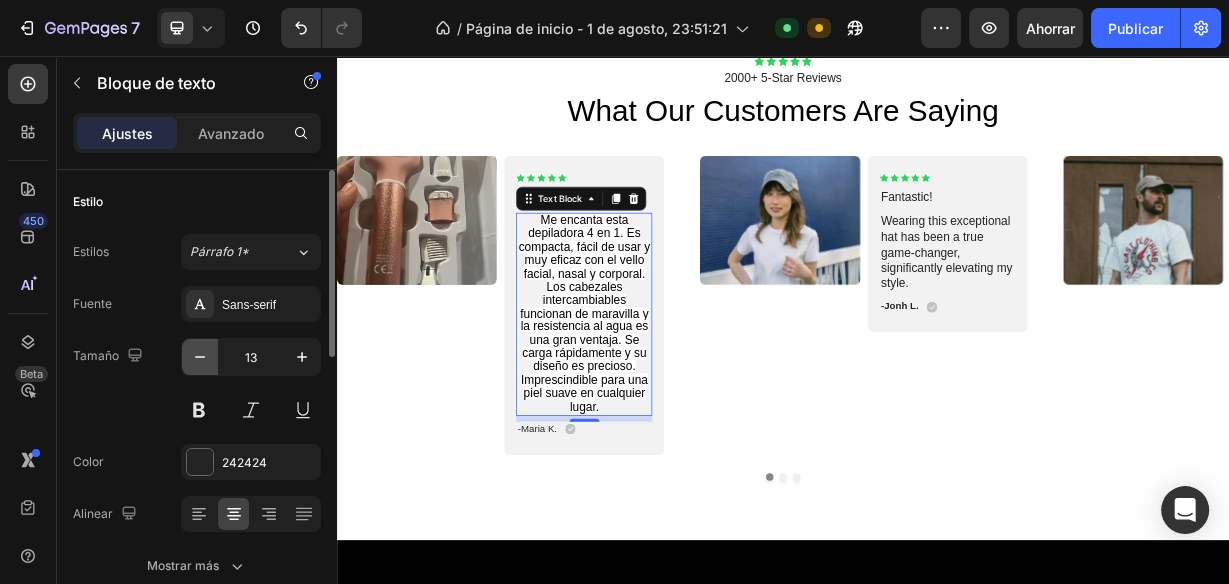 click 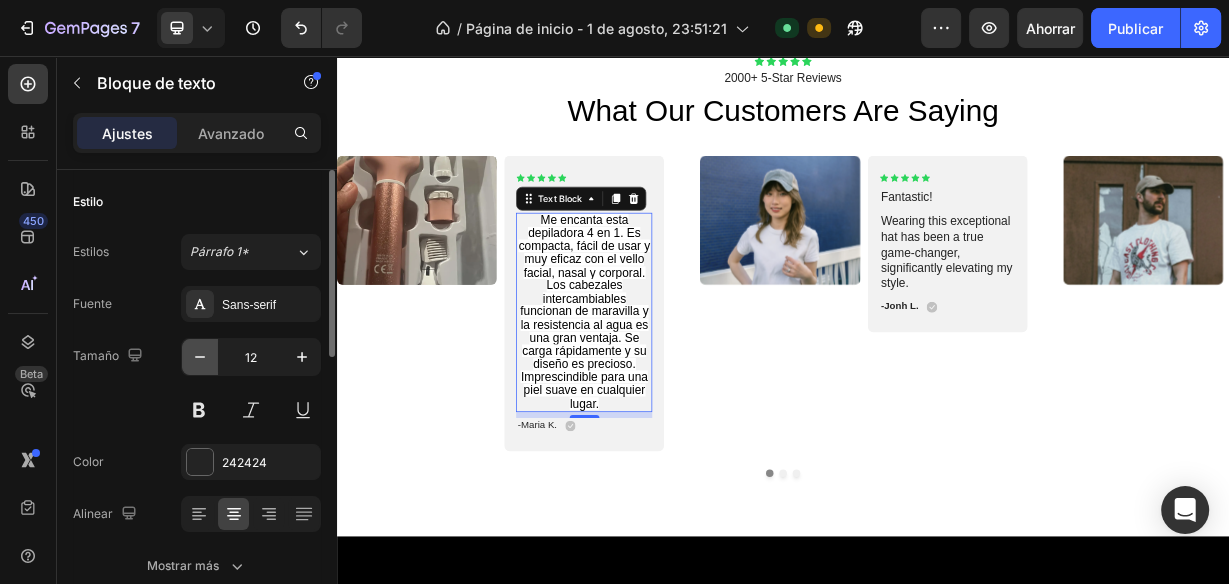 click 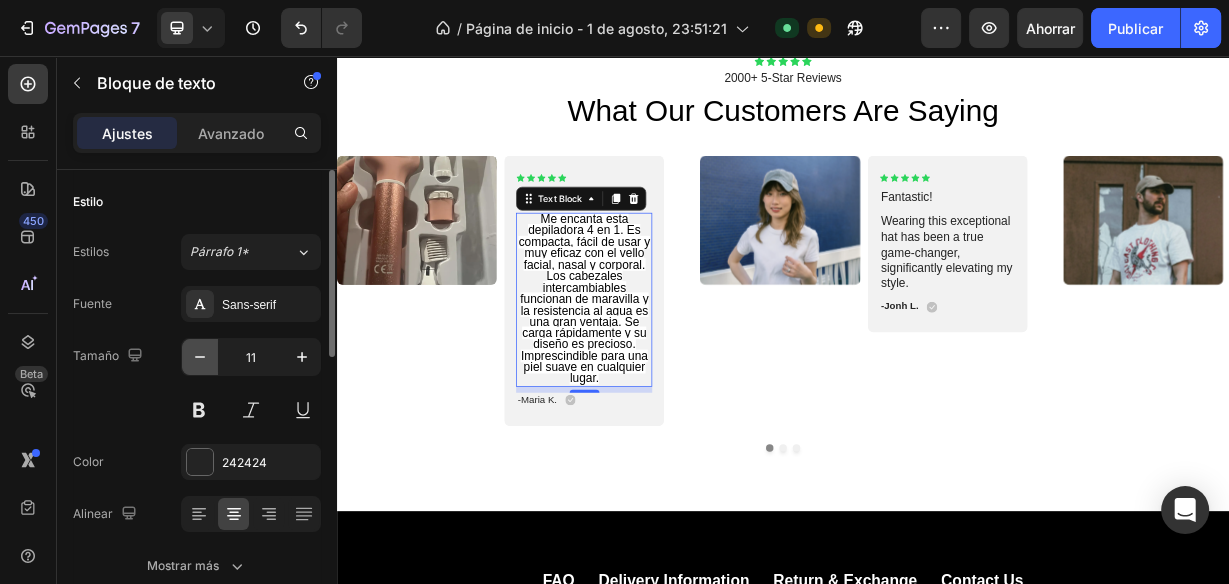 click 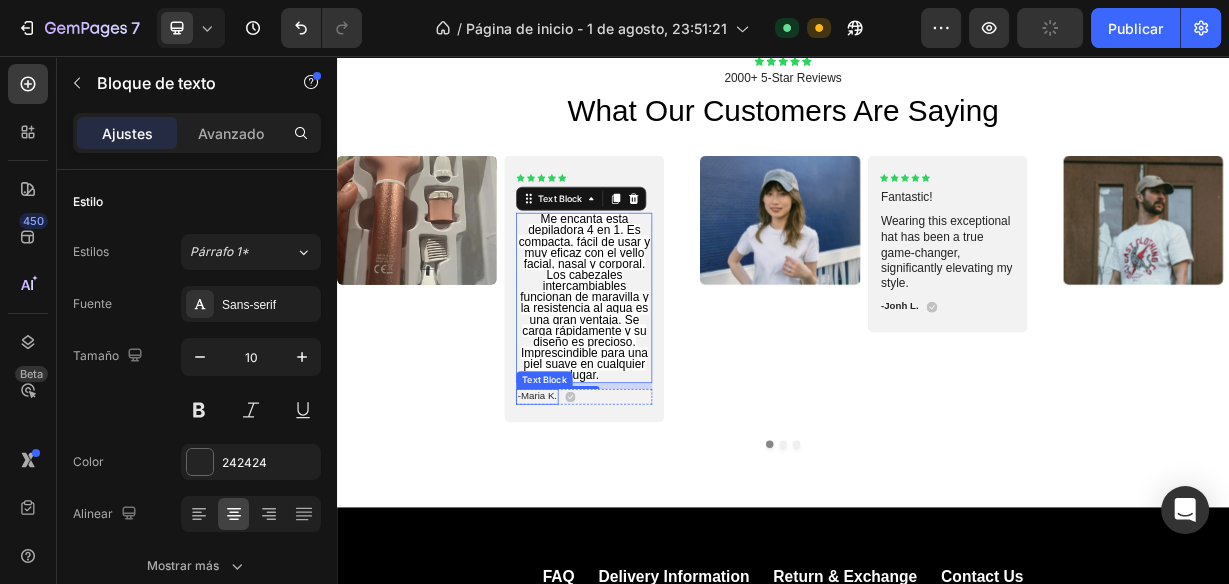 click on "-Maria K." at bounding box center (606, 514) 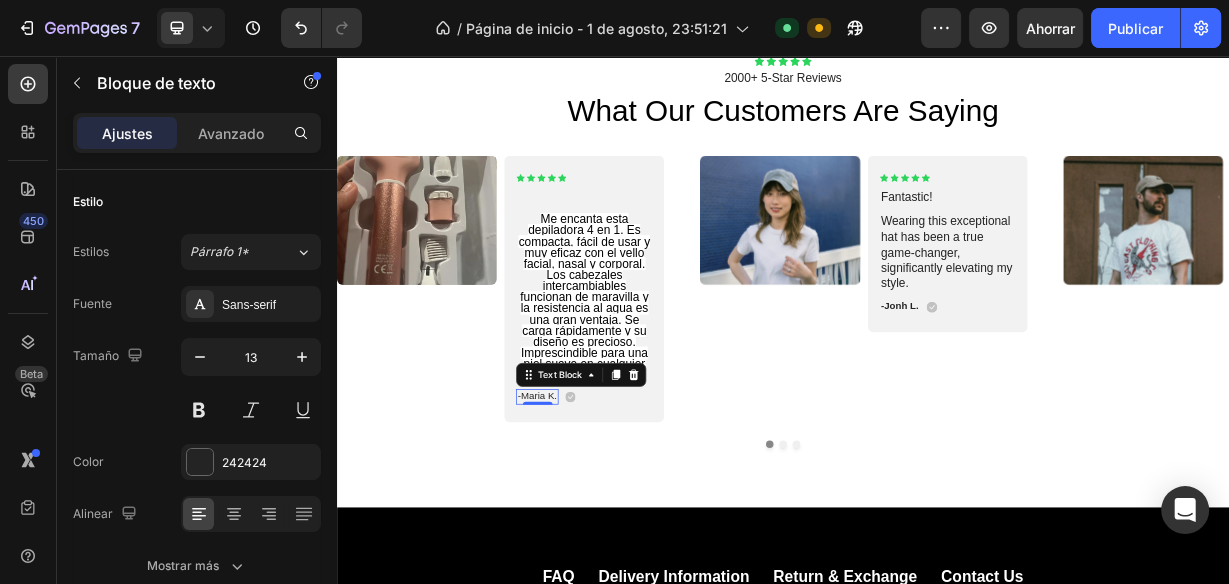 click on "-Maria K." at bounding box center [606, 514] 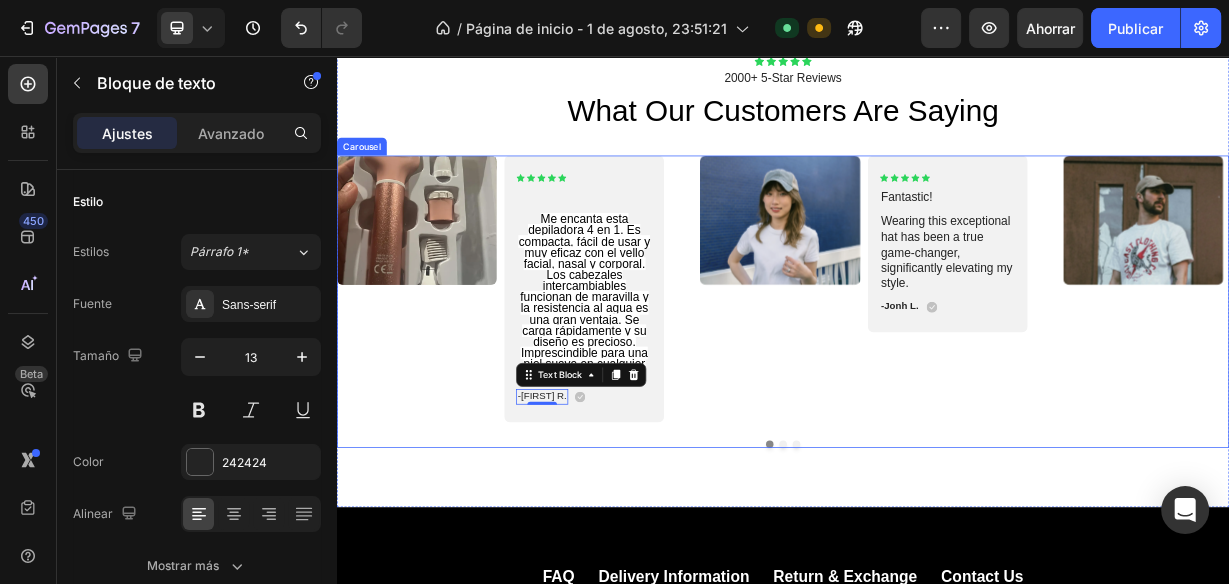 click on "Text Block -[FIRST] L. Text Block" at bounding box center [1045, 369] 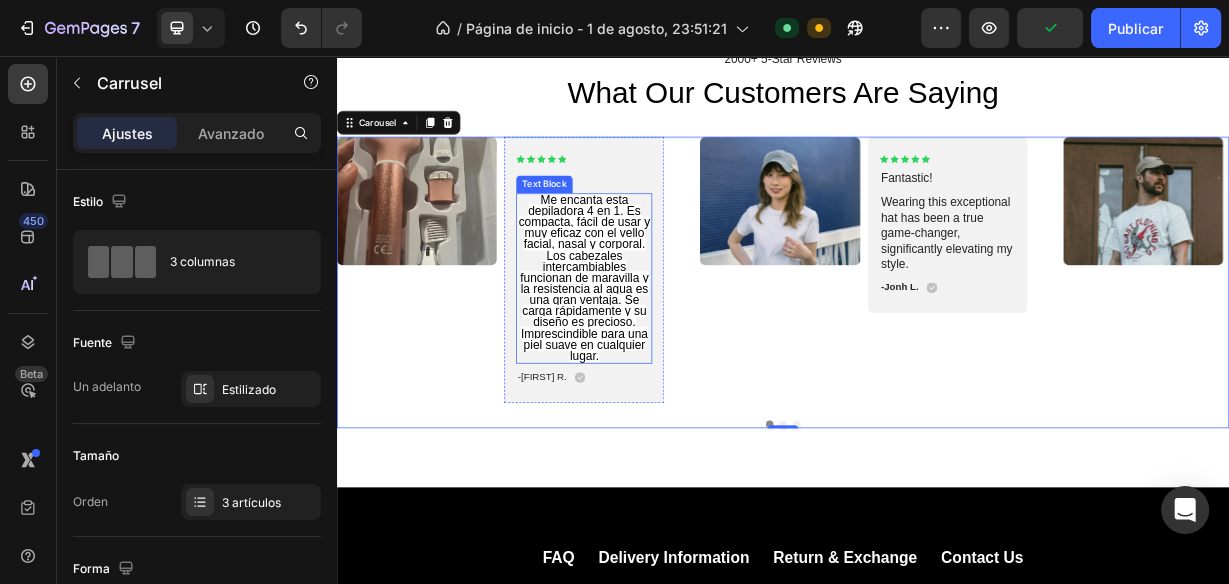 scroll, scrollTop: 1200, scrollLeft: 0, axis: vertical 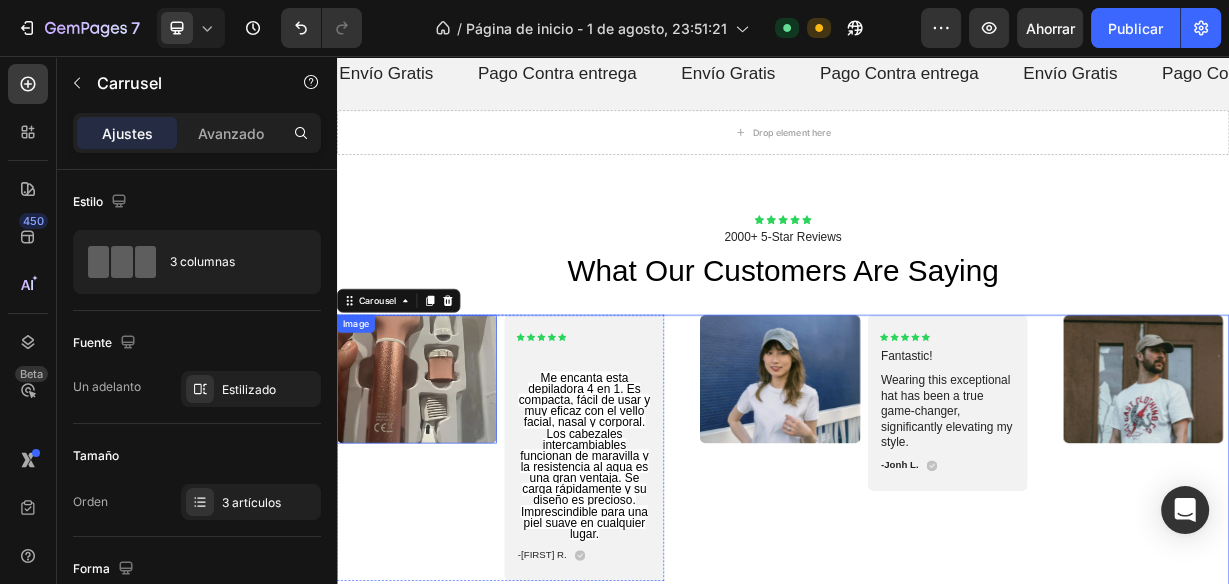 click at bounding box center (444, 490) 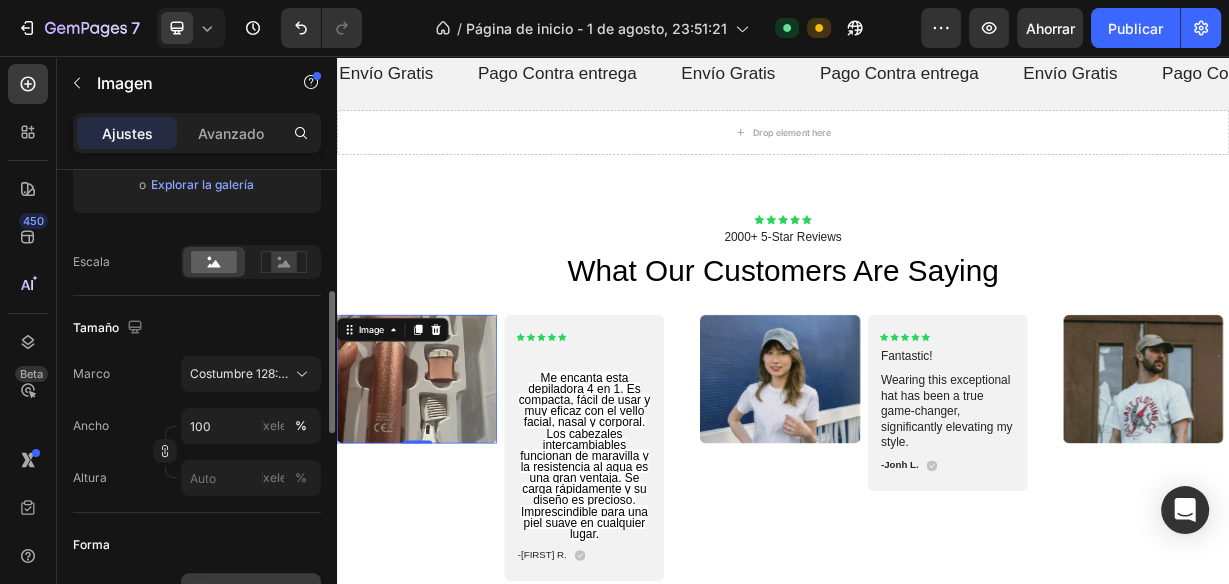 scroll, scrollTop: 560, scrollLeft: 0, axis: vertical 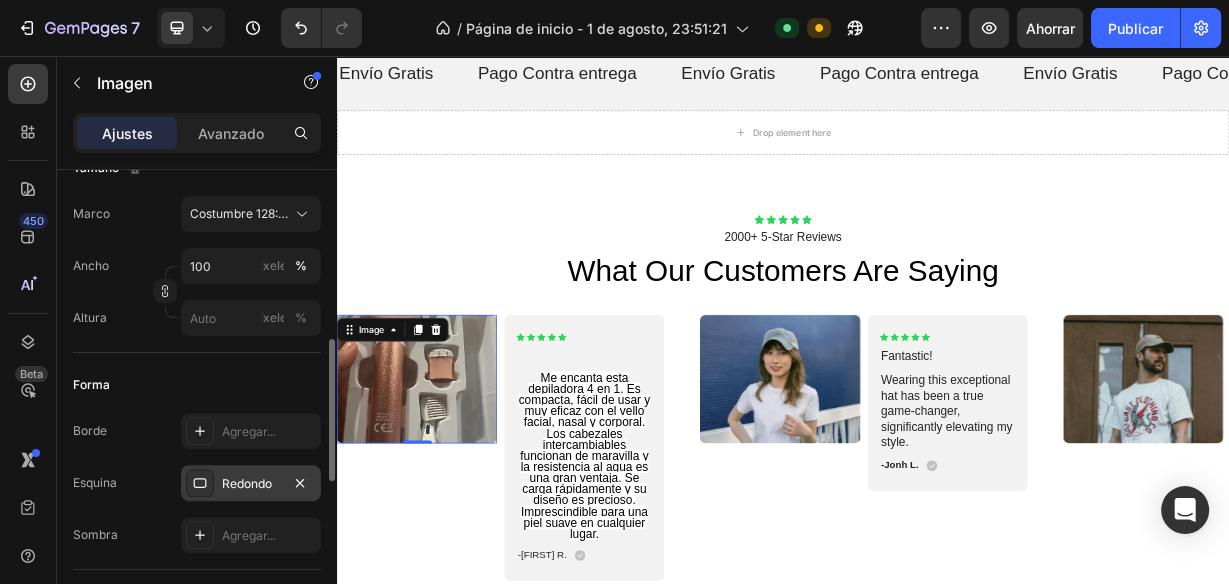 click on "Redondo" at bounding box center [247, 483] 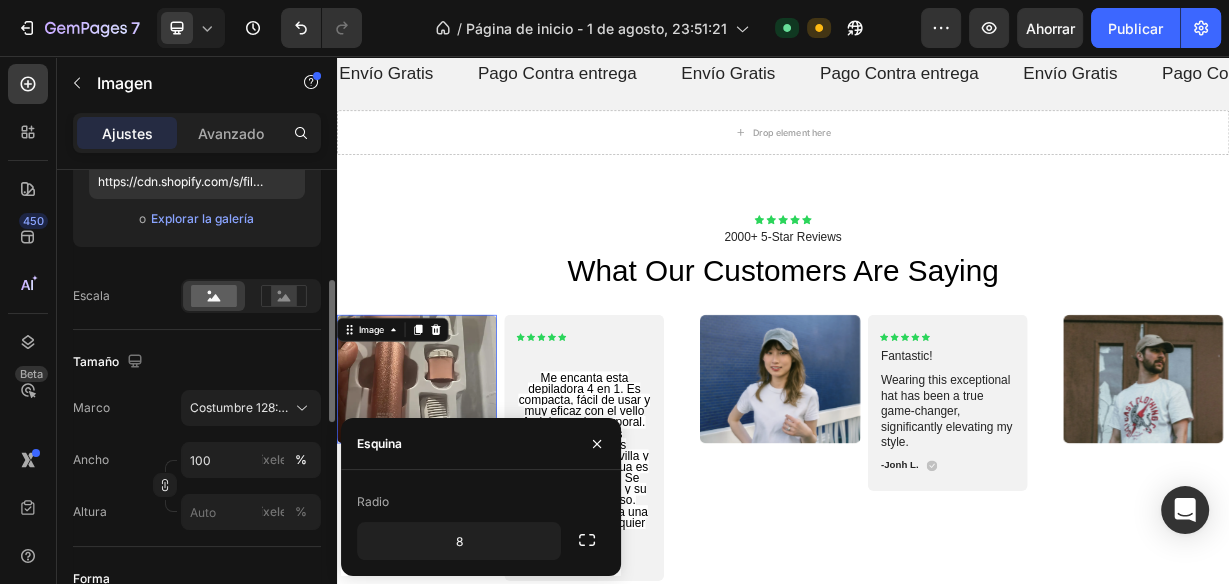 scroll, scrollTop: 126, scrollLeft: 0, axis: vertical 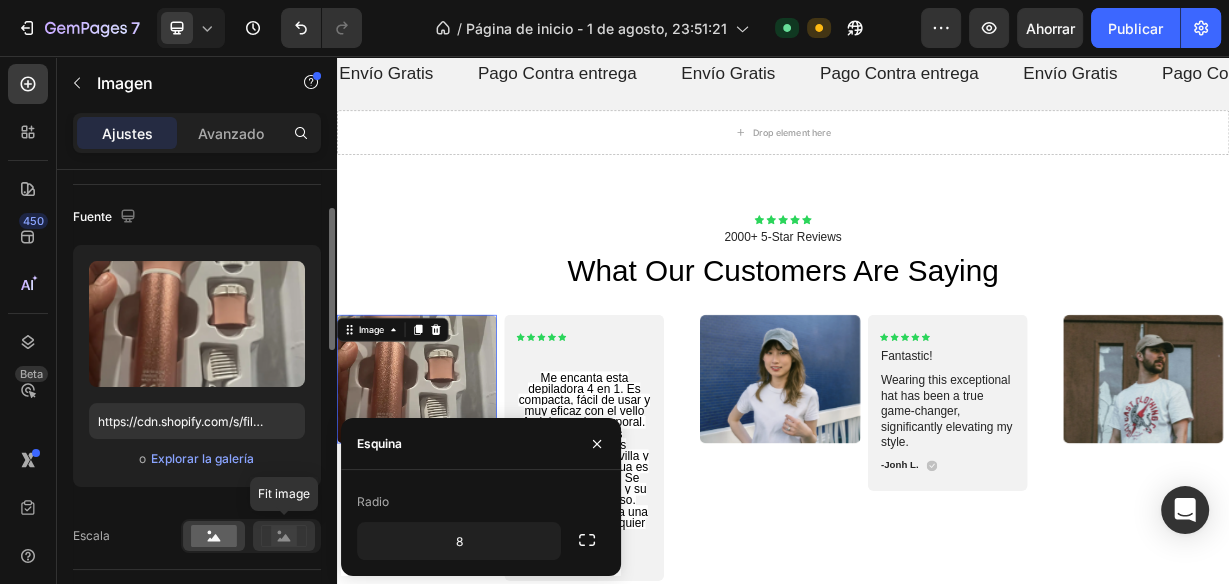 click 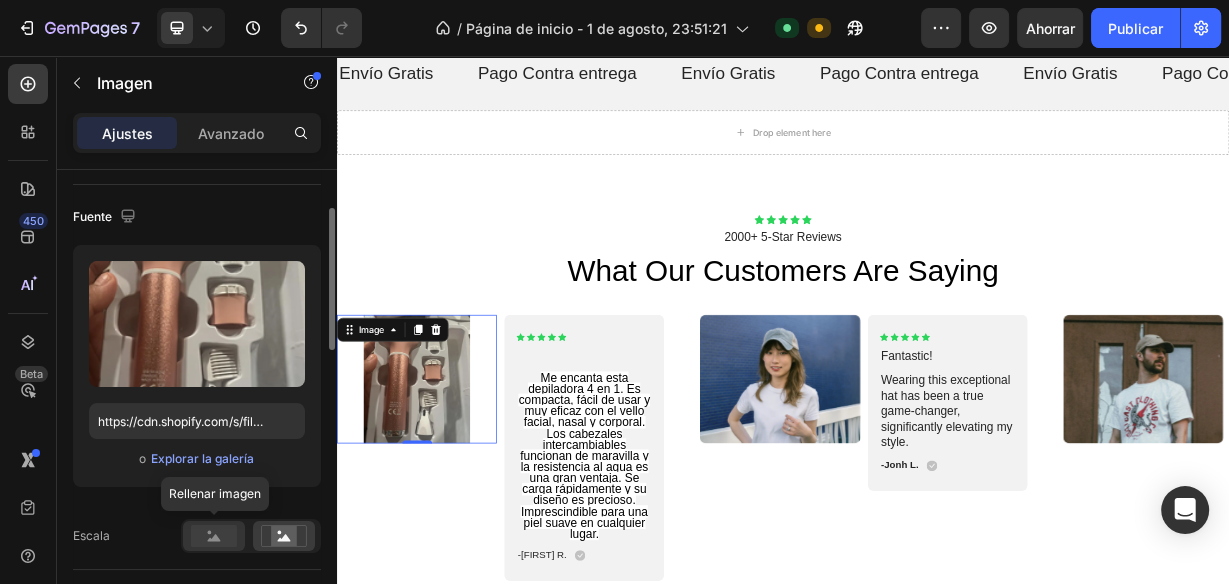 click 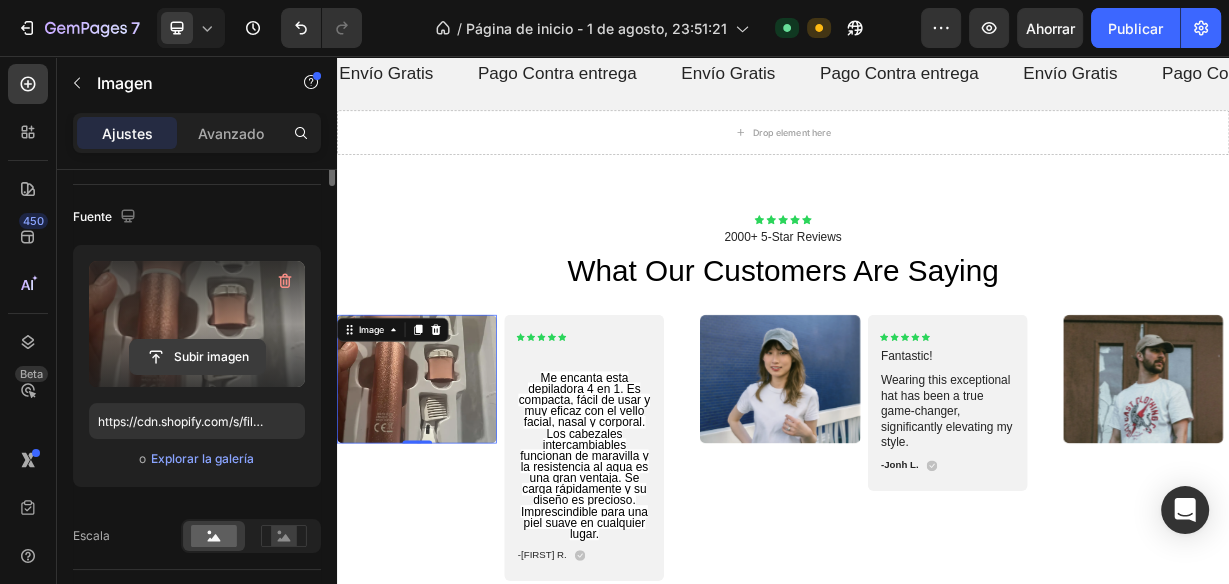 scroll, scrollTop: 0, scrollLeft: 0, axis: both 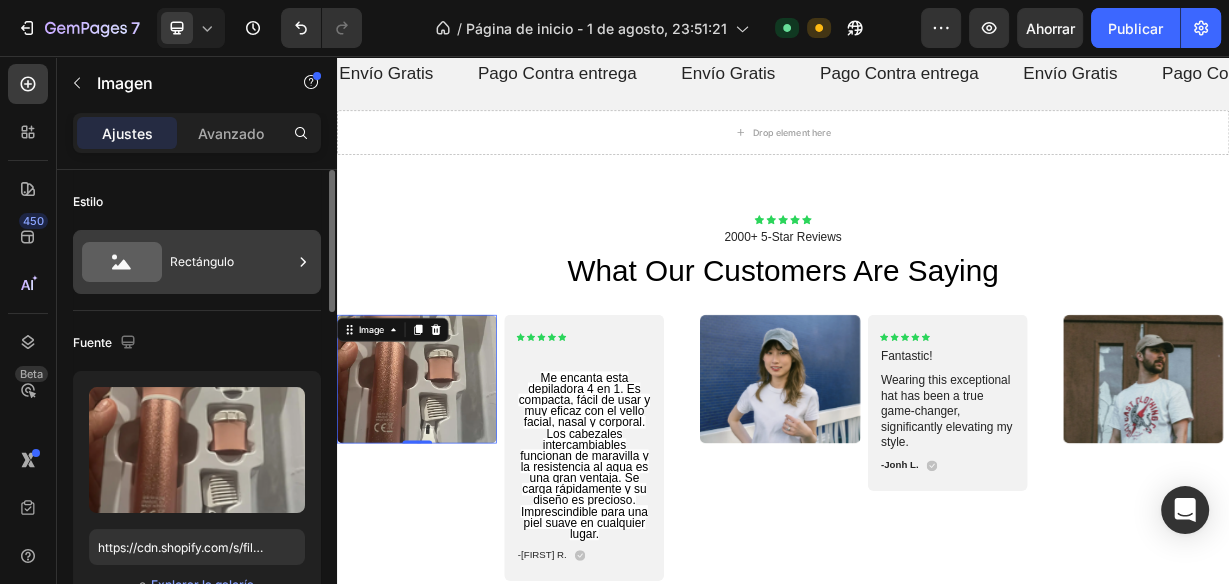 click on "Rectángulo" at bounding box center (231, 262) 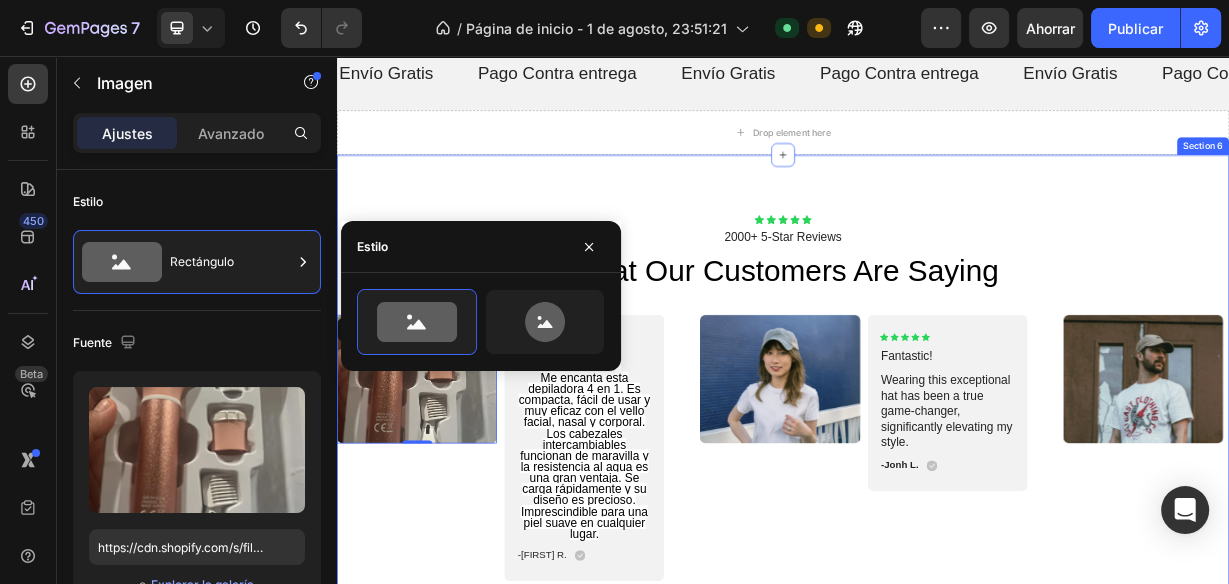 click on "Text Block -[FIRST] L. Text Block" at bounding box center [937, 533] 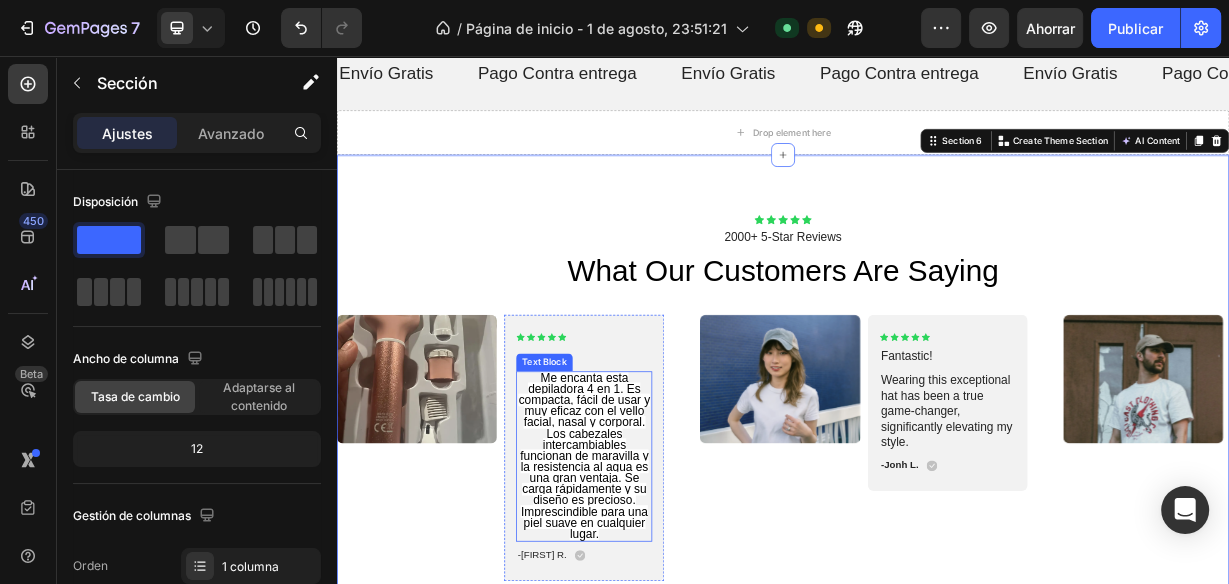 scroll, scrollTop: 1280, scrollLeft: 0, axis: vertical 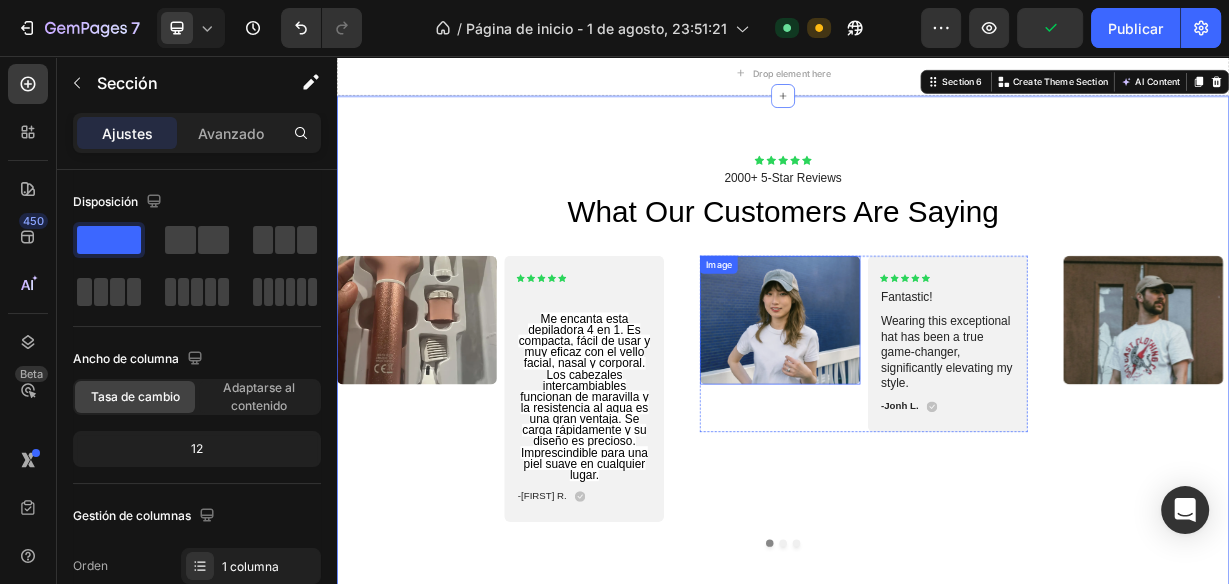 click at bounding box center [932, 410] 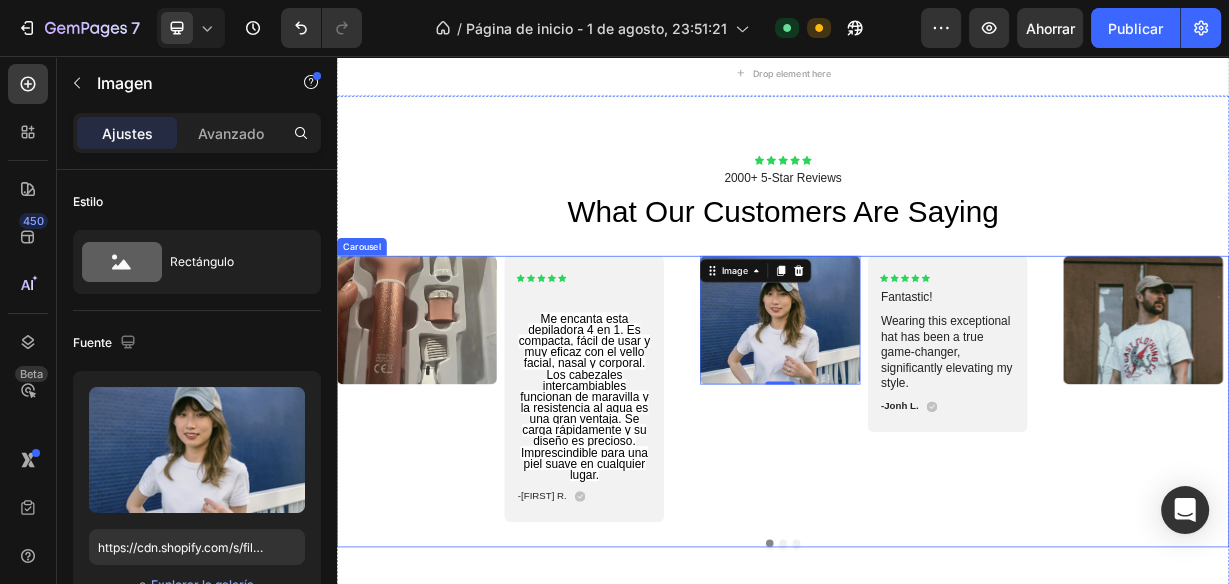 click at bounding box center [937, 711] 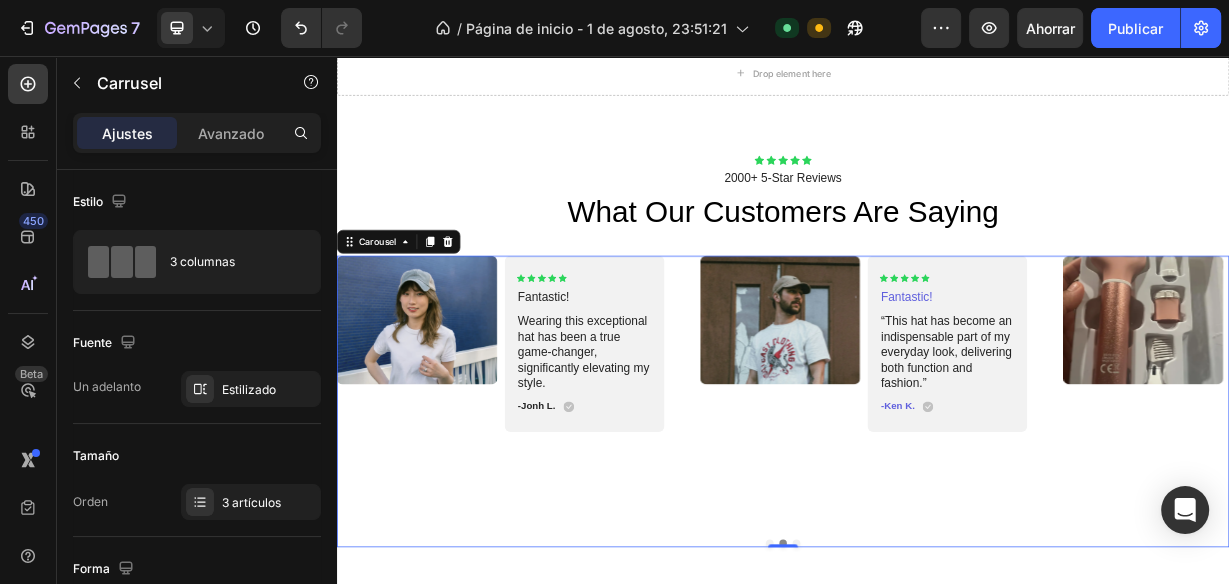 click at bounding box center [955, 711] 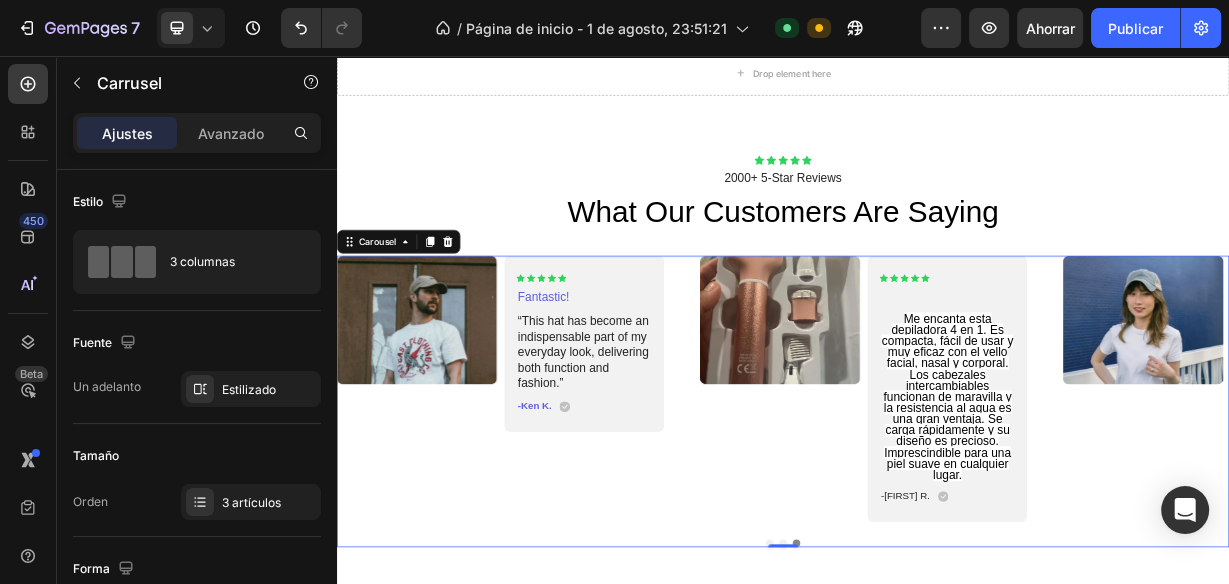 click at bounding box center (937, 711) 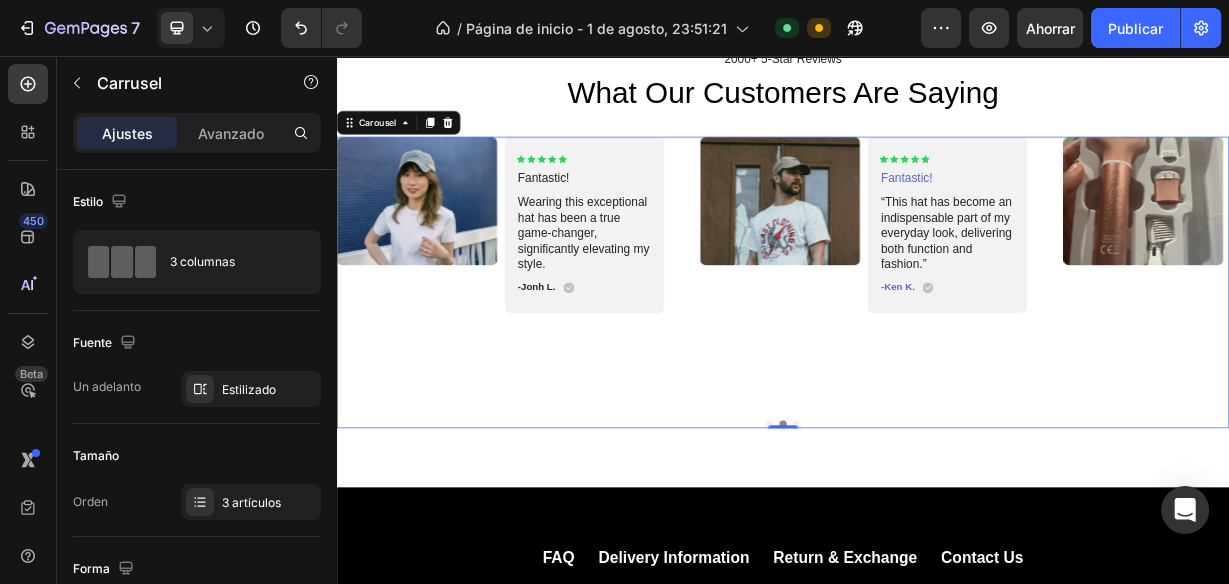 scroll, scrollTop: 1360, scrollLeft: 0, axis: vertical 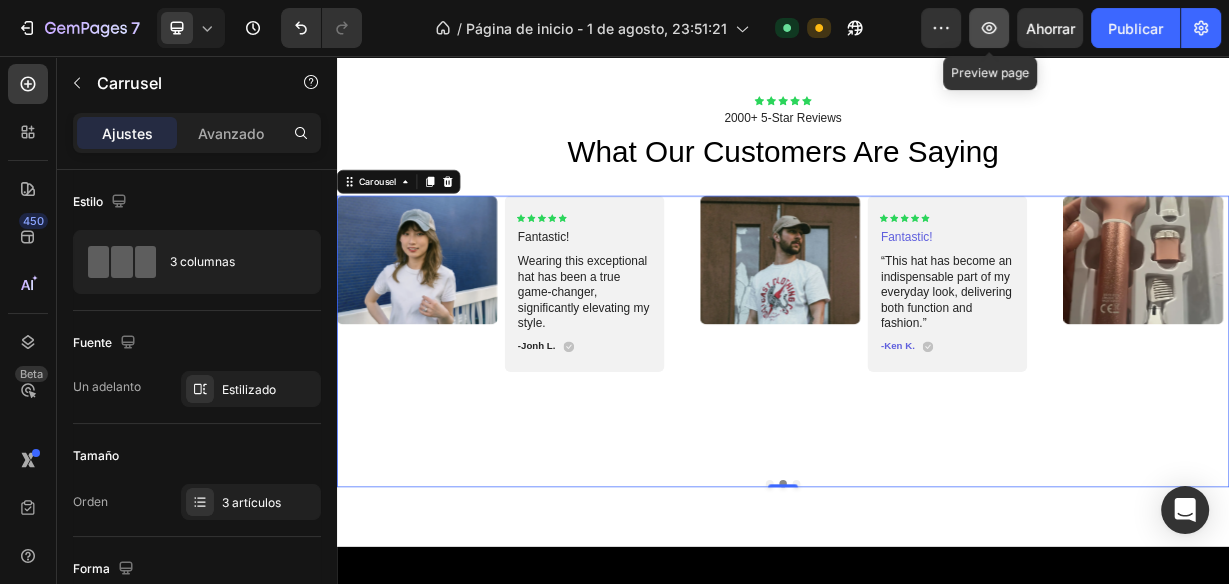 click 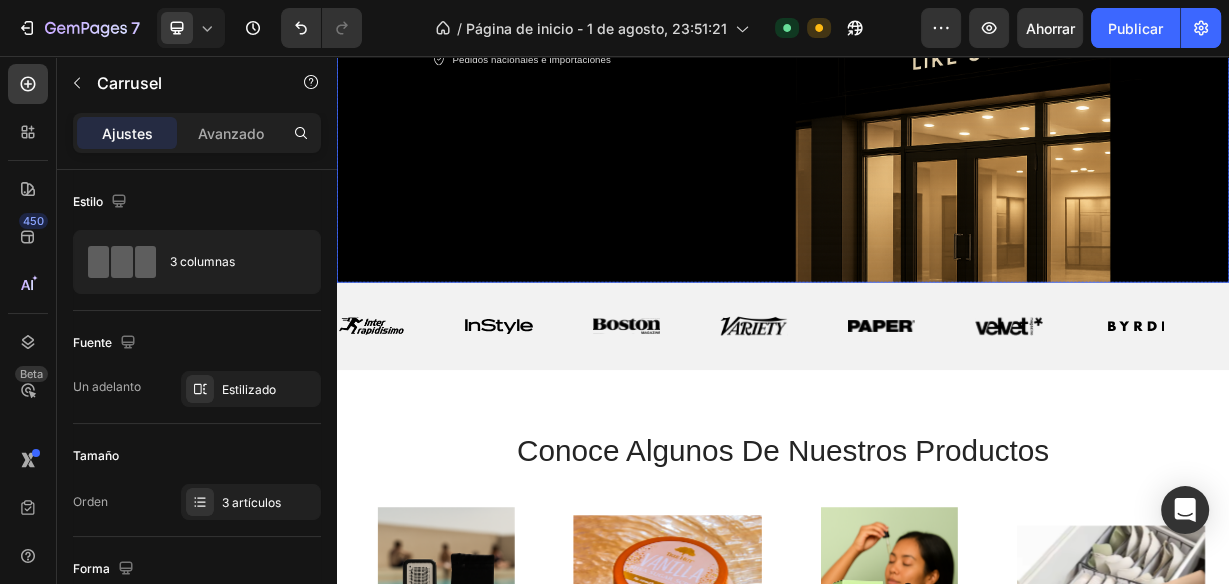 scroll, scrollTop: 640, scrollLeft: 0, axis: vertical 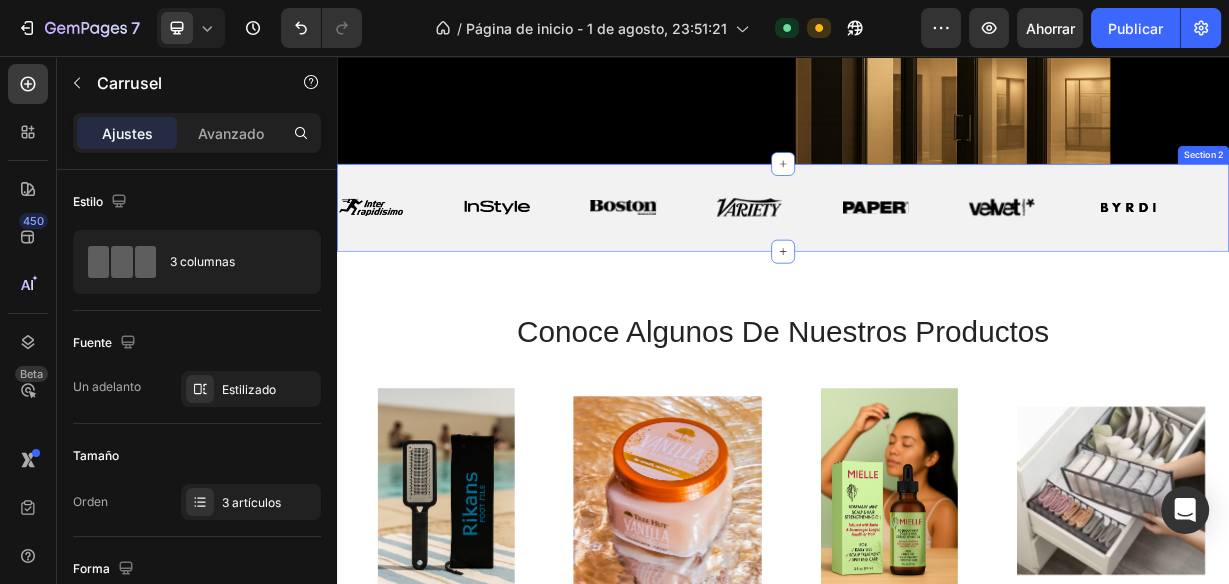 click on "Image Image Image Image Image Image Image Image Image Image Image Image Image Image Marquee Section 2" at bounding box center [937, 260] 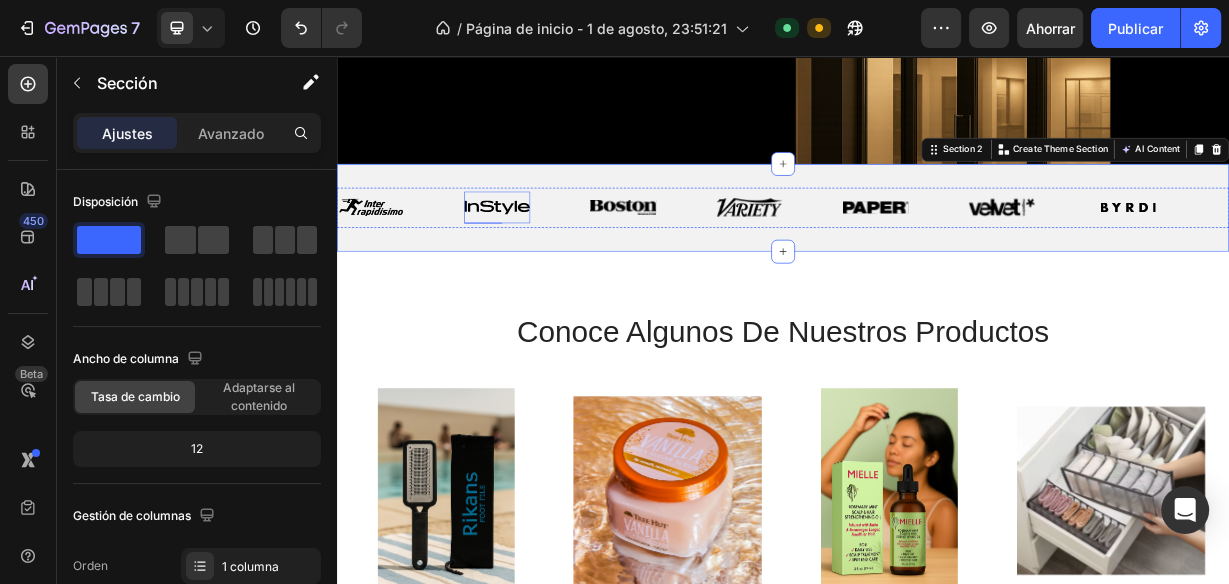 click on "Image" at bounding box center [553, 260] 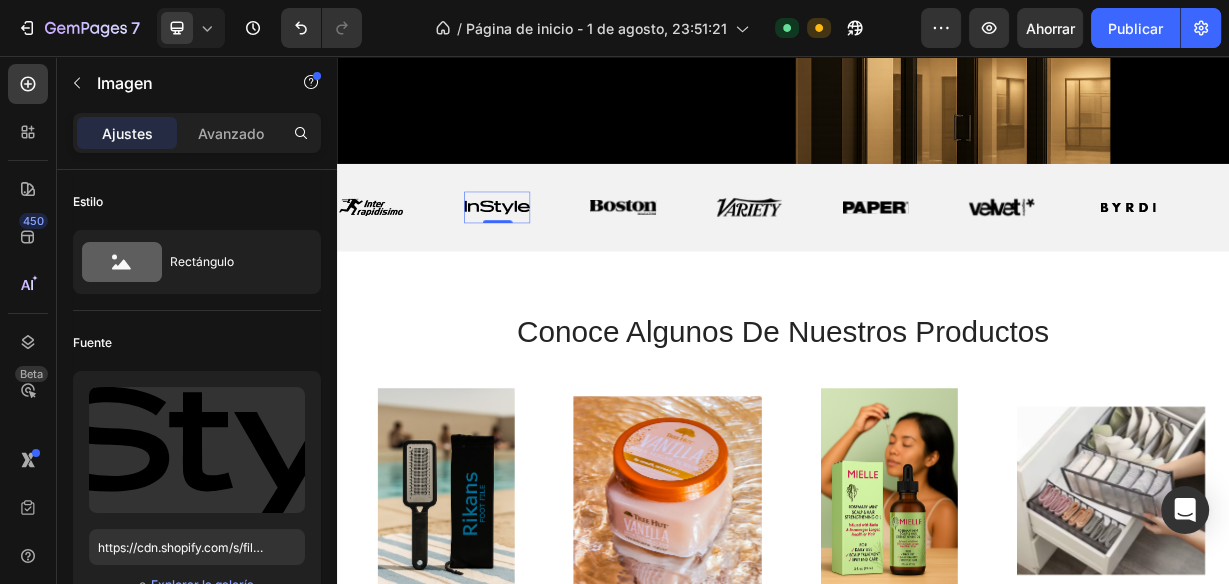 click at bounding box center (553, 260) 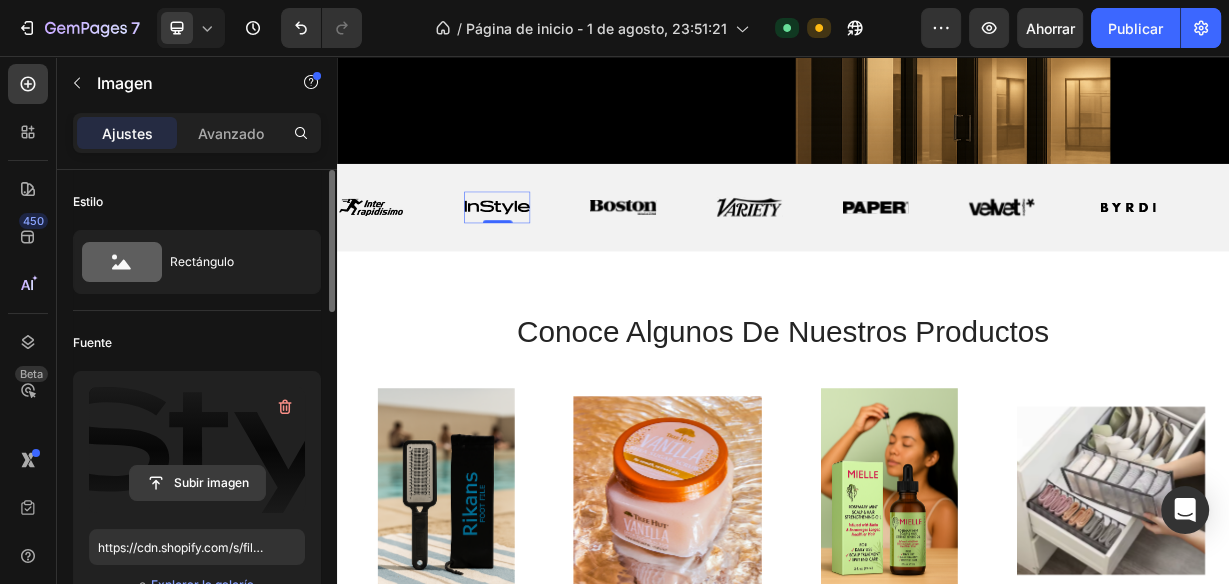 click 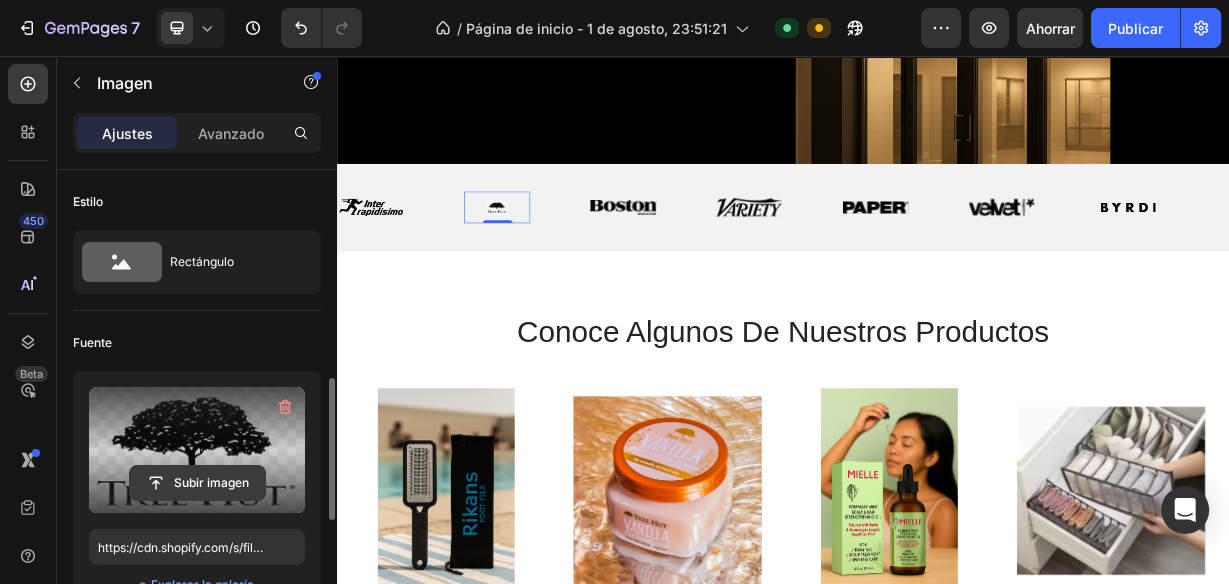 scroll, scrollTop: 160, scrollLeft: 0, axis: vertical 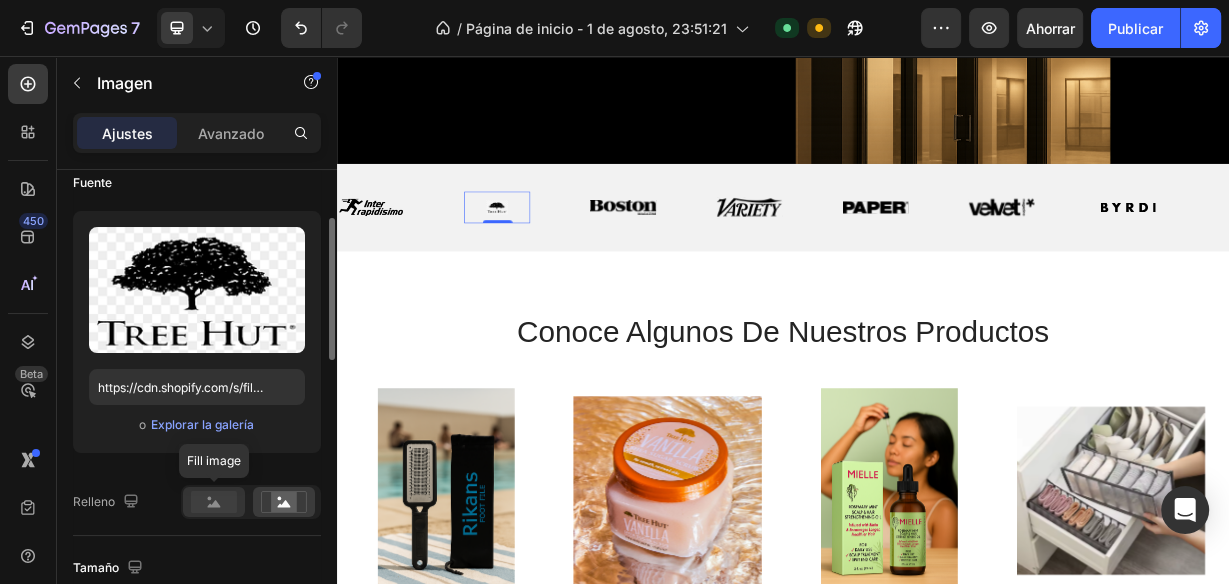 click 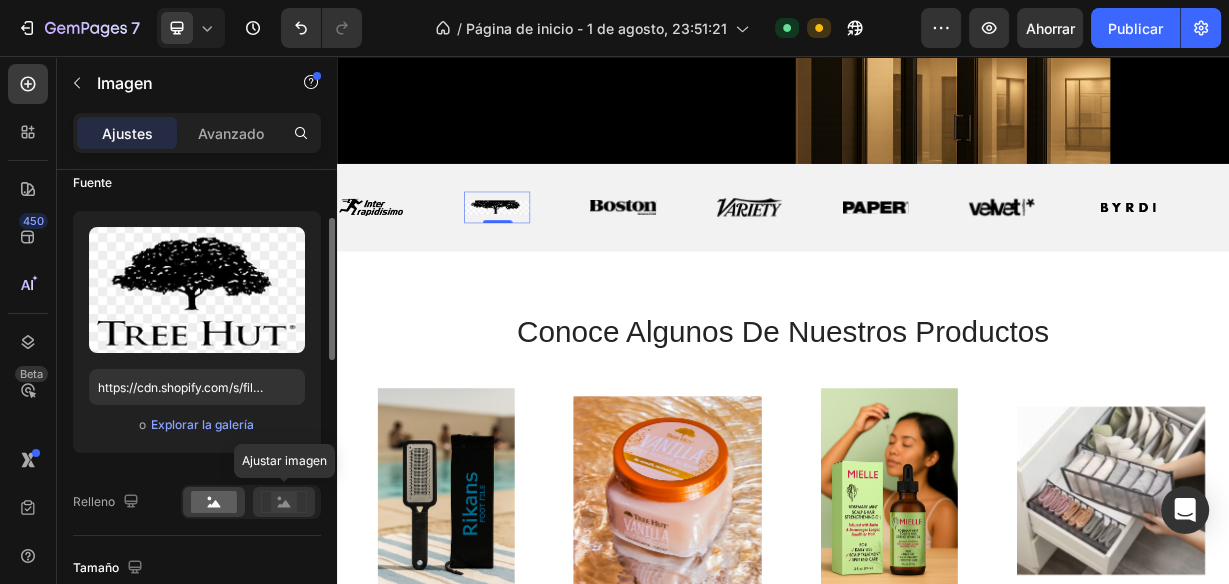 click 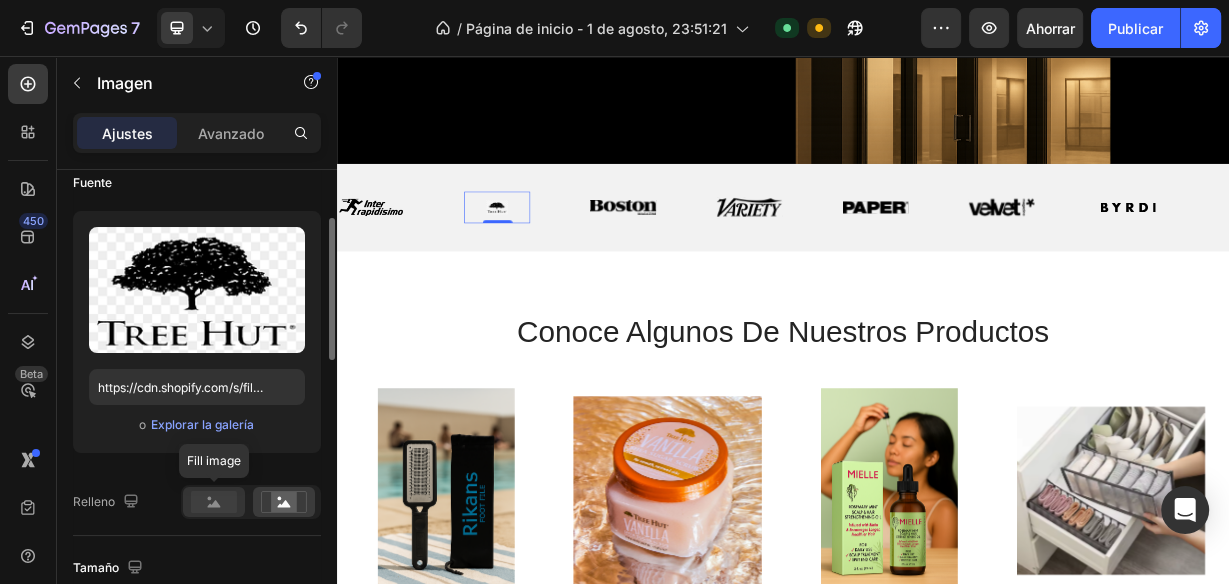 click 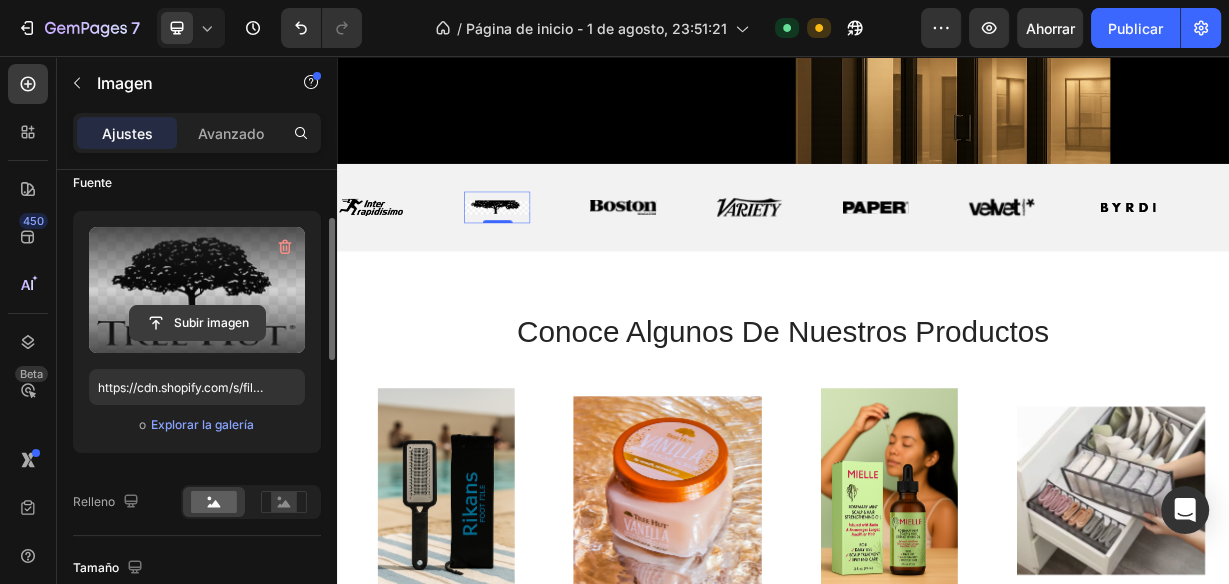 click 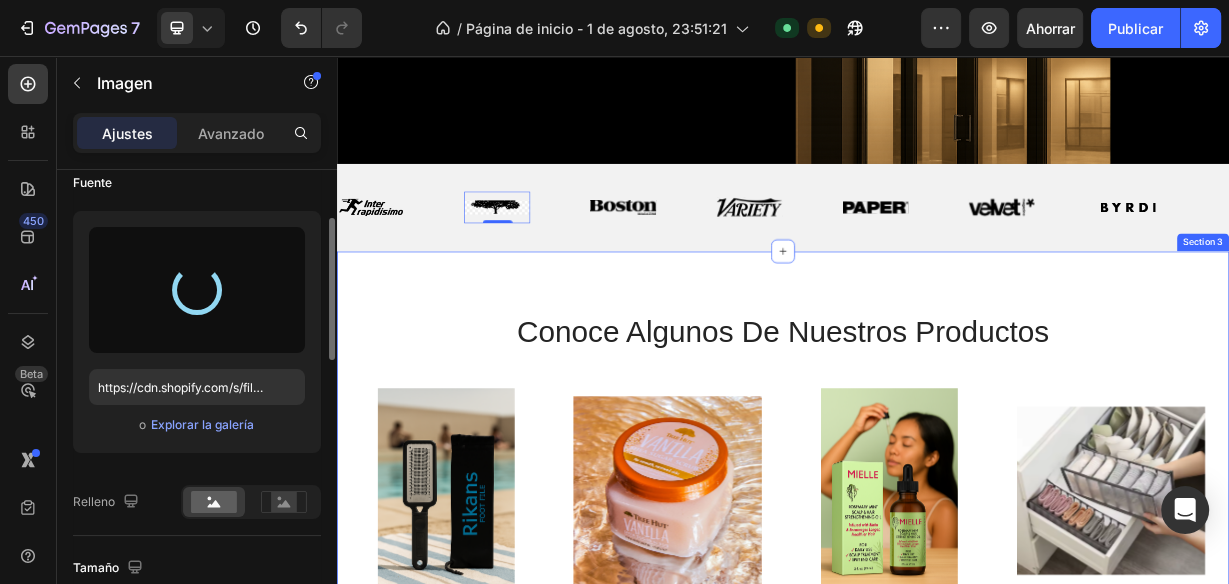 type on "https://cdn.shopify.com/s/files/1/0932/2417/3939/files/gempages_578110375858274832-994a1383-012b-45ad-99ba-21a0c7225c36.png" 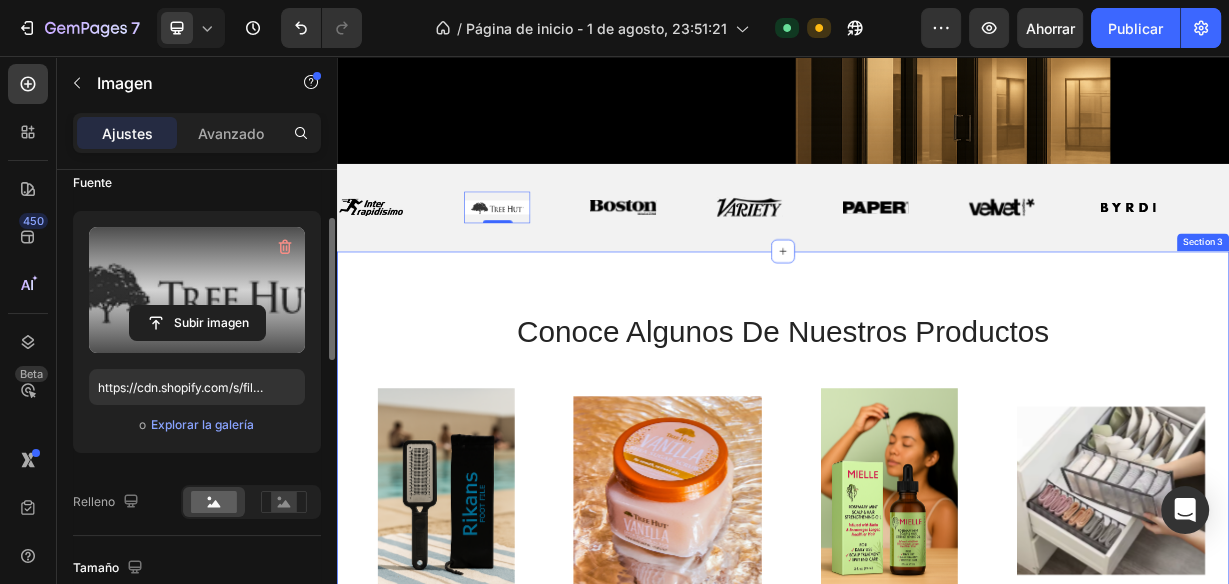 click on "conoce algunos de nuestros productos Heading Product Images WideBundles WideBundles Available both online & offline Text Block lima removedora de callos para pies (grado quirúrgico) Product Title $60.000,00 Product Price Product Price Row Row Product List Product Images WideBundles WideBundles Available both online & offline Text Block tree hut - exfoliante corporal hidratante de azúcar y karité, vanilla Product Title $86.790,00 Product Price Product Price Row Row Product List Product Images WideBundles WideBundles Available both online & offline Text Block aceite capilar mielle rosemary leaf & coconut oil Product Title $77.000,00 Product Price Product Price Row Row Product List Product Images WideBundles WideBundles Available both online & offline Text Block organizadores de ropa interior para armario Product Title $49.990,00 Product Price Product Price Row Row Product List Product List Section 3" at bounding box center [937, 672] 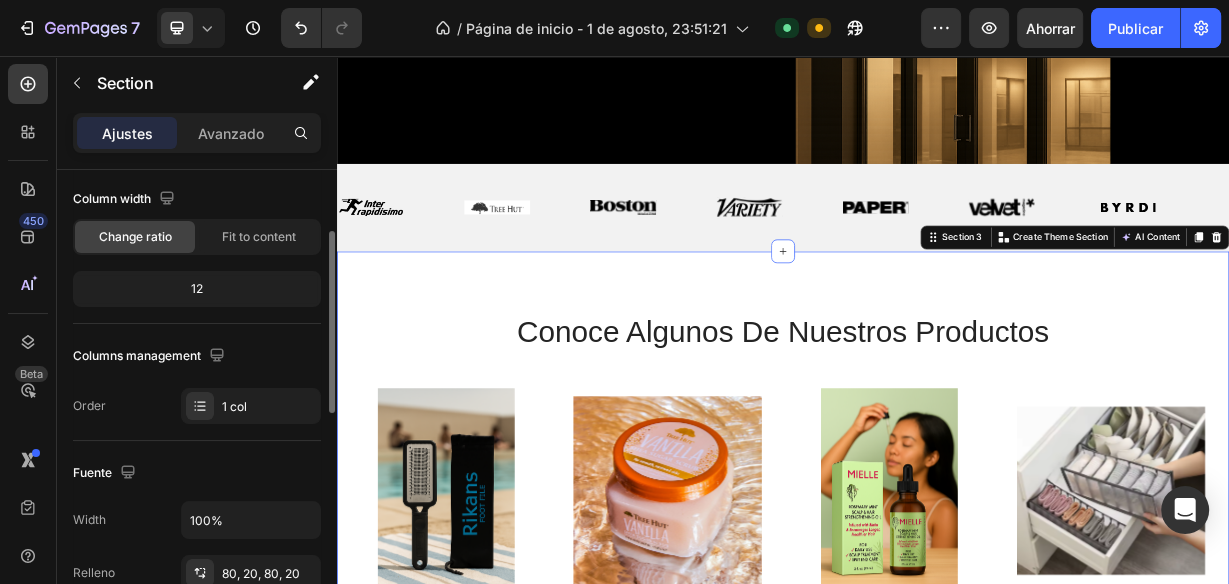 scroll, scrollTop: 0, scrollLeft: 0, axis: both 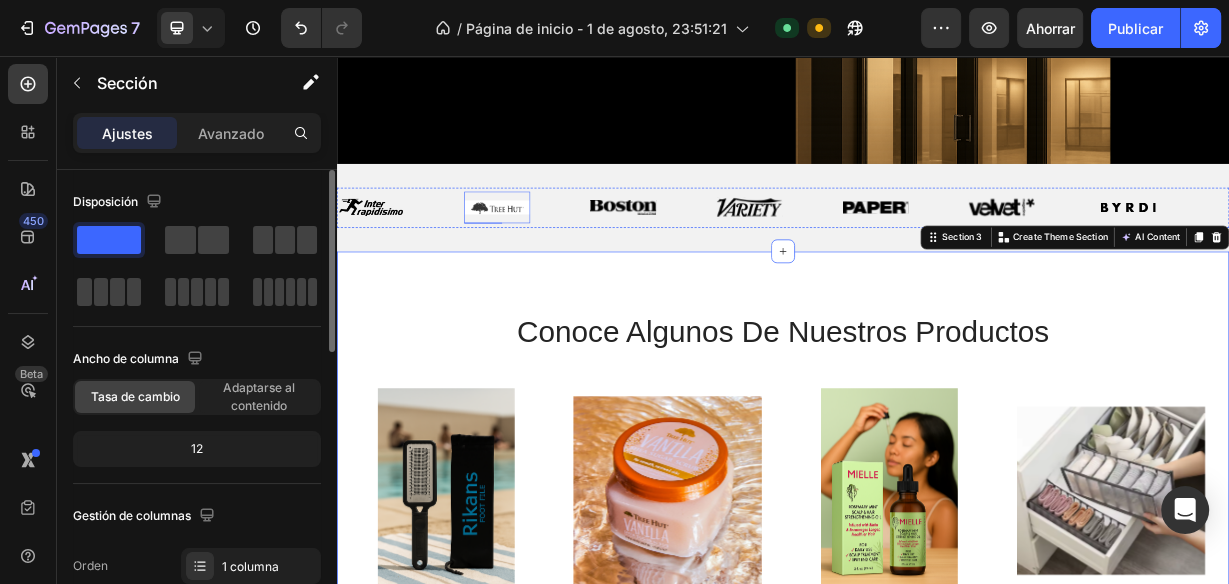 click on "Image" at bounding box center [553, 260] 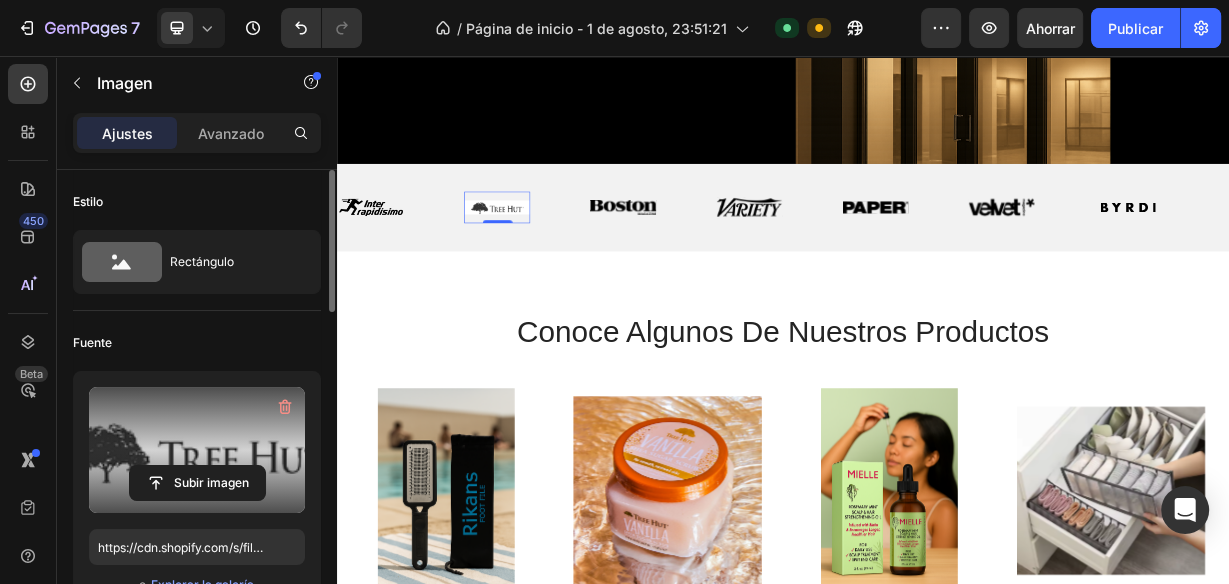 click at bounding box center [197, 450] 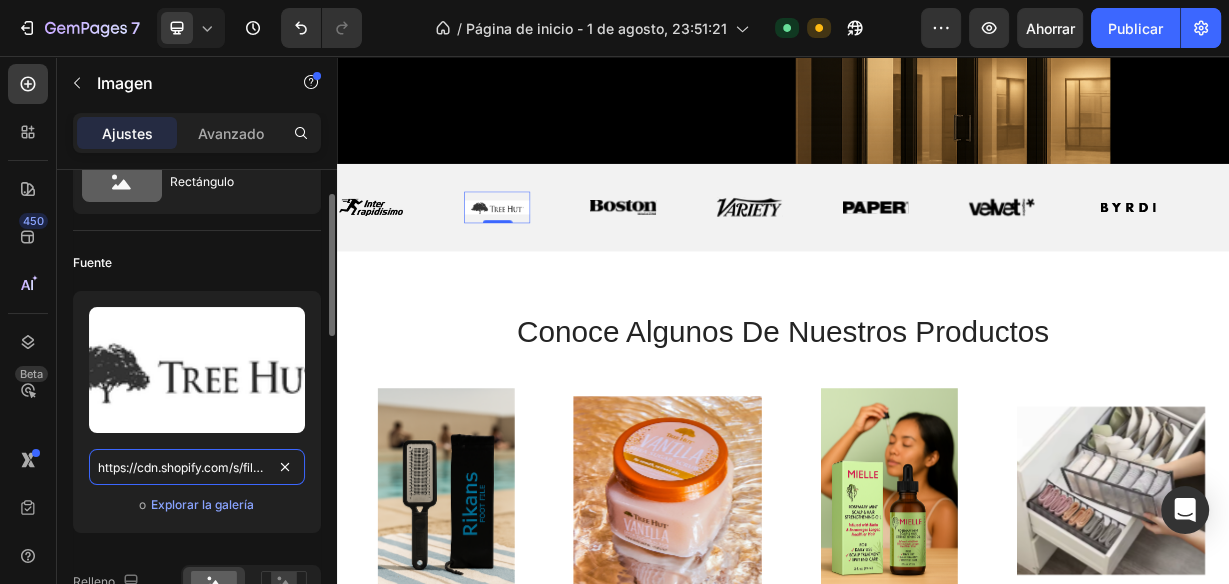 click on "https://cdn.shopify.com/s/files/1/0932/2417/3939/files/gempages_578110375858274832-994a1383-012b-45ad-99ba-21a0c7225c36.png" at bounding box center [197, 467] 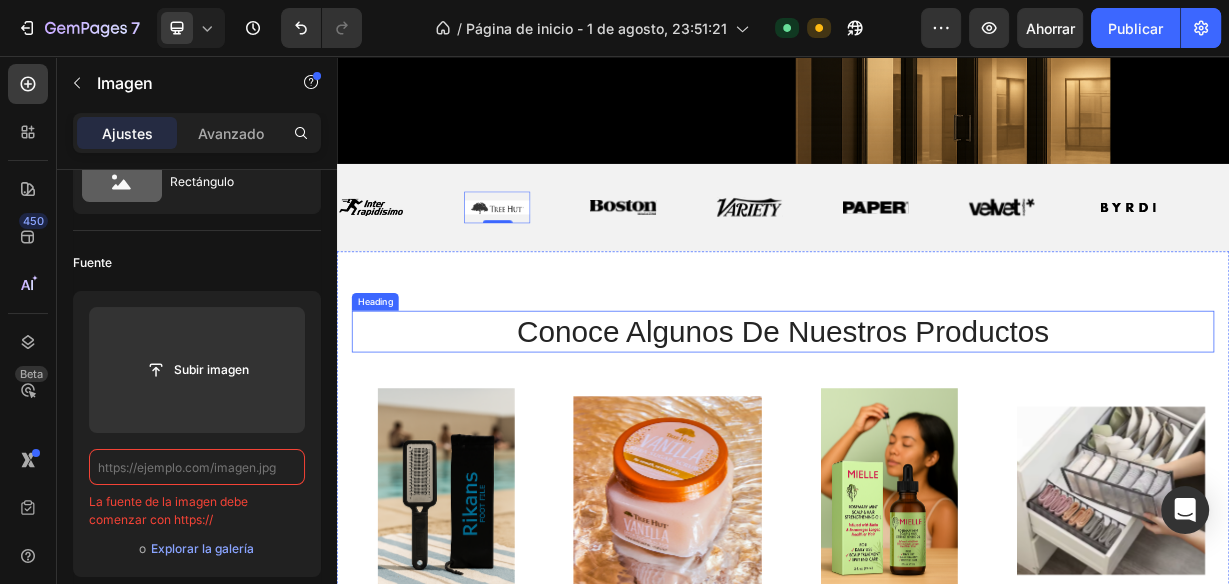paste 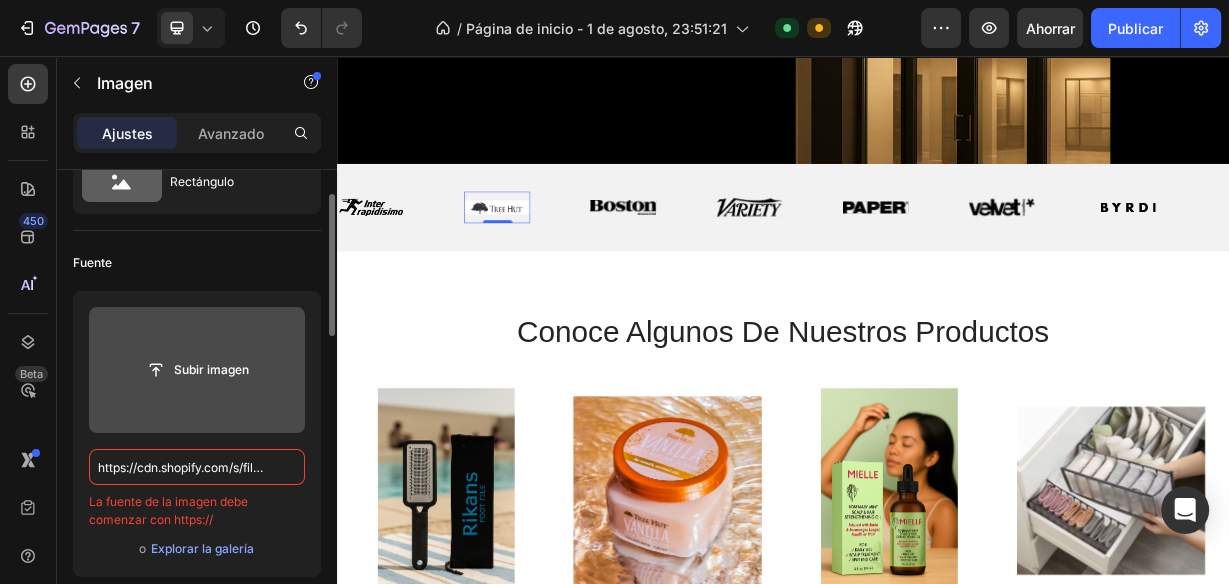 click 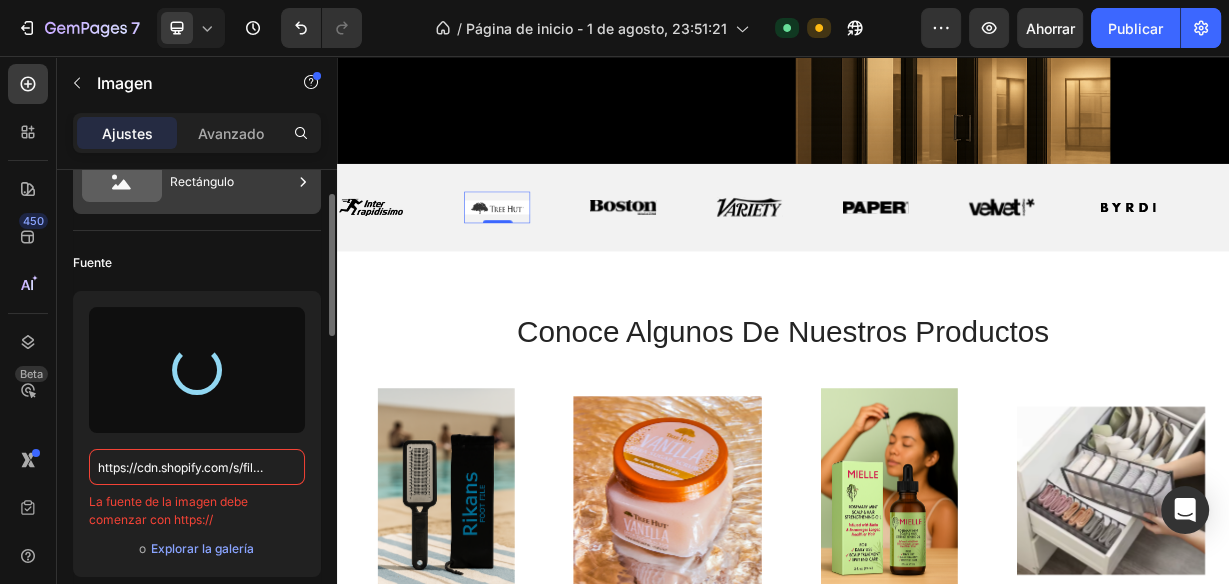 type on "https://cdn.shopify.com/s/files/1/0932/2417/3939/files/gempages_578110375858274832-3a1e3eff-e7cb-4aba-bd15-fe52a726cd95.png" 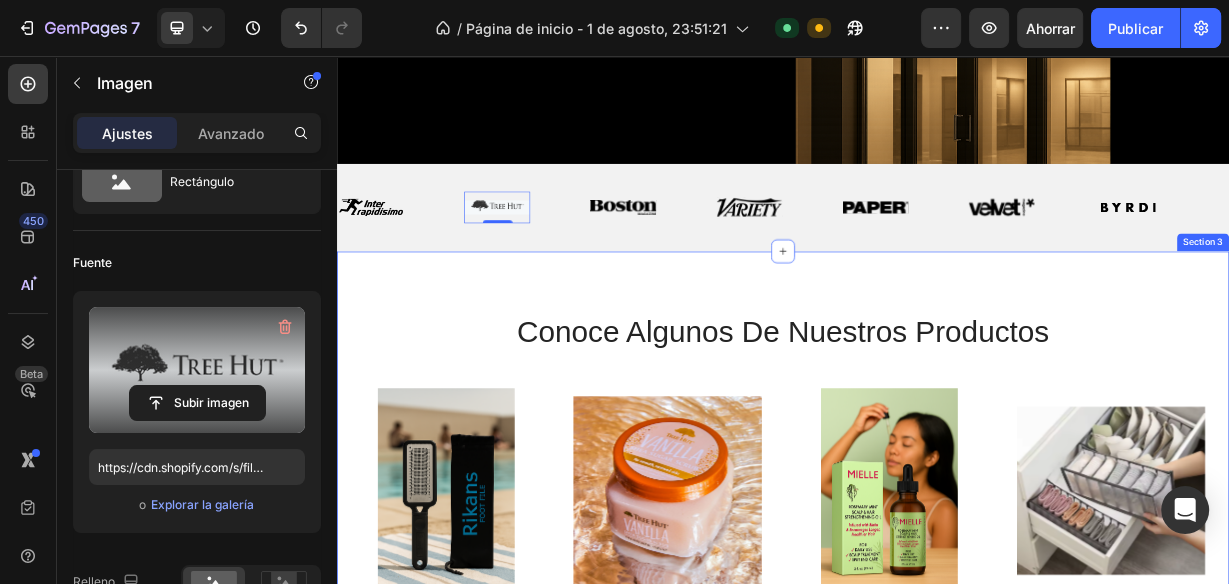 click on "conoce algunos de nuestros productos Heading Product Images WideBundles WideBundles Available both online & offline Text Block lima removedora de callos para pies (grado quirúrgico) Product Title $60.000,00 Product Price Product Price Row Row Product List Product Images WideBundles WideBundles Available both online & offline Text Block tree hut - exfoliante corporal hidratante de azúcar y karité, vanilla Product Title $86.790,00 Product Price Product Price Row Row Product List Product Images WideBundles WideBundles Available both online & offline Text Block aceite capilar mielle rosemary leaf & coconut oil Product Title $77.000,00 Product Price Product Price Row Row Product List Product Images WideBundles WideBundles Available both online & offline Text Block organizadores de ropa interior para armario Product Title $49.990,00 Product Price Product Price Row Row Product List Product List Section 3" at bounding box center (937, 672) 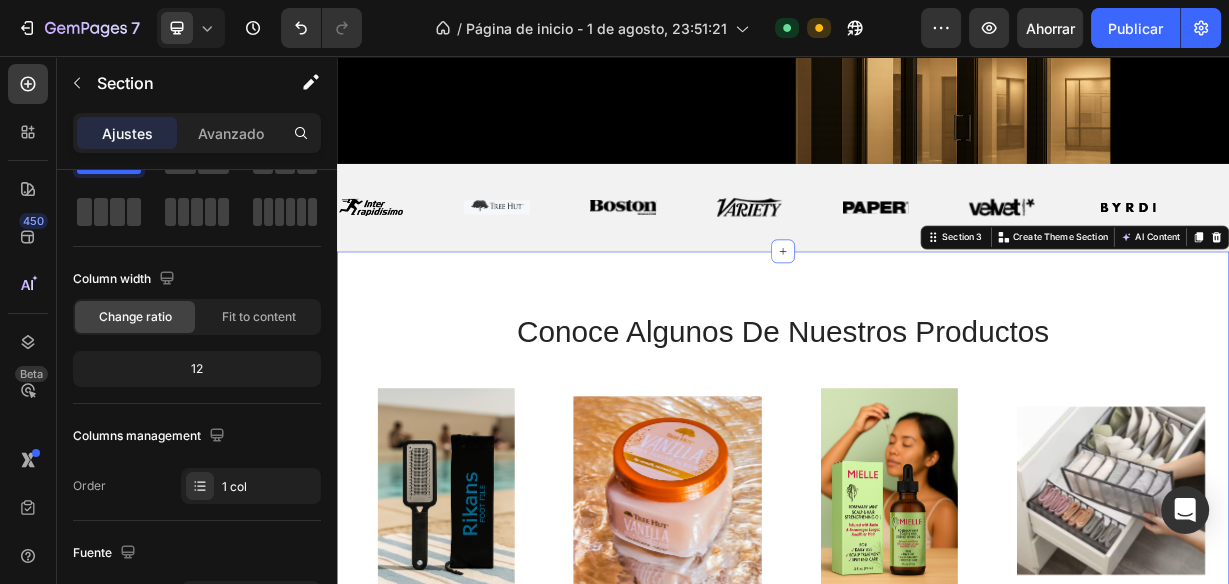scroll, scrollTop: 0, scrollLeft: 0, axis: both 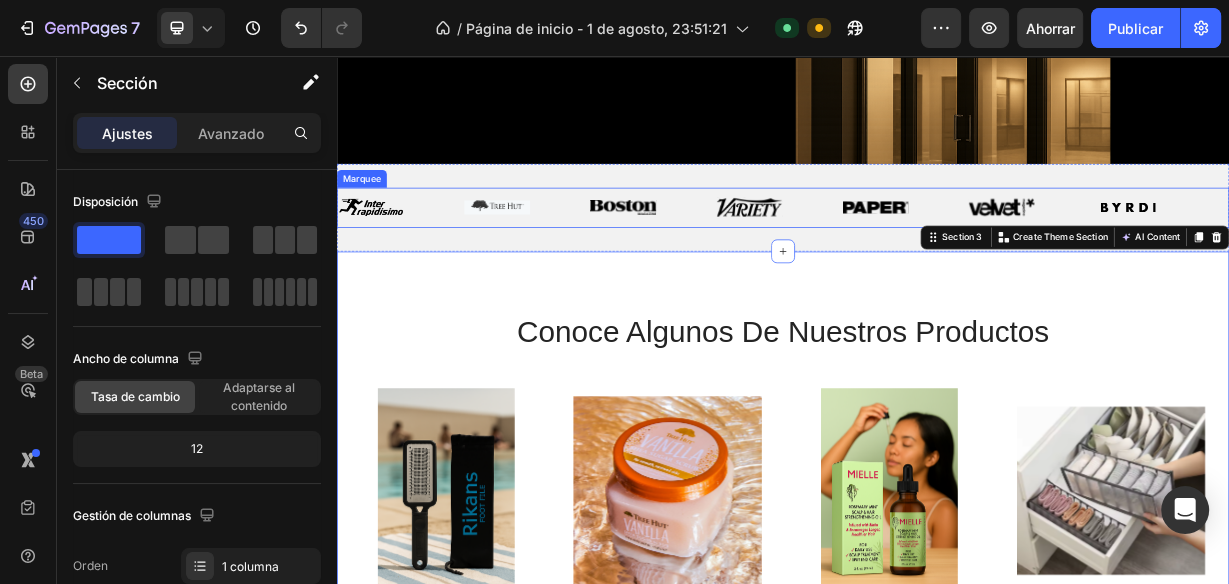 click on "Image" at bounding box center [593, 260] 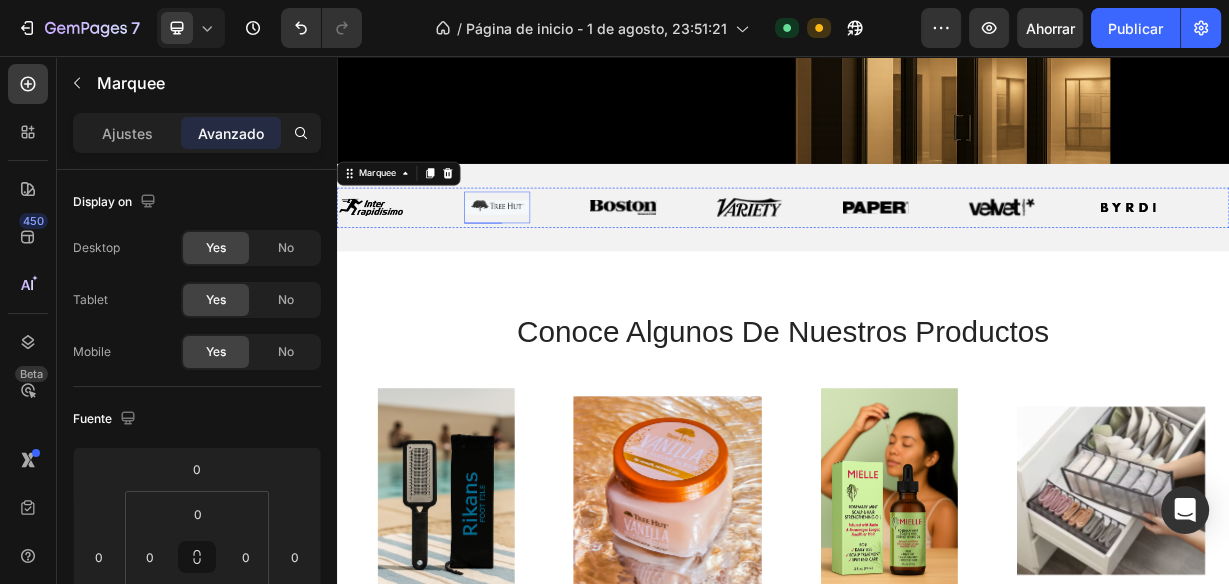 click at bounding box center [553, 260] 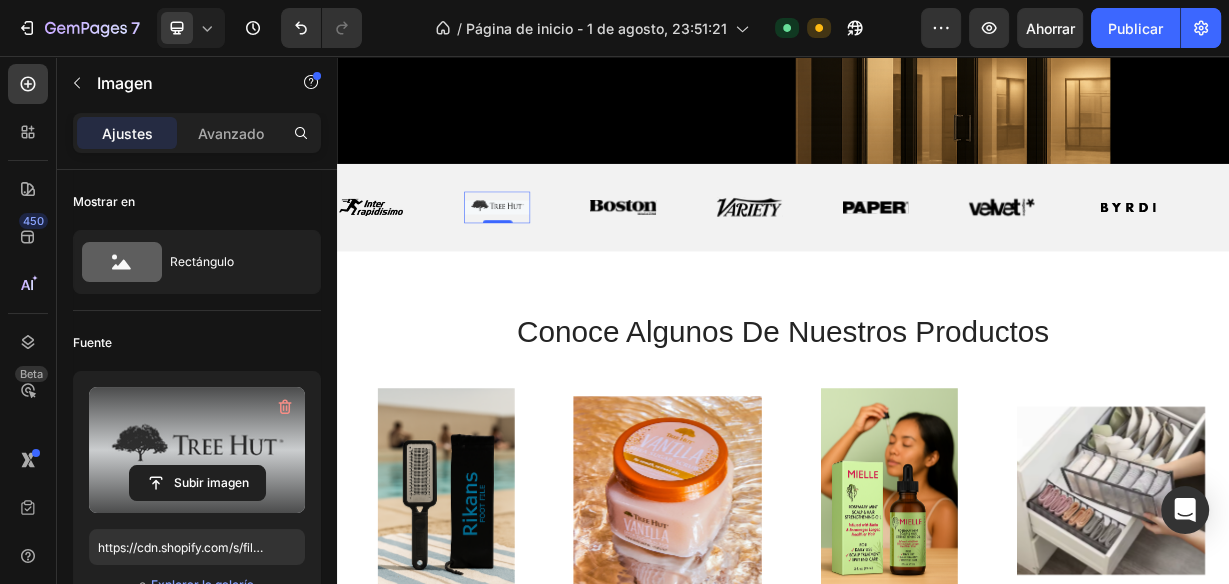 scroll, scrollTop: 160, scrollLeft: 0, axis: vertical 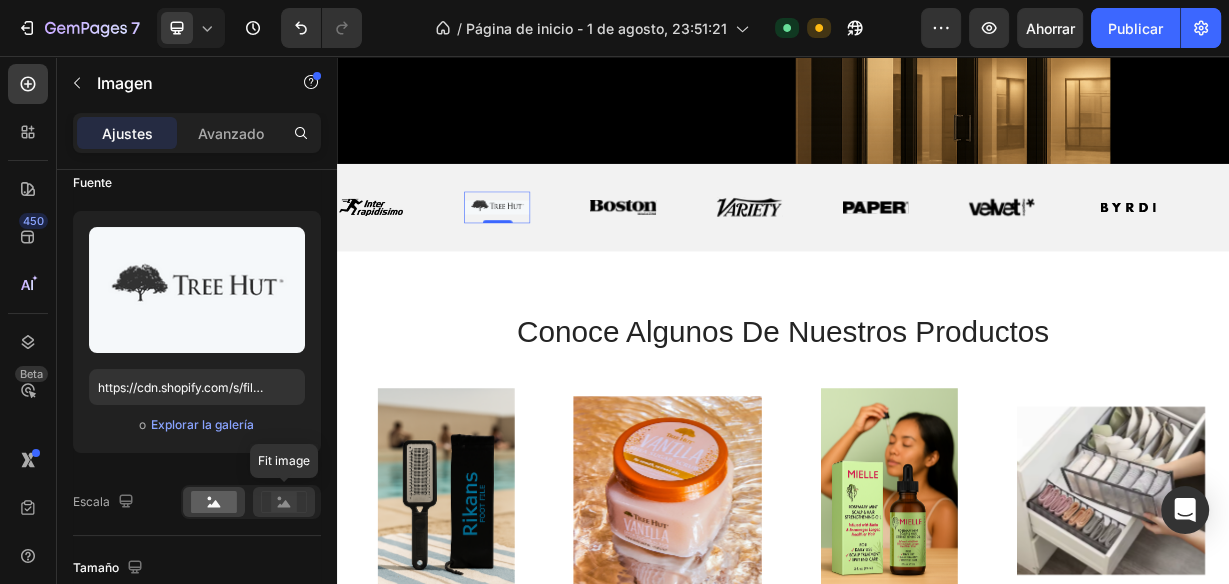 click 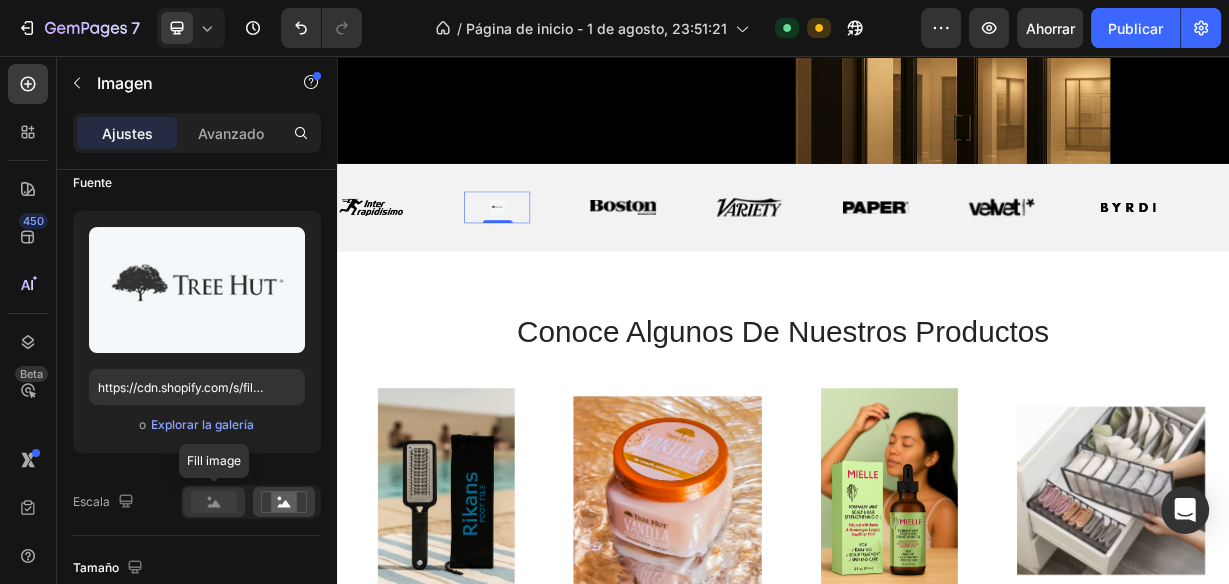 click 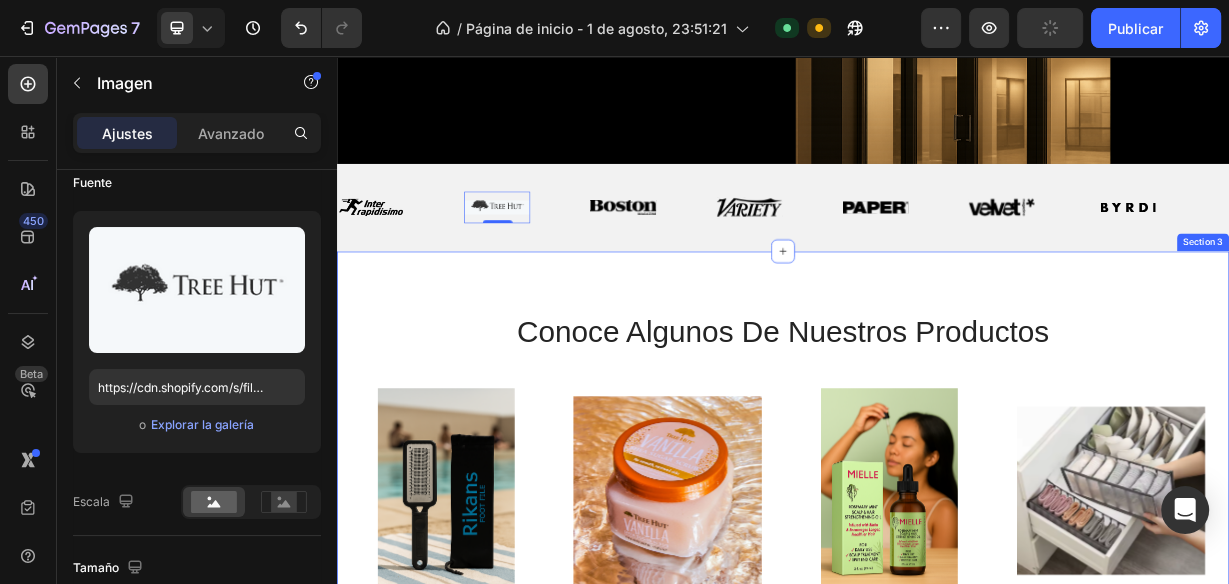 click on "conoce algunos de nuestros productos Heading Product Images WideBundles WideBundles Available both online & offline Text Block lima removedora de callos para pies (grado quirúrgico) Product Title $60.000,00 Product Price Product Price Row Row Product List Product Images WideBundles WideBundles Available both online & offline Text Block tree hut - exfoliante corporal hidratante de azúcar y karité, vanilla Product Title $86.790,00 Product Price Product Price Row Row Product List Product Images WideBundles WideBundles Available both online & offline Text Block aceite capilar mielle rosemary leaf & coconut oil Product Title $77.000,00 Product Price Product Price Row Row Product List Product Images WideBundles WideBundles Available both online & offline Text Block organizadores de ropa interior para armario Product Title $49.990,00 Product Price Product Price Row Row Product List Product List Section 3" at bounding box center (937, 672) 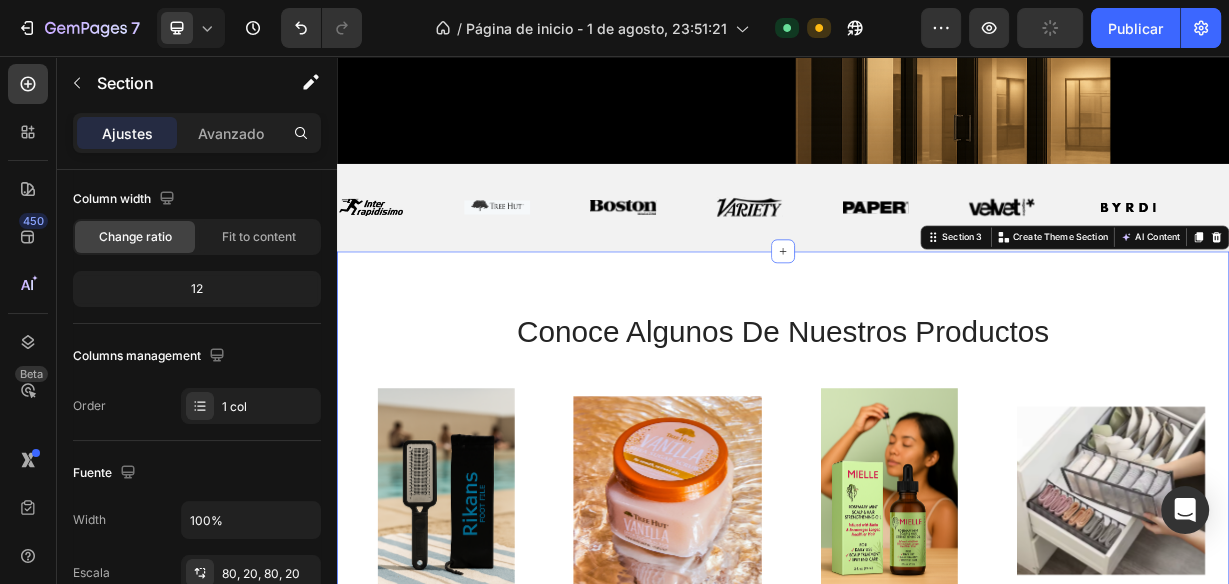 scroll, scrollTop: 0, scrollLeft: 0, axis: both 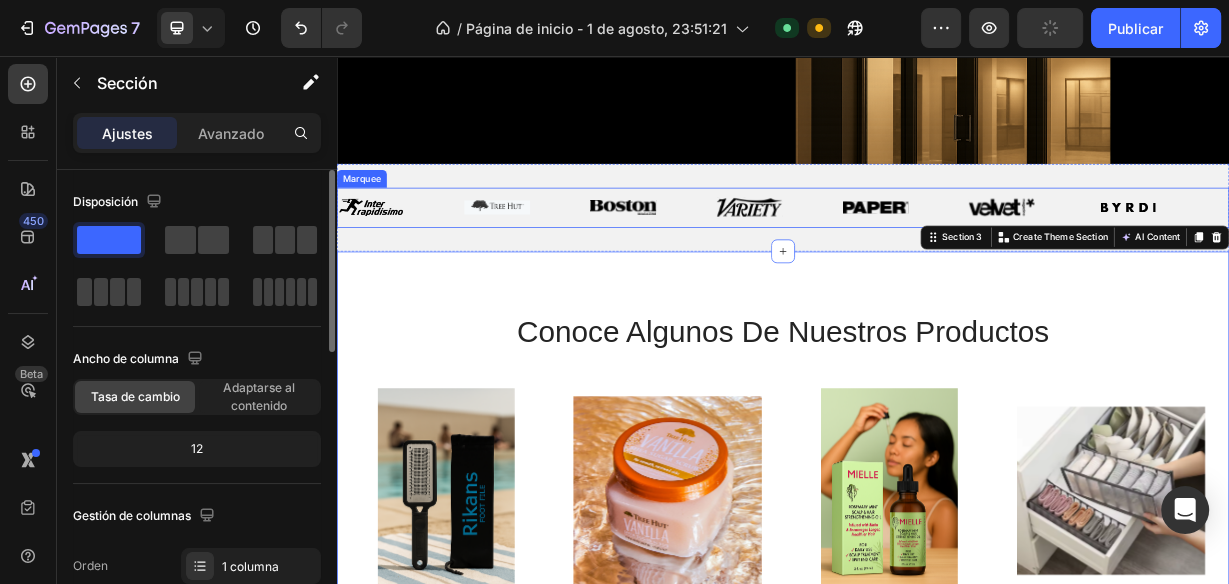 click at bounding box center [553, 260] 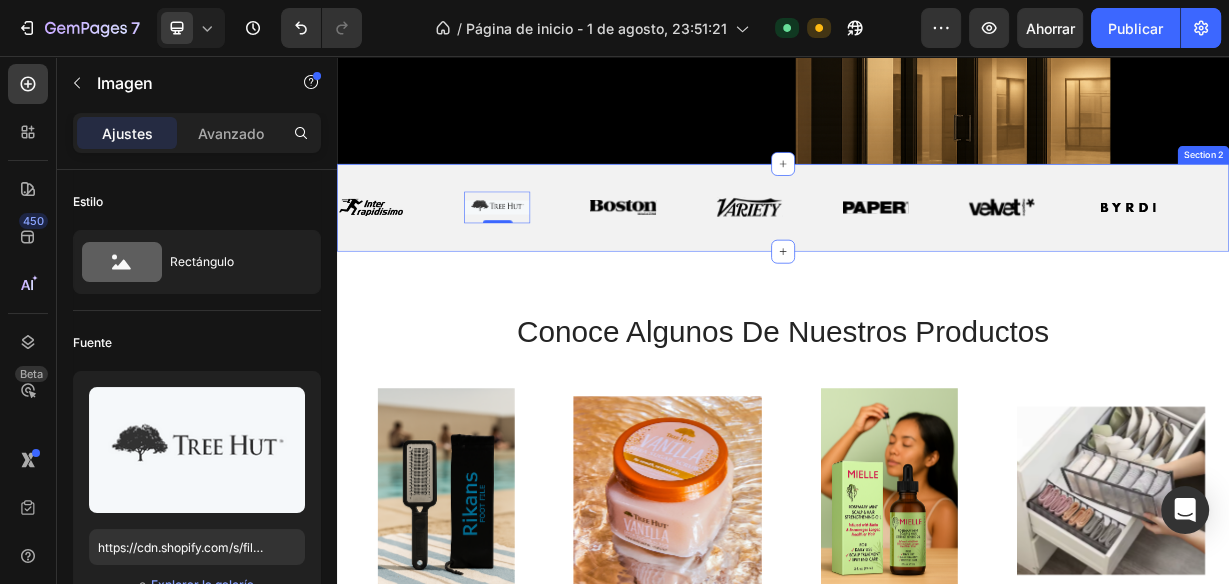 click on "Image Image   0 Image Image Image Image Image" at bounding box center [932, 260] 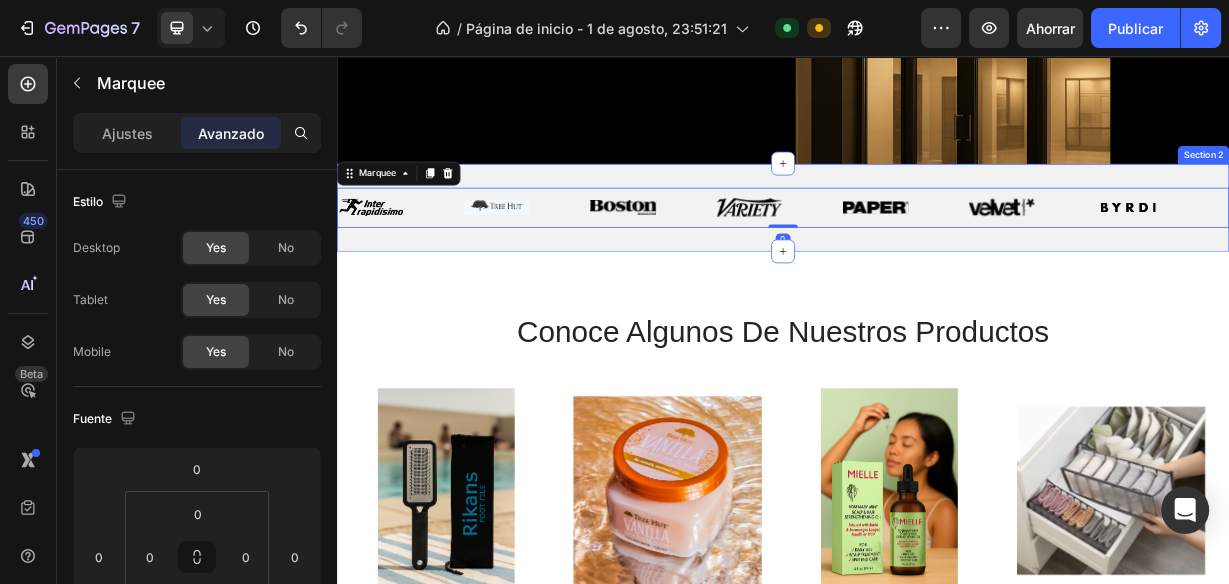 click on "Image Image Image Image Image Image Image Image Image Image Image Image Image Image Marquee   0 Section 2" at bounding box center (937, 260) 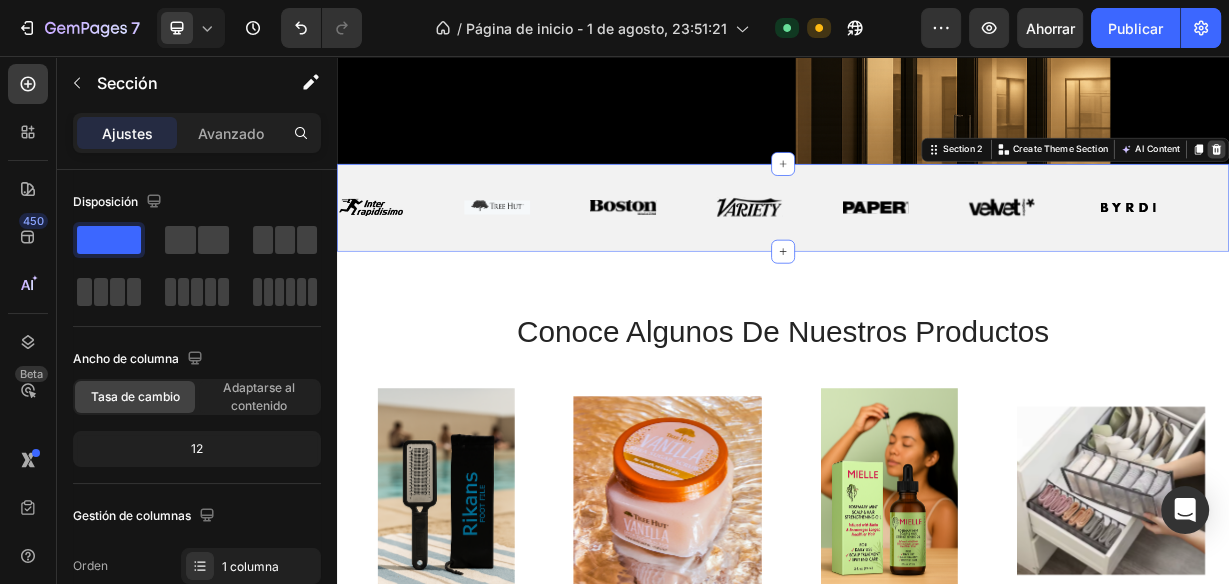 click 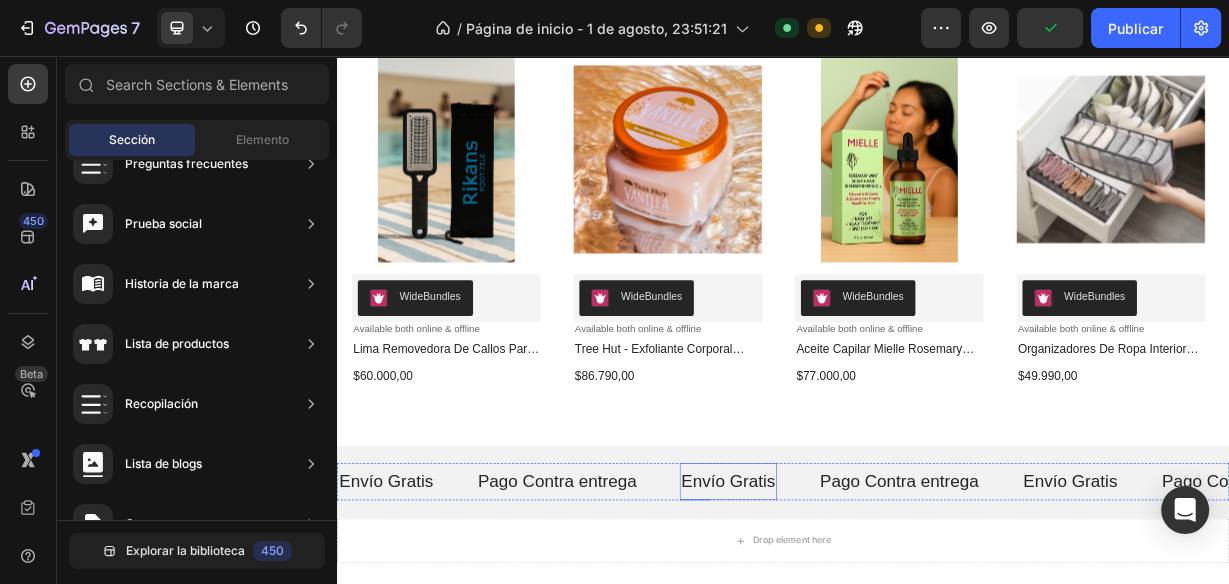 scroll, scrollTop: 1120, scrollLeft: 0, axis: vertical 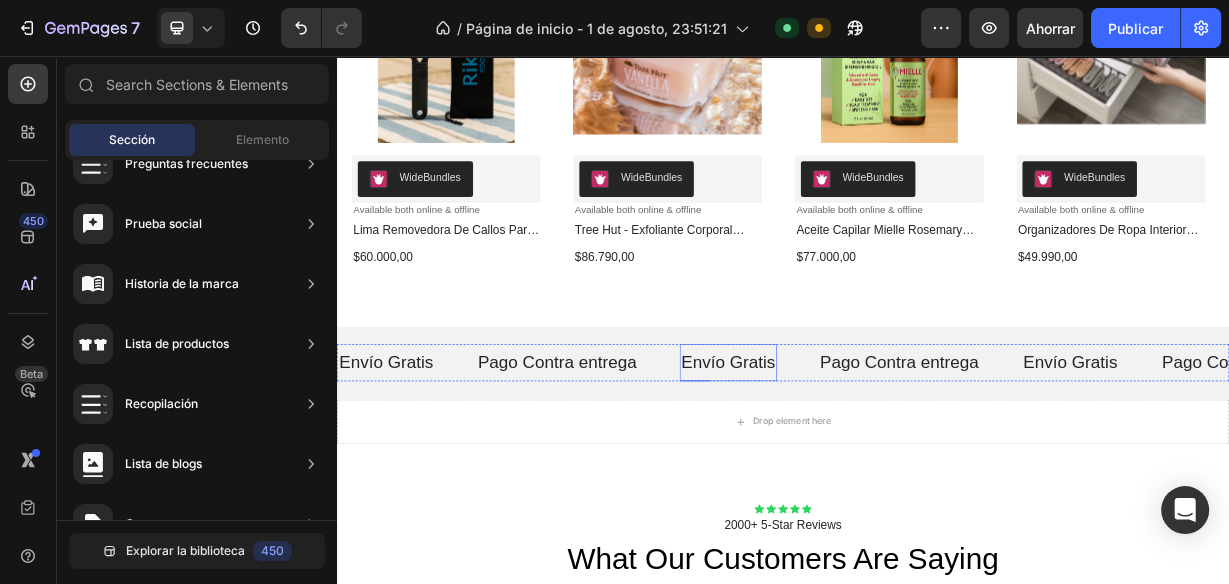 click on "Envío Gratis" at bounding box center [863, 469] 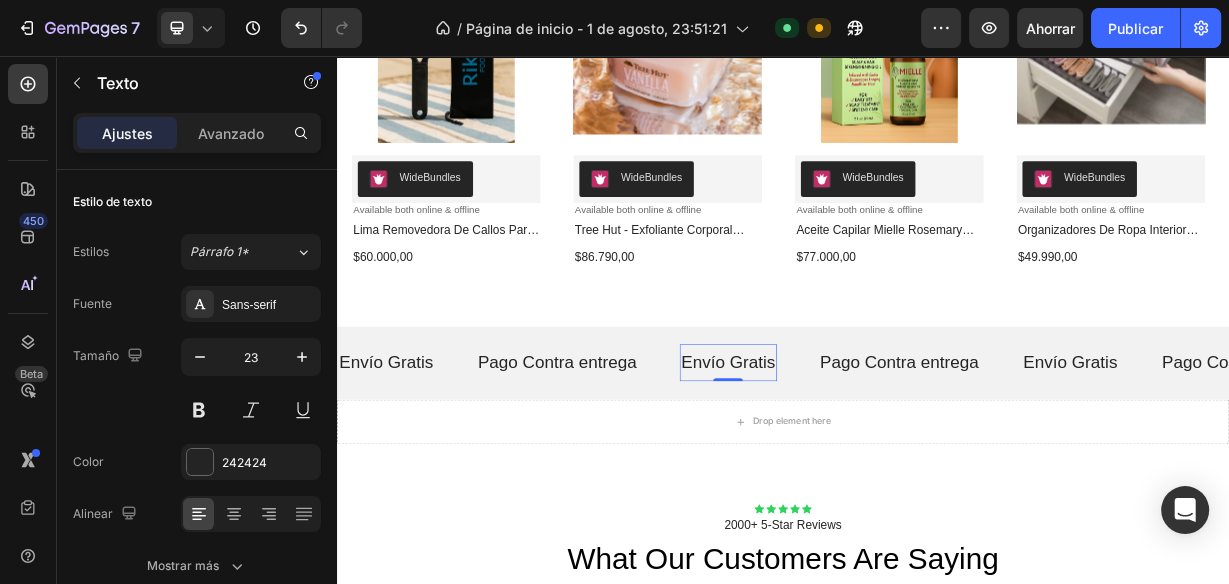 click on "Envío Gratis" at bounding box center [863, 469] 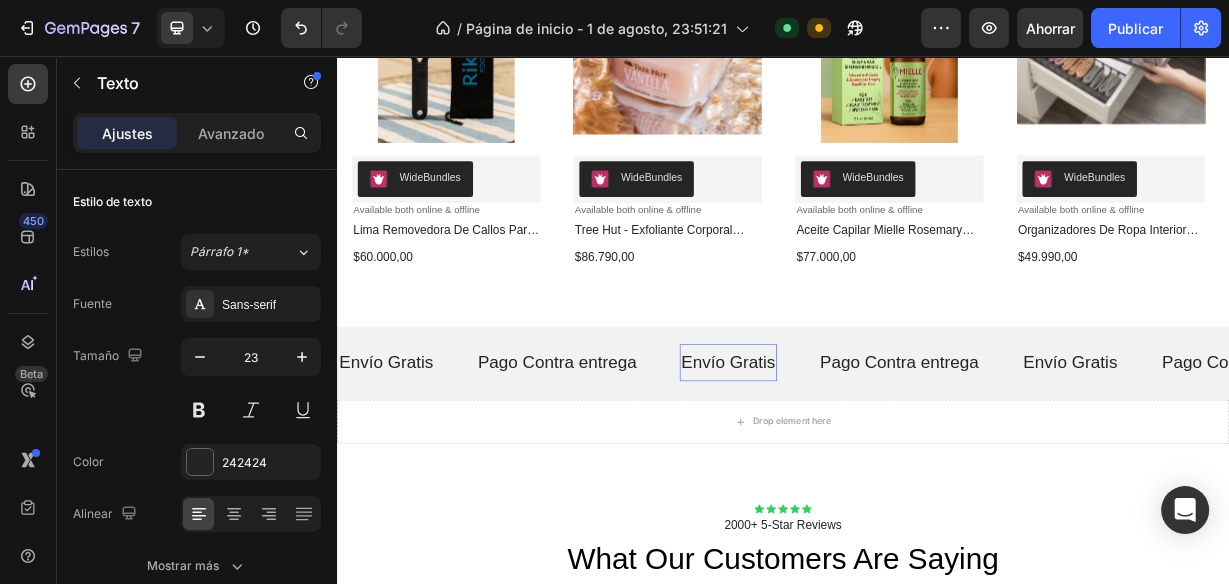 click on "Envío Gratis" at bounding box center (863, 469) 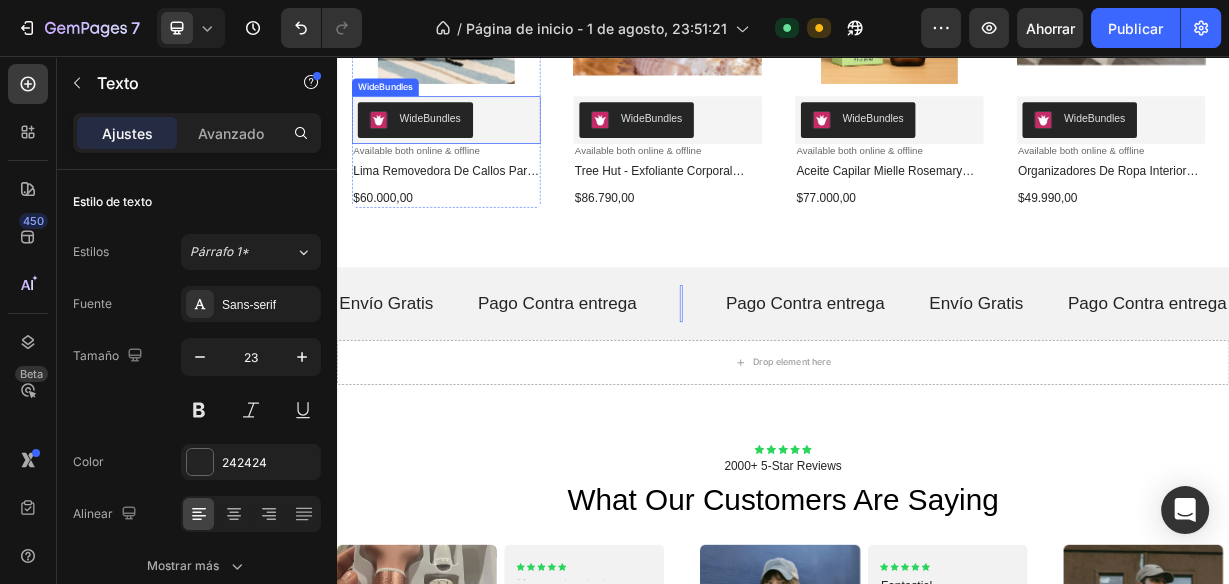 scroll, scrollTop: 1040, scrollLeft: 0, axis: vertical 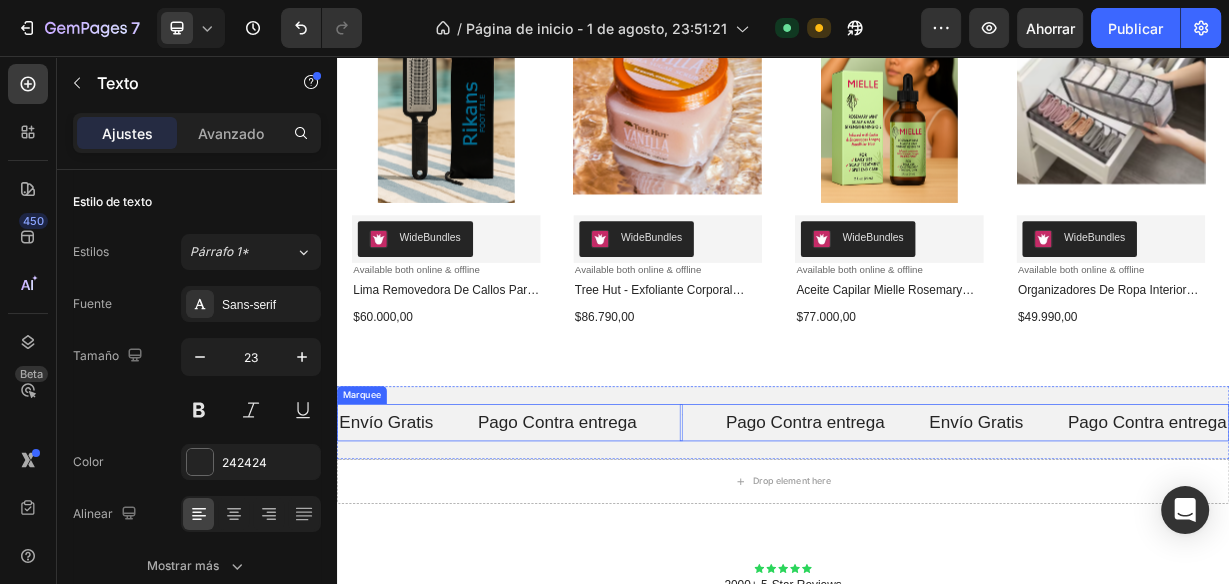 click on "Pago Contra entrega Text" at bounding box center [662, 549] 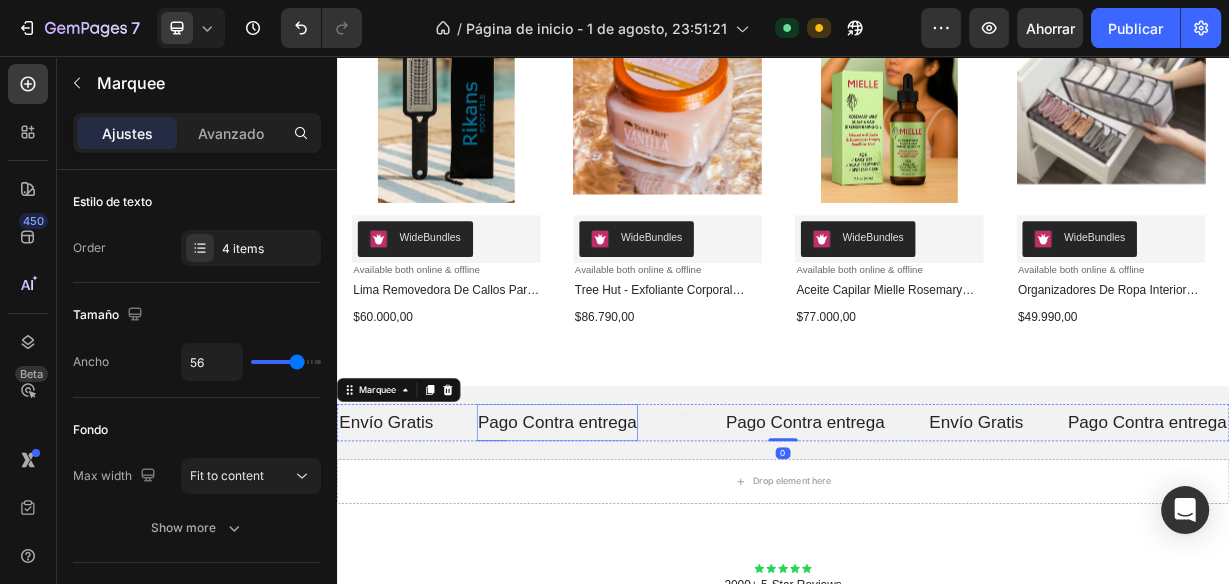click on "Pago Contra entrega" at bounding box center [634, 549] 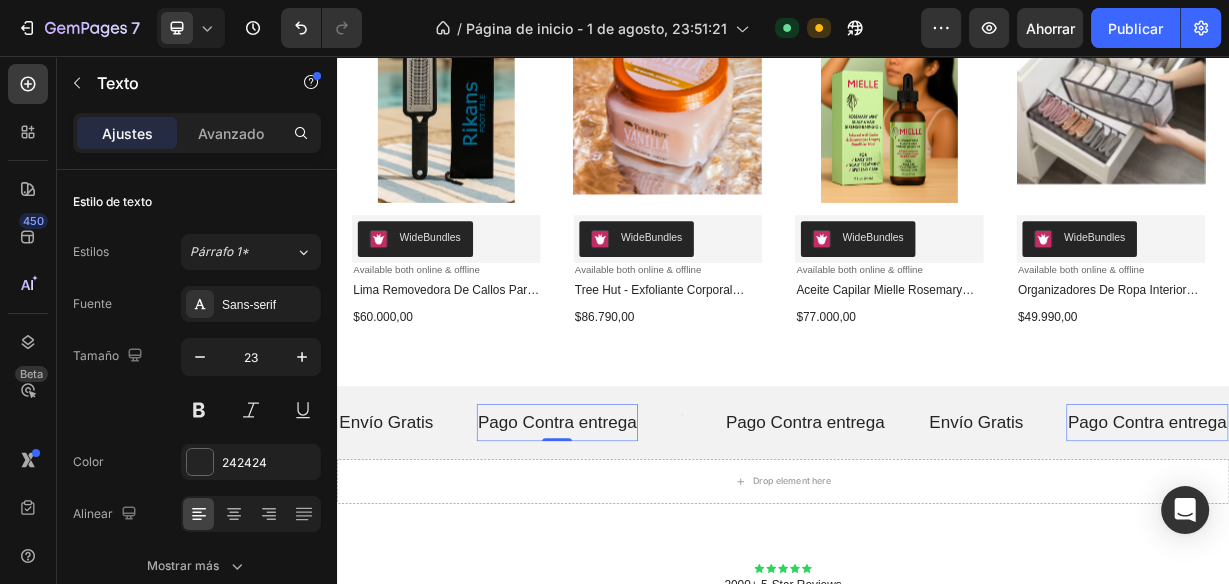 click on "Envío Gratis Text" at bounding box center [431, 549] 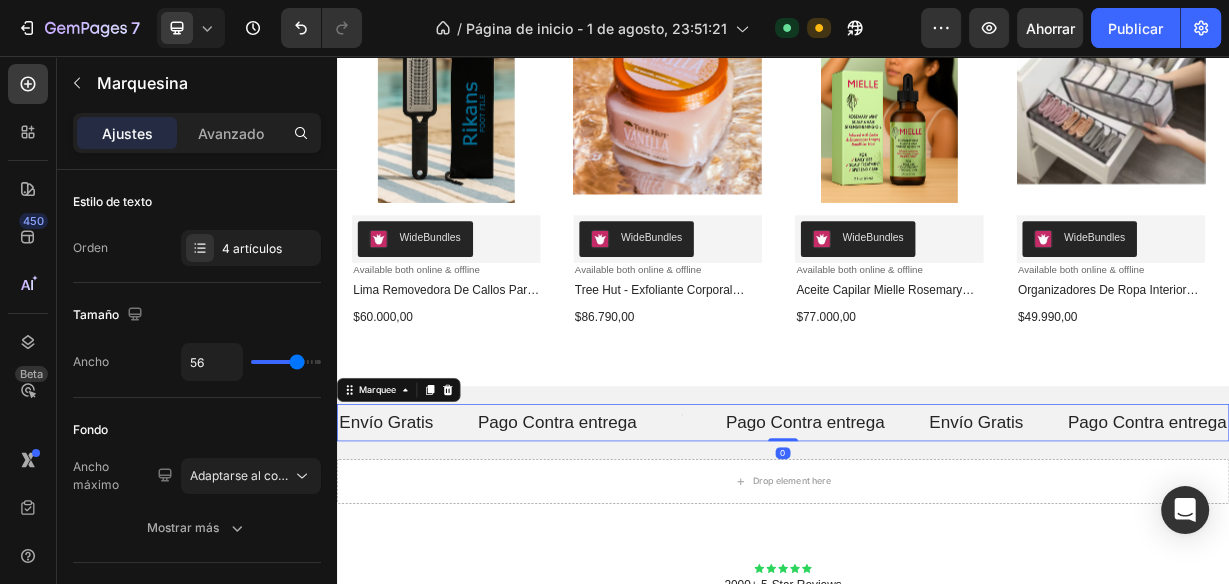 click on "Pago Contra entrega" at bounding box center (634, 549) 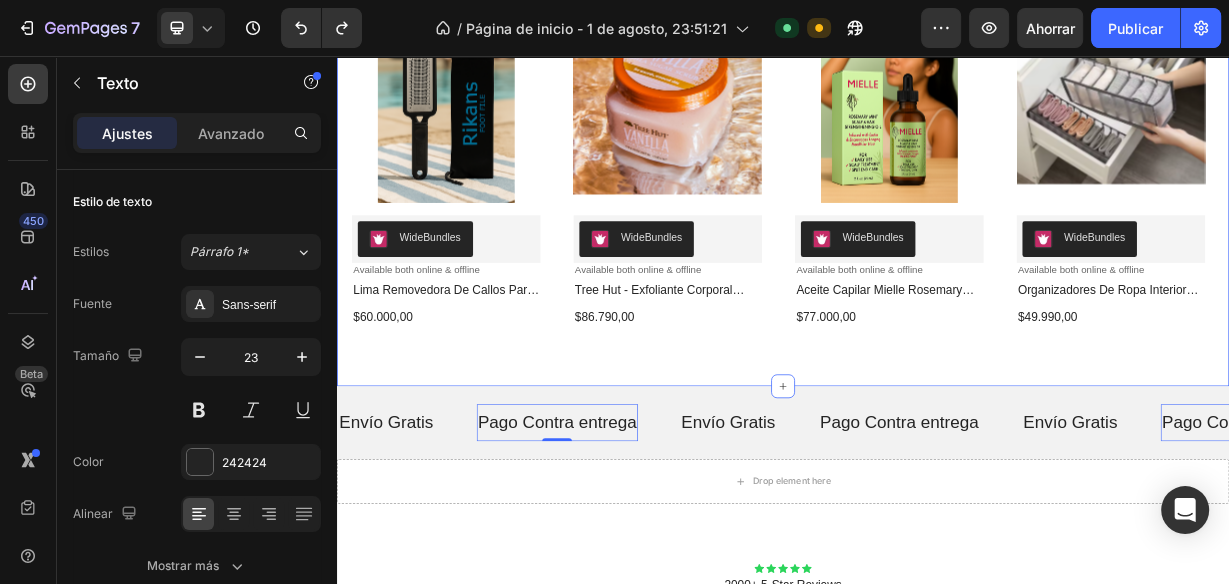 click on "conoce algunos de nuestros productos Heading Product Images WideBundles WideBundles Available both online & offline Text Block lima removedora de callos para pies (grado quirúrgico) Product Title $60.000,00 Product Price Product Price Row Row Product List Product Images WideBundles WideBundles Available both online & offline Text Block tree hut - exfoliante corporal hidratante de azúcar y karité, vanilla Product Title $86.790,00 Product Price Product Price Row Row Product List Product Images WideBundles WideBundles Available both online & offline Text Block aceite capilar mielle rosemary leaf & coconut oil Product Title $77.000,00 Product Price Product Price Row Row Product List Product Images WideBundles WideBundles Available both online & offline Text Block organizadores de ropa interior para armario Product Title $49.990,00 Product Price Product Price Row Row Product List Product List Section 2" at bounding box center (937, 146) 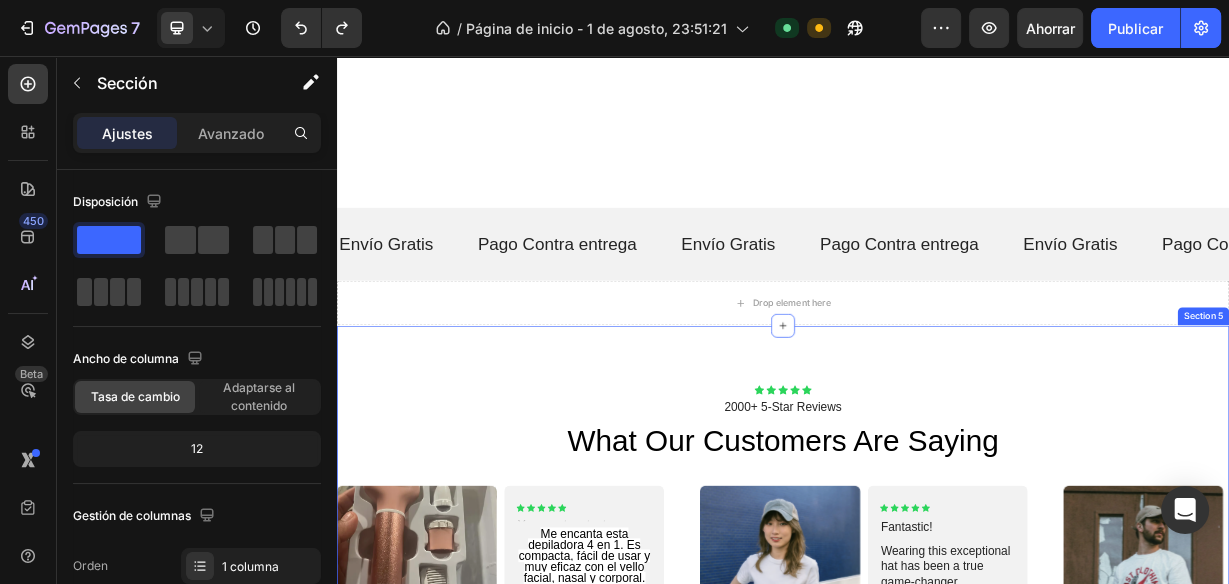 scroll, scrollTop: 1680, scrollLeft: 0, axis: vertical 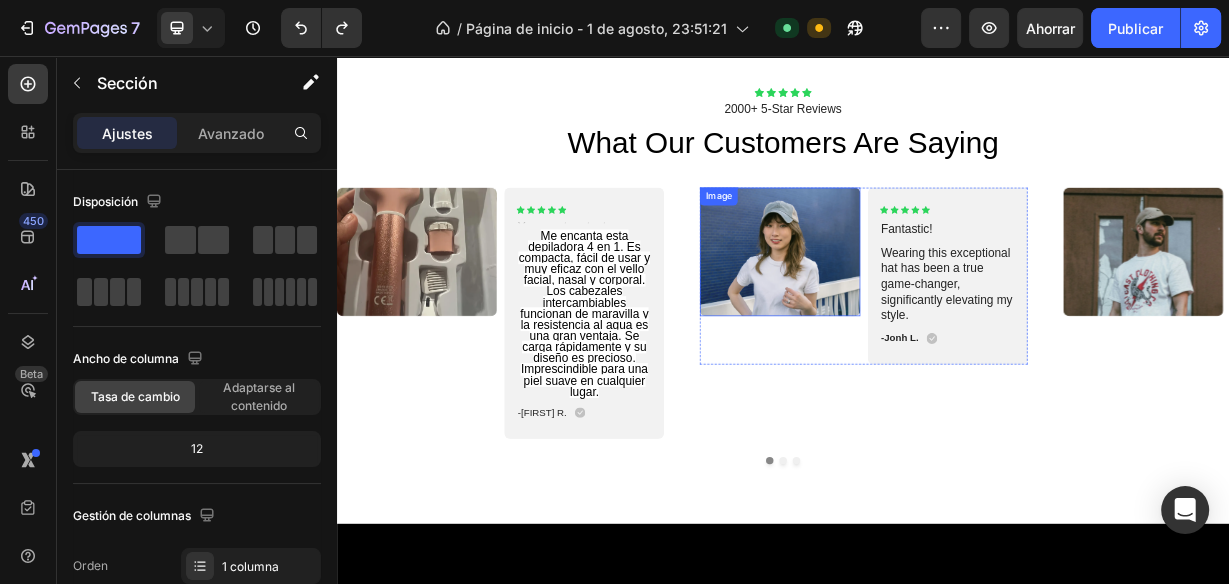 click on "Image" at bounding box center [850, 245] 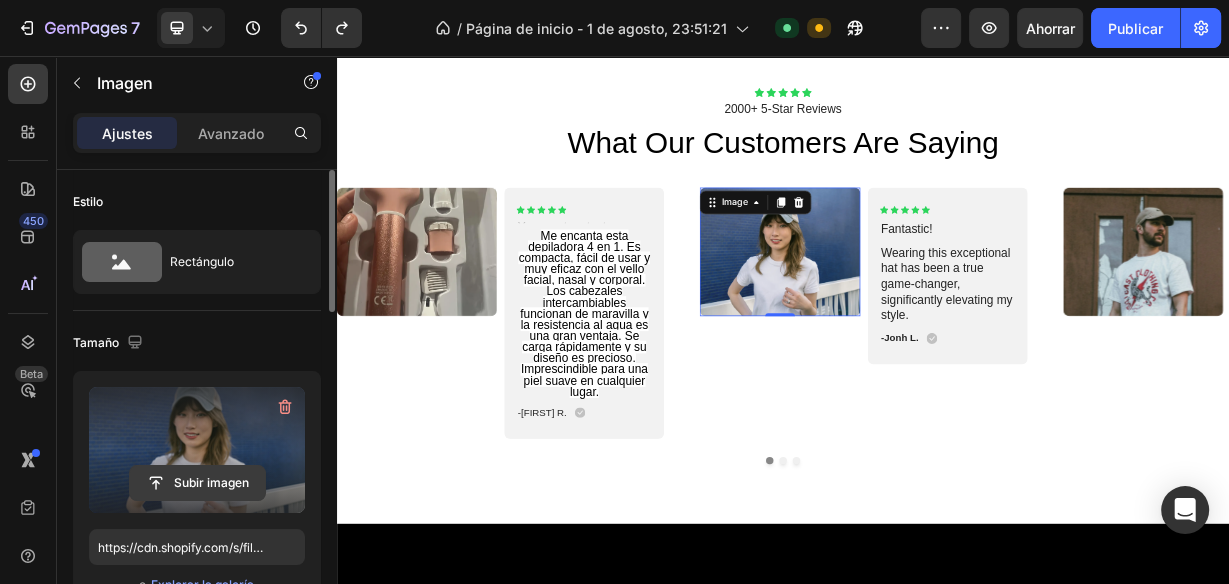 click 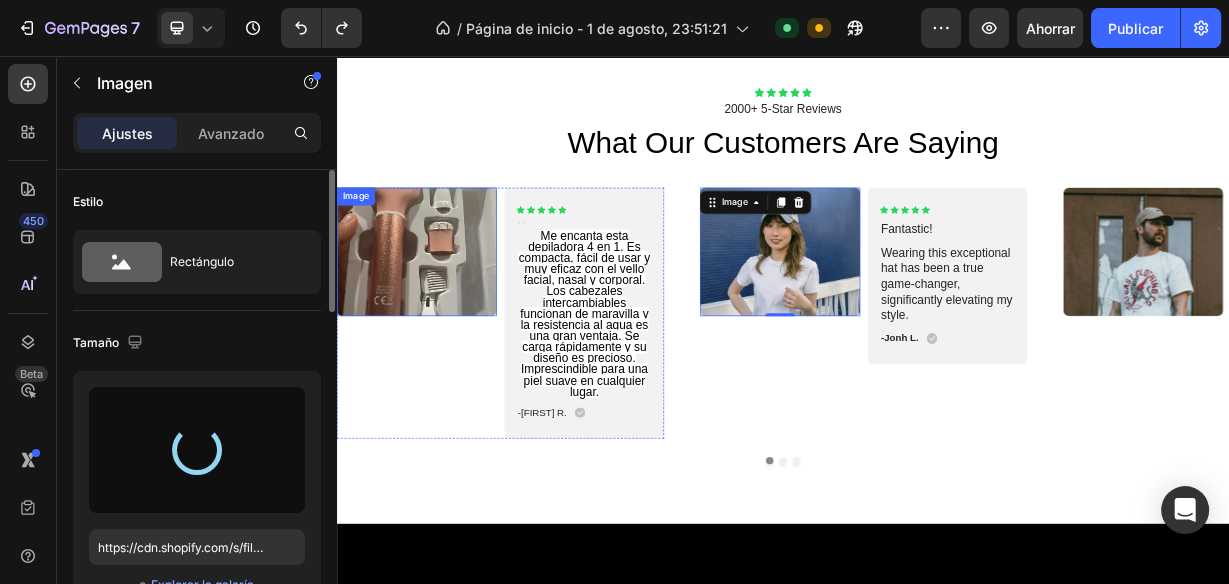 type on "https://cdn.shopify.com/s/files/1/0932/2417/3939/files/gempages_578110375858274832-66aeeea6-3d91-47bc-b842-120ca7540279.png" 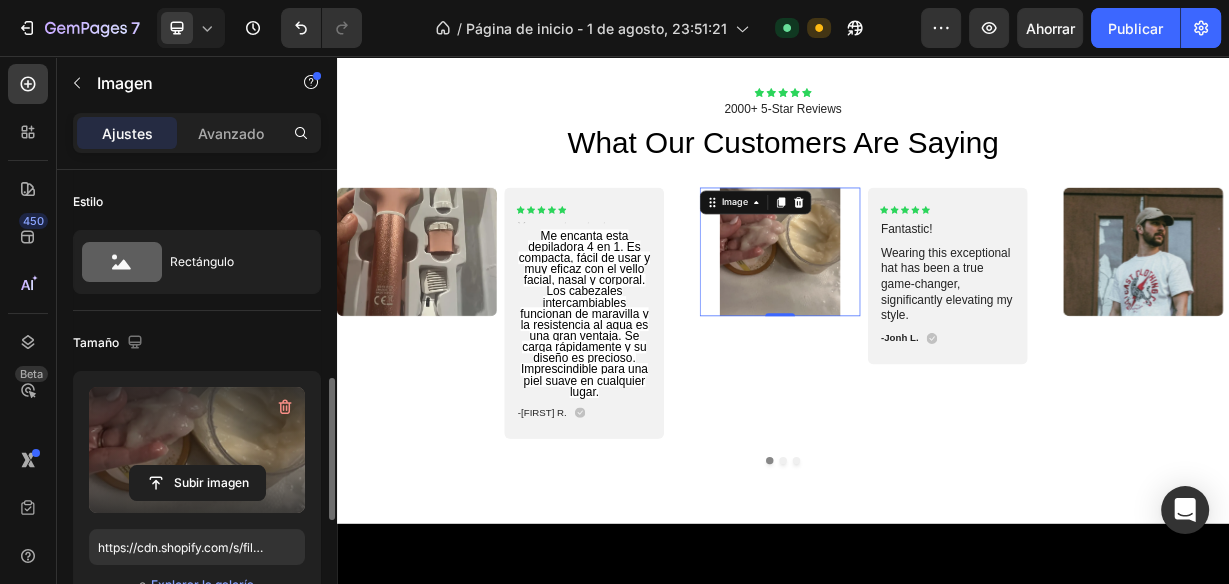 scroll, scrollTop: 240, scrollLeft: 0, axis: vertical 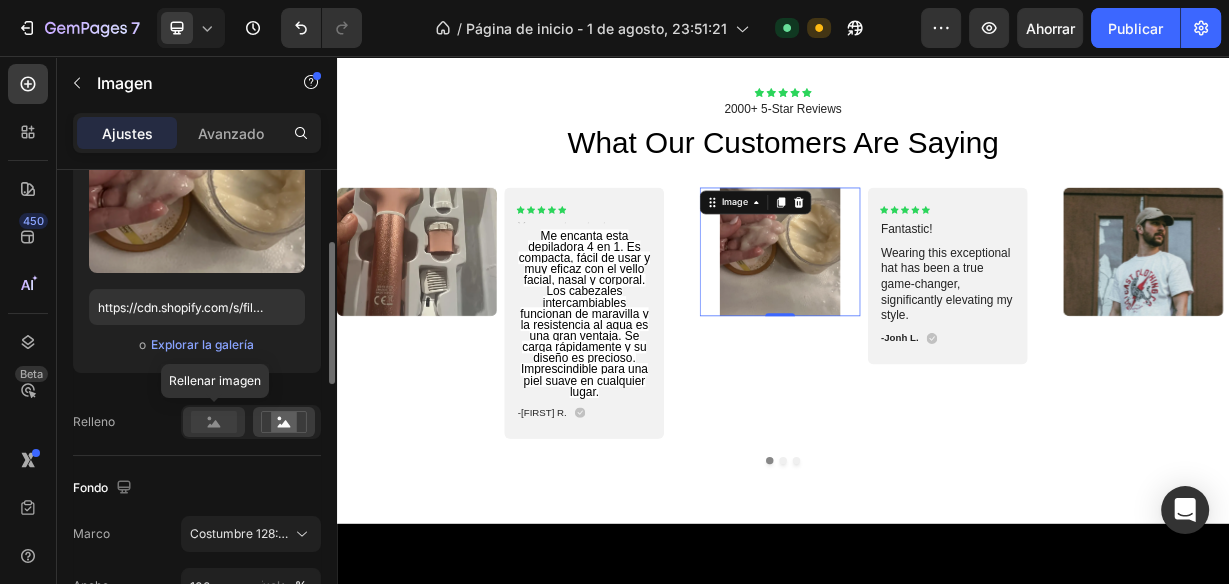 click 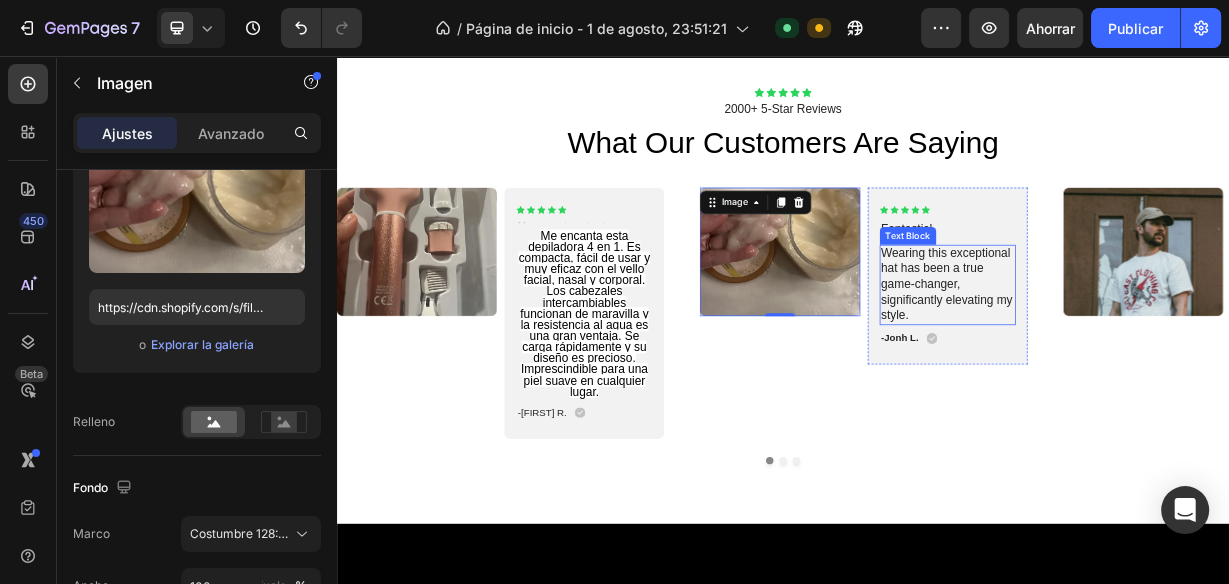 click on "Wearing this exceptional hat has been a true game-changer, significantly elevating my style." at bounding box center (1158, 364) 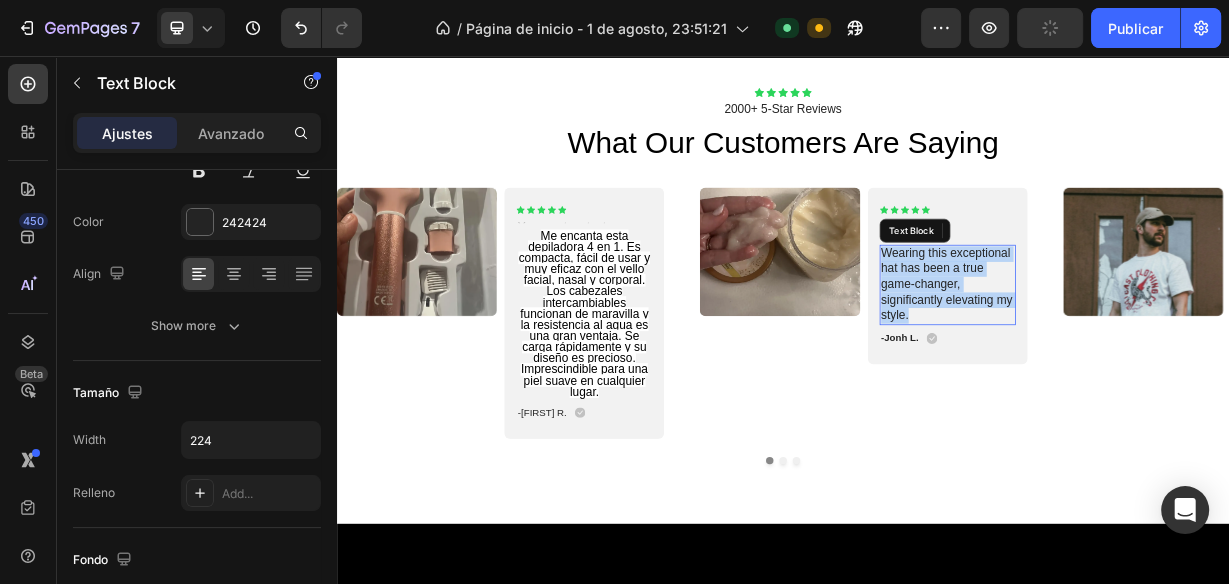 click on "Wearing this exceptional hat has been a true game-changer, significantly elevating my style." at bounding box center [1158, 364] 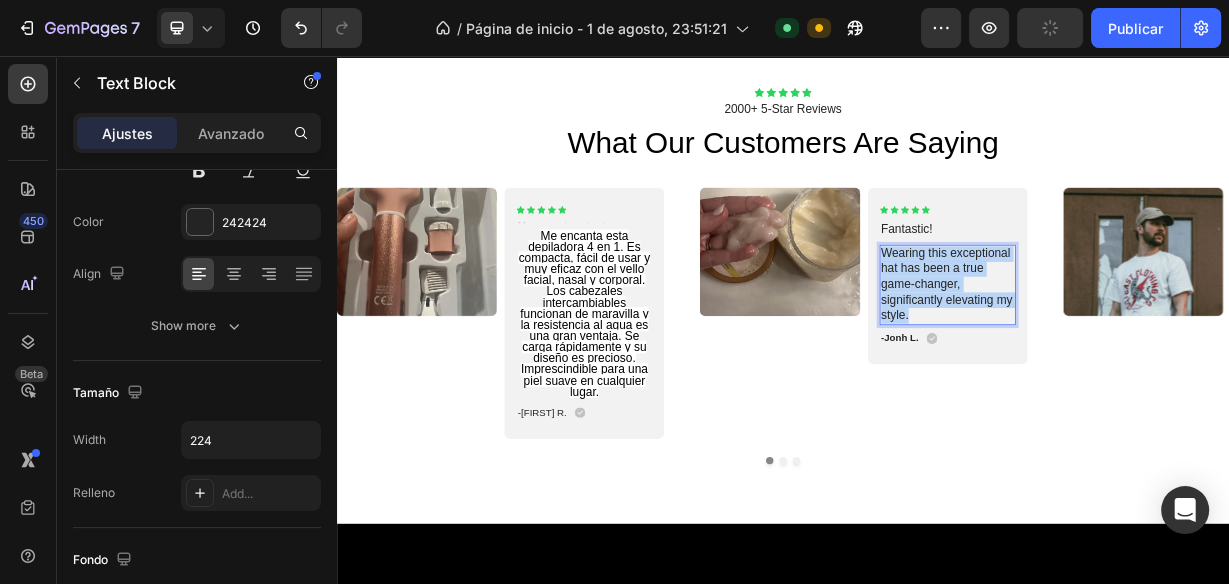scroll, scrollTop: 0, scrollLeft: 0, axis: both 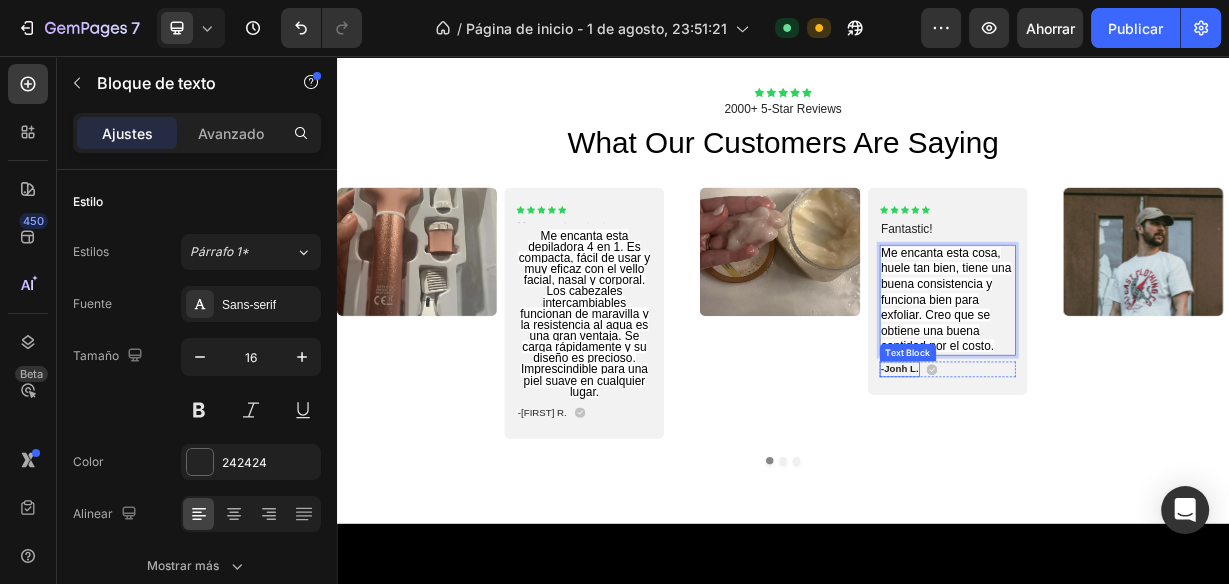 click on "-Jonh L." at bounding box center [1094, 477] 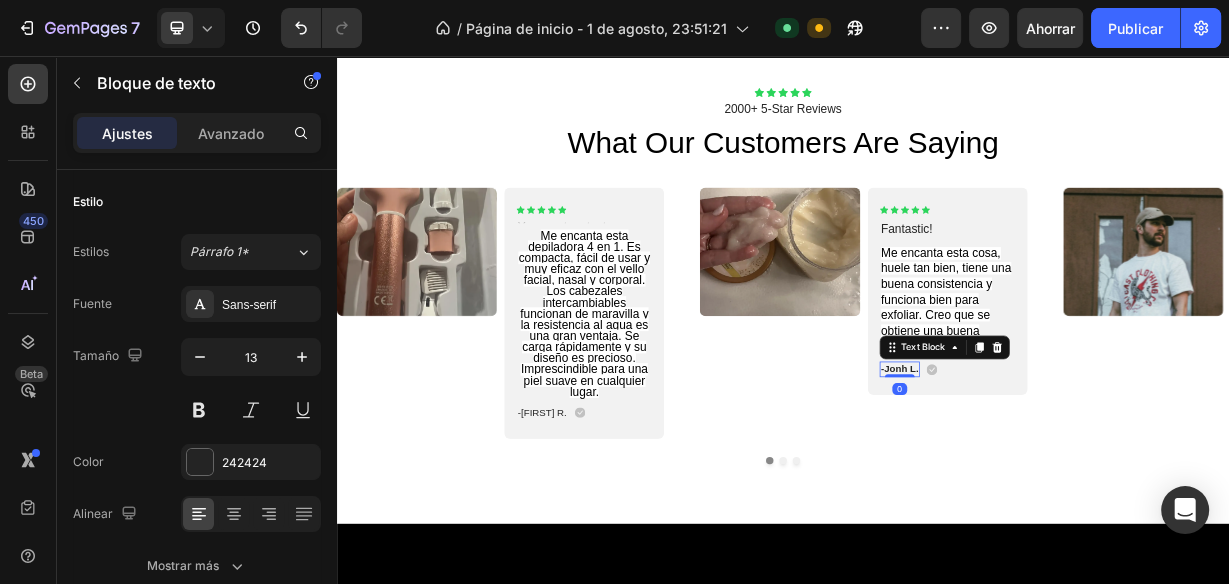 click on "-Jonh L." at bounding box center [1094, 477] 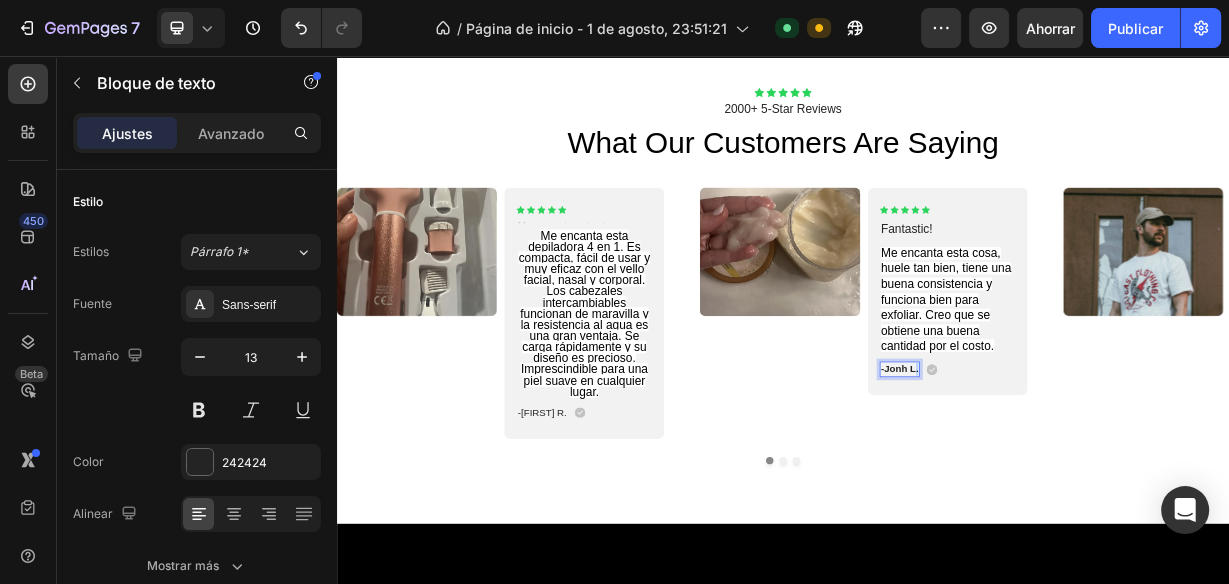 click on "-Jonh L." at bounding box center (1094, 477) 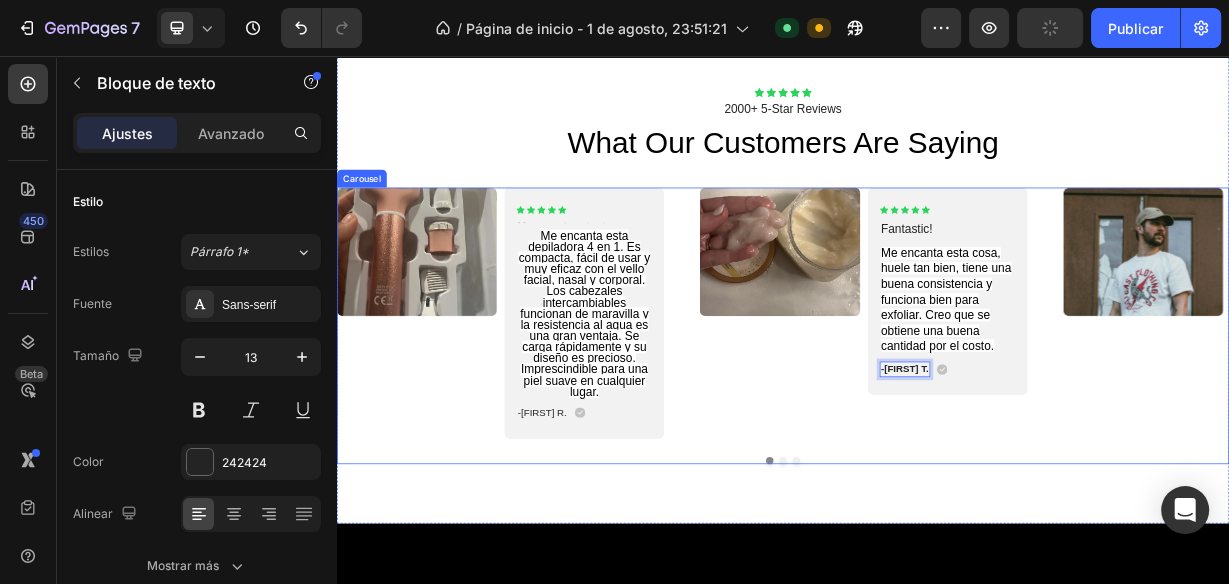 click on "Text Block -[FIRST] T. Text Block   0" at bounding box center (1045, 402) 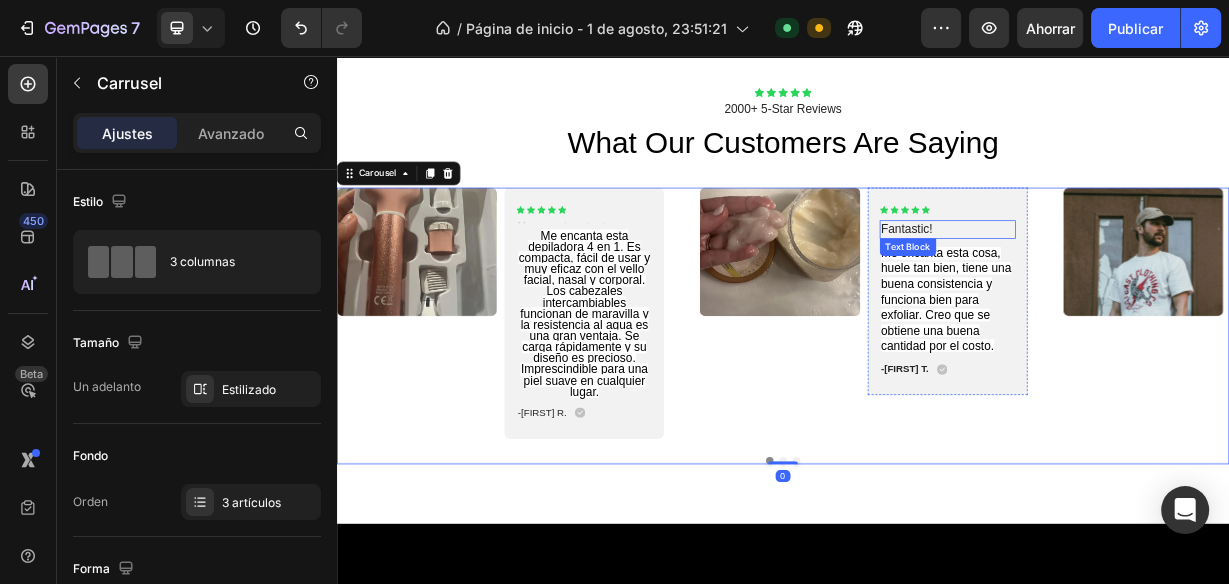 click on "Fantastic!" at bounding box center [1158, 289] 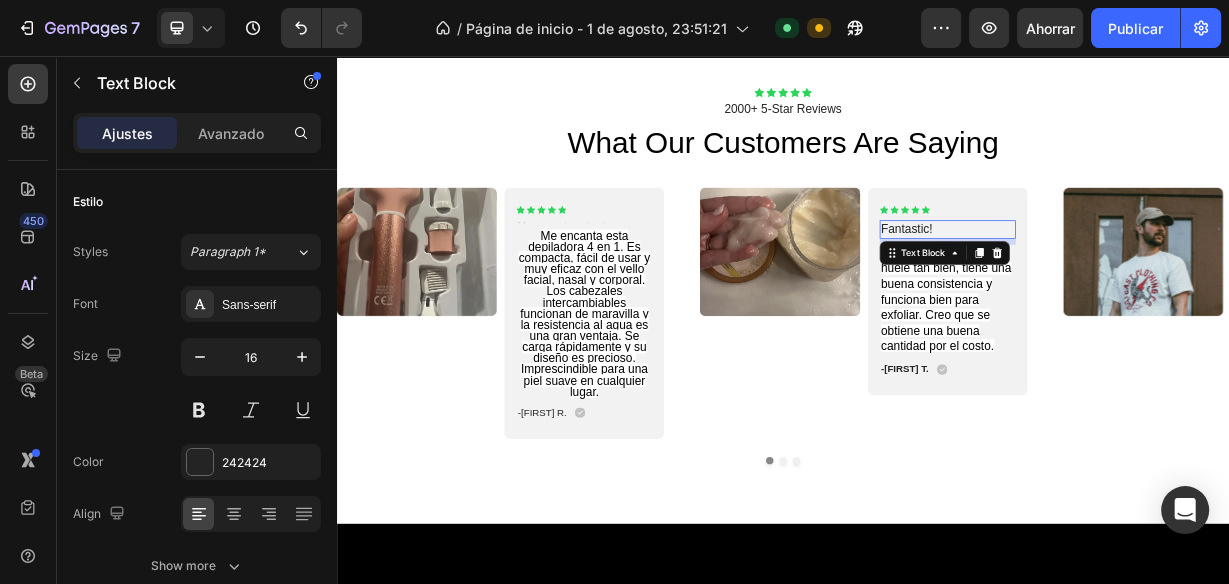 click on "Fantastic!" at bounding box center (1158, 289) 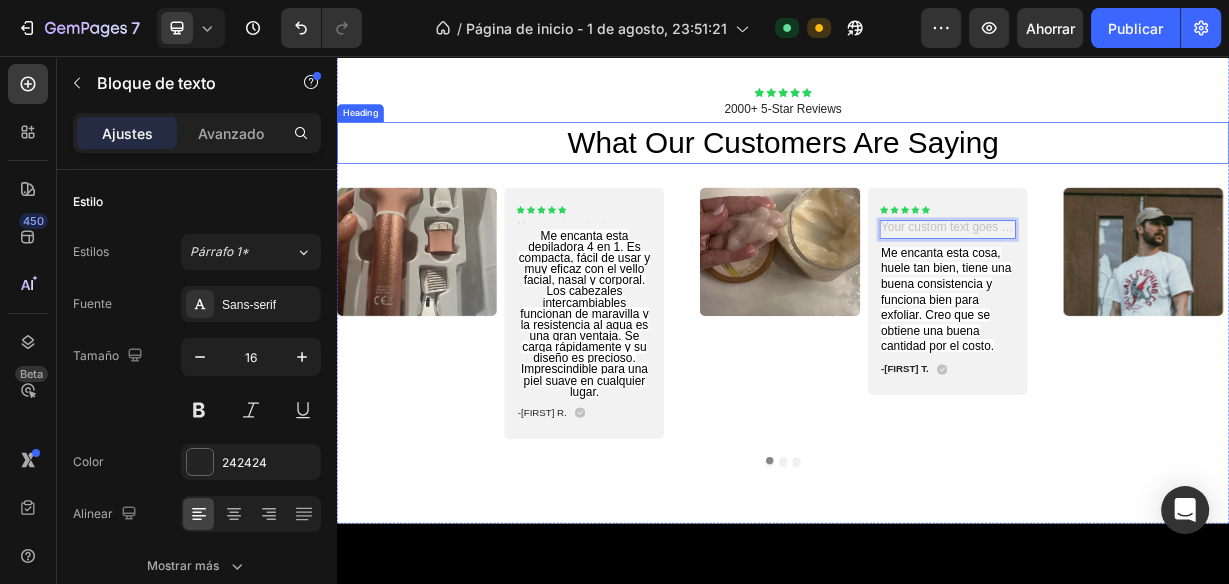 click on "what our customers are saying" at bounding box center (937, 173) 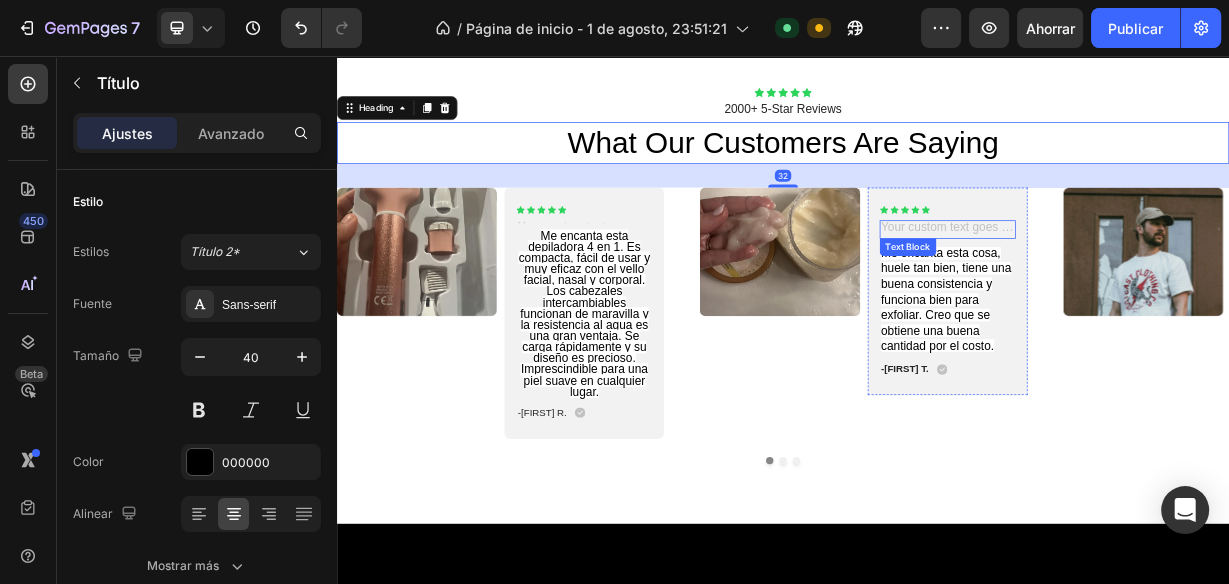 click at bounding box center [1158, 289] 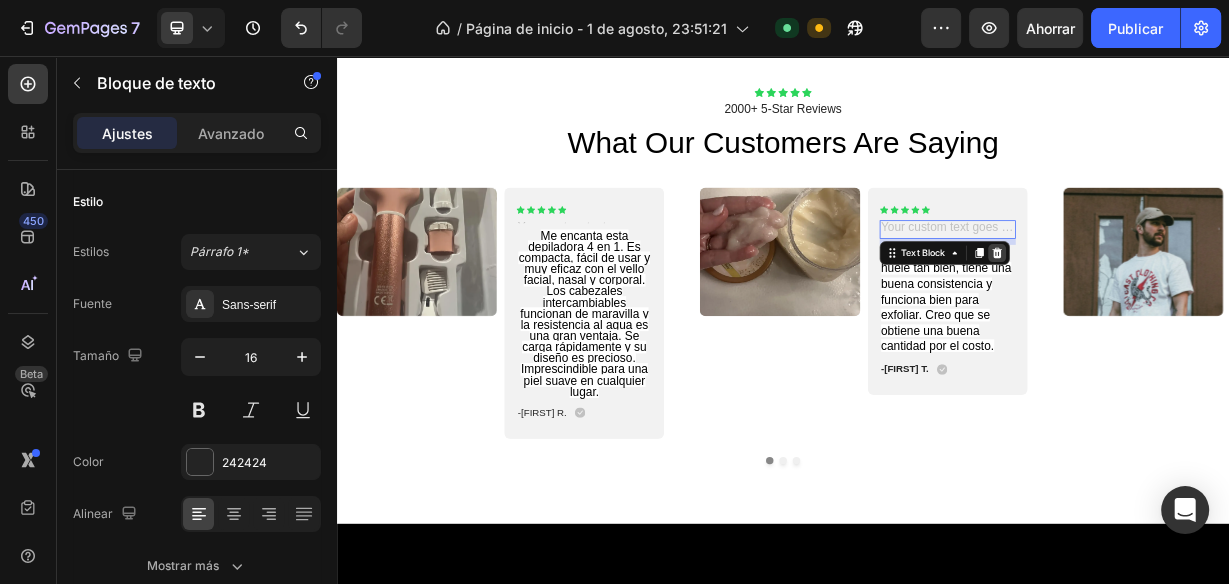 click 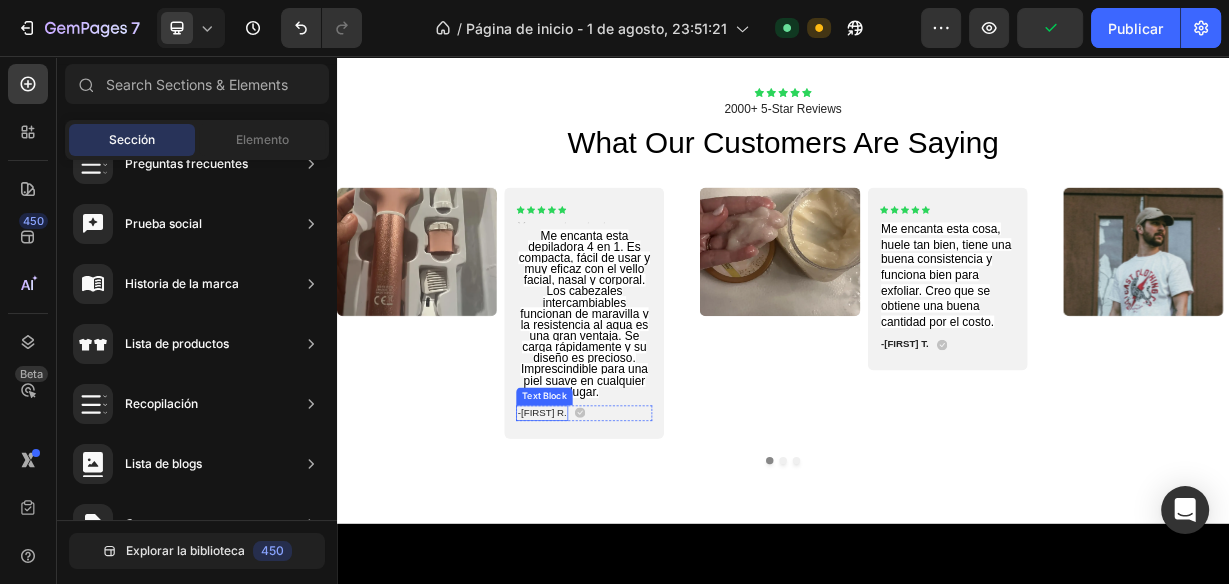 click on "-[FIRST] R." at bounding box center [613, 536] 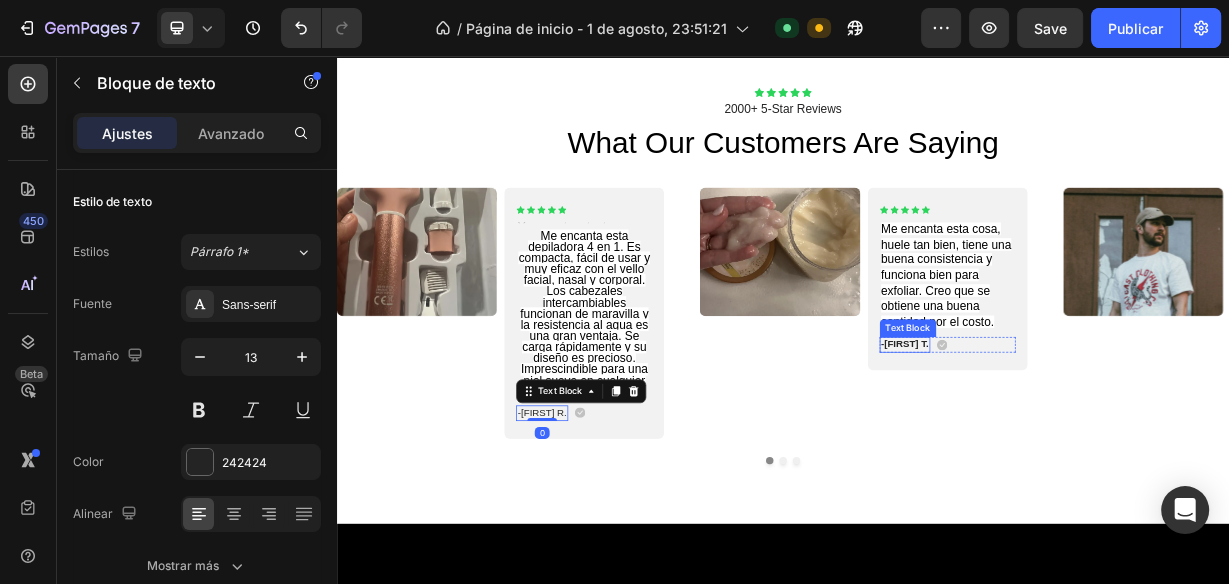 click on "-[FIRST] T." at bounding box center (1101, 444) 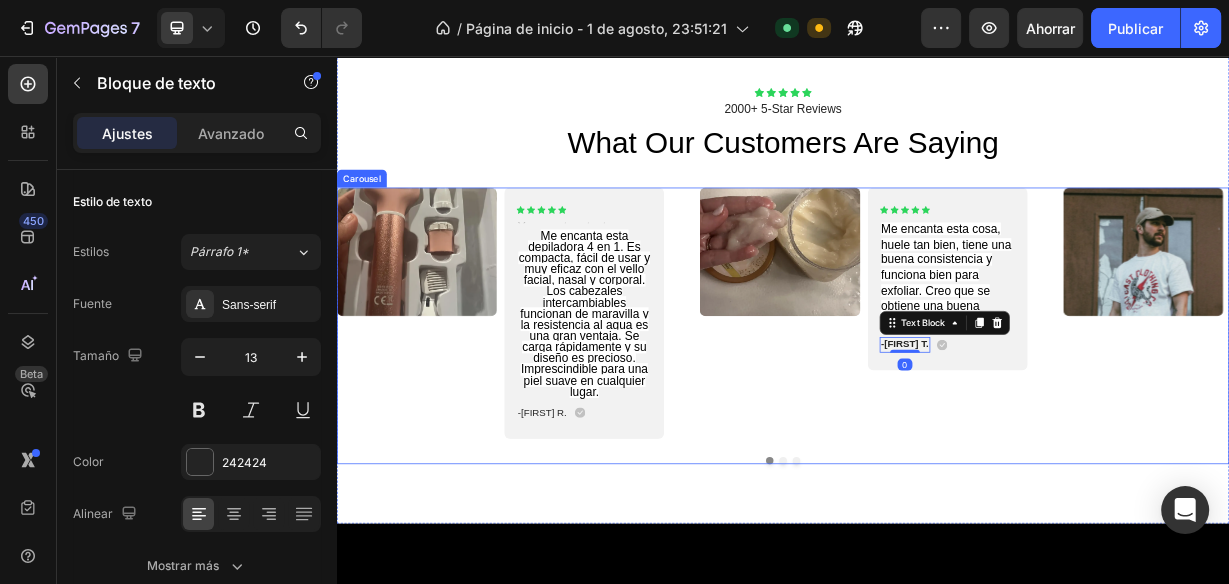 click on "Text Block -[FIRST] T. Text Block   0" at bounding box center [1045, 402] 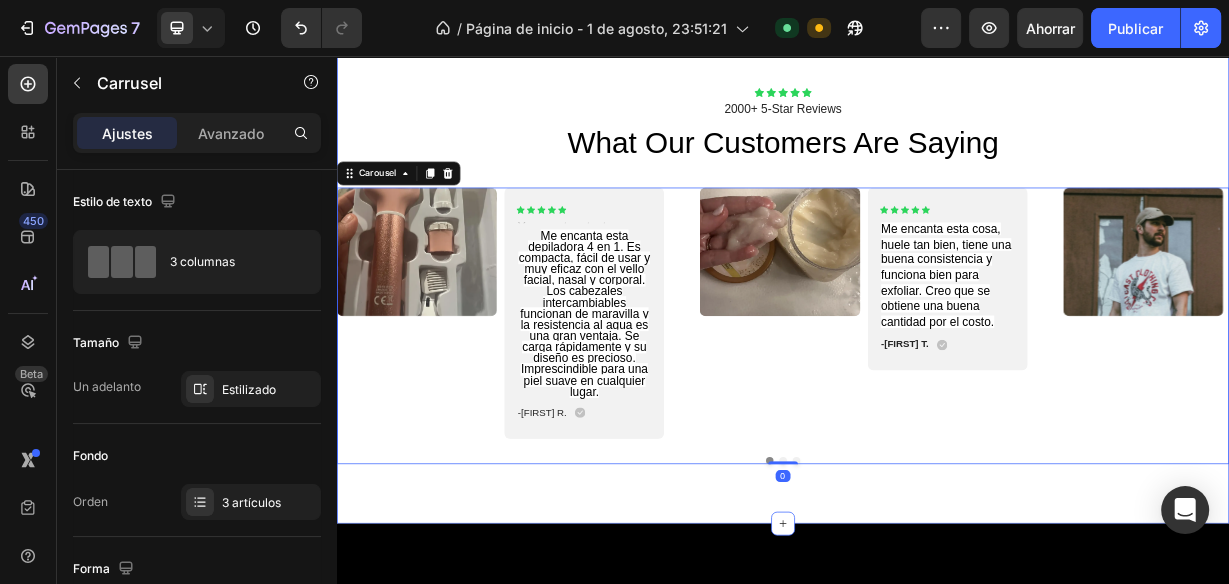 click on "Text Block -[FIRST] R. Text Block" at bounding box center (937, 351) 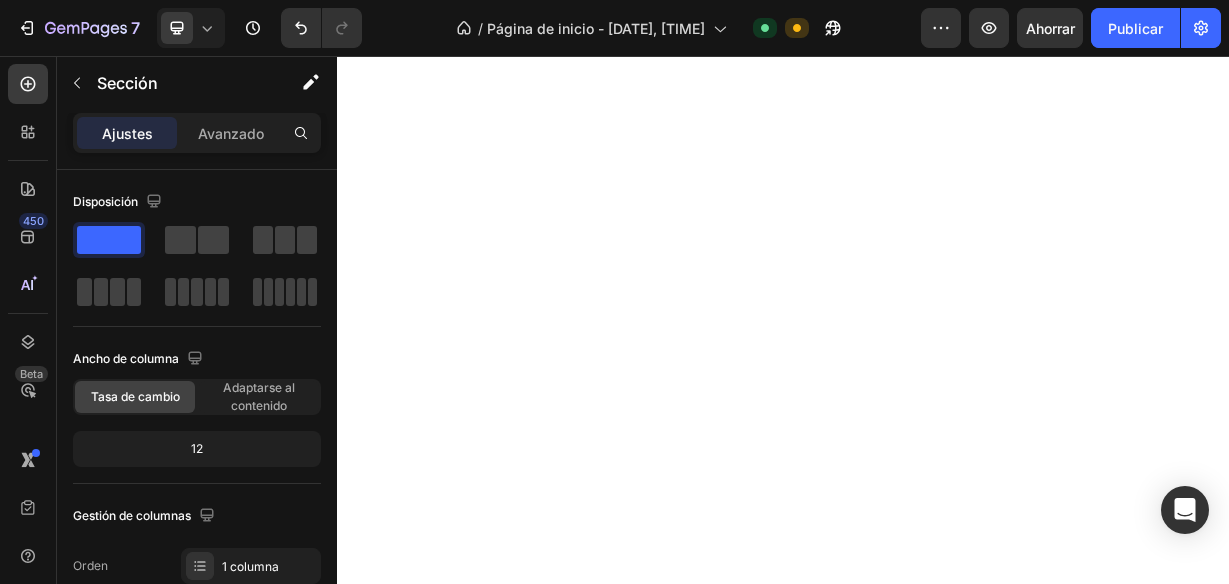 scroll, scrollTop: 0, scrollLeft: 0, axis: both 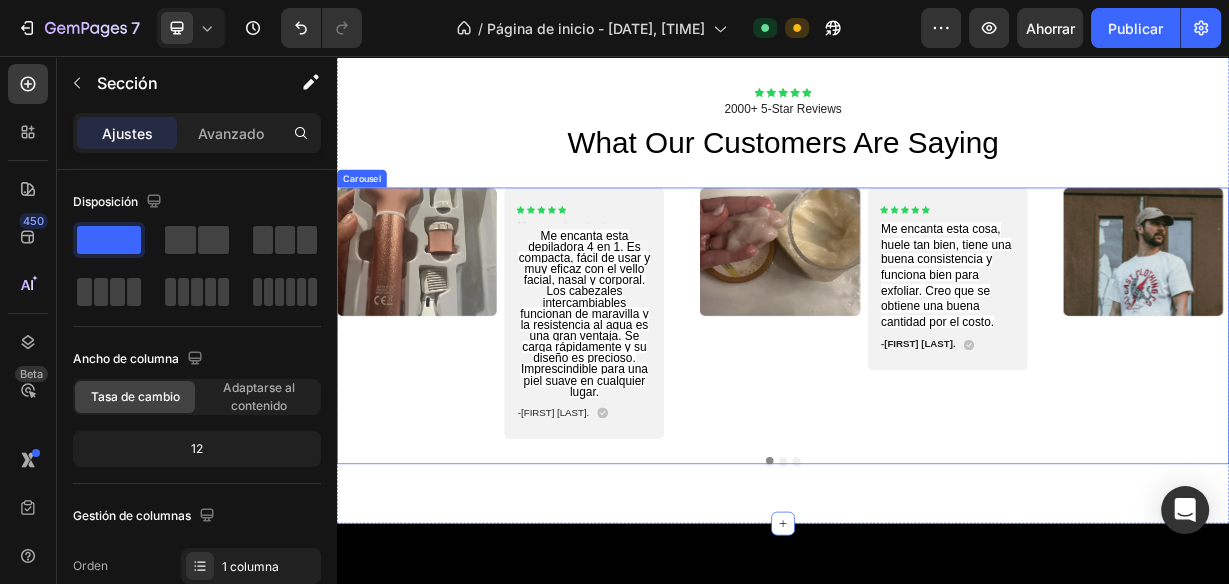 click at bounding box center (955, 600) 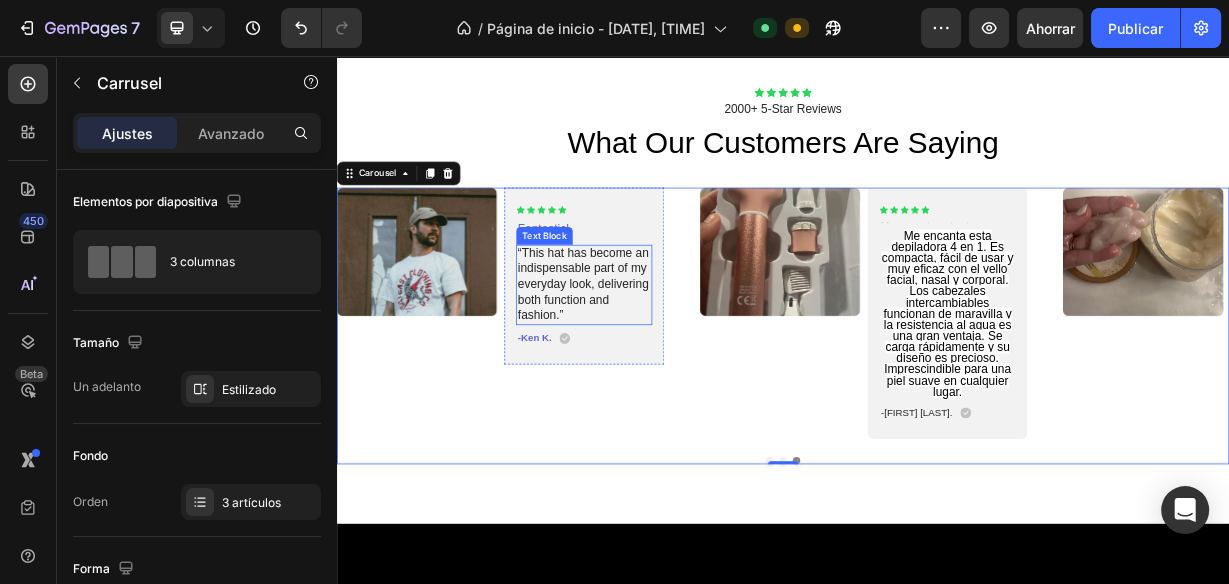 click on "“This hat has become an indispensable part of my everyday look, delivering both function and fashion.”" at bounding box center [669, 364] 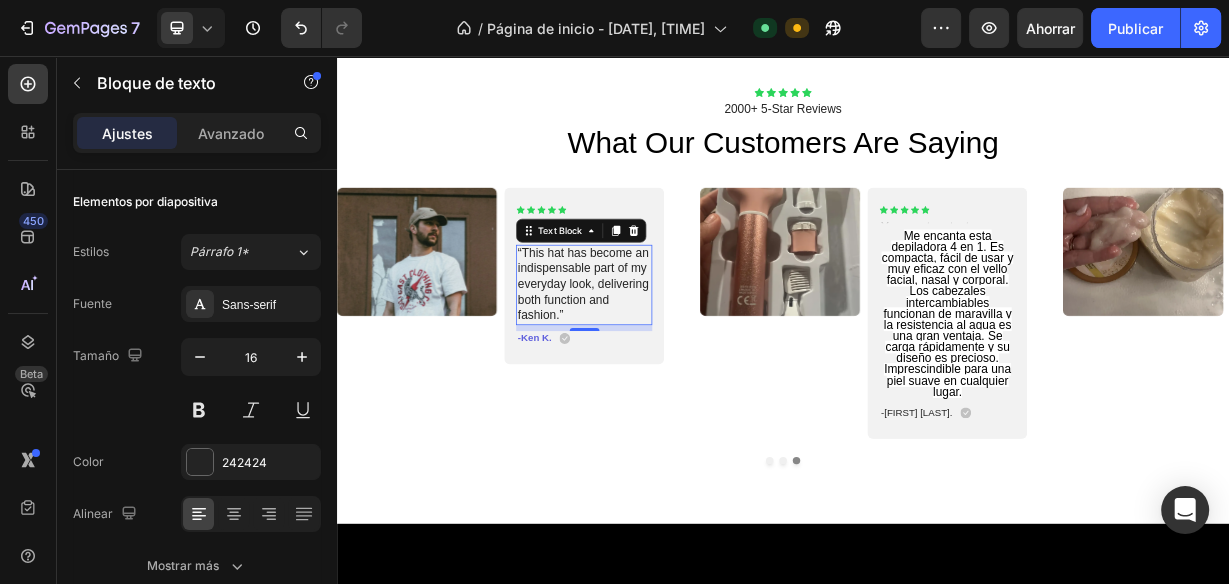 click on "“This hat has become an indispensable part of my everyday look, delivering both function and fashion.”" at bounding box center [669, 364] 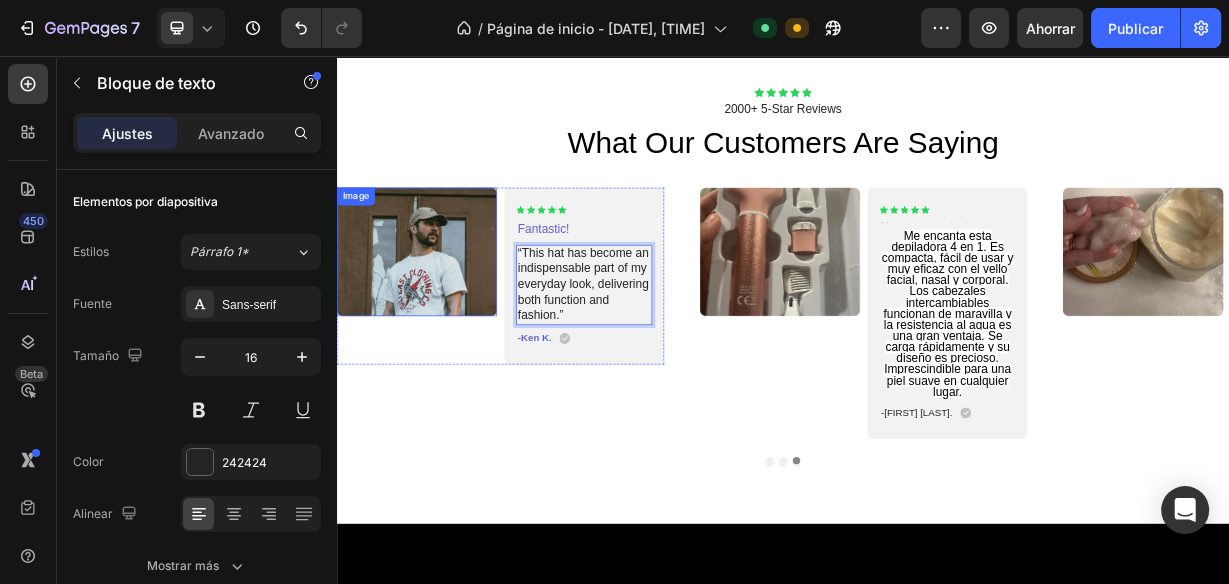 click at bounding box center [444, 319] 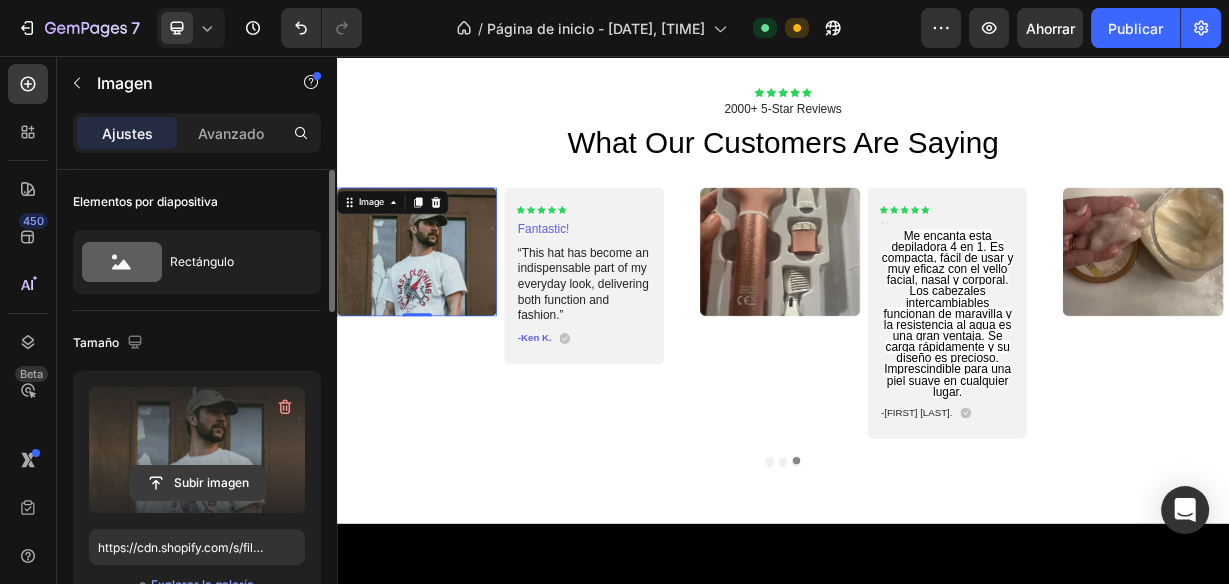 click 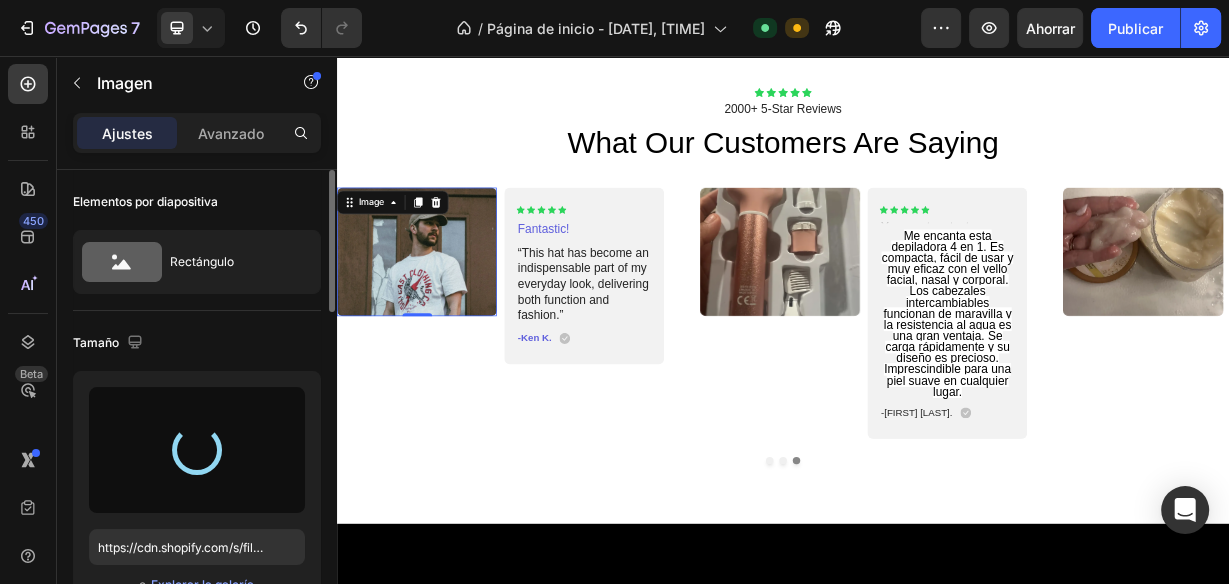type on "https://cdn.shopify.com/s/files/1/0932/2417/3939/files/gempages_578110375858274832-a27b6507-c6b6-4c06-9415-ce23740395bf.png" 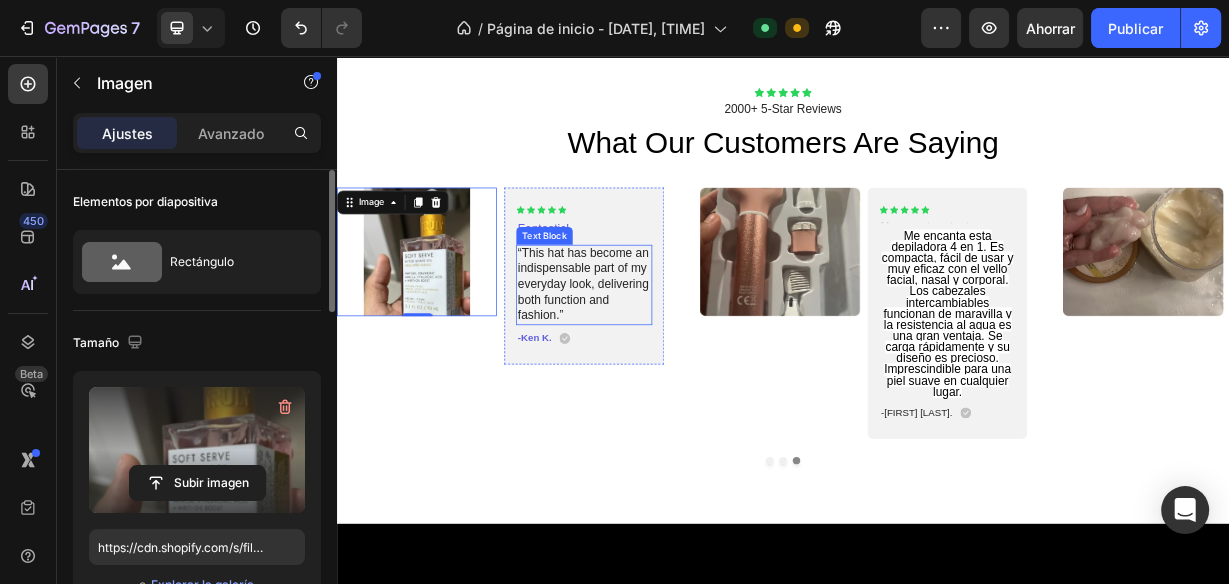 click on "“This hat has become an indispensable part of my everyday look, delivering both function and fashion.”" at bounding box center [669, 364] 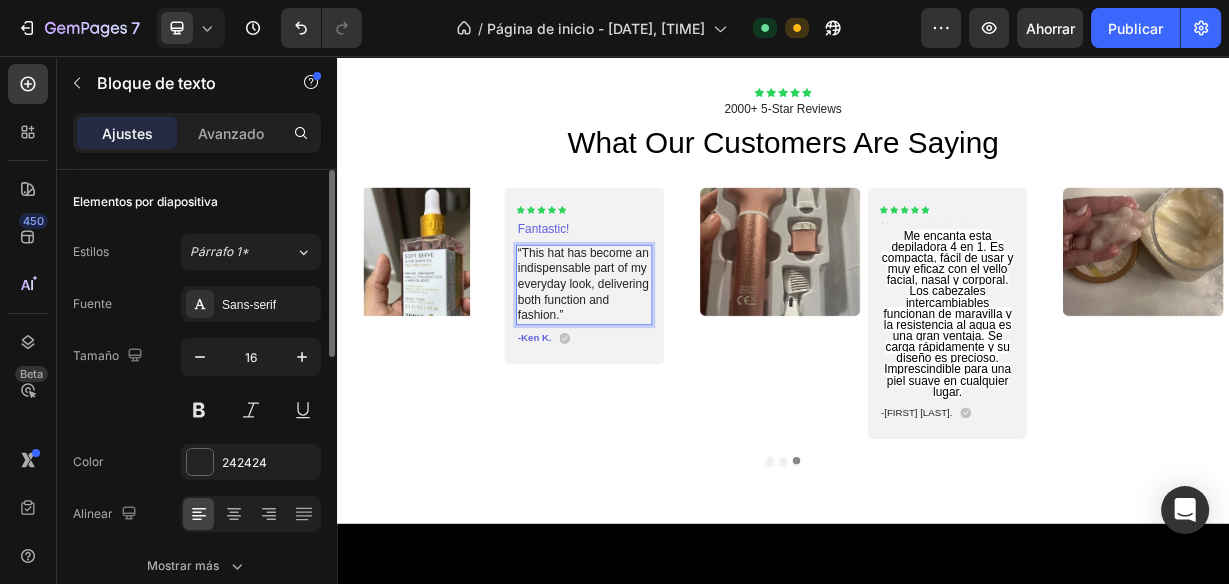 click on "“This hat has become an indispensable part of my everyday look, delivering both function and fashion.”" at bounding box center [669, 364] 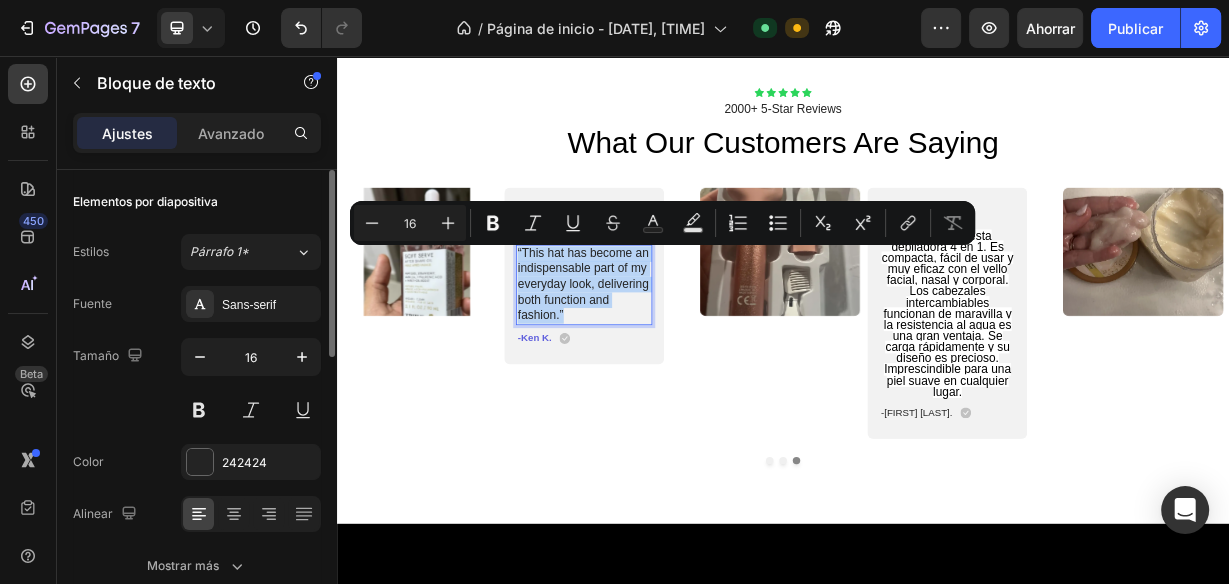 drag, startPoint x: 650, startPoint y: 400, endPoint x: 577, endPoint y: 320, distance: 108.30051 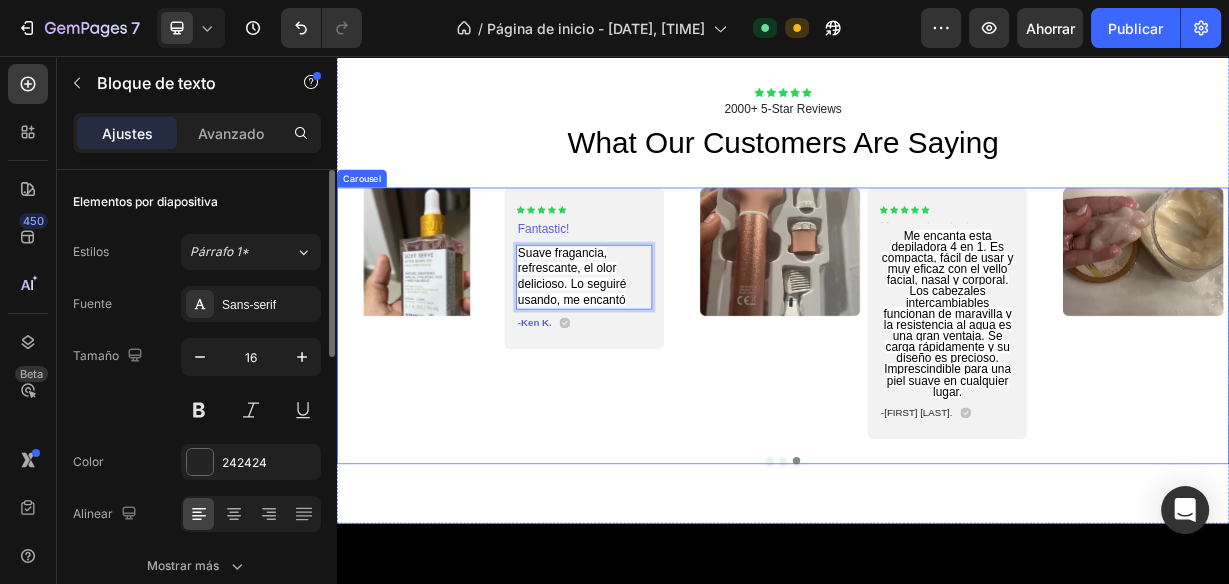 click on "Image
Icon
Icon
Icon
Icon
Icon Icon List Fantastic! Text Block Suave fragancia, refrescante, el olor delicioso. Lo seguiré usando, me encantó Text Block   8 -Ken K. Text Block
Icon Row Row Carousel" at bounding box center [557, 402] 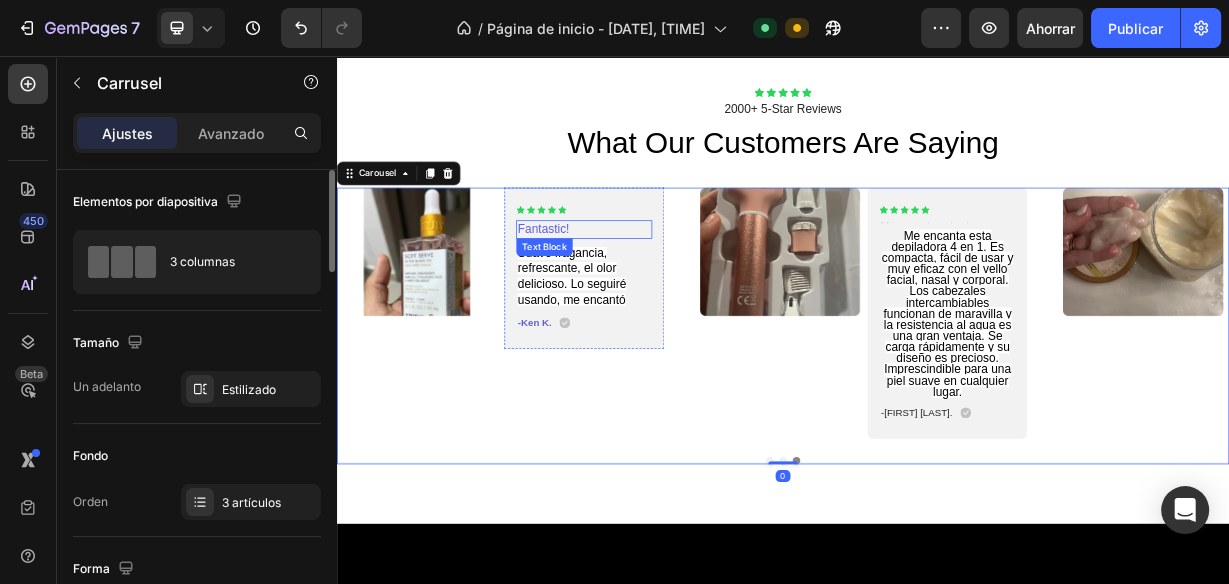 click on "Fantastic!" at bounding box center [669, 289] 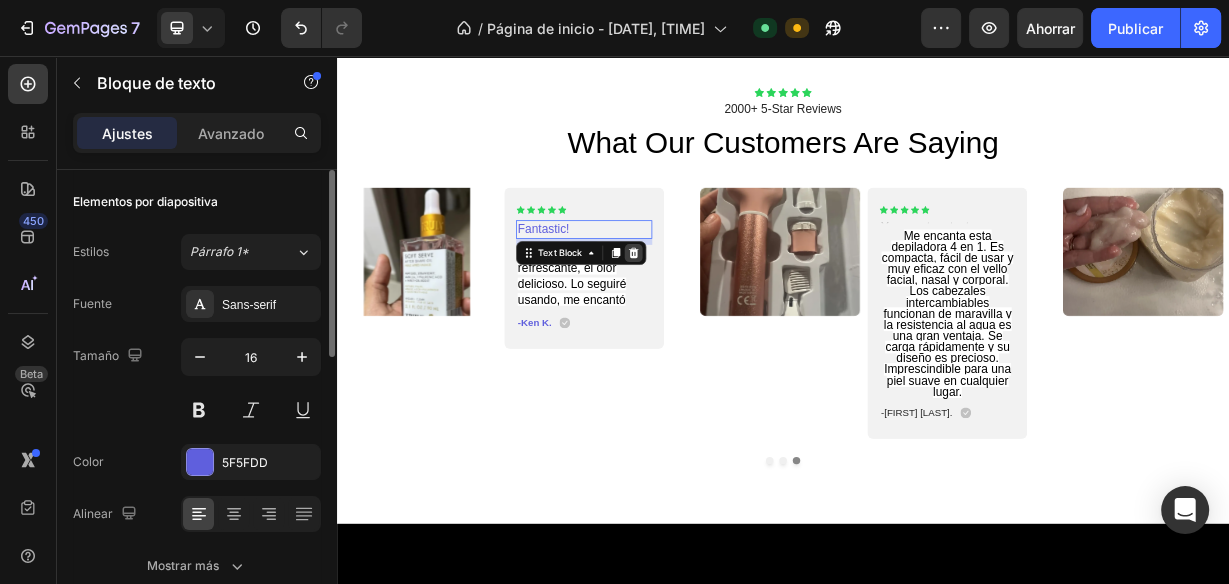 click 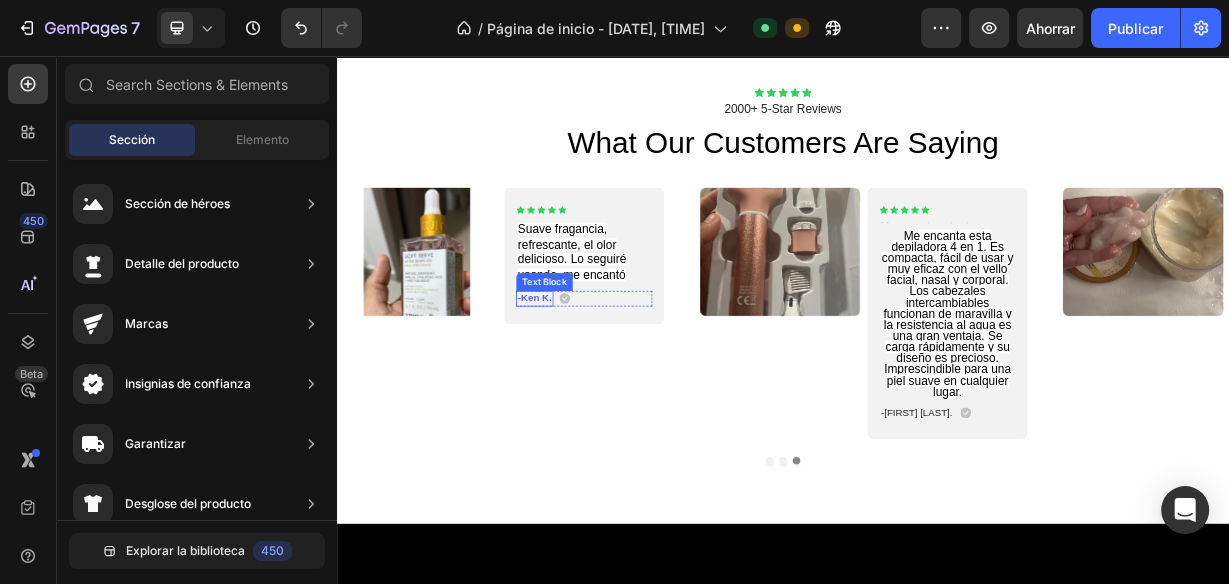 click on "-Ken K." at bounding box center (603, 382) 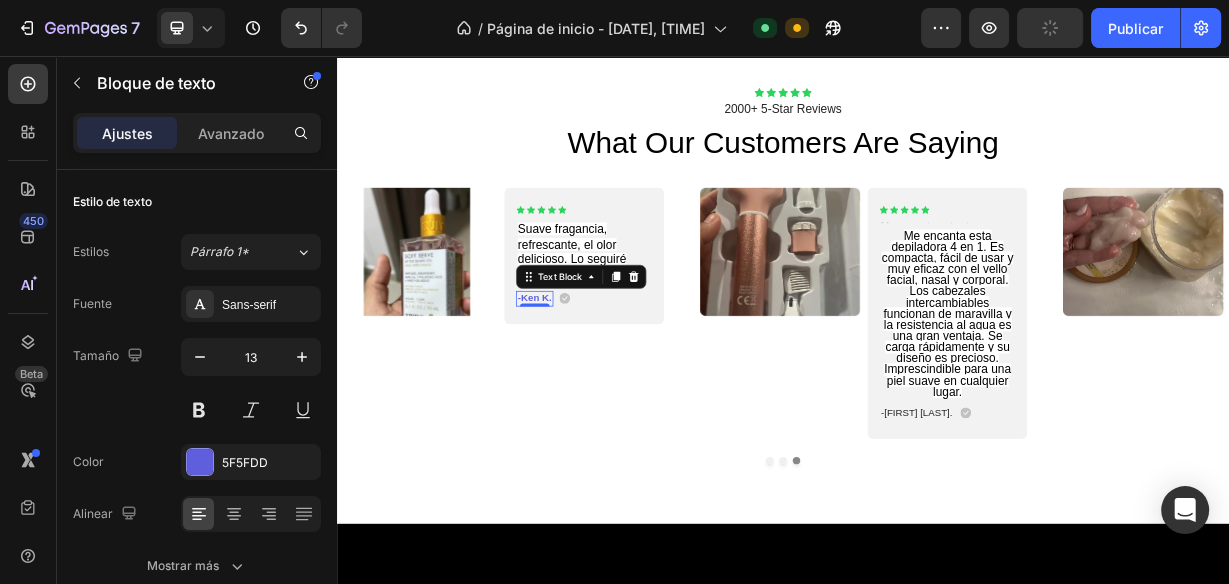 click on "-Ken K." at bounding box center (603, 382) 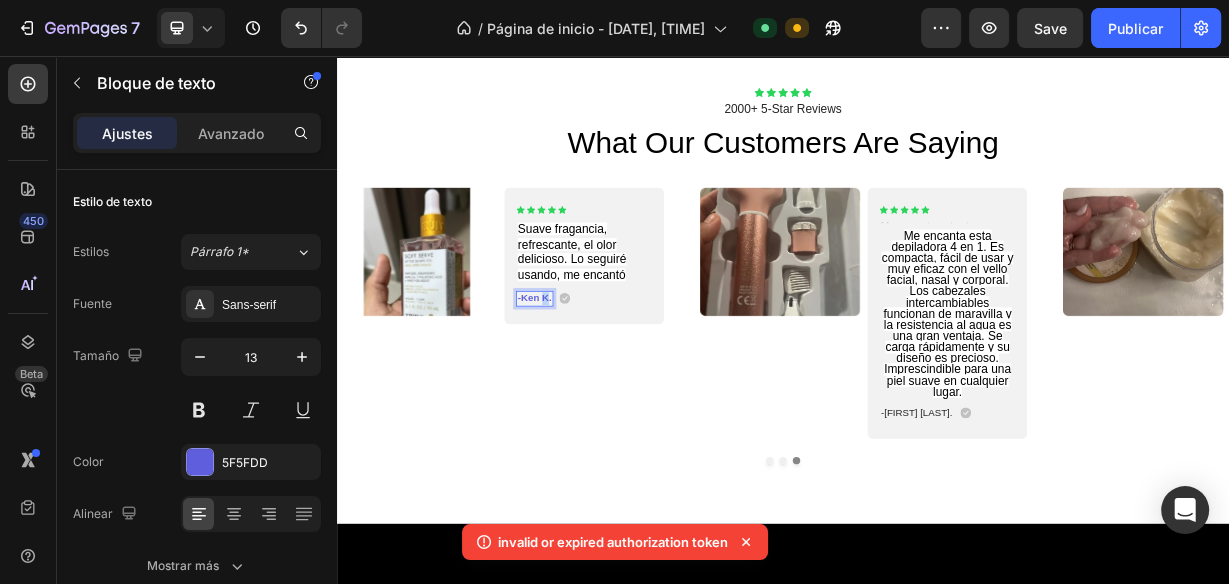 click on "-Ken K." at bounding box center [603, 382] 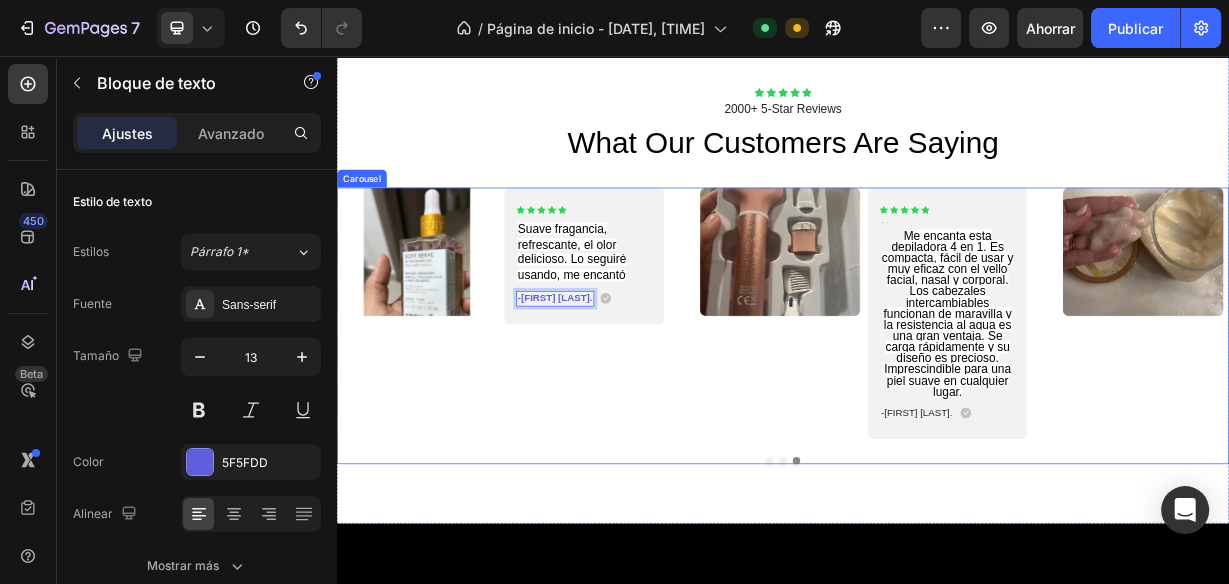 click on "Image
Icon
Icon
Icon
Icon
Icon Icon List Suave fragancia, refrescante, el olor delicioso. Lo seguiré usando, me encantó Text Block -Luisa O. Text Block   0
Icon Row Row Carousel" at bounding box center [557, 402] 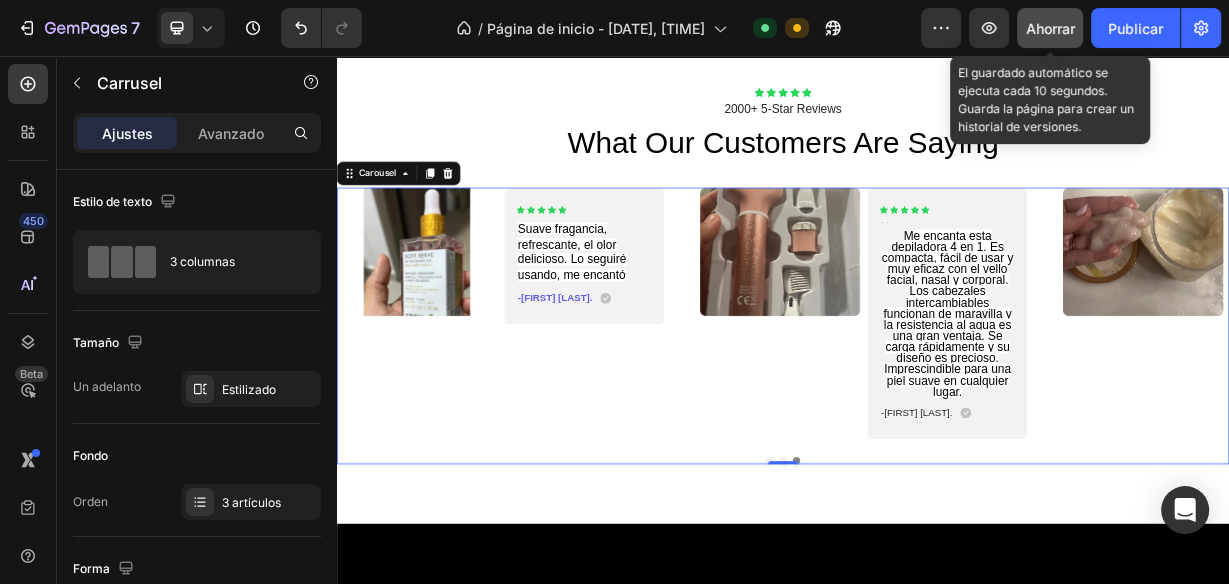 click on "Ahorrar" 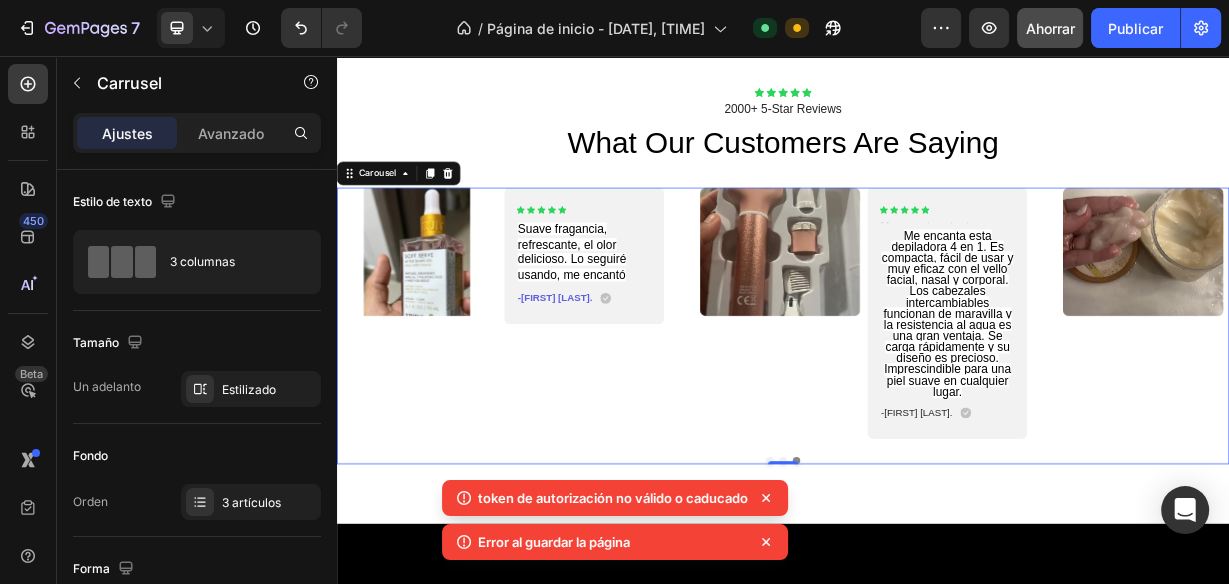 click on "Ahorrar" at bounding box center (1050, 28) 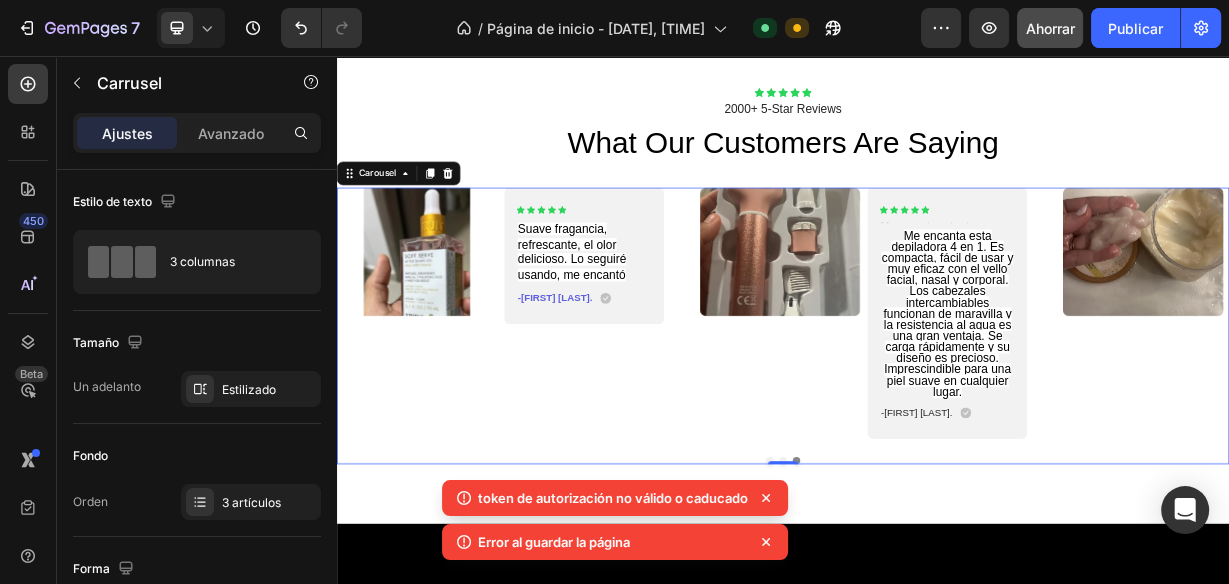 scroll, scrollTop: 1600, scrollLeft: 0, axis: vertical 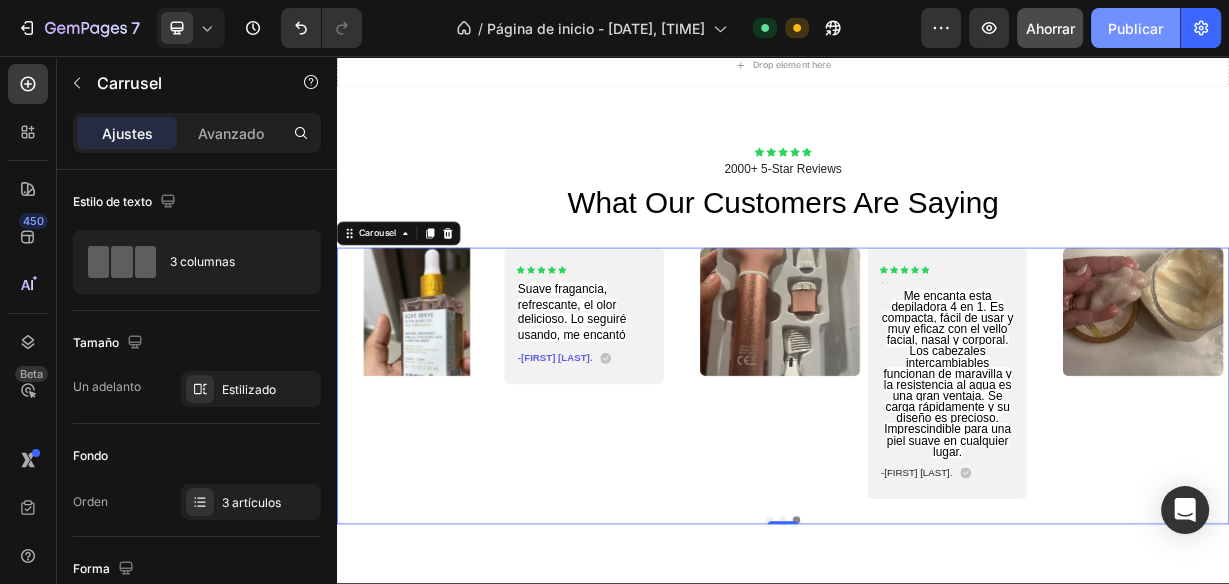 click on "Publicar" at bounding box center (1135, 28) 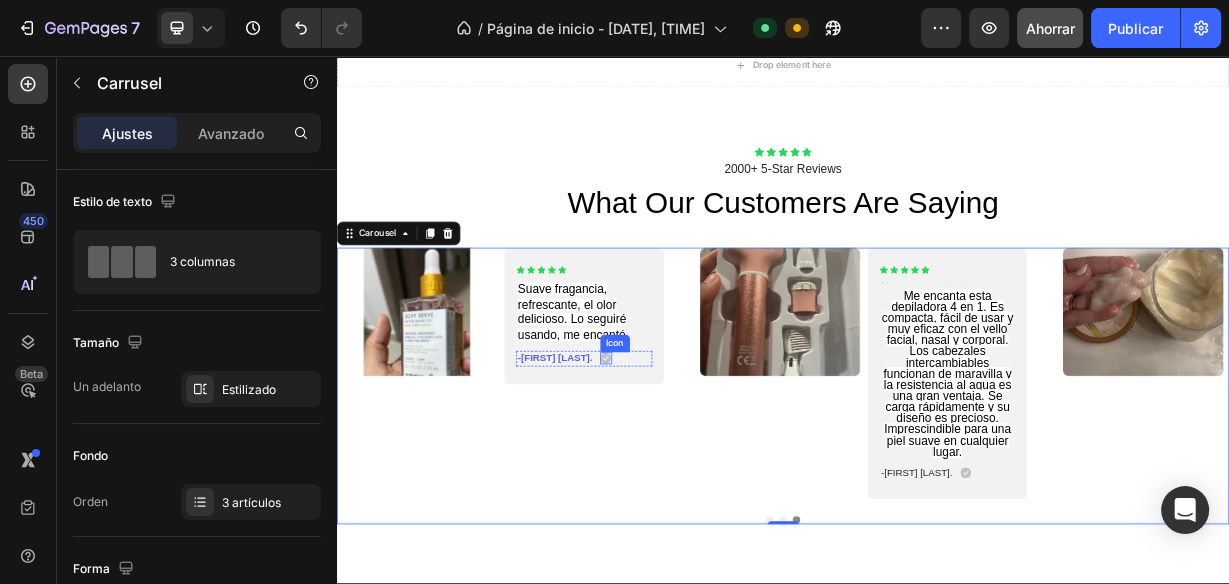 click 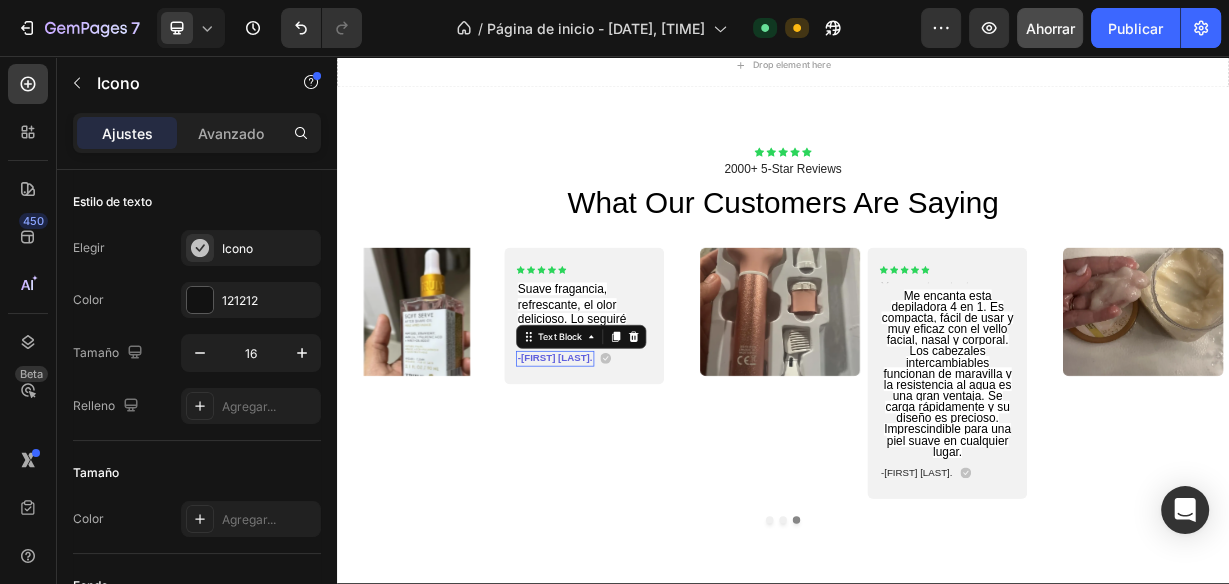 click on "-Luisa O." at bounding box center [630, 462] 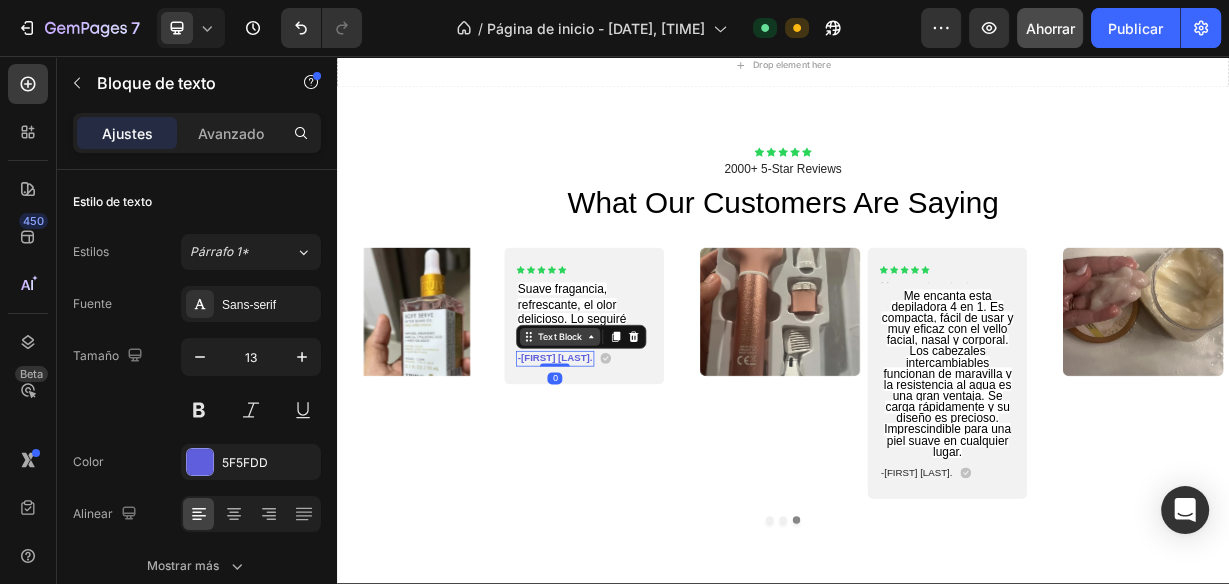 click on "Text Block" at bounding box center (637, 433) 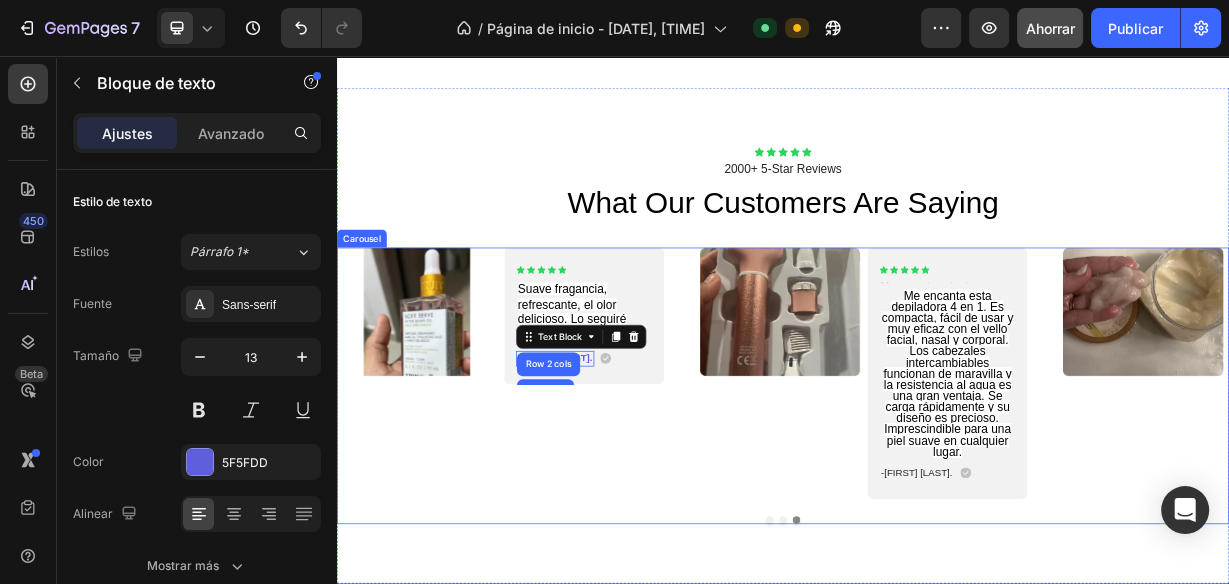scroll, scrollTop: 1680, scrollLeft: 0, axis: vertical 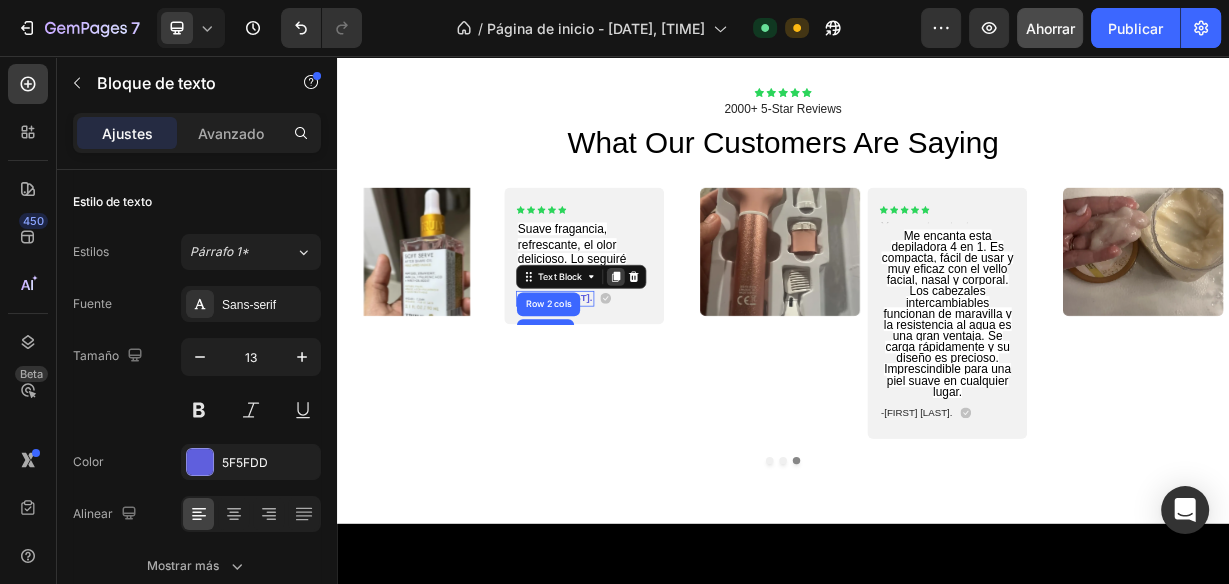 click 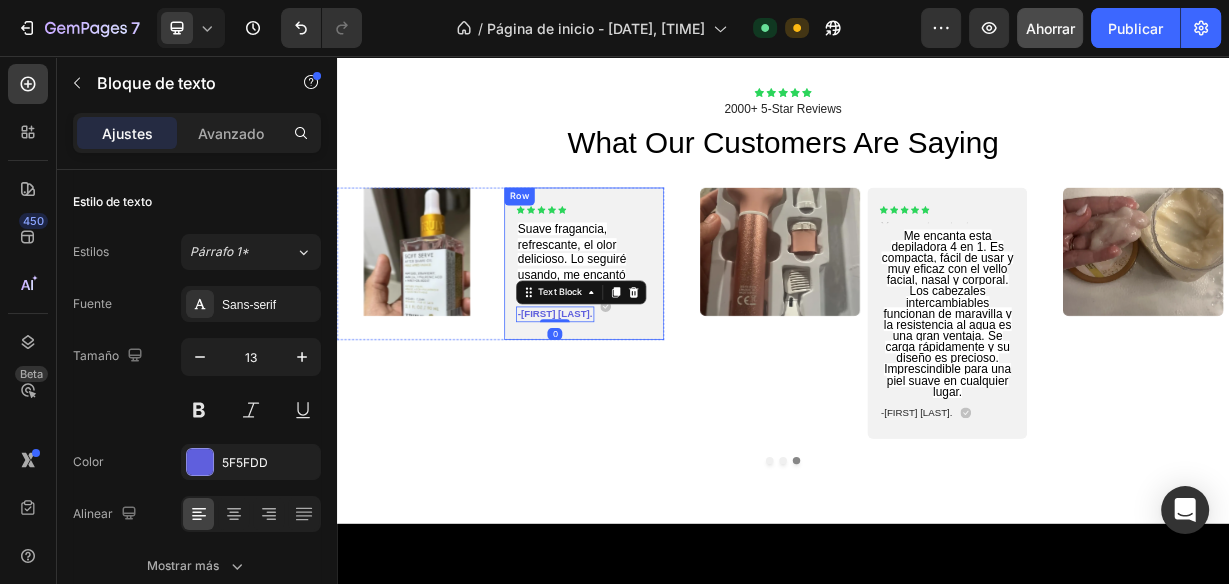 click on "Image
Icon
Icon
Icon
Icon
Icon Icon List Suave fragancia, refrescante, el olor delicioso. Lo seguiré usando, me encantó Text Block -Luisa O. Text Block -Luisa O. Text Block   0
Icon Row Row Carousel" at bounding box center [557, 402] 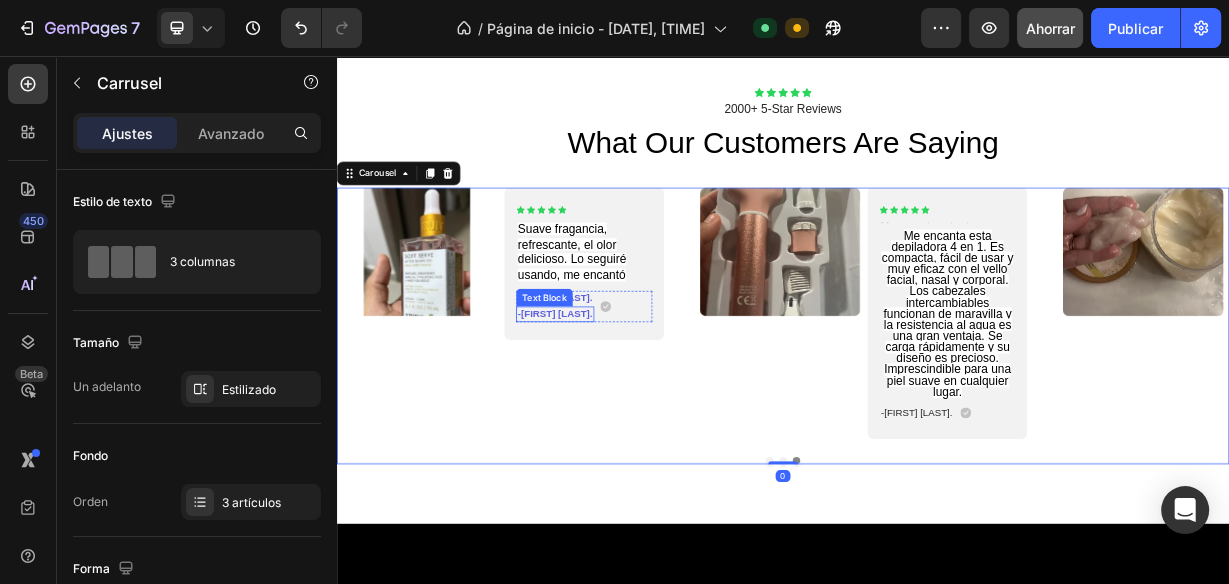 click on "-Luisa O." at bounding box center [630, 403] 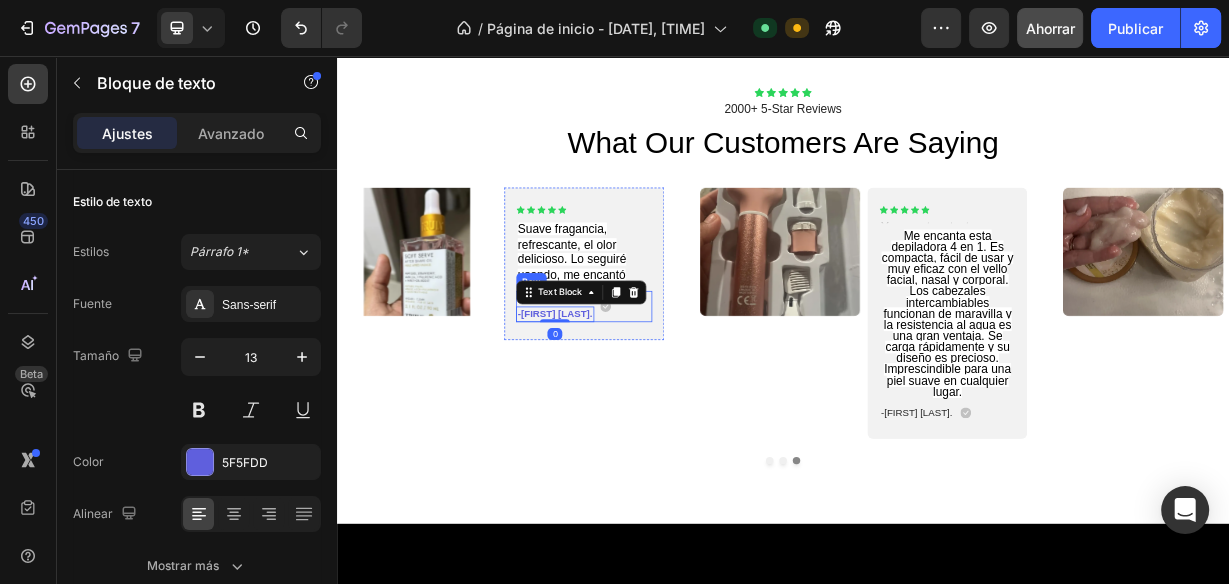 click on "-Luisa O. Text Block -Luisa O. Text Block   0
Icon Row" at bounding box center (669, 393) 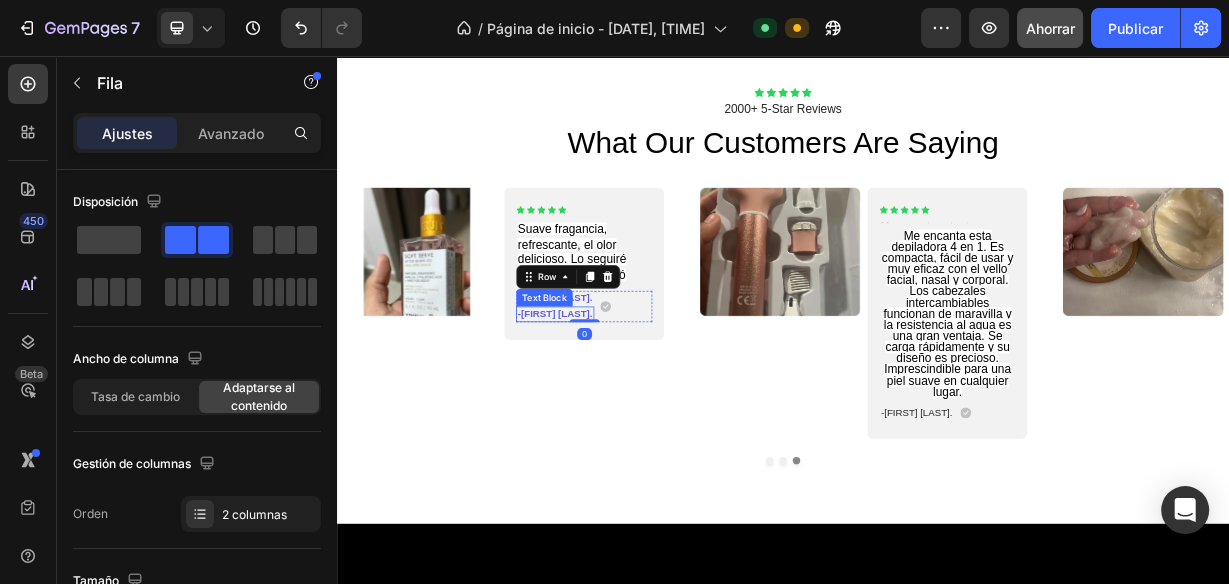 click on "Text Block" at bounding box center (616, 381) 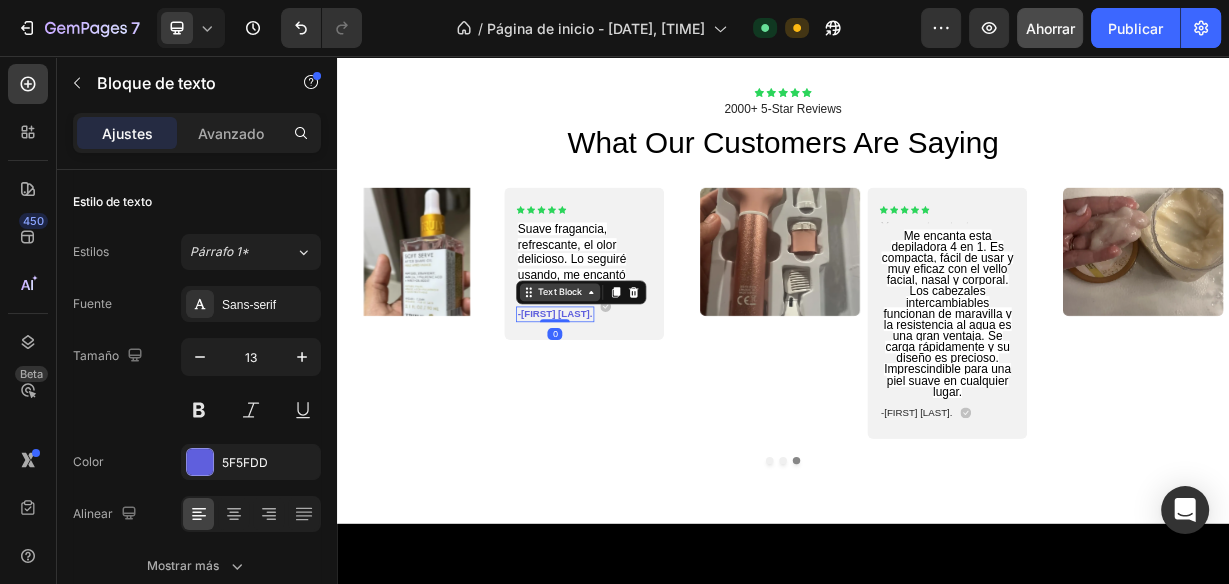 click 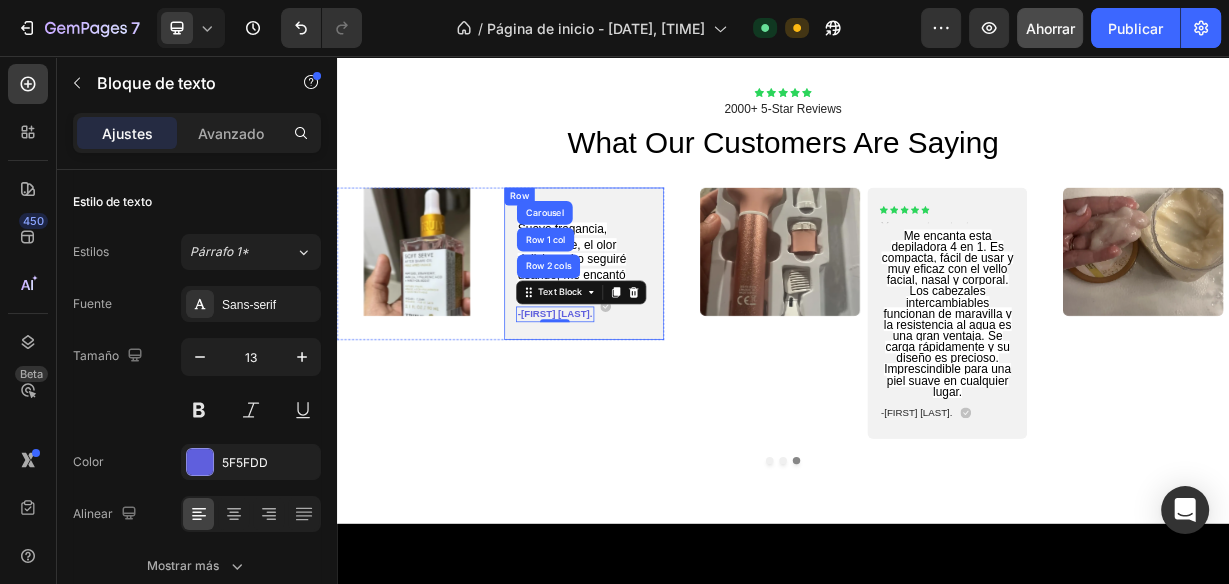 click on "Image
Icon
Icon
Icon
Icon
Icon Icon List Suave fragancia, refrescante, el olor delicioso. Lo seguiré usando, me encantó Text Block -Luisa O. Text Block -Luisa O. Text Block Row 2 cols Row 1 col Carousel   0
Icon Row Row Carousel" at bounding box center (557, 402) 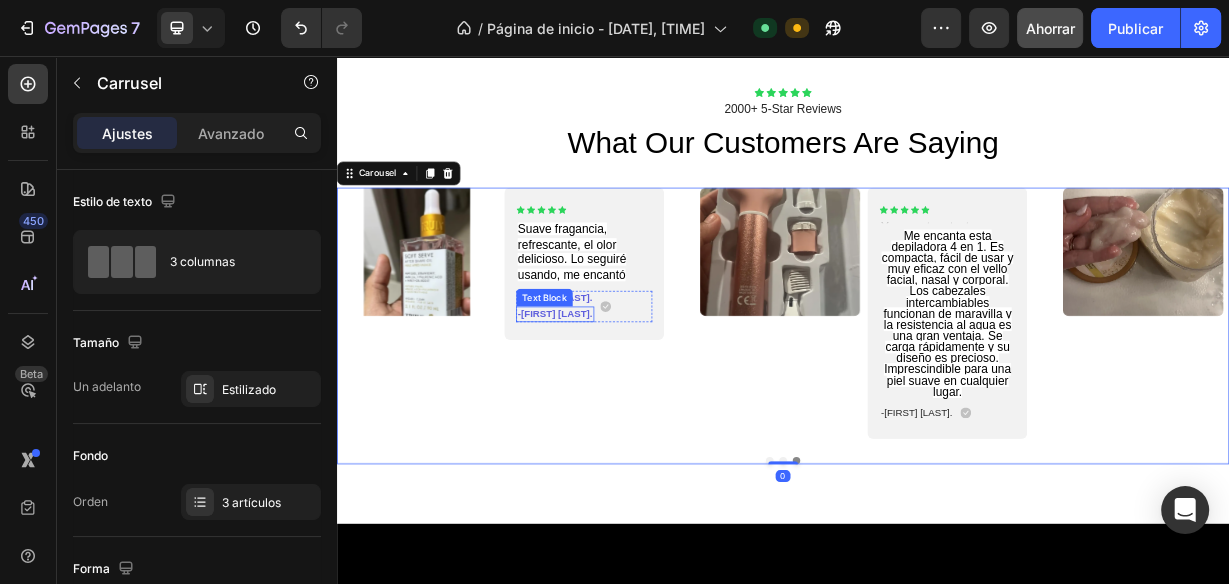 click on "Text Block" at bounding box center (616, 381) 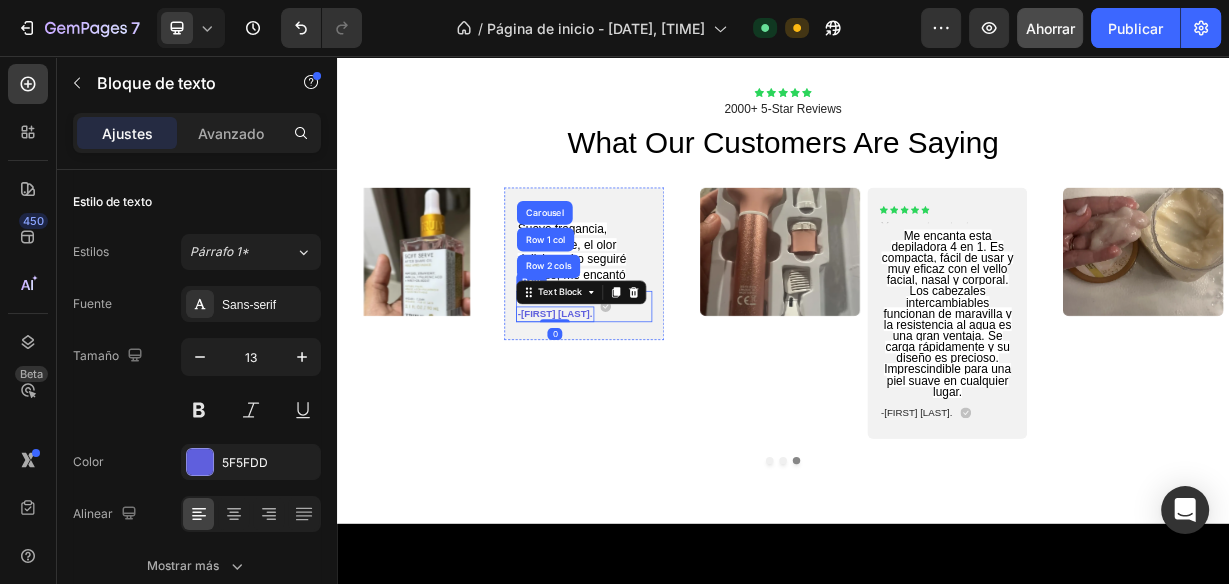 click on "-Luisa O. Text Block -Luisa O. Text Block Row 2 cols Row 1 col Carousel   0
Icon Row" at bounding box center [669, 393] 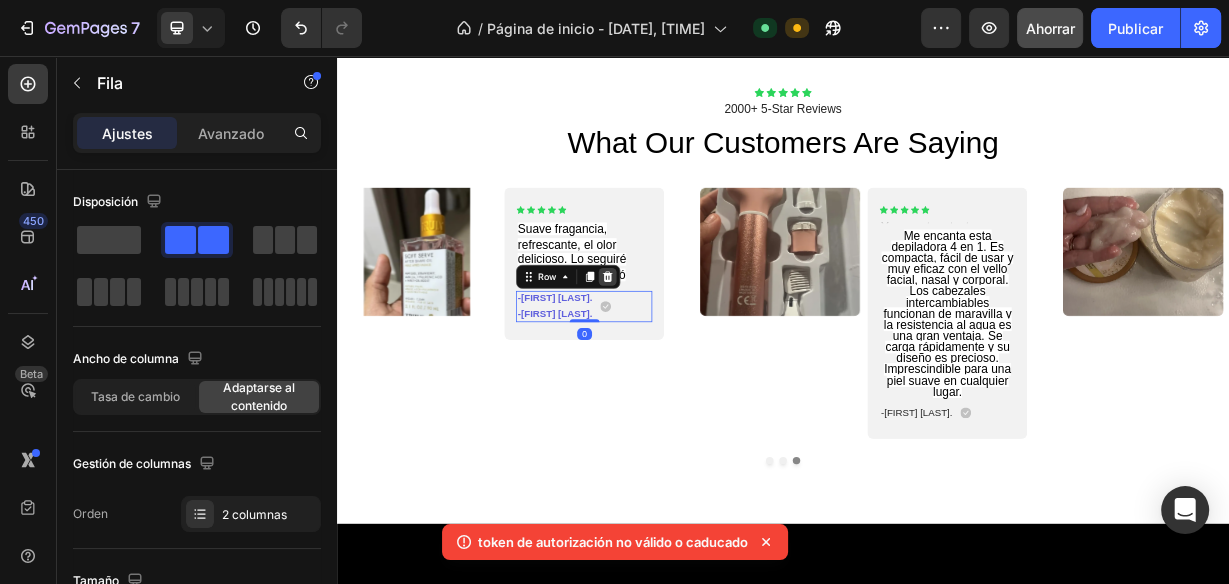 click 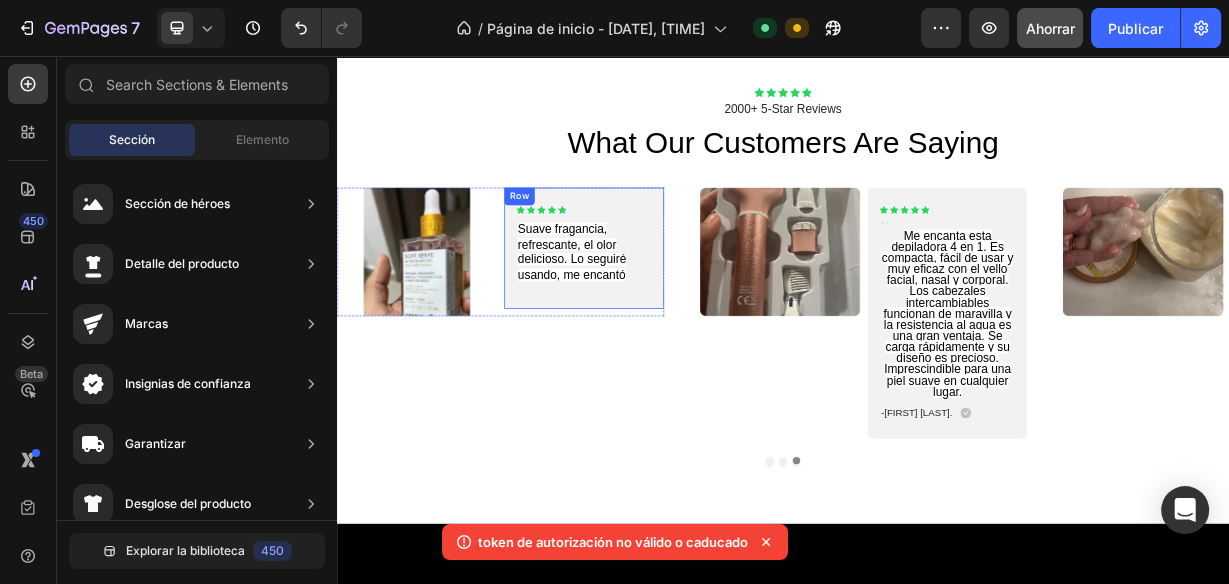 click on "Image
Icon
Icon
Icon
Icon
Icon Icon List Suave fragancia, refrescante, el olor delicioso. Lo seguiré usando, me encantó Text Block Row Carousel" at bounding box center [557, 402] 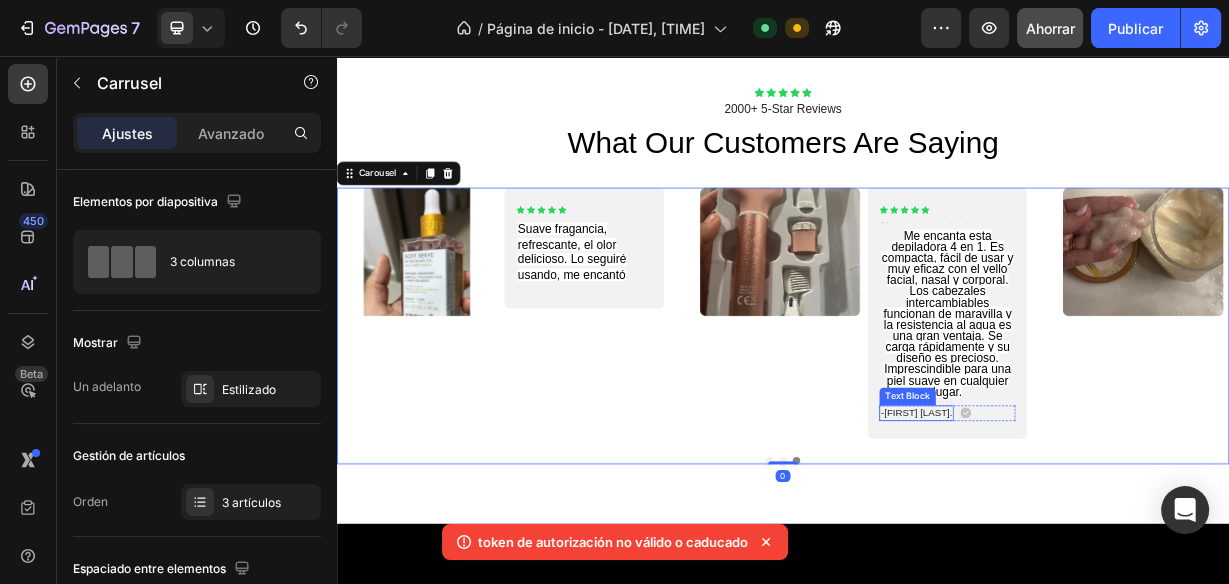 click on "-[FIRST] R." at bounding box center [1117, 536] 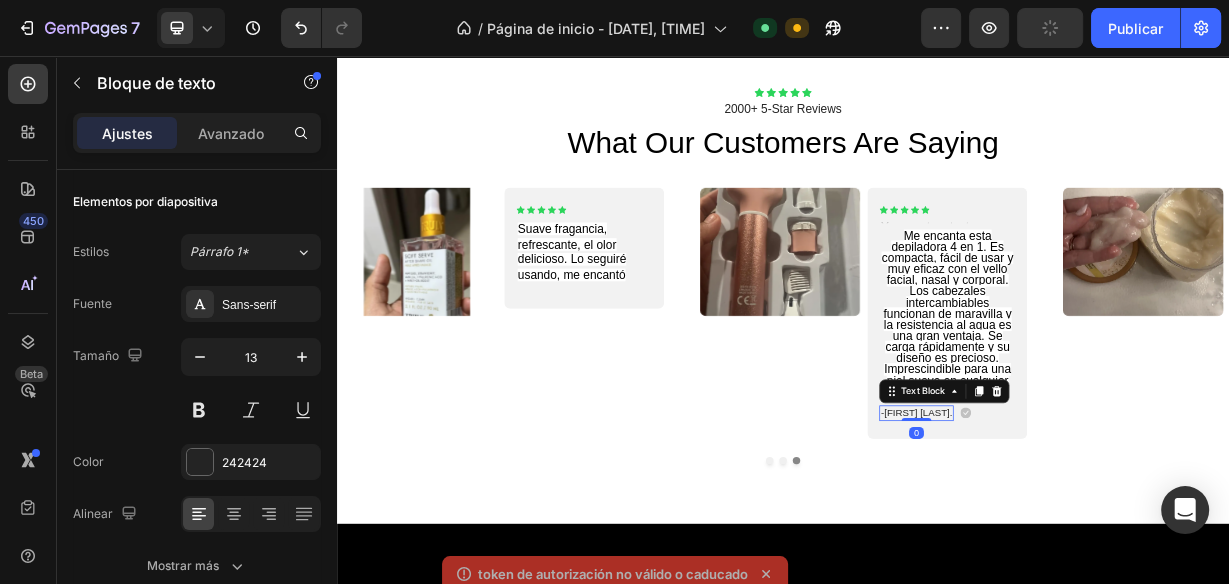 click 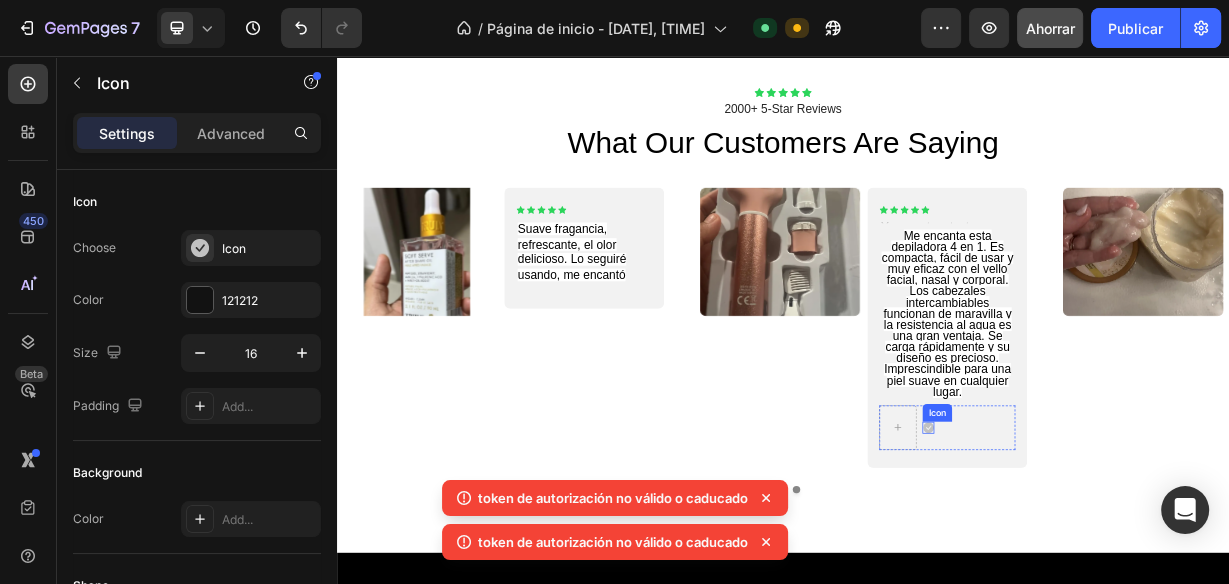 click 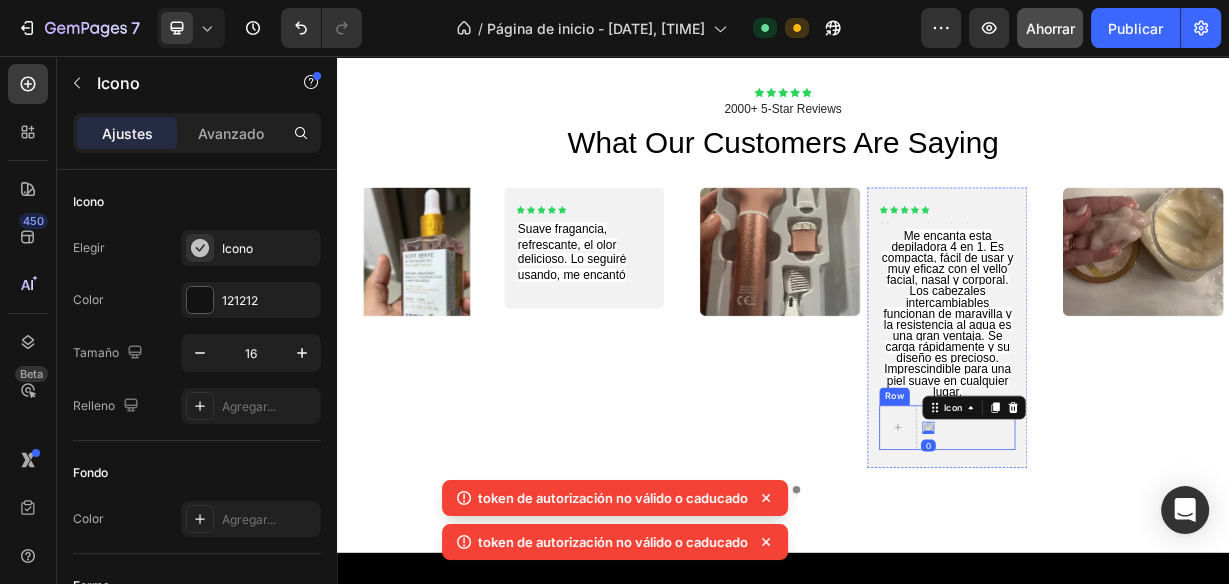 click on "Icon   0 Row" at bounding box center (1158, 556) 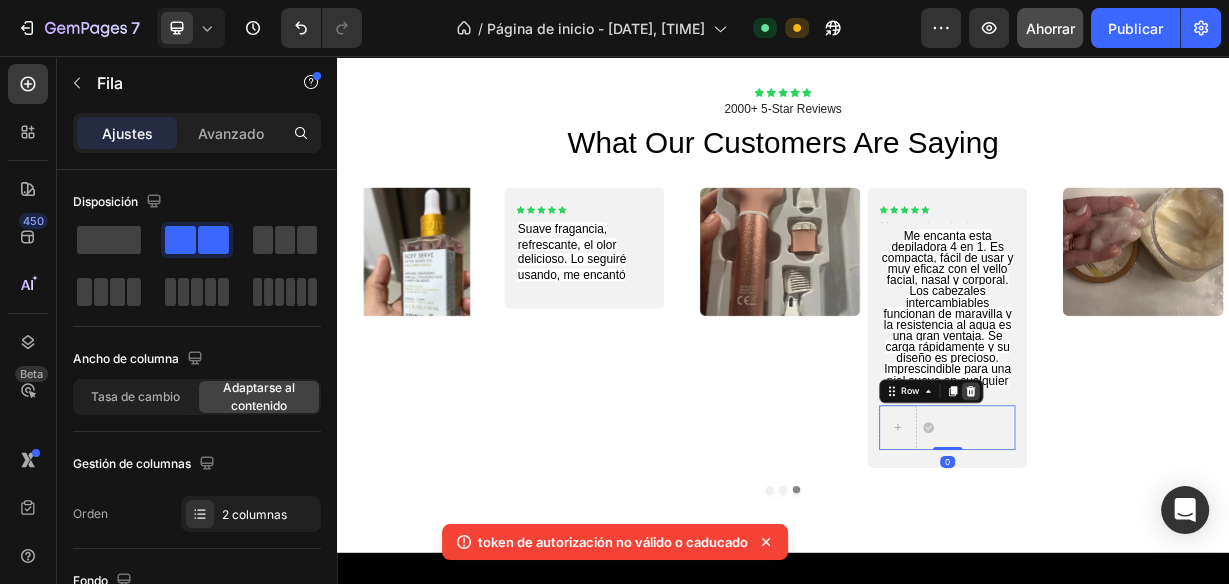 click 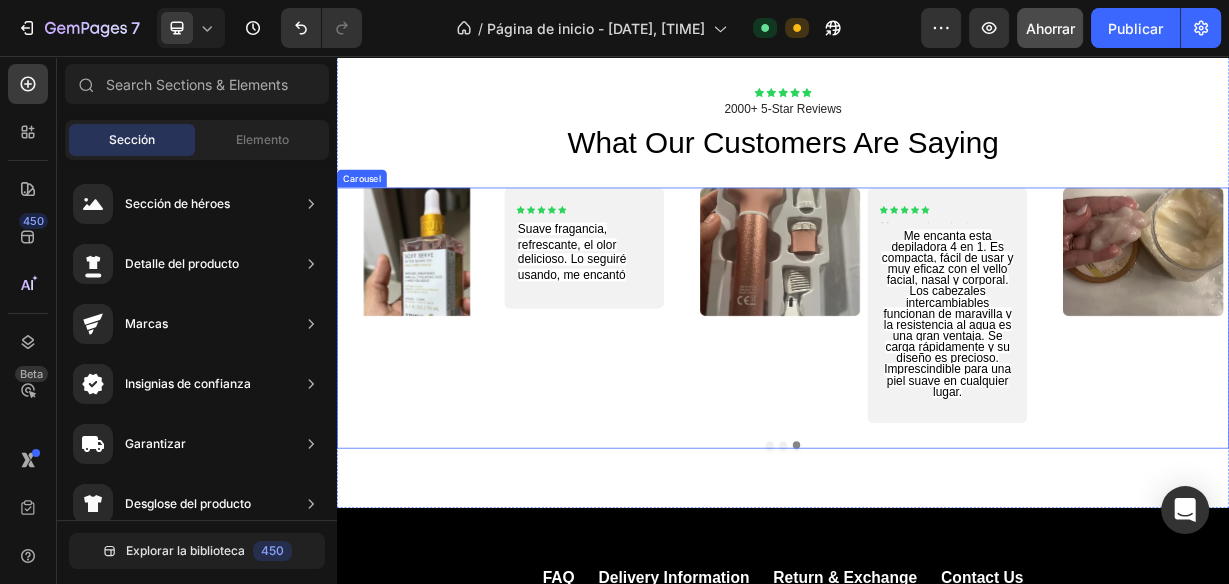 click on "Image
Icon
Icon
Icon
Icon
Icon Icon List Me encanta esta cosa, huele tan bien, tiene una buena consistencia y funciona bien para exfoliar. Creo que se obtiene una buena cantidad por el costo. Text Block -Adriana T. Text Block
Icon Row Row Carousel" at bounding box center (1534, 391) 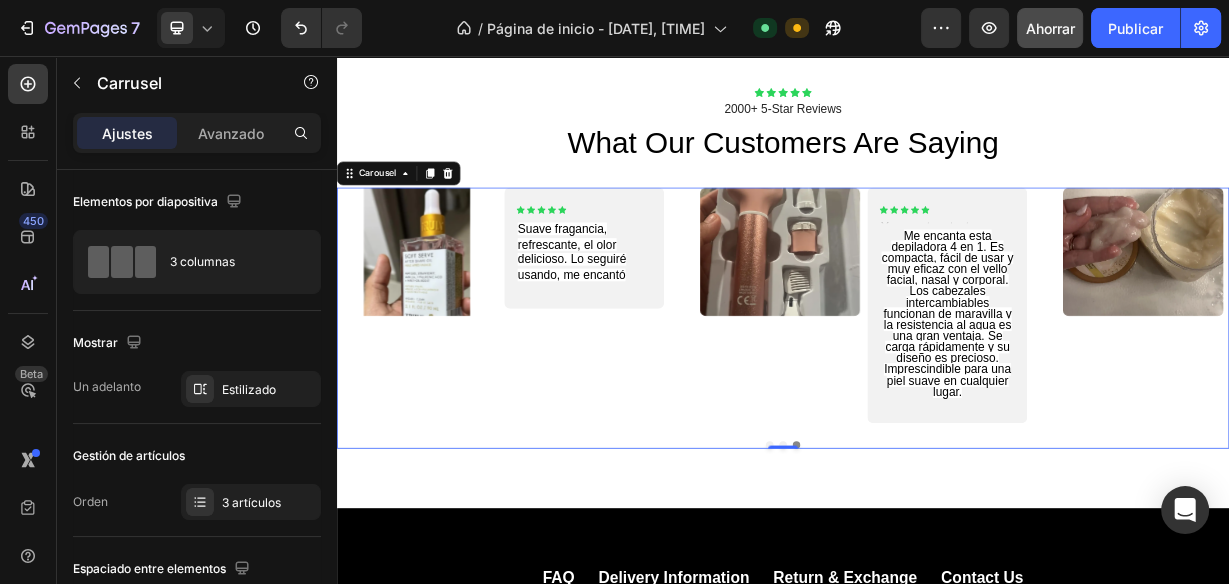 click at bounding box center [919, 579] 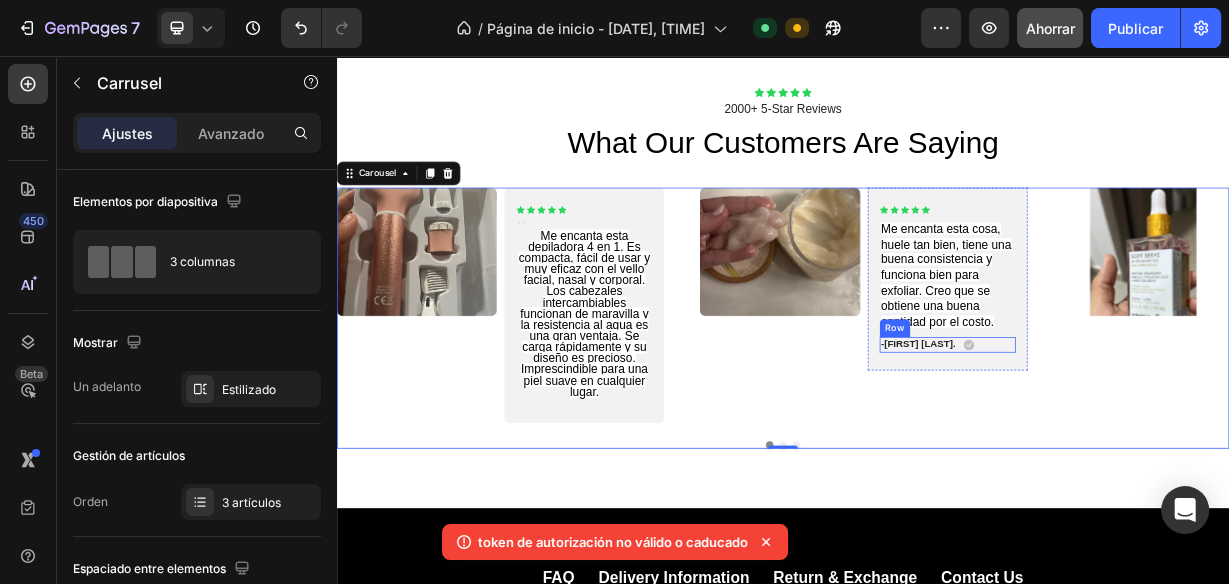 click on "-Adriana T. Text Block
Icon Row" at bounding box center (1158, 444) 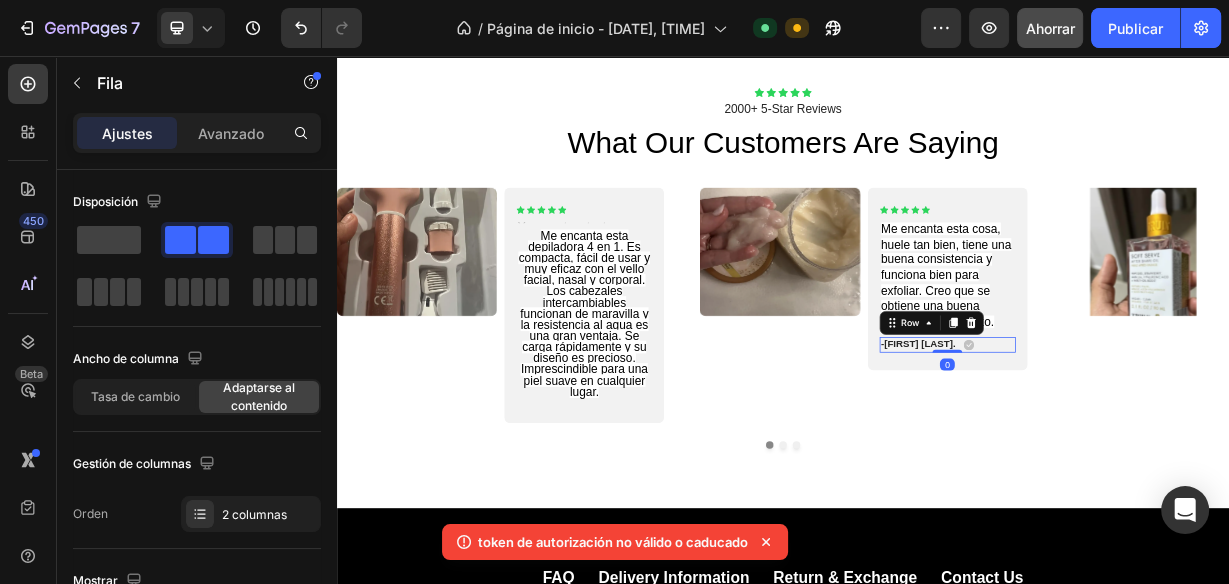 click 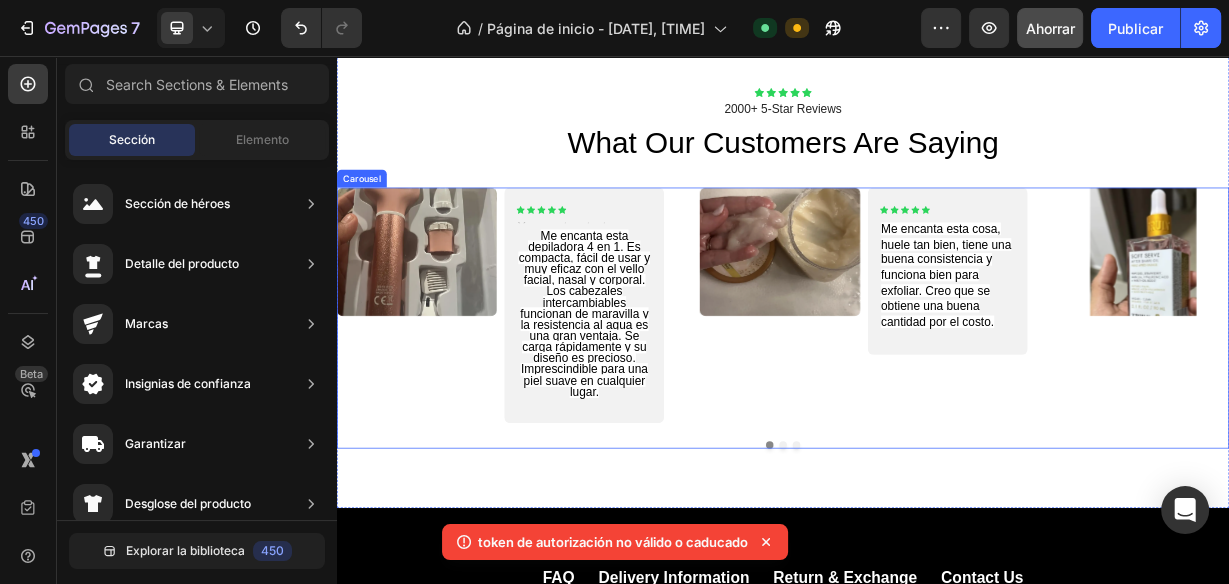 click on "Image
Icon
Icon
Icon
Icon
Icon Icon List Me encanta esta cosa, huele tan bien, tiene una buena consistencia y funciona bien para exfoliar. Creo que se obtiene una buena cantidad por el costo. Text Block Row Carousel" at bounding box center (1045, 391) 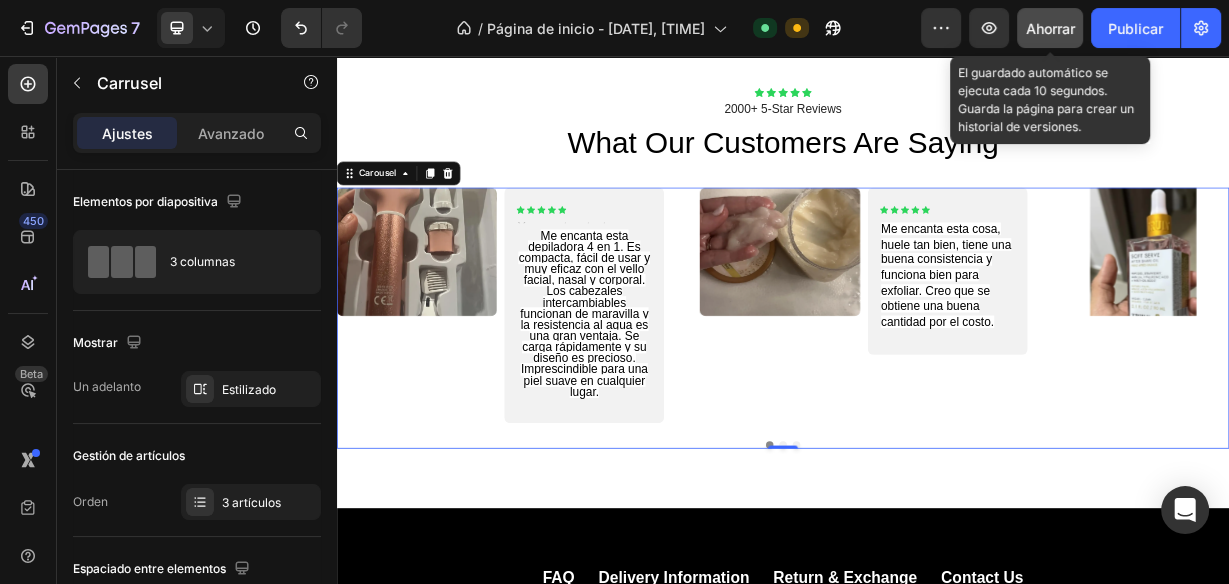 click on "Ahorrar" at bounding box center [1050, 28] 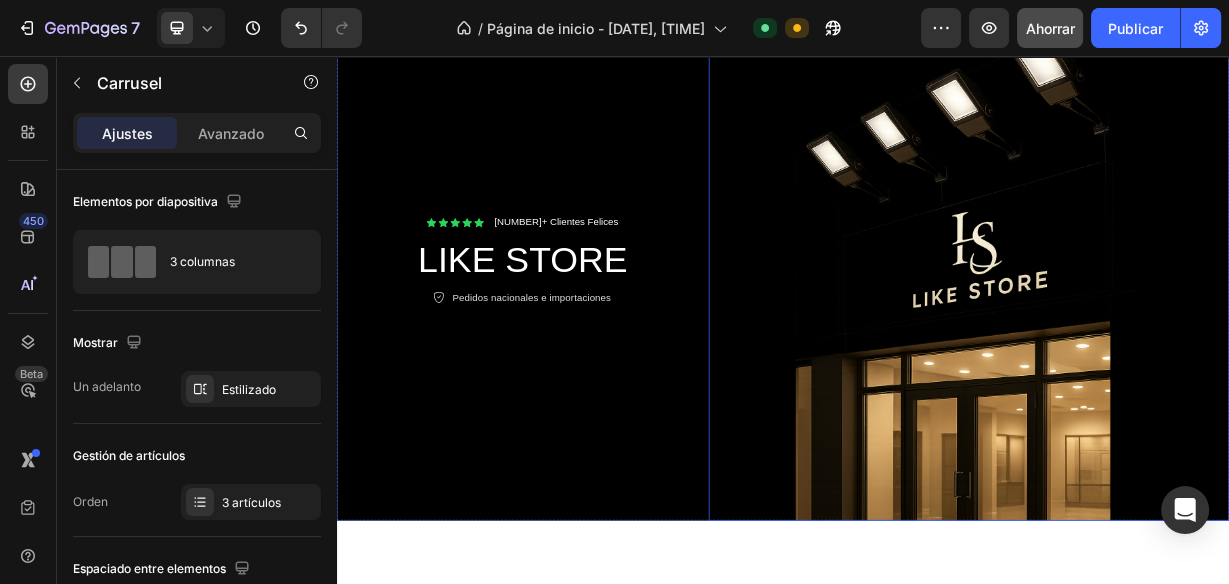 scroll, scrollTop: 0, scrollLeft: 0, axis: both 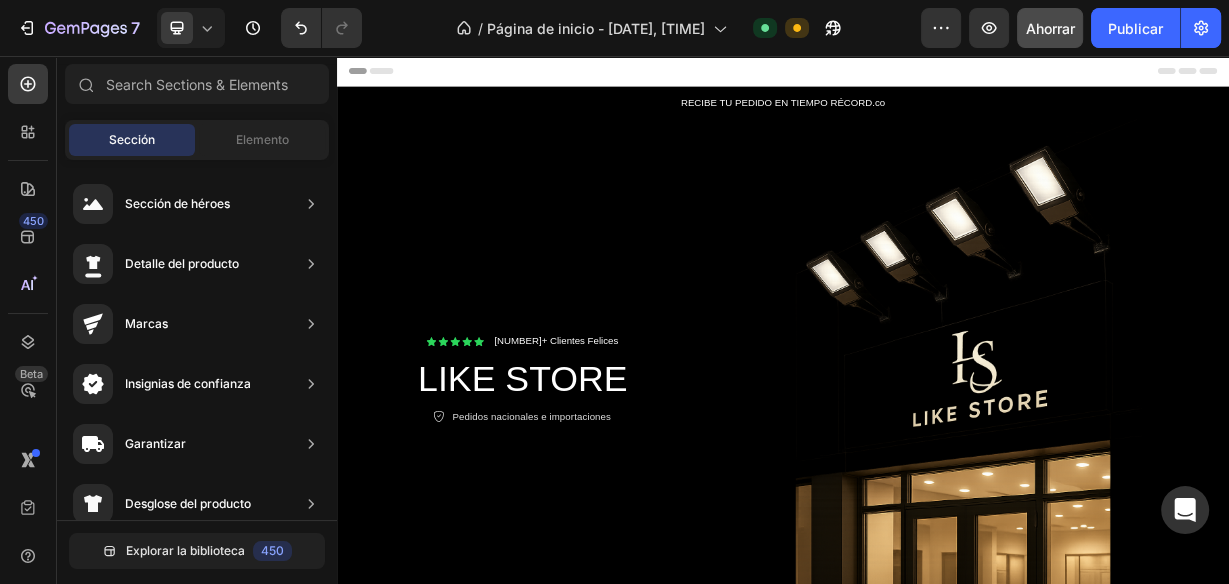 click on "Encabezamiento" at bounding box center [937, 76] 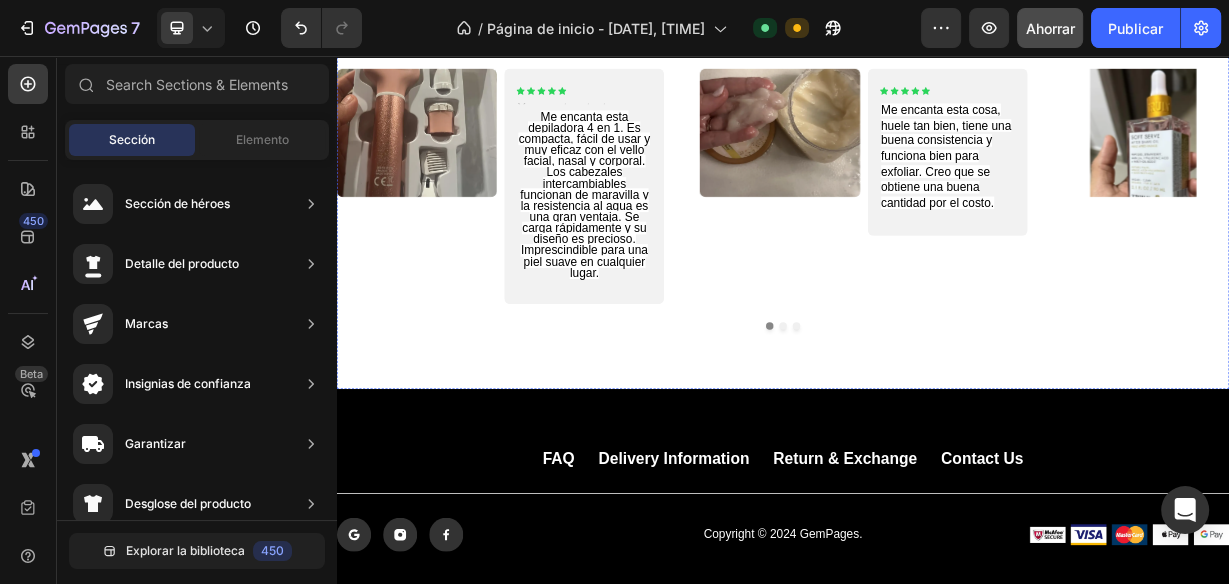 scroll, scrollTop: 1600, scrollLeft: 0, axis: vertical 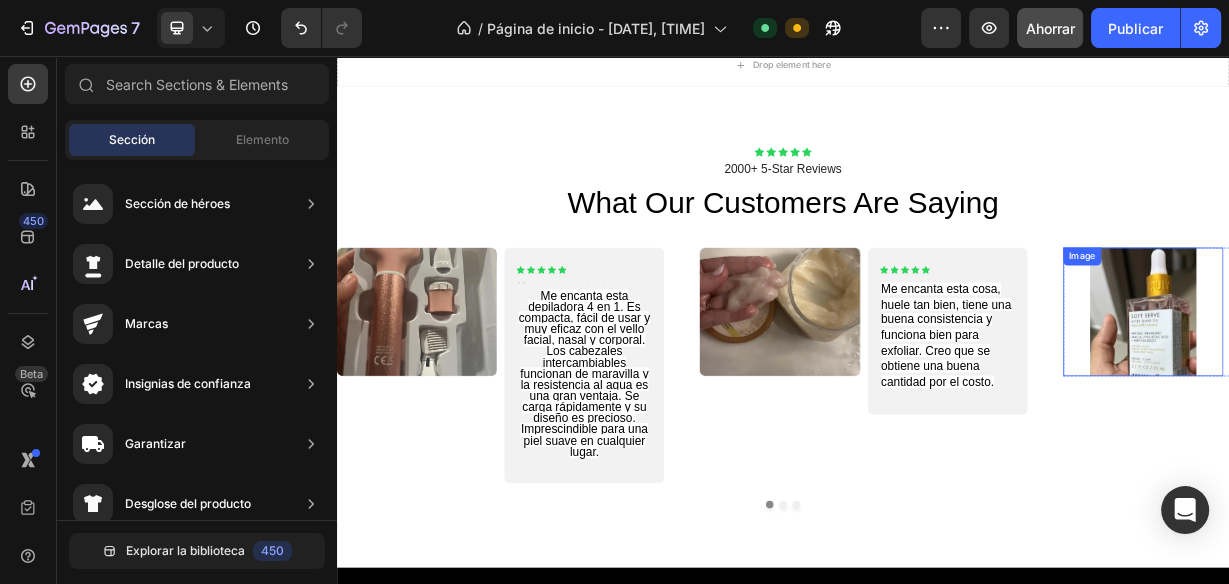 click at bounding box center (1421, 399) 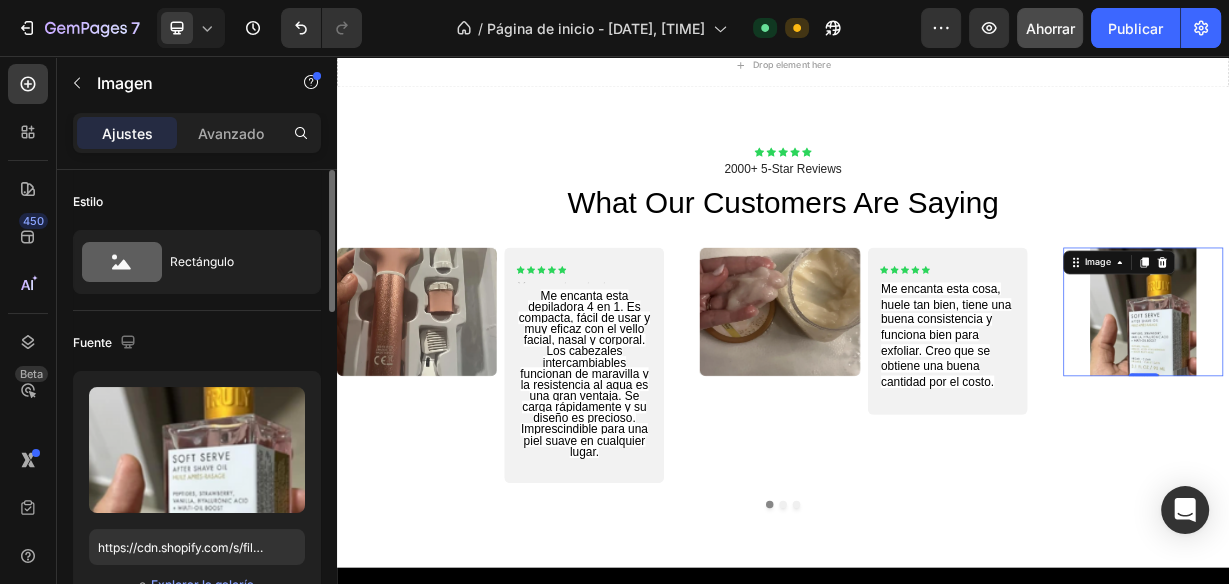 scroll, scrollTop: 240, scrollLeft: 0, axis: vertical 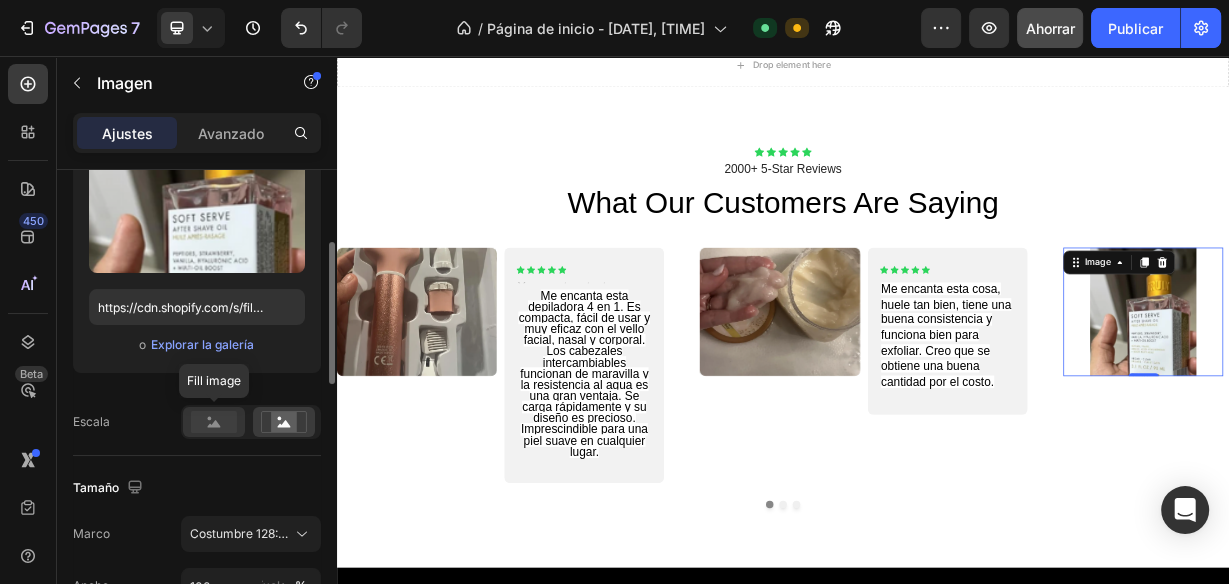 click 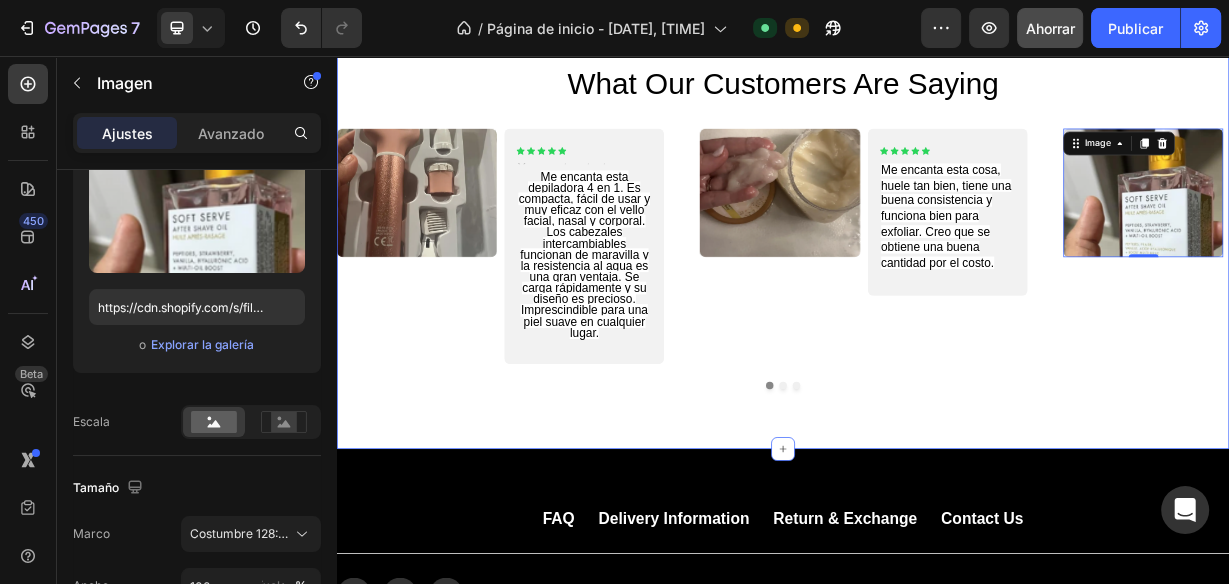 scroll, scrollTop: 1840, scrollLeft: 0, axis: vertical 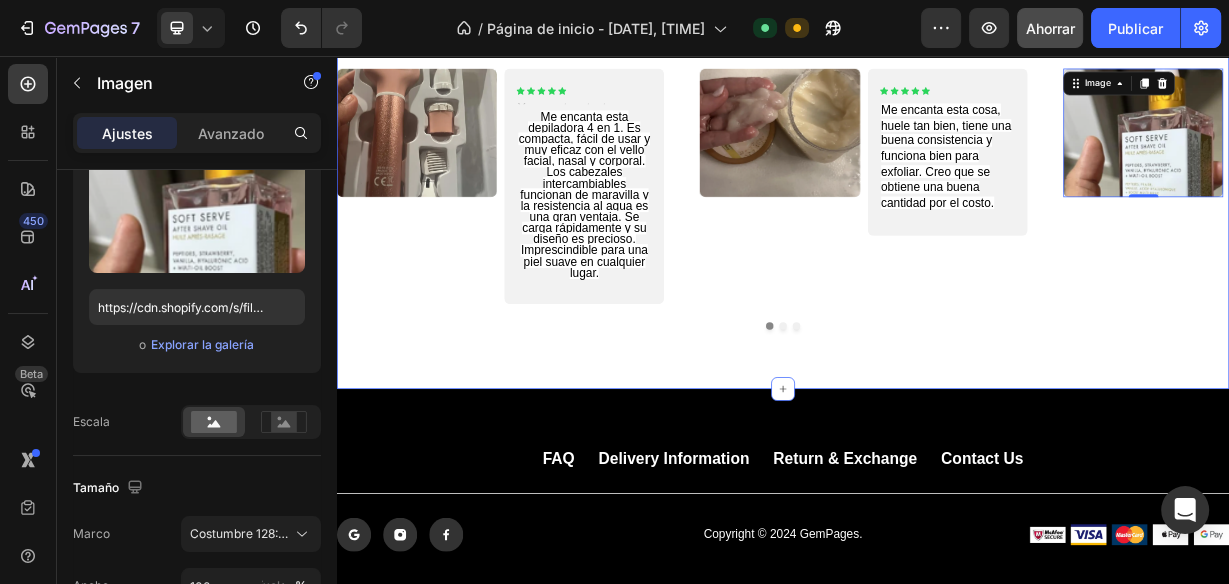 click on "Icon
Icon
Icon
Icon
Icon Icon List 2000+ 5-Star Reviews Text Block what our customers are saying Heading Image
Icon
Icon
Icon
Icon
Icon Icon List Text Block Me encanta esta depiladora 4 en 1. Es compacta, fácil de usar y muy eficaz con el vello facial, nasal y corporal. Los cabezales intercambiables funcionan de maravilla y la resistencia al agua es una gran ventaja. Se carga rápidamente y su diseño es precioso. Imprescindible para una piel suave en cualquier lugar. Text Block Row Carousel Image
Icon
Icon
Icon
Icon
Icon Icon List Me encanta esta cosa, huele tan bien, tiene una buena consistencia y funciona bien para exfoliar. Creo que se obtiene una buena cantidad por el costo. Text Block Row Carousel Image   0
Icon" at bounding box center [937, 181] 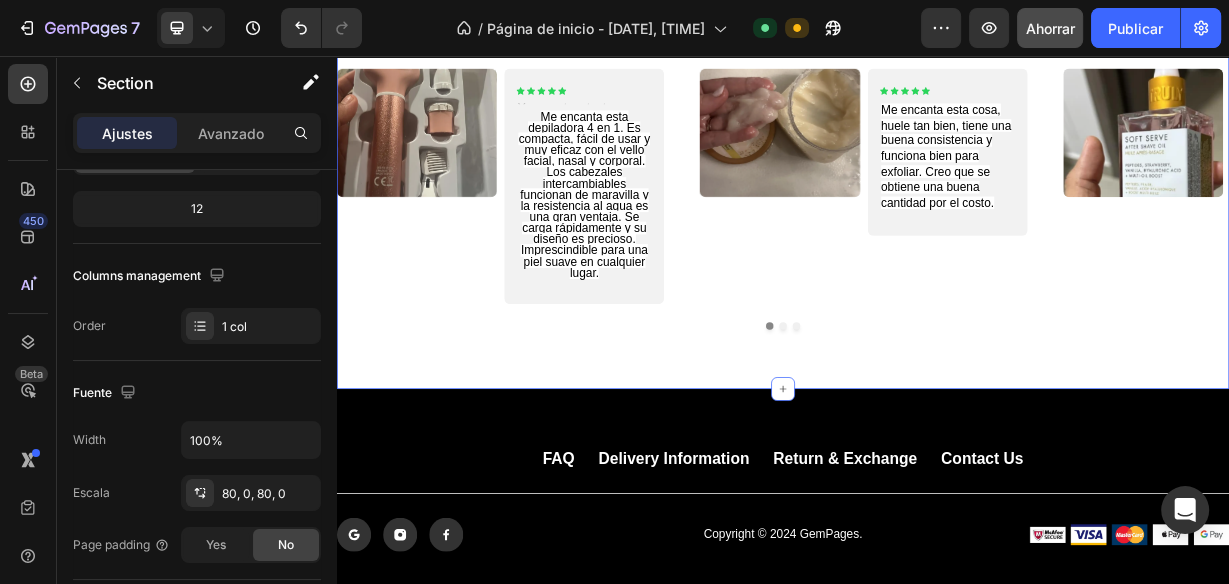 scroll, scrollTop: 0, scrollLeft: 0, axis: both 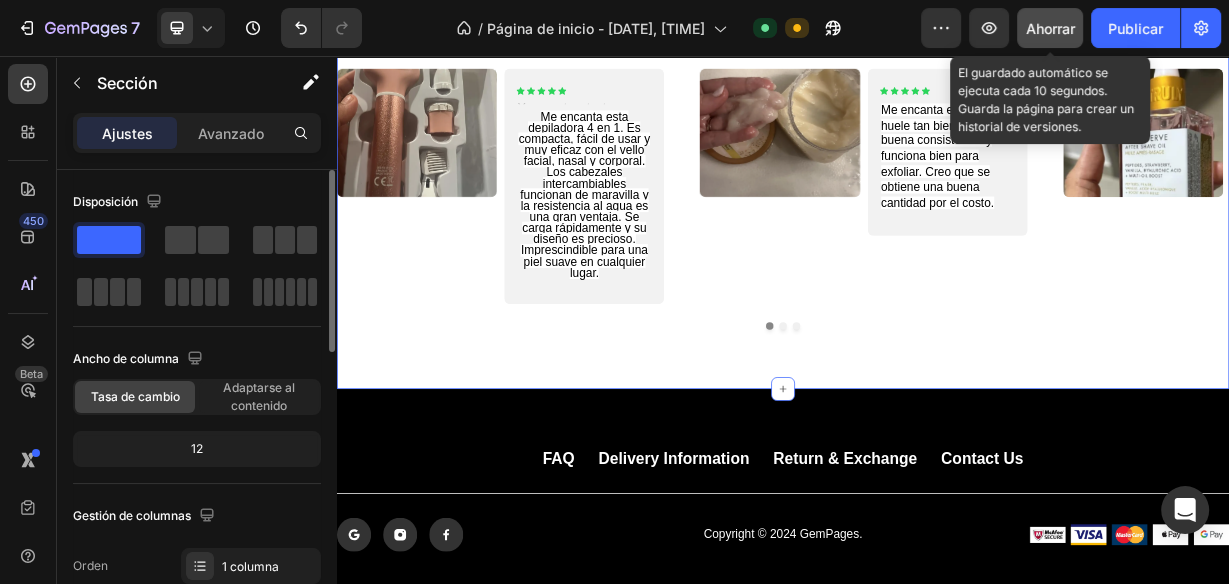 click on "Ahorrar" at bounding box center [1050, 28] 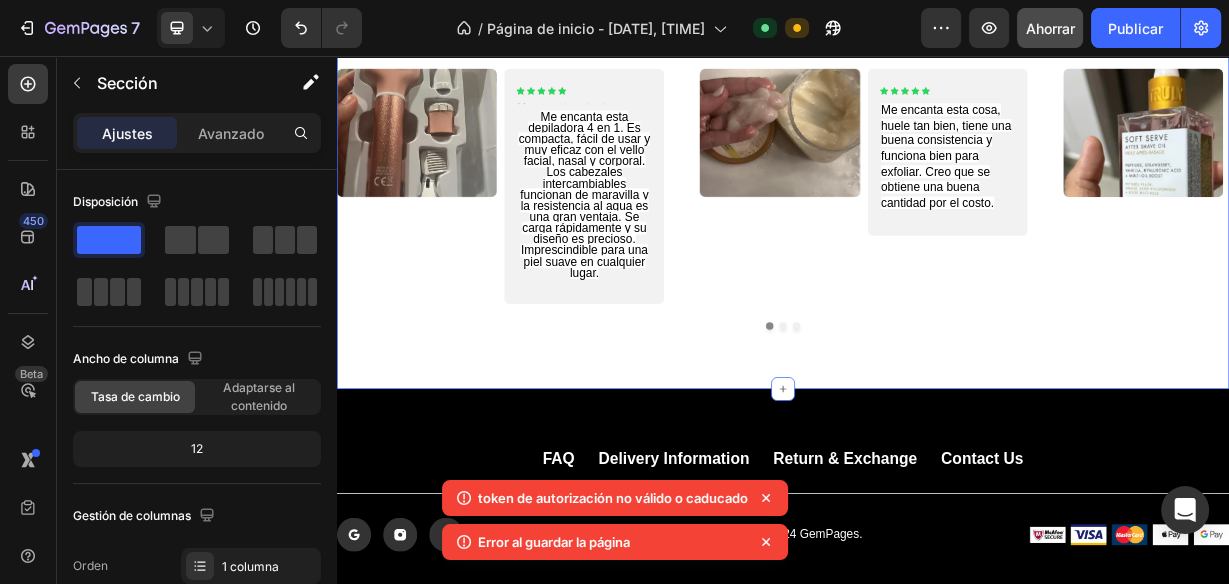 click 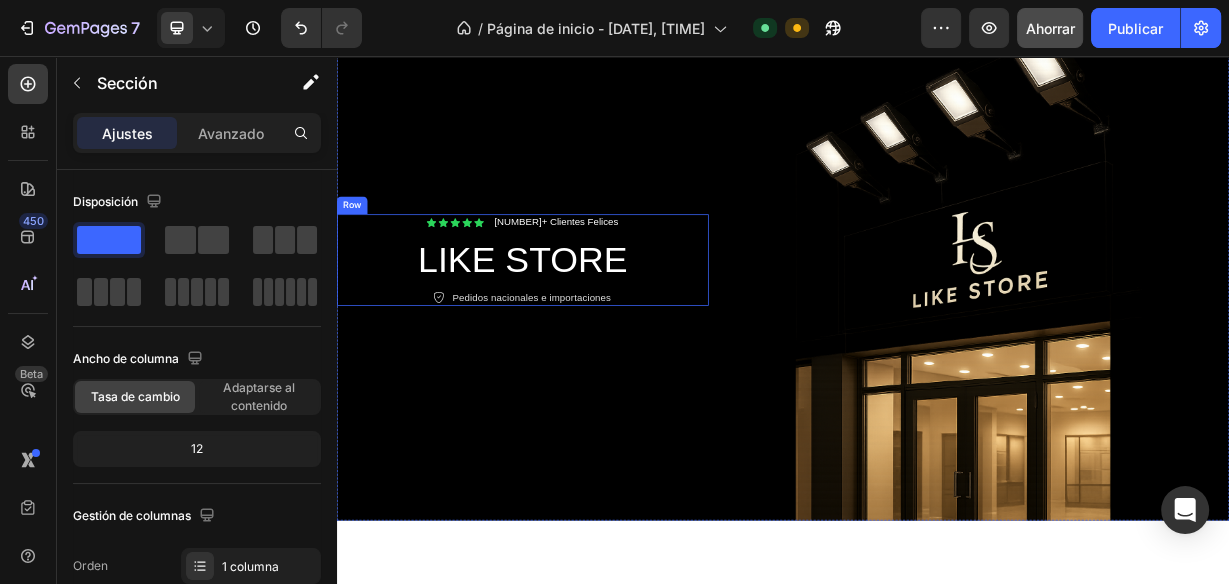 scroll, scrollTop: 320, scrollLeft: 0, axis: vertical 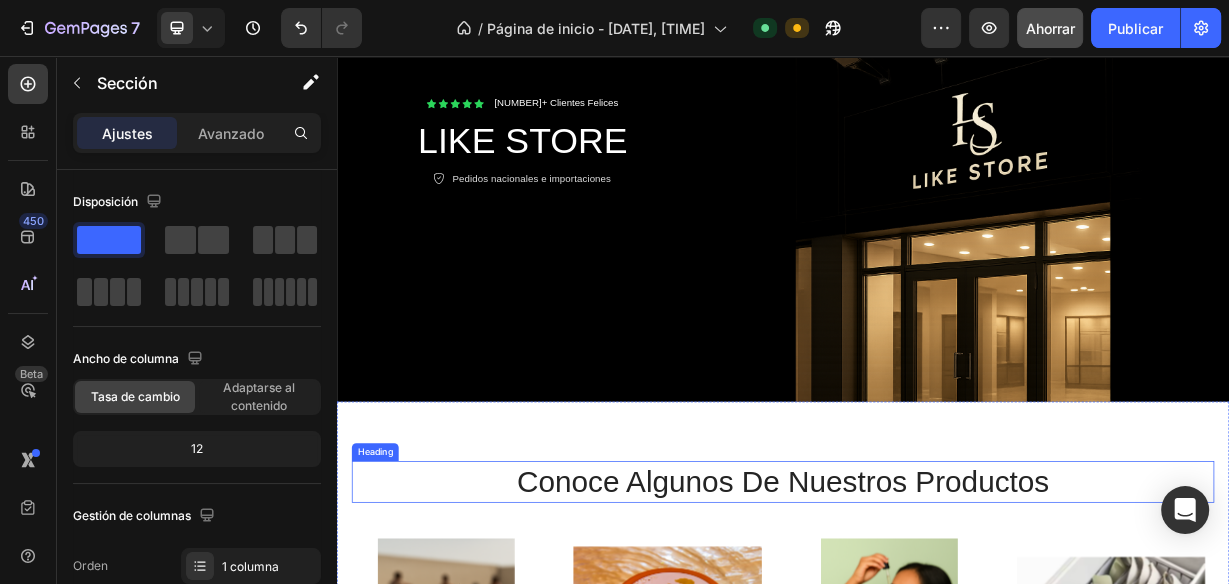 click on "conoce algunos de nuestros productos" at bounding box center (937, 629) 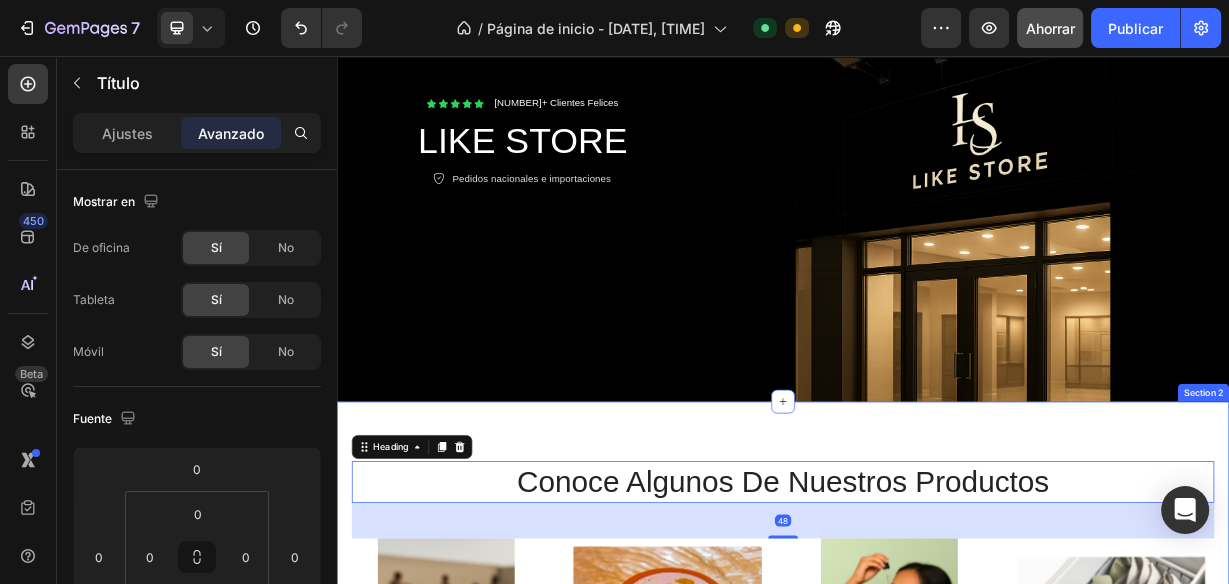 click on "conoce algunos de nuestros productos Heading   48 Product Images WideBundles WideBundles Available both online & offline Text Block lima removedora de callos para pies (grado quirúrgico) Product Title $60.000,00 Product Price Product Price Row Row Product List Product Images WideBundles WideBundles Available both online & offline Text Block tree hut - exfoliante corporal hidratante de azúcar y karité, vanilla Product Title $86.790,00 Product Price Product Price Row Row Product List Product Images WideBundles WideBundles Available both online & offline Text Block aceite capilar mielle rosemary leaf & coconut oil Product Title $77.000,00 Product Price Product Price Row Row Product List Product Images WideBundles WideBundles Available both online & offline Text Block organizadores de ropa interior para armario Product Title $49.990,00 Product Price Product Price Row Row Product List Product List Section 2" at bounding box center [937, 874] 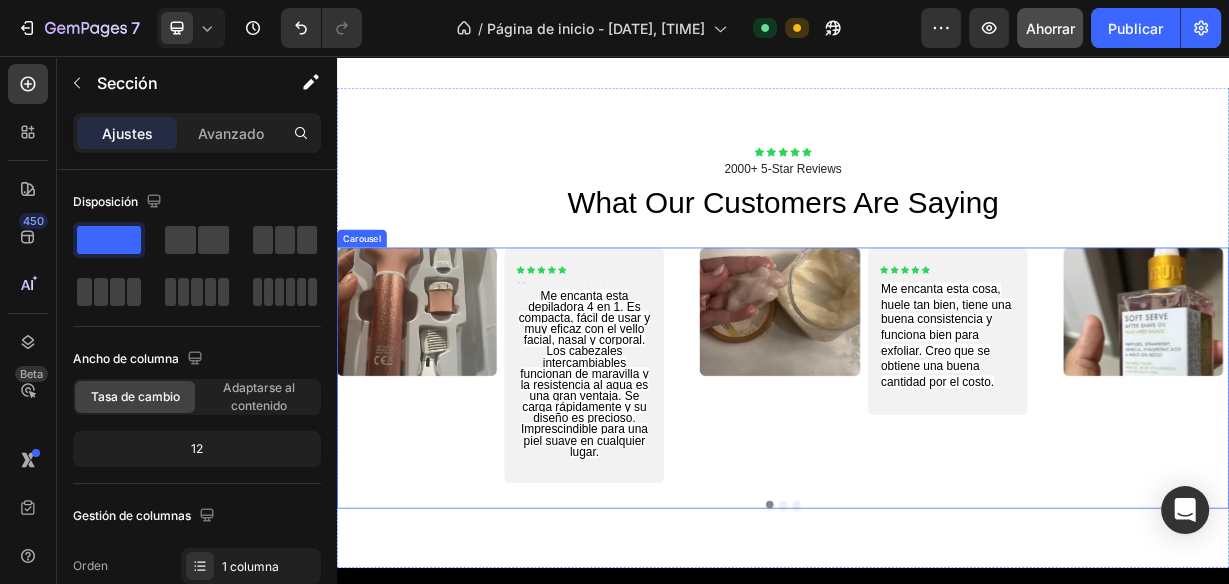 scroll, scrollTop: 1680, scrollLeft: 0, axis: vertical 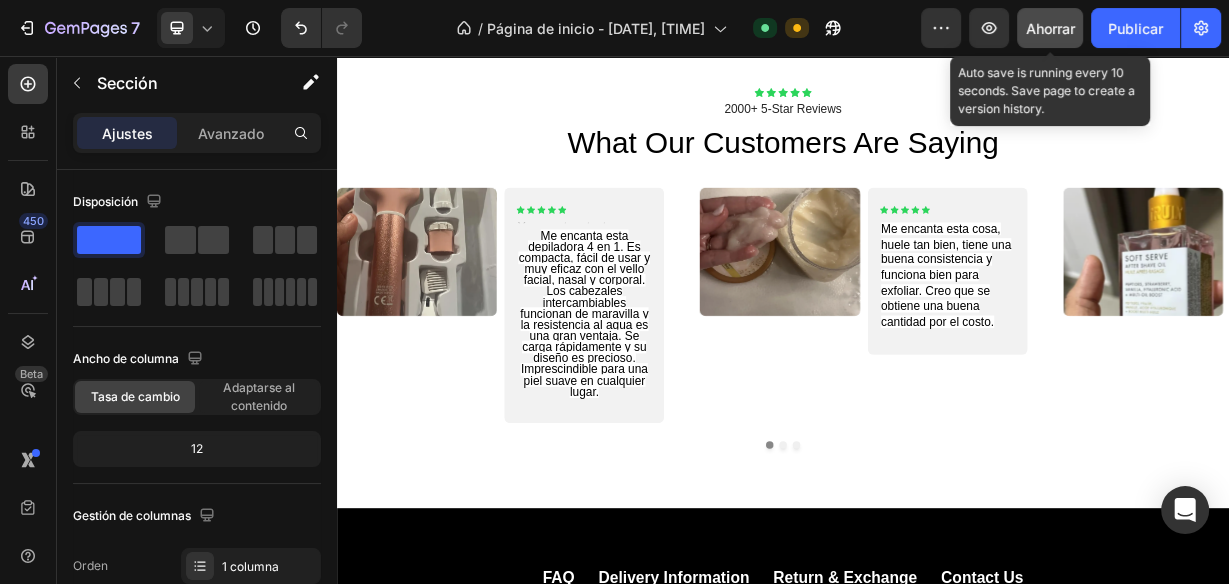 click on "Ahorrar" at bounding box center [1050, 28] 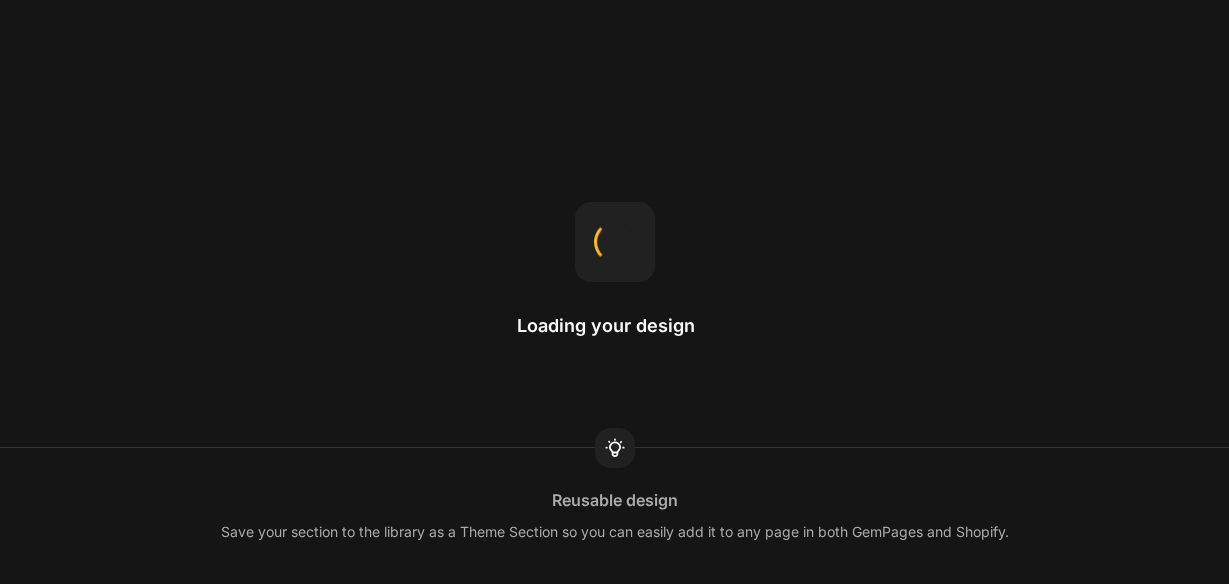 scroll, scrollTop: 0, scrollLeft: 0, axis: both 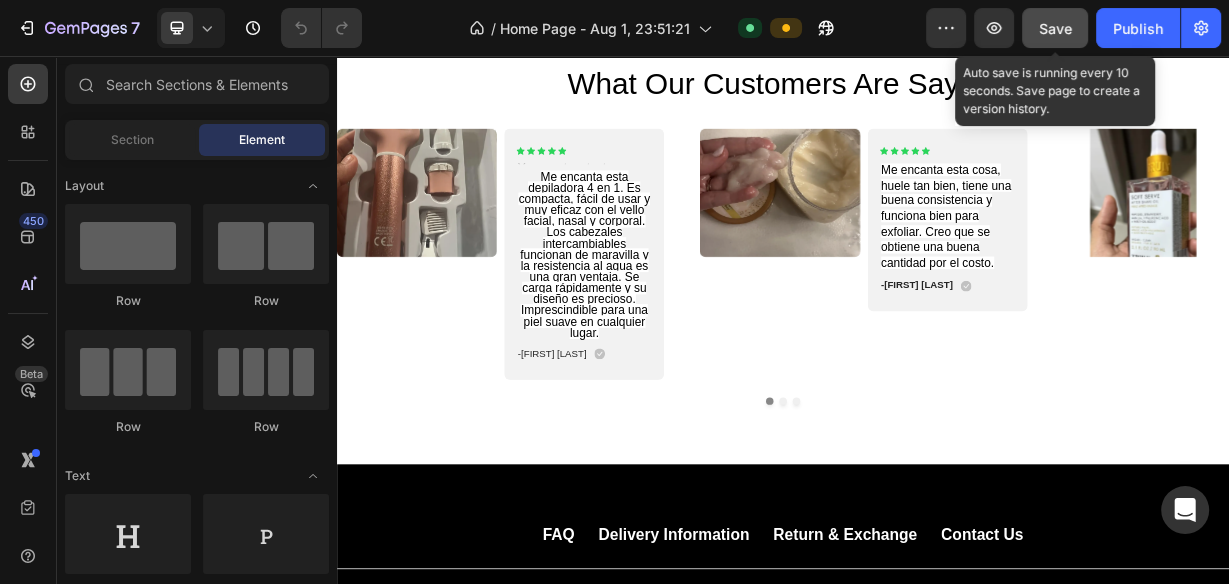 click on "Save" at bounding box center (1055, 28) 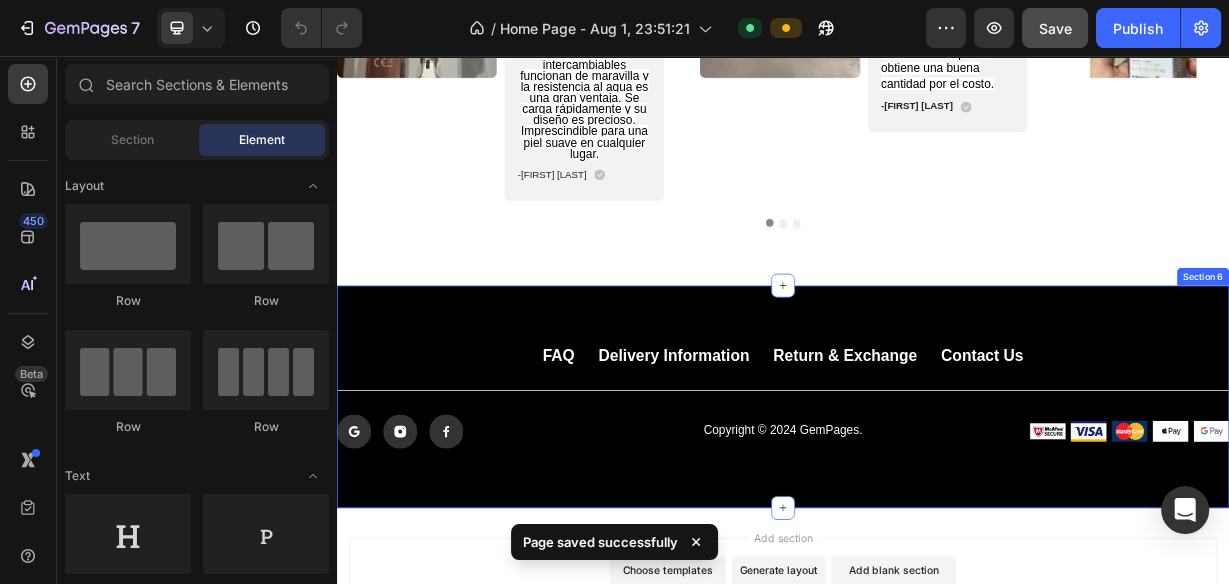 scroll, scrollTop: 2190, scrollLeft: 0, axis: vertical 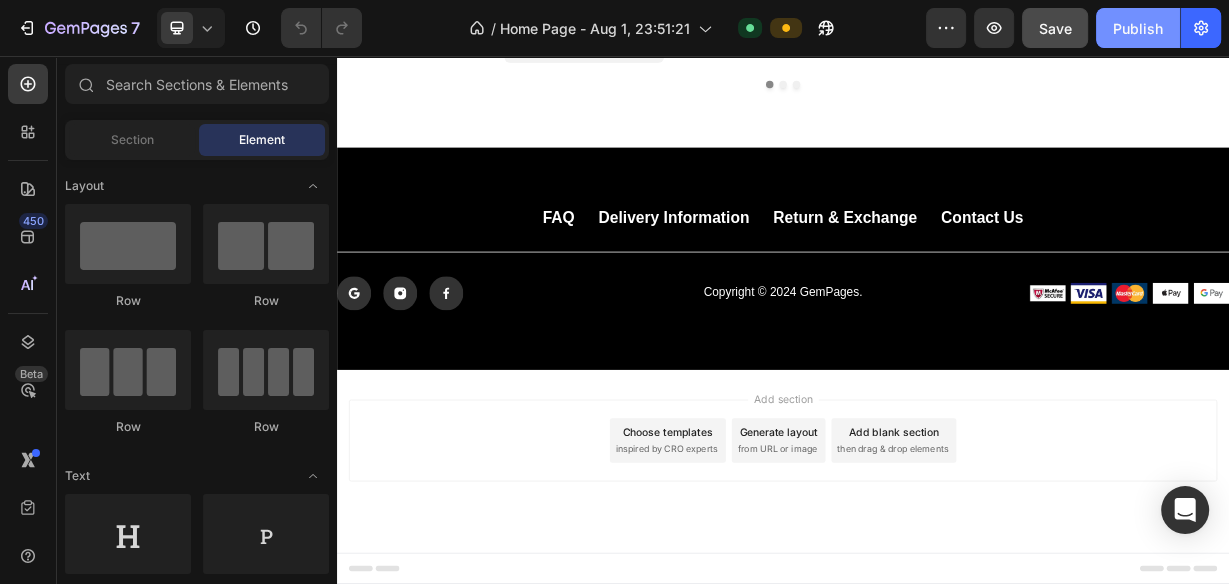 click on "Publish" 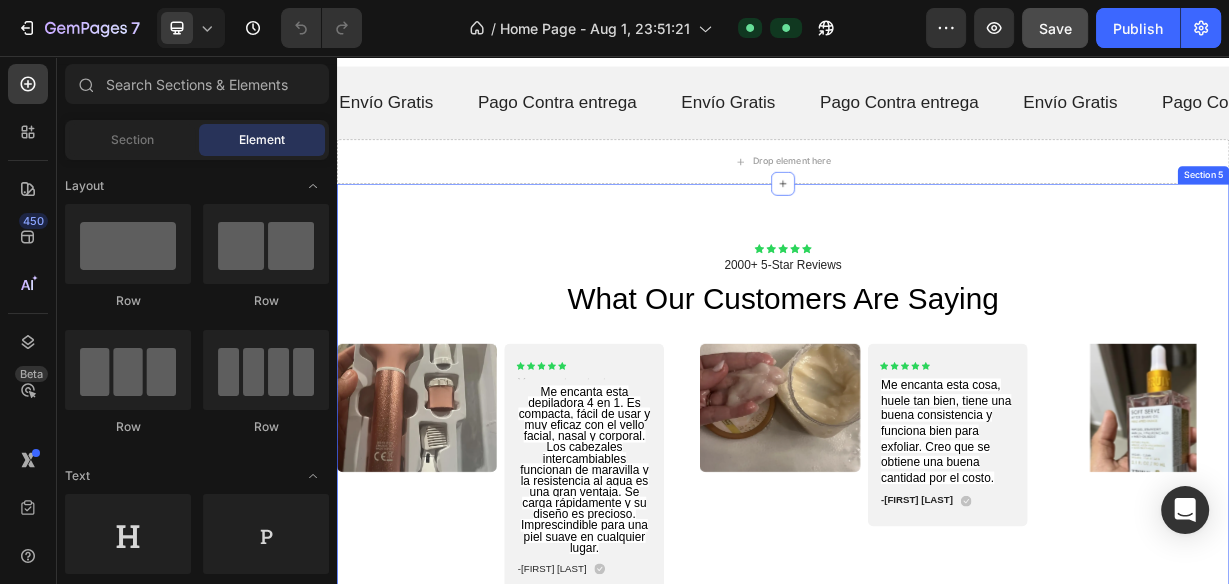 scroll, scrollTop: 1550, scrollLeft: 0, axis: vertical 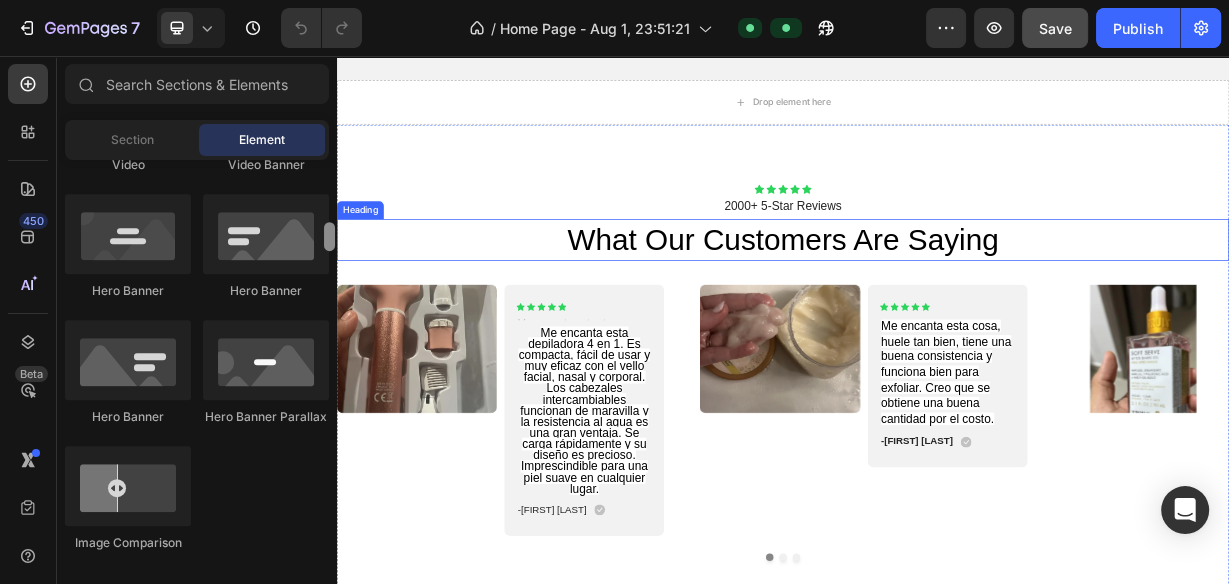 drag, startPoint x: 666, startPoint y: 243, endPoint x: 346, endPoint y: 279, distance: 322.01865 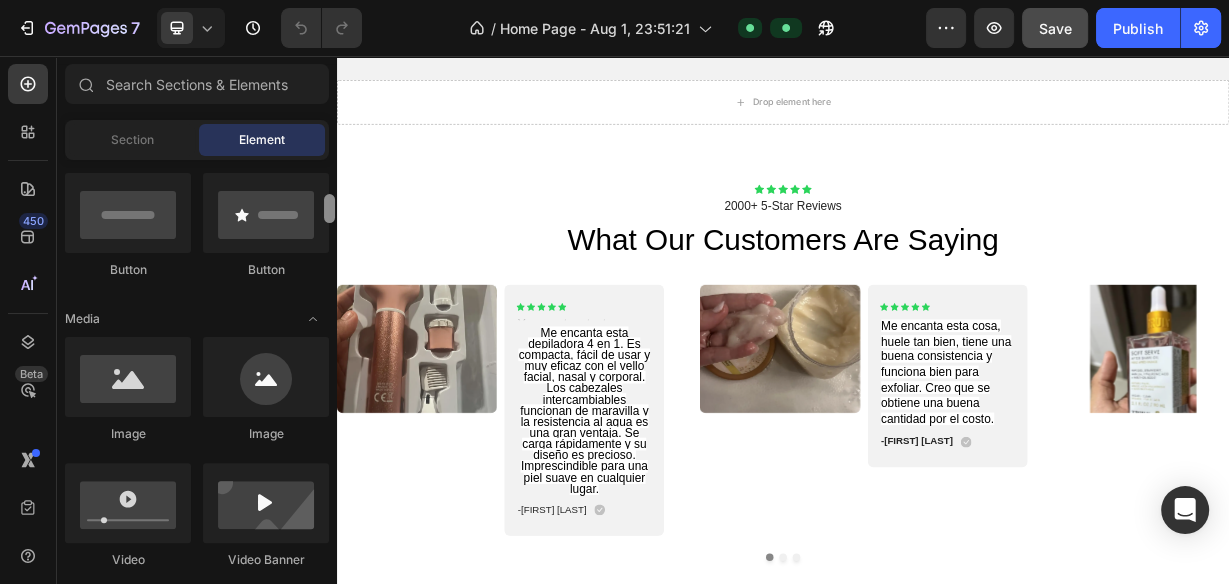 scroll, scrollTop: 809, scrollLeft: 0, axis: vertical 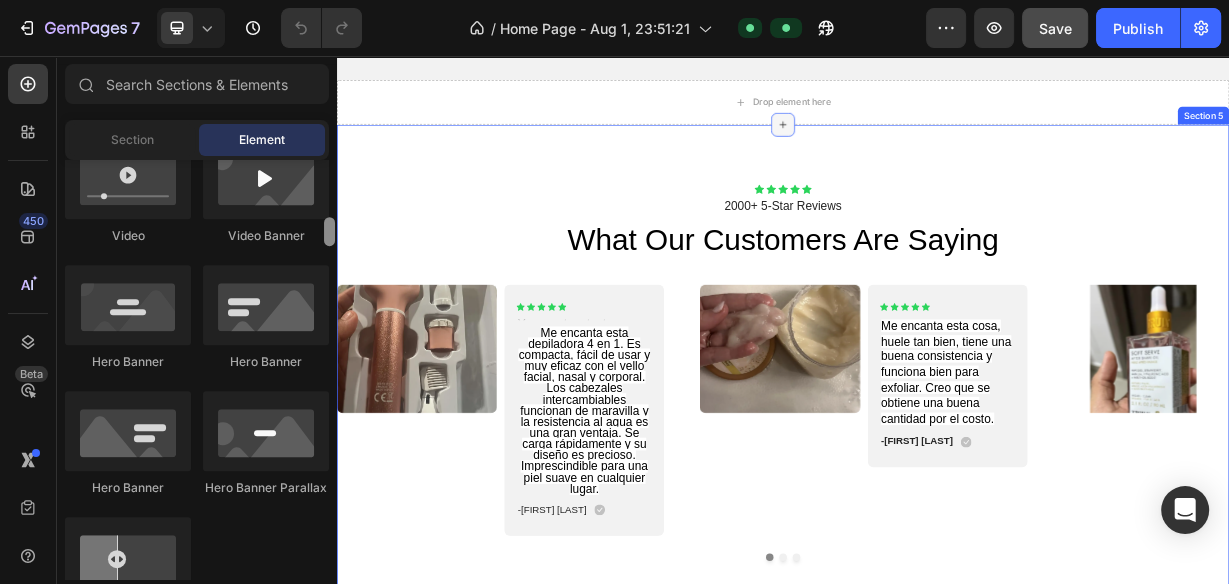 click at bounding box center [937, 148] 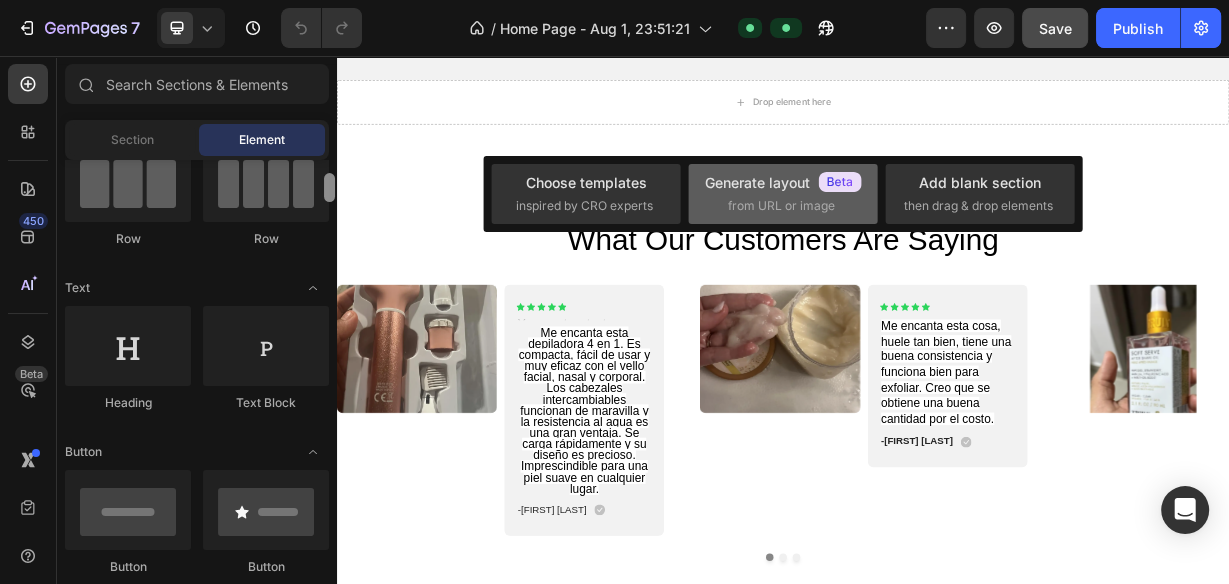 scroll, scrollTop: 0, scrollLeft: 0, axis: both 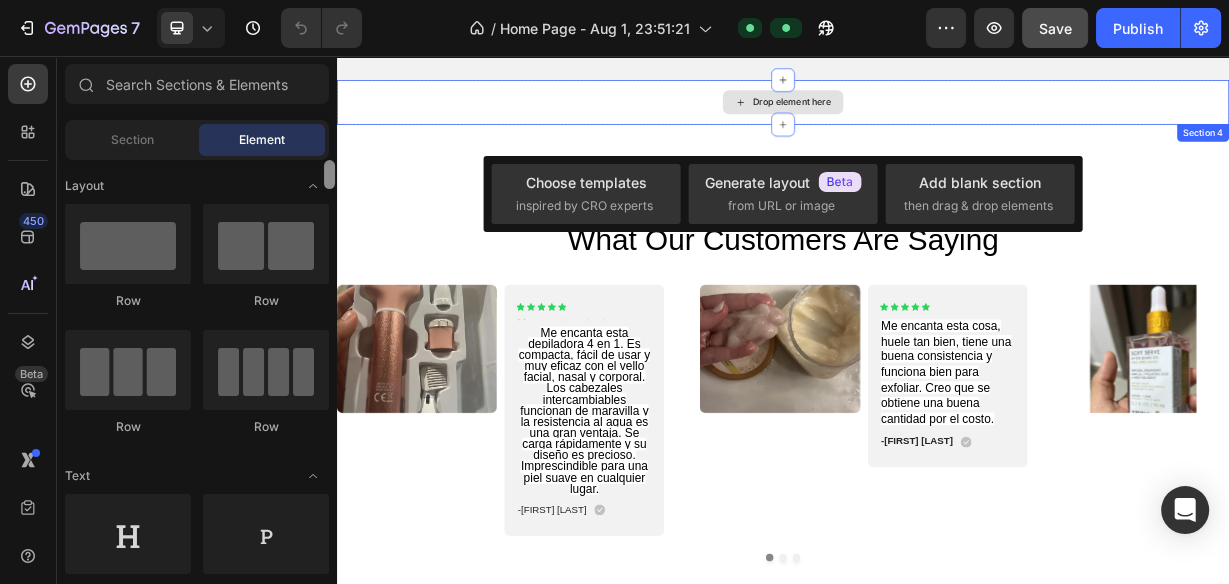 click on "Drop element here" at bounding box center (937, 118) 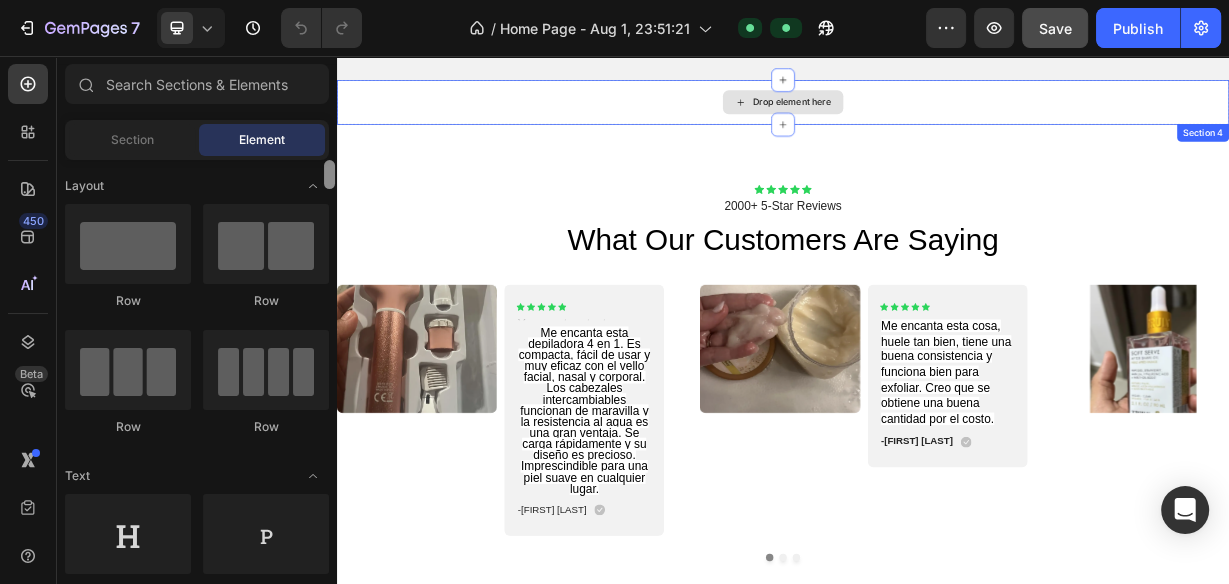 click on "Drop element here" at bounding box center [937, 118] 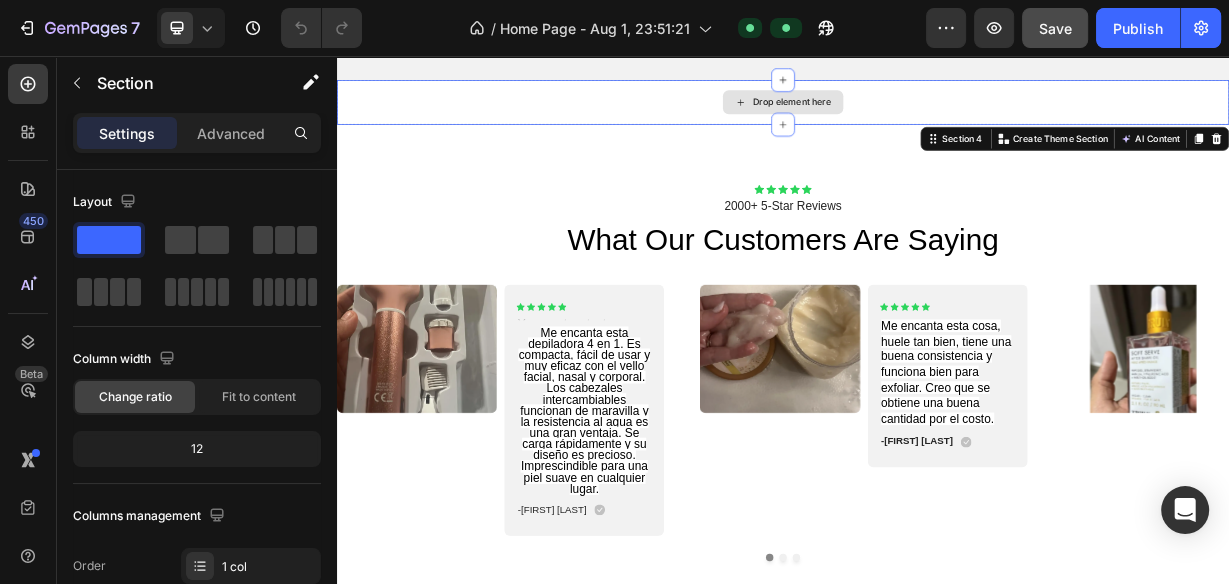 click on "Drop element here" at bounding box center [937, 118] 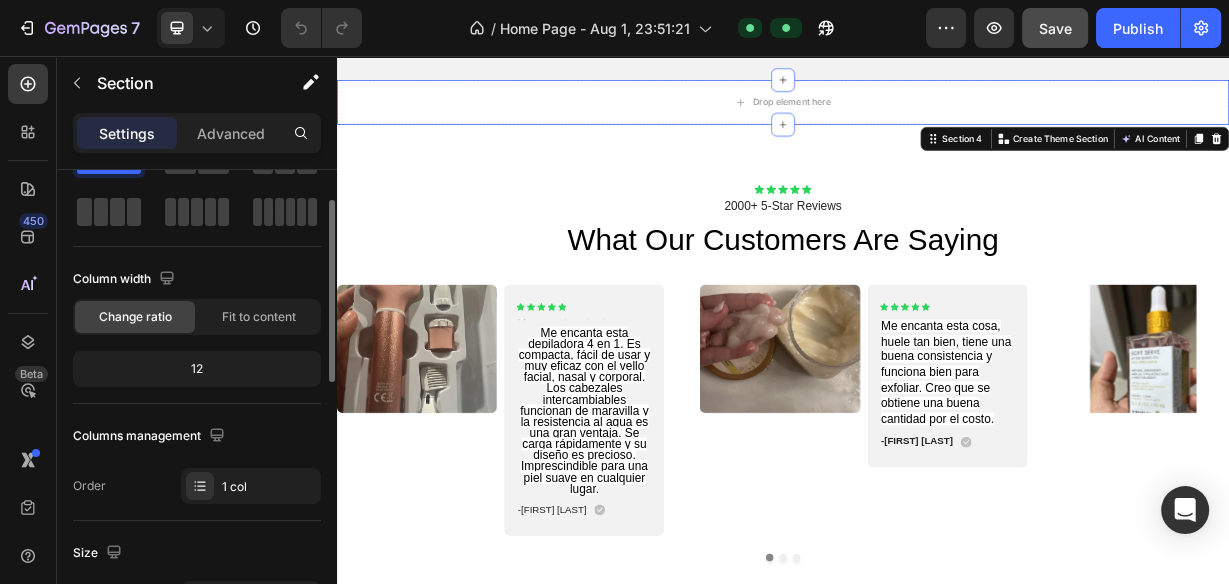 scroll, scrollTop: 160, scrollLeft: 0, axis: vertical 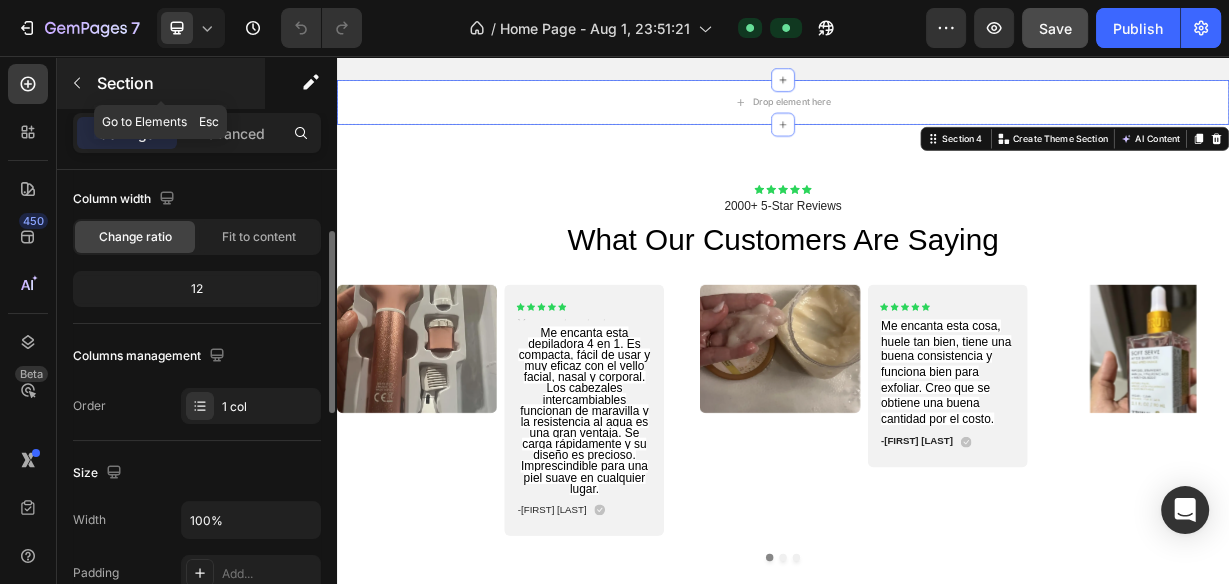 click at bounding box center [77, 83] 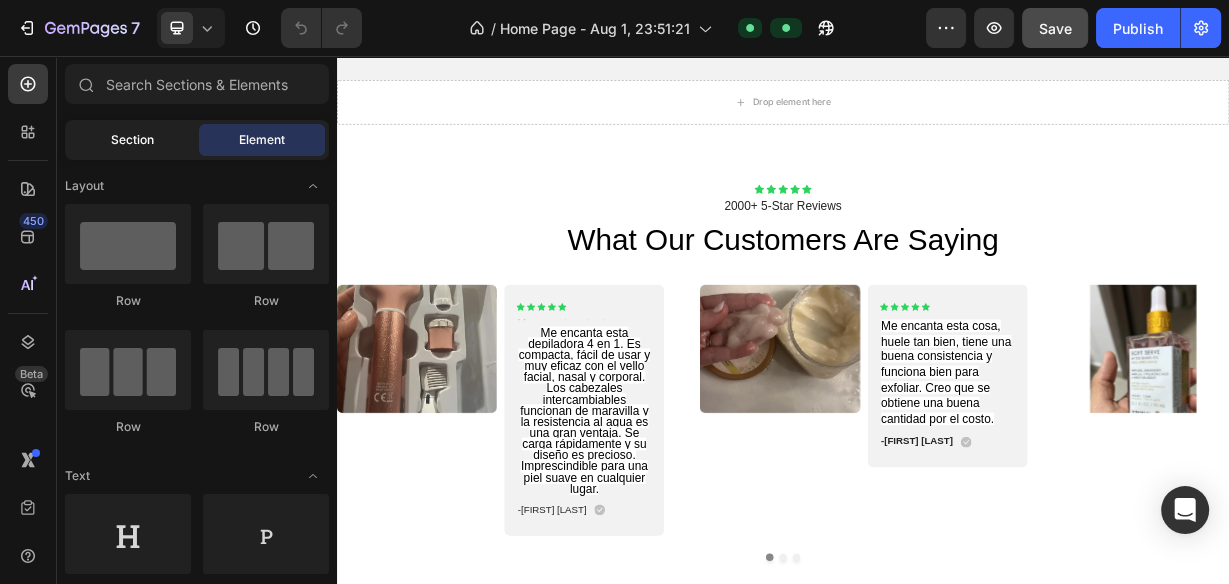 click on "Section" at bounding box center (132, 140) 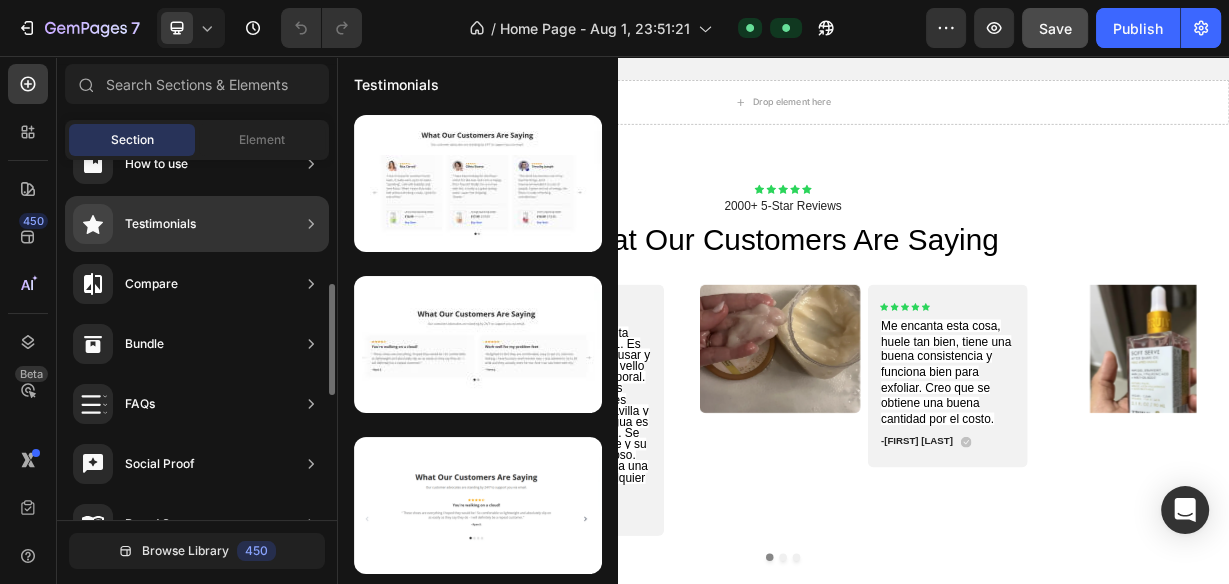 scroll, scrollTop: 720, scrollLeft: 0, axis: vertical 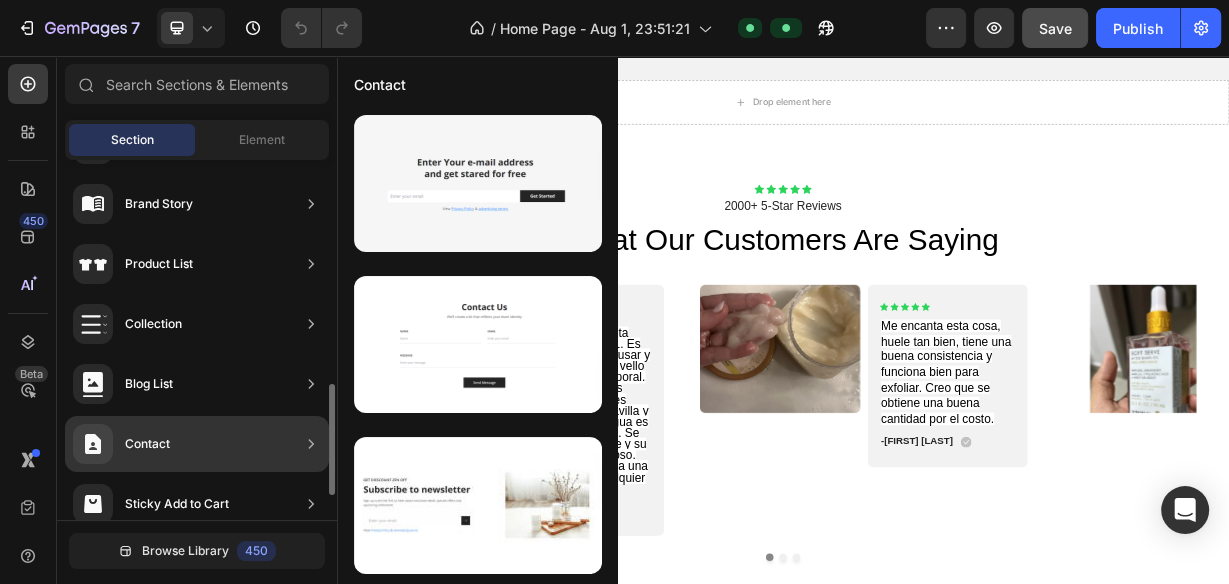click on "Contact" at bounding box center [147, 444] 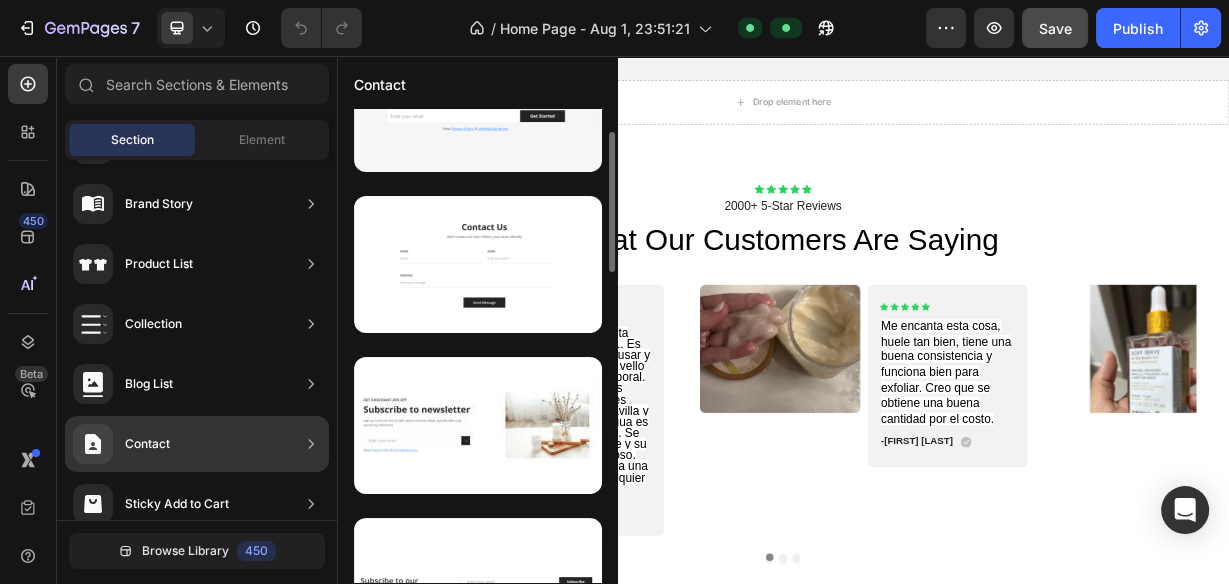 scroll, scrollTop: 0, scrollLeft: 0, axis: both 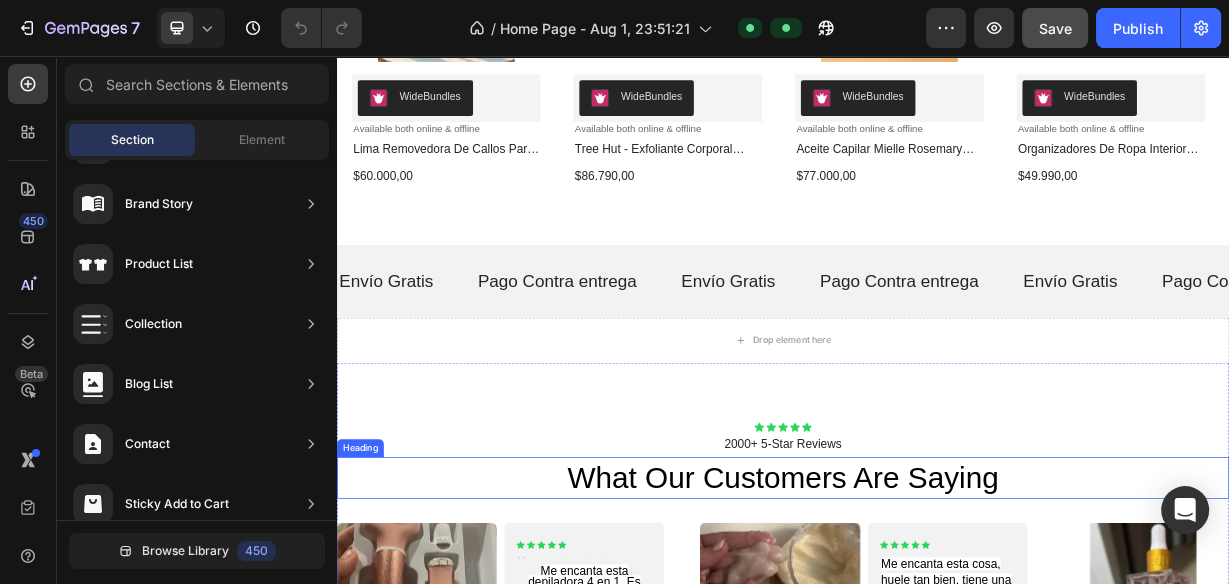 click on "what our customers are saying" at bounding box center (937, 623) 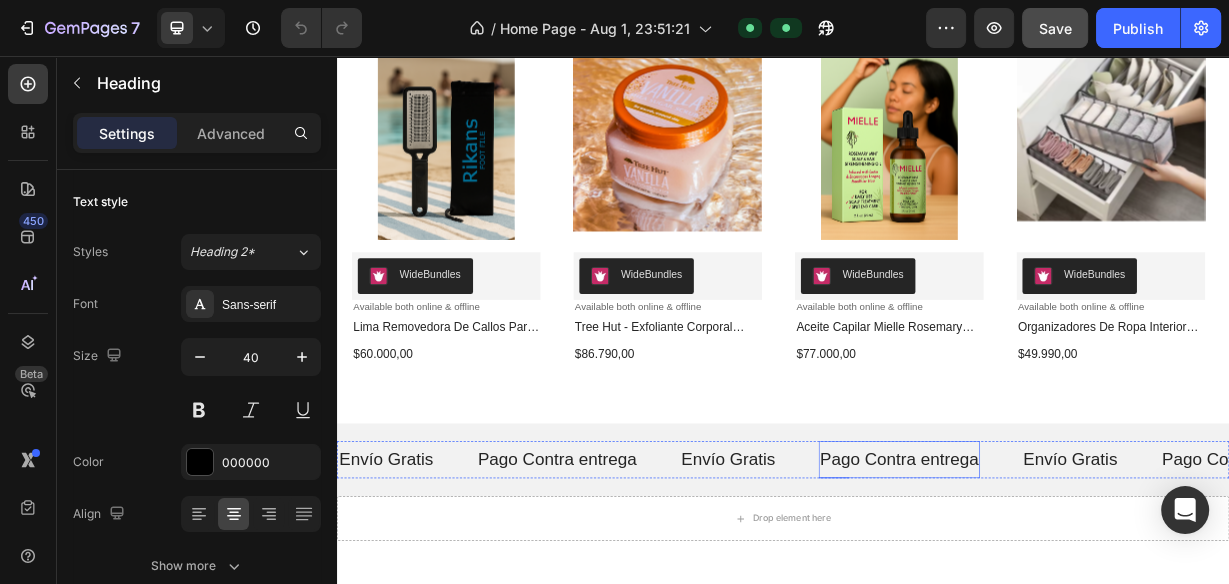scroll, scrollTop: 1230, scrollLeft: 0, axis: vertical 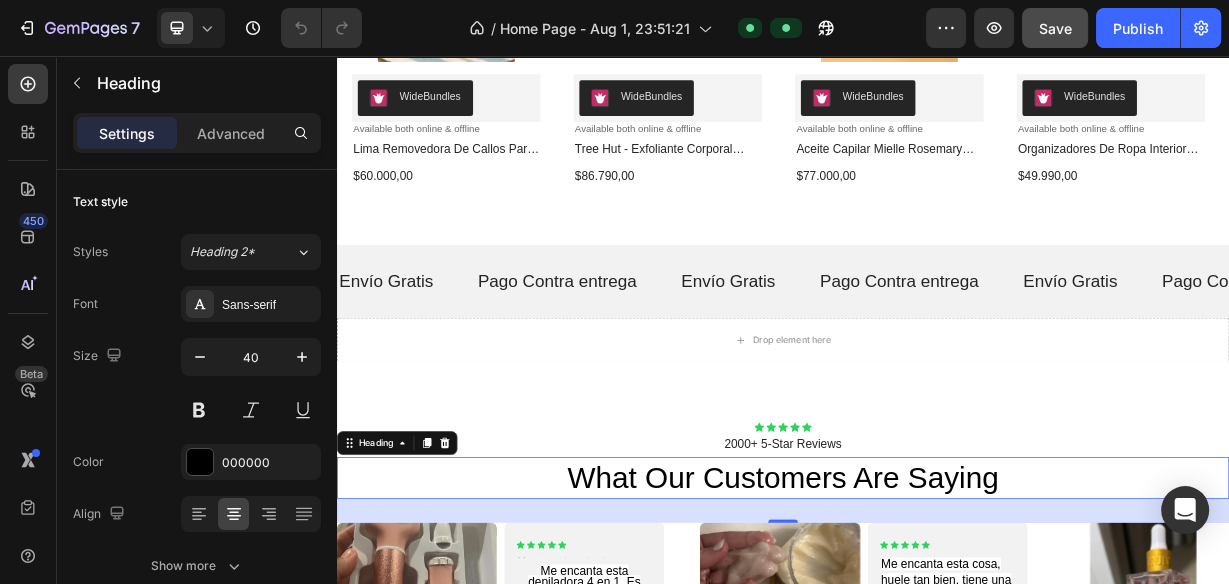 click on "what our customers are saying" at bounding box center [937, 623] 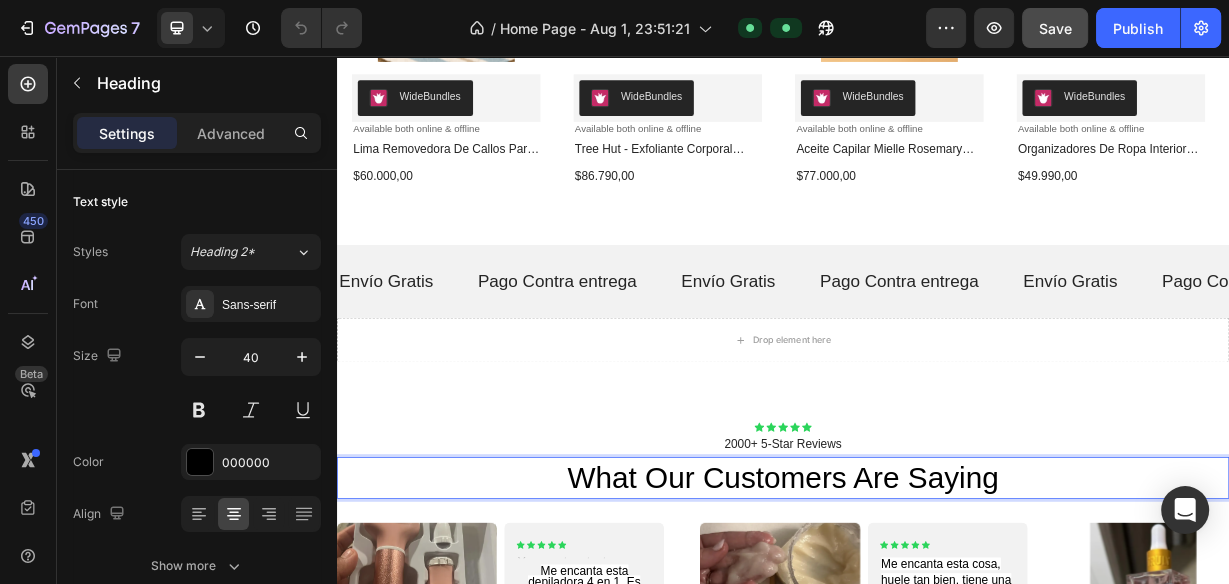 click on "what our customers are saying" at bounding box center (937, 623) 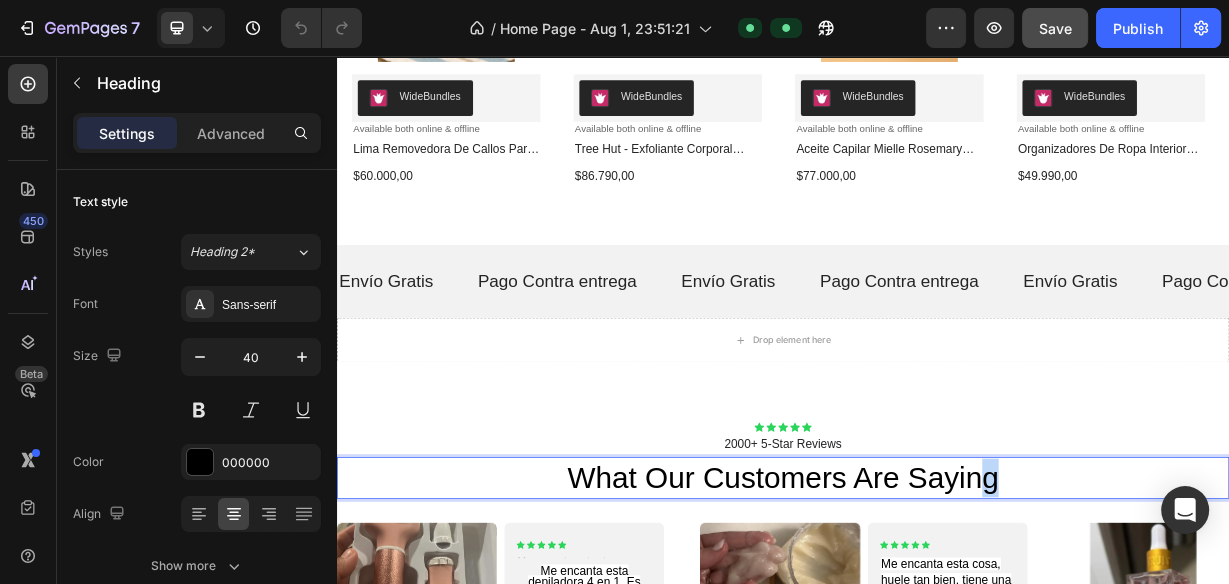 drag, startPoint x: 1232, startPoint y: 622, endPoint x: 1200, endPoint y: 633, distance: 33.83785 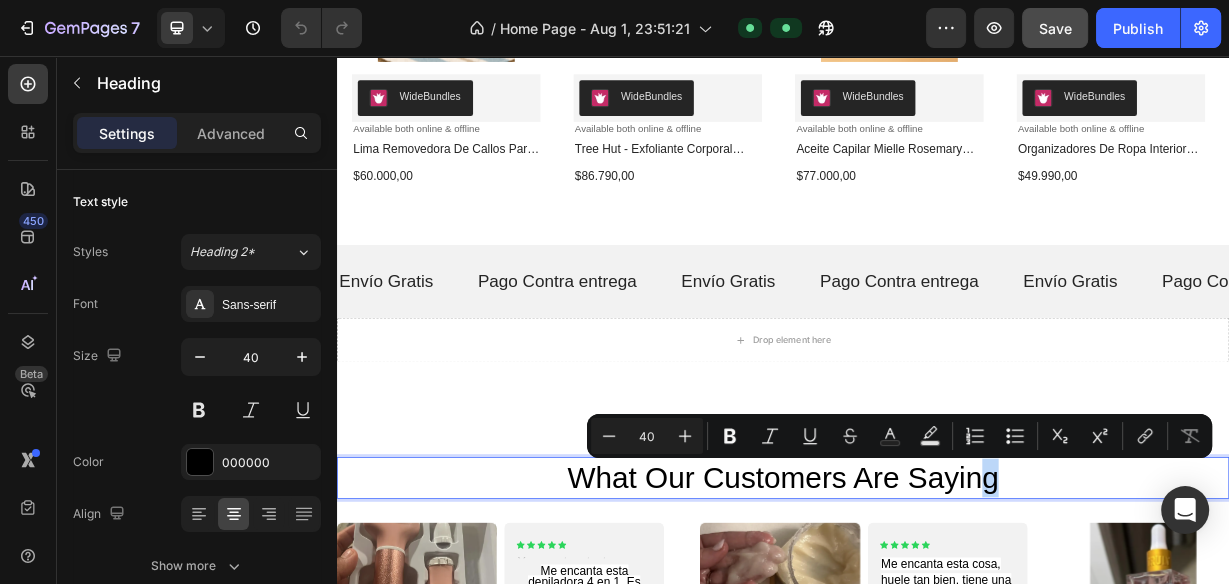 click on "what our customers are saying" at bounding box center [937, 623] 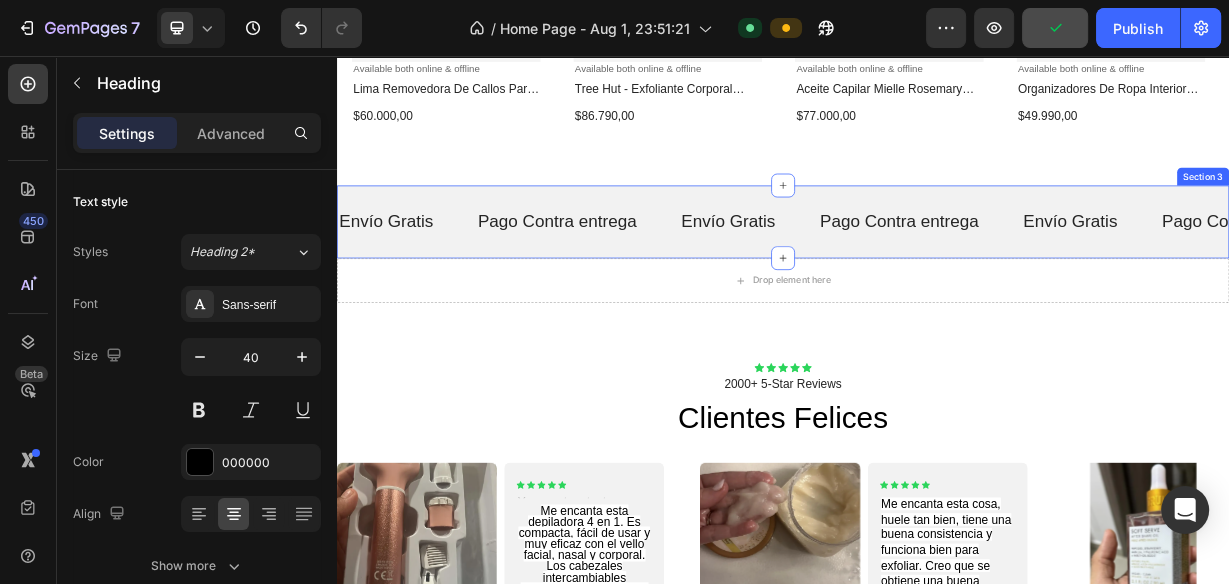 scroll, scrollTop: 1390, scrollLeft: 0, axis: vertical 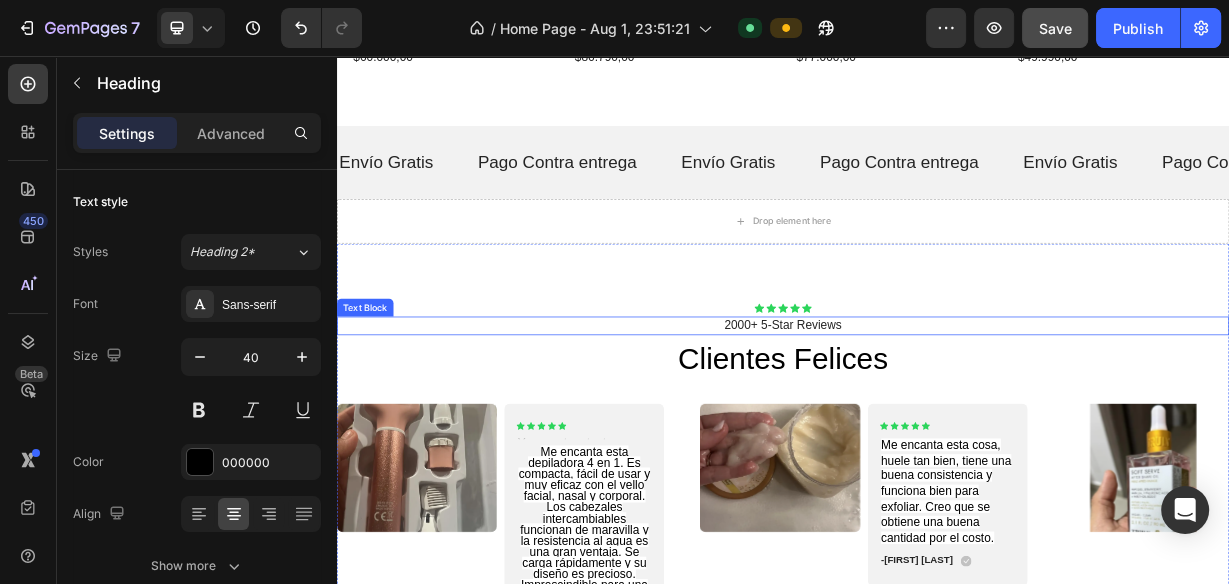 click on "2000+ 5-Star Reviews" at bounding box center (937, 418) 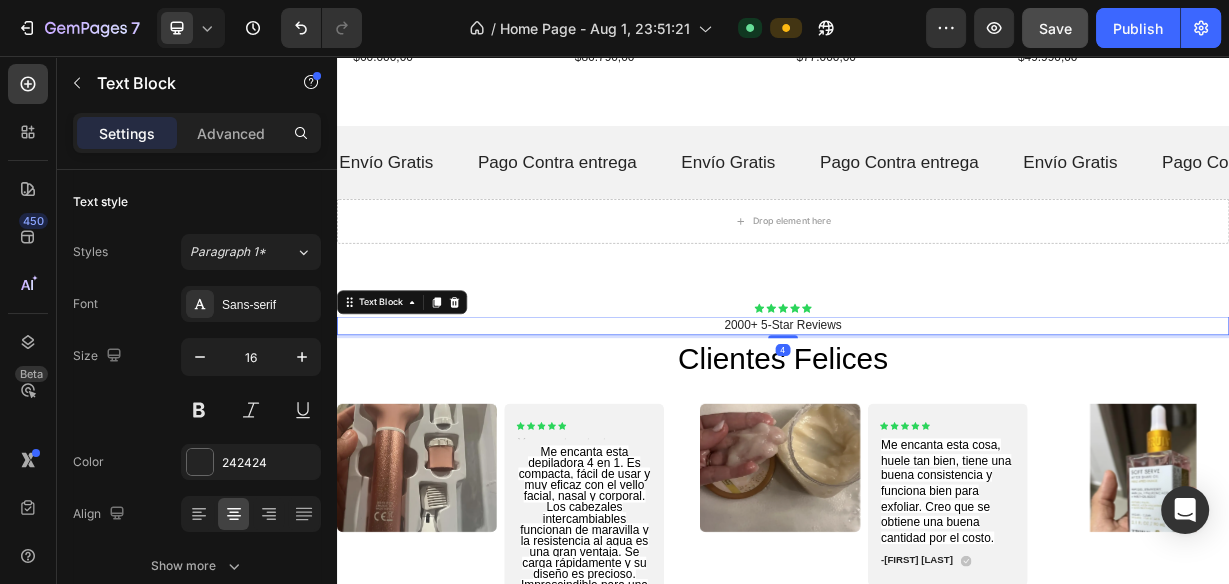 click on "2000+ 5-Star Reviews" at bounding box center [937, 418] 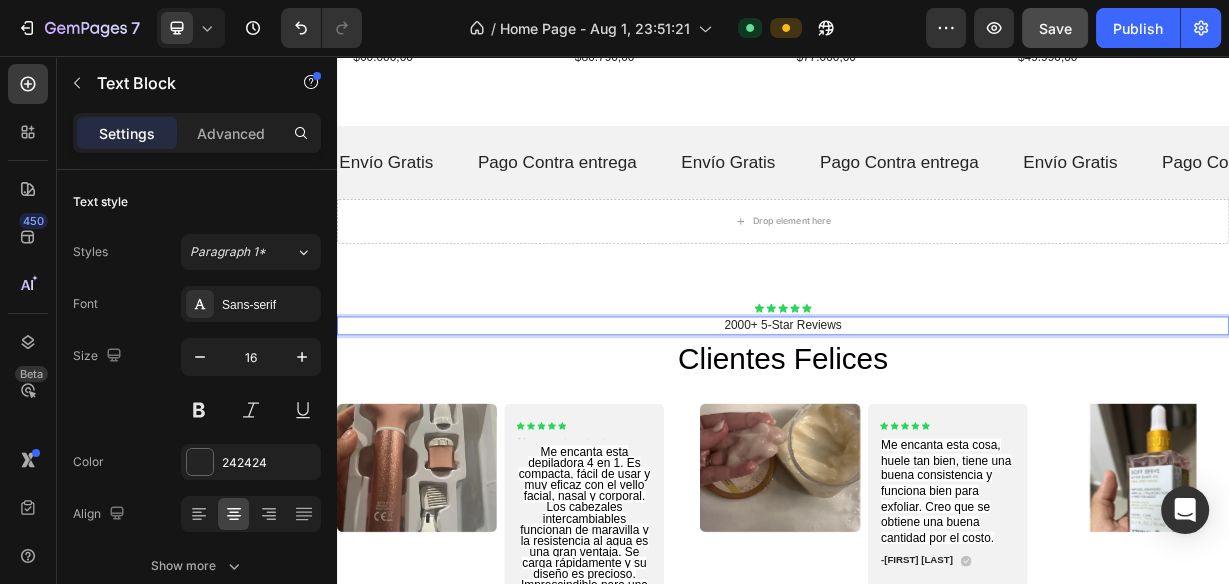 click on "2000+ 5-Star Reviews" at bounding box center (937, 418) 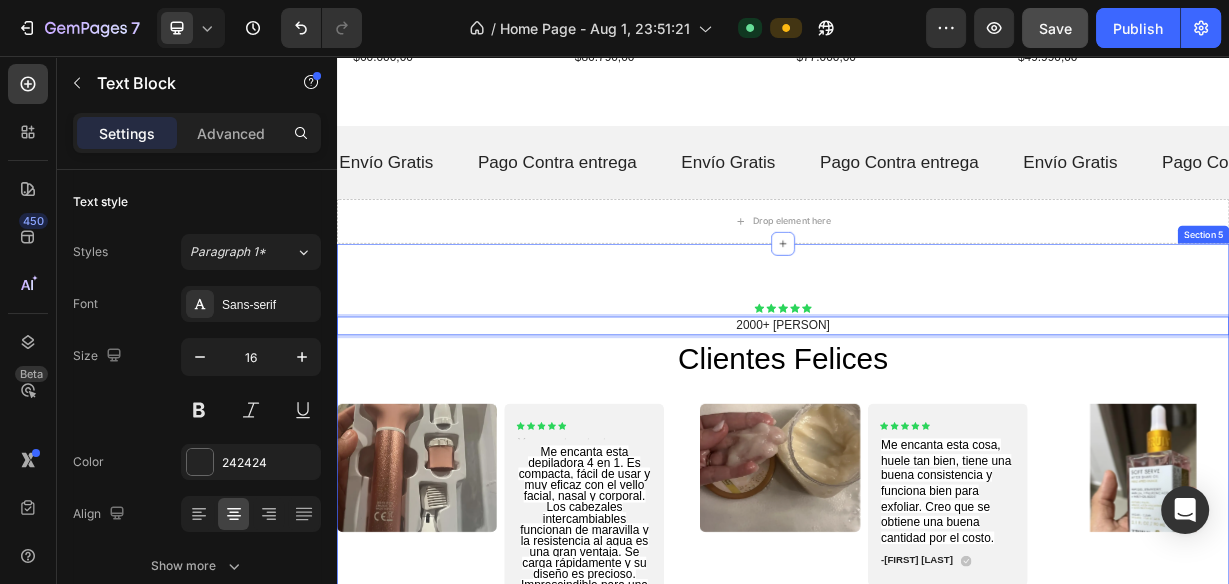 click on "Icon
Icon
Icon
Icon
Icon Icon List 2000+ personas  Text Block   4 clientes felices Heading Image
Icon
Icon
Icon
Icon
Icon Icon List Text Block Me encanta esta depiladora 4 en 1. Es compacta, fácil de usar y muy eficaz con el vello facial, nasal y corporal. Los cabezales intercambiables funcionan de maravilla y la resistencia al agua es una gran ventaja. Se carga rápidamente y su diseño es precioso. Imprescindible para una piel suave en cualquier lugar. Text Block -Eliana R. Text Block
Icon Row Row Carousel Image
Icon
Icon
Icon
Icon
Icon Icon List Me encanta esta cosa, huele tan bien, tiene una buena consistencia y funciona bien para exfoliar. Creo que se obtiene una buena cantidad por el costo. Text Block -Adriana T." at bounding box center (937, 641) 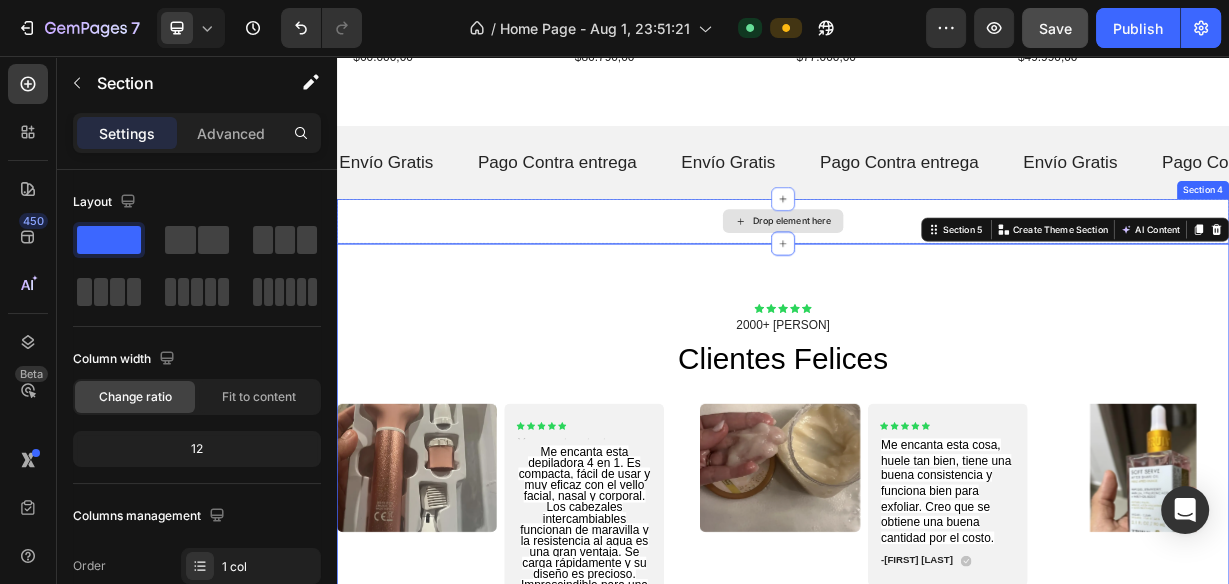 click on "Drop element here" at bounding box center [937, 278] 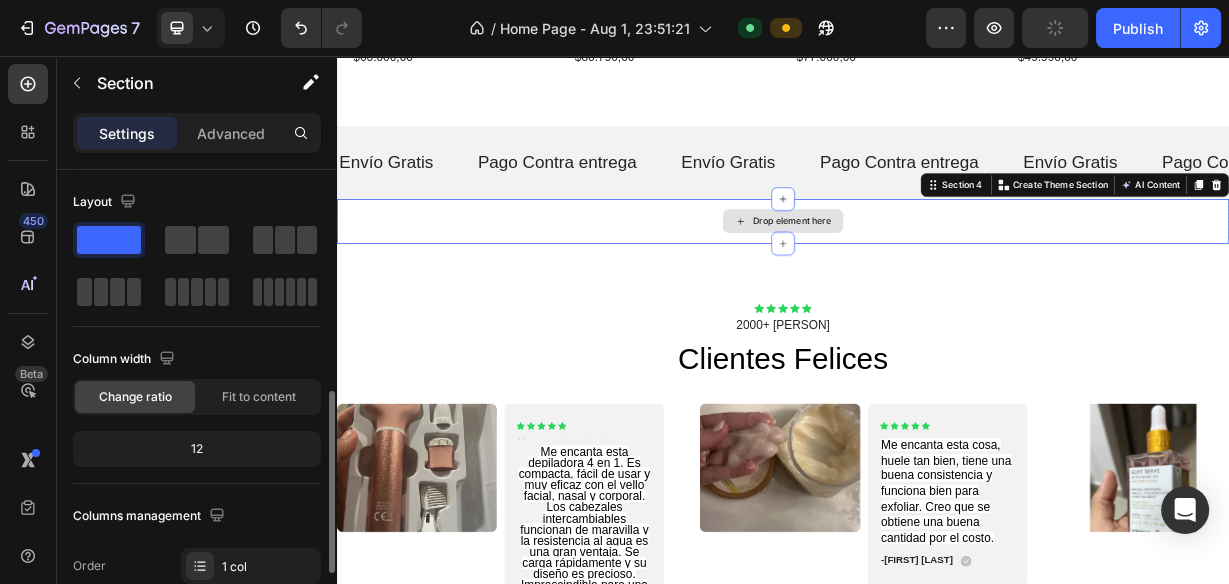 scroll, scrollTop: 160, scrollLeft: 0, axis: vertical 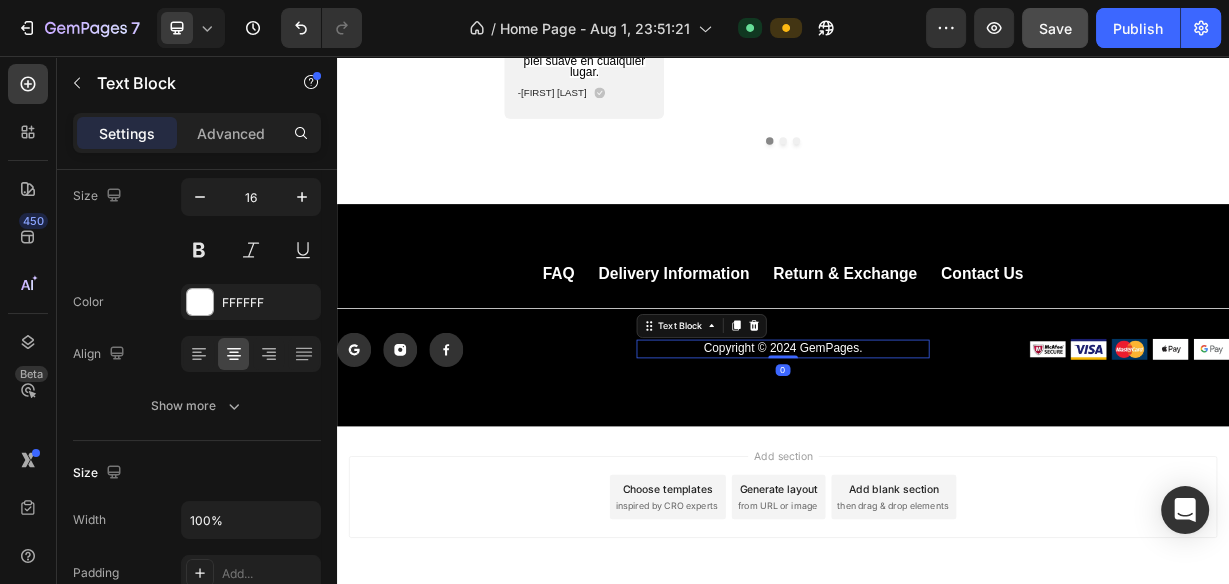 click on "Copyright © 2024 GemPages." at bounding box center [937, 450] 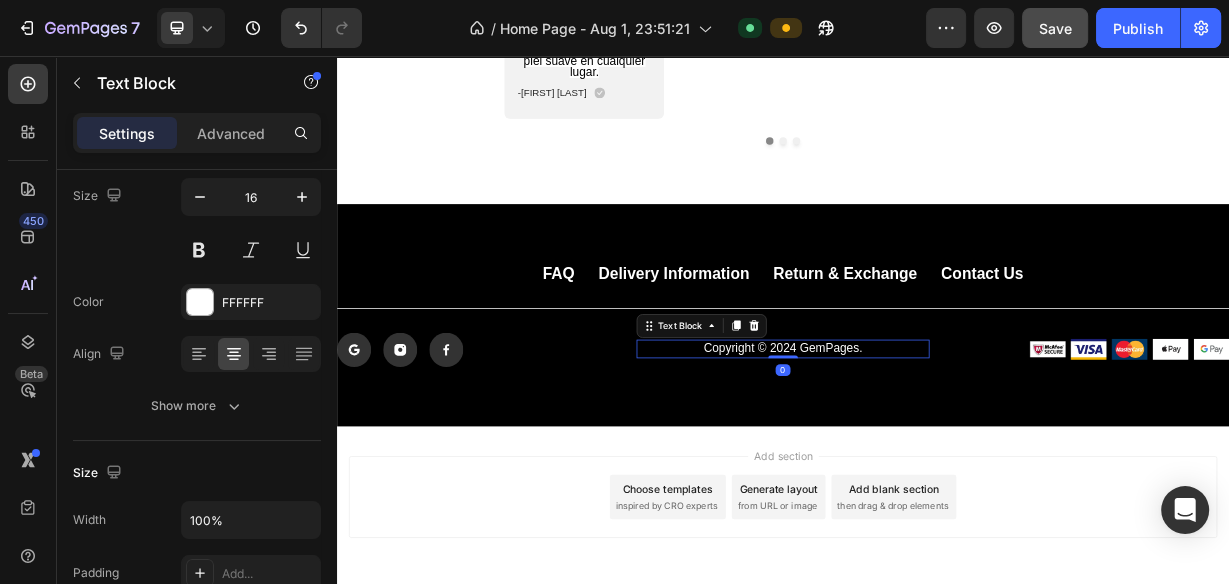 click on "Copyright © 2024 GemPages." at bounding box center (937, 450) 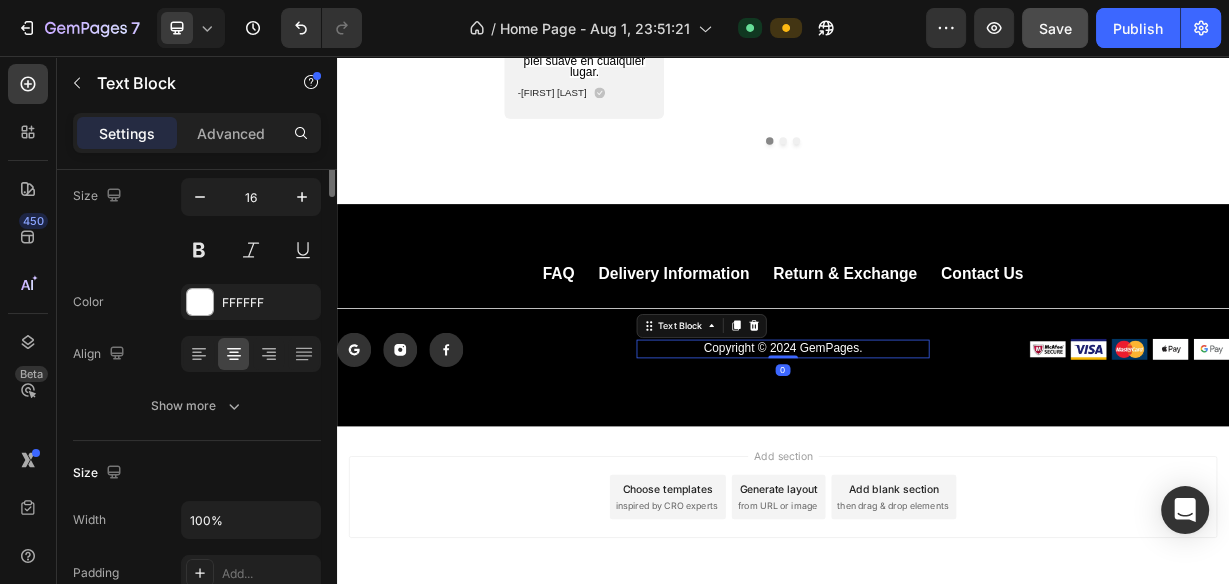 scroll, scrollTop: 0, scrollLeft: 0, axis: both 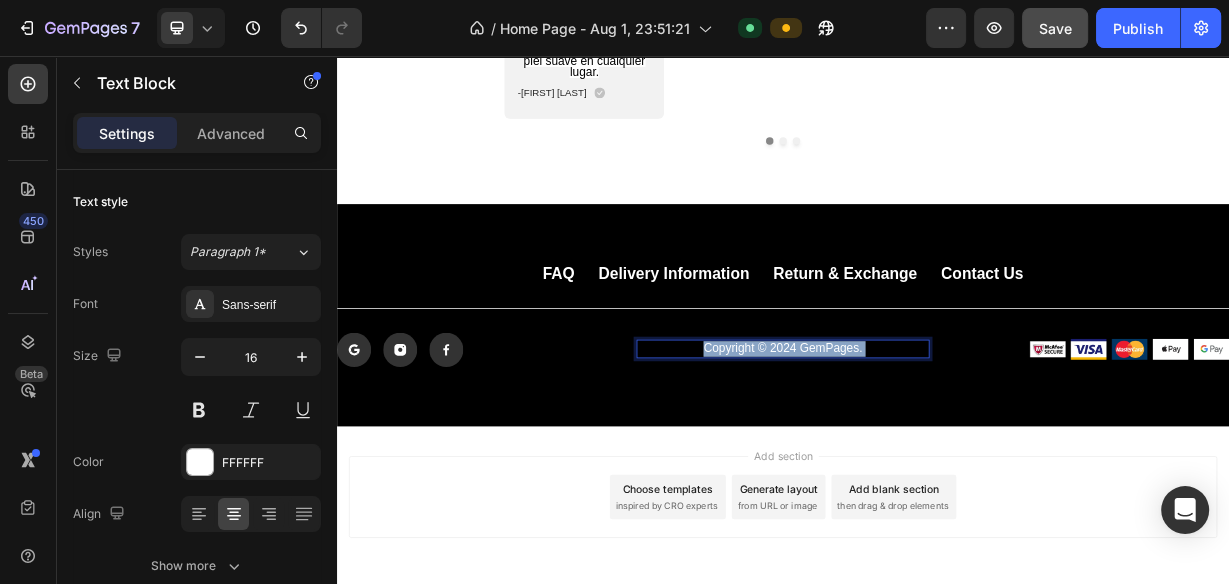 drag, startPoint x: 1045, startPoint y: 457, endPoint x: 1007, endPoint y: 465, distance: 38.832977 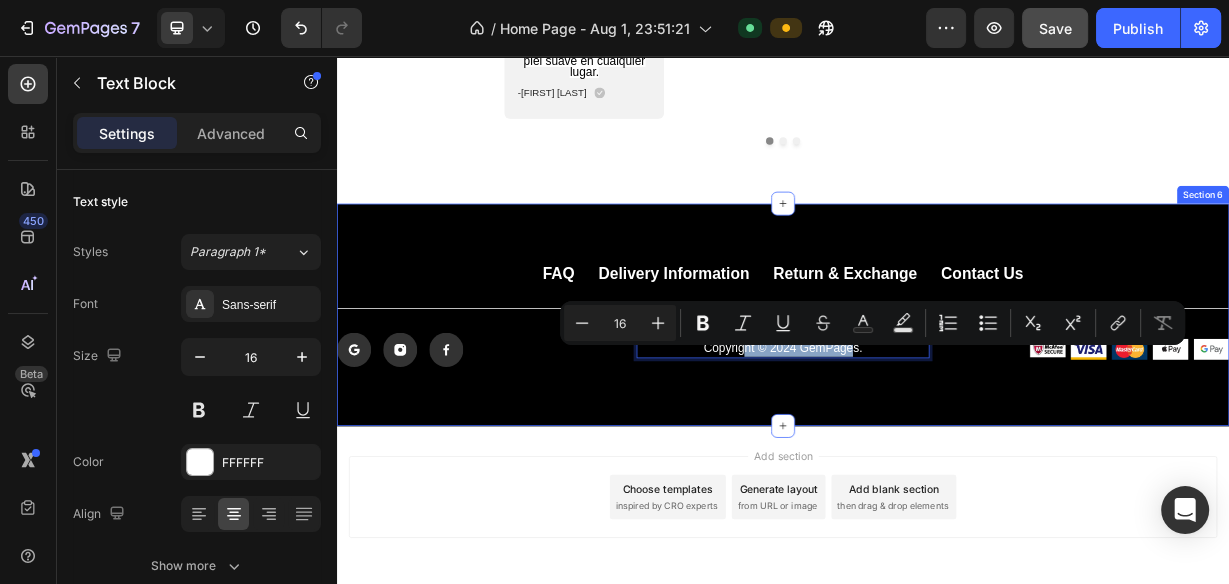 drag, startPoint x: 1007, startPoint y: 465, endPoint x: 885, endPoint y: 483, distance: 123.32072 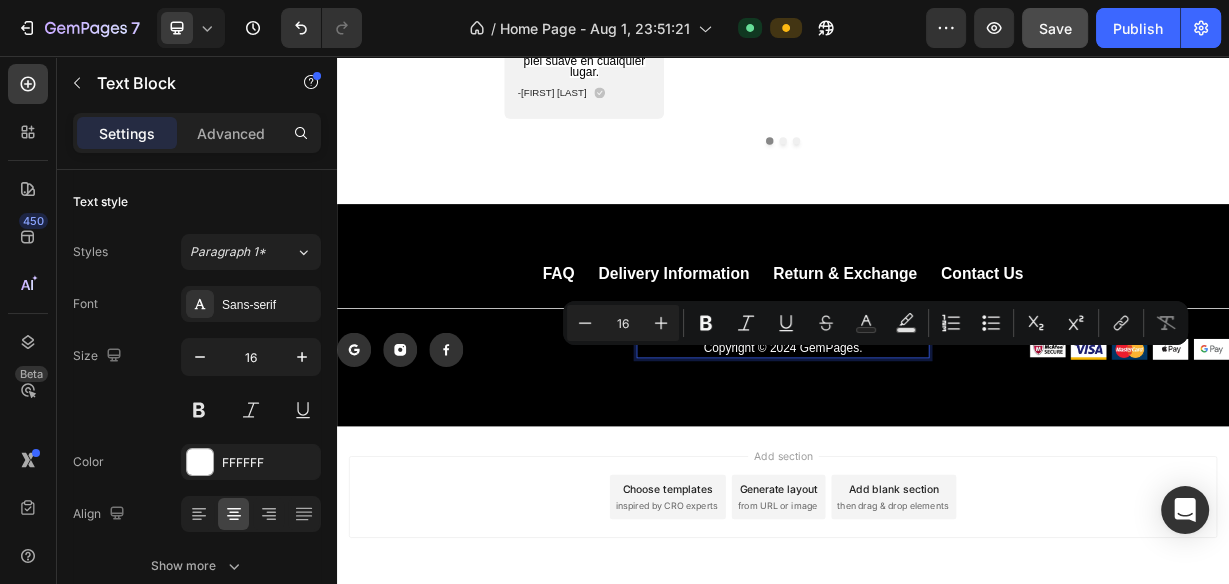 click on "Copyright © 2024 GemPages." at bounding box center (937, 450) 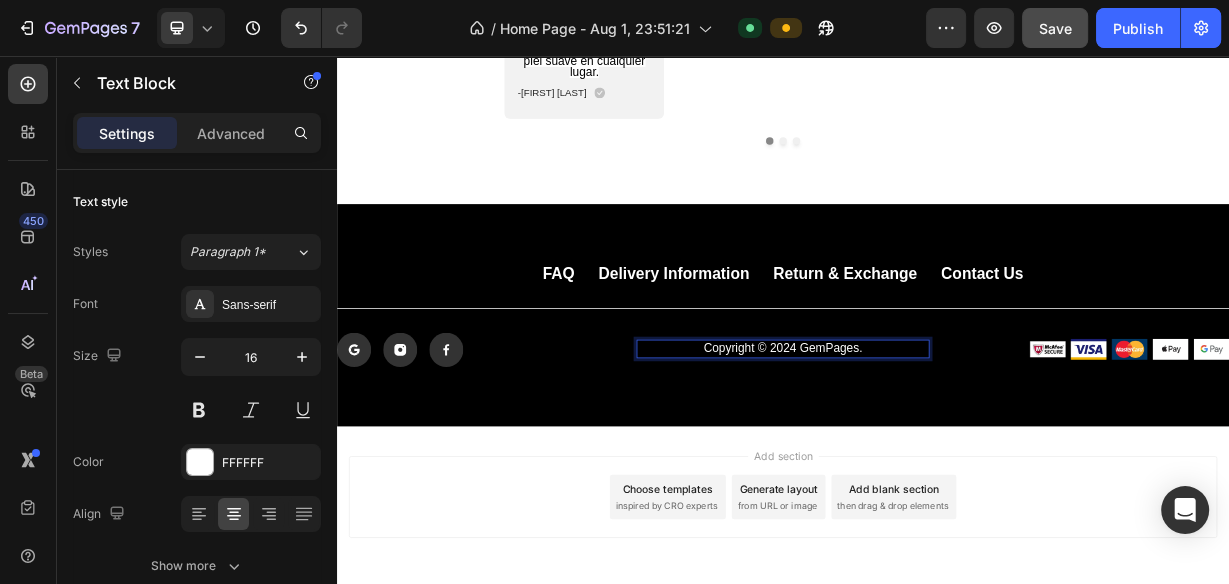 click on "Copyright © 2024 GemPages." at bounding box center (937, 450) 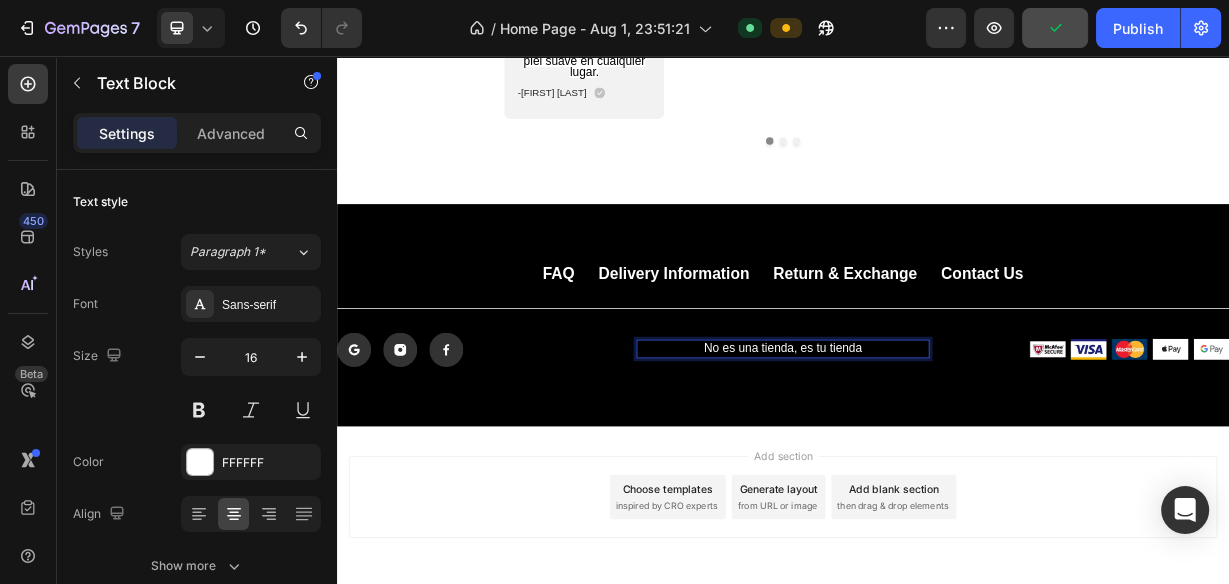 click on "No es una tienda, es tu tienda" at bounding box center [937, 450] 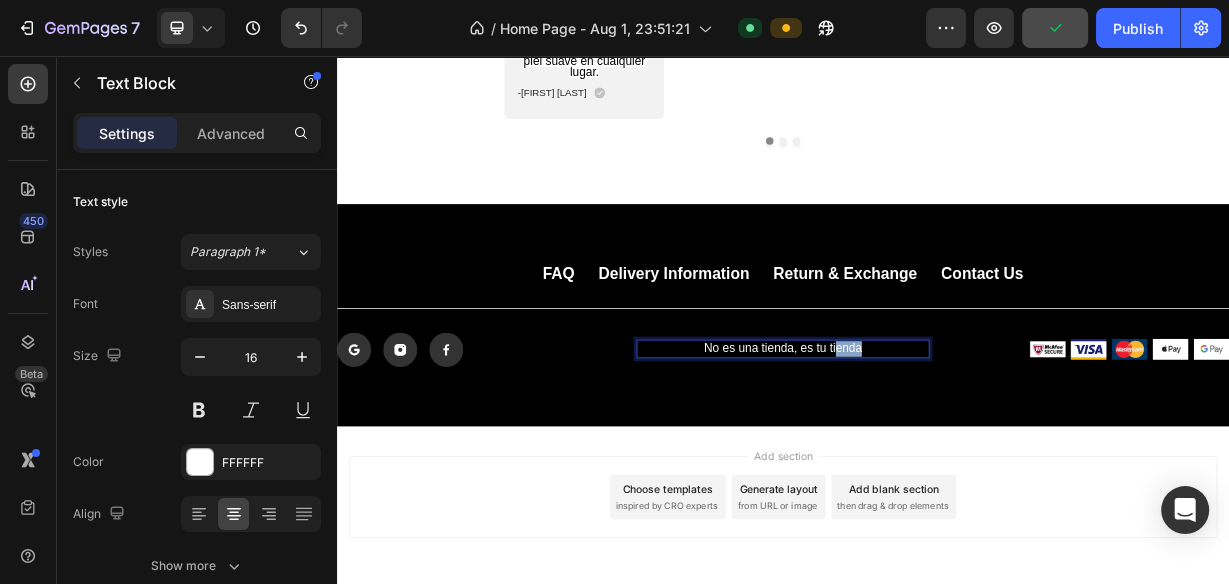 click on "No es una tienda, es tu tienda Text Block   0" at bounding box center [937, 451] 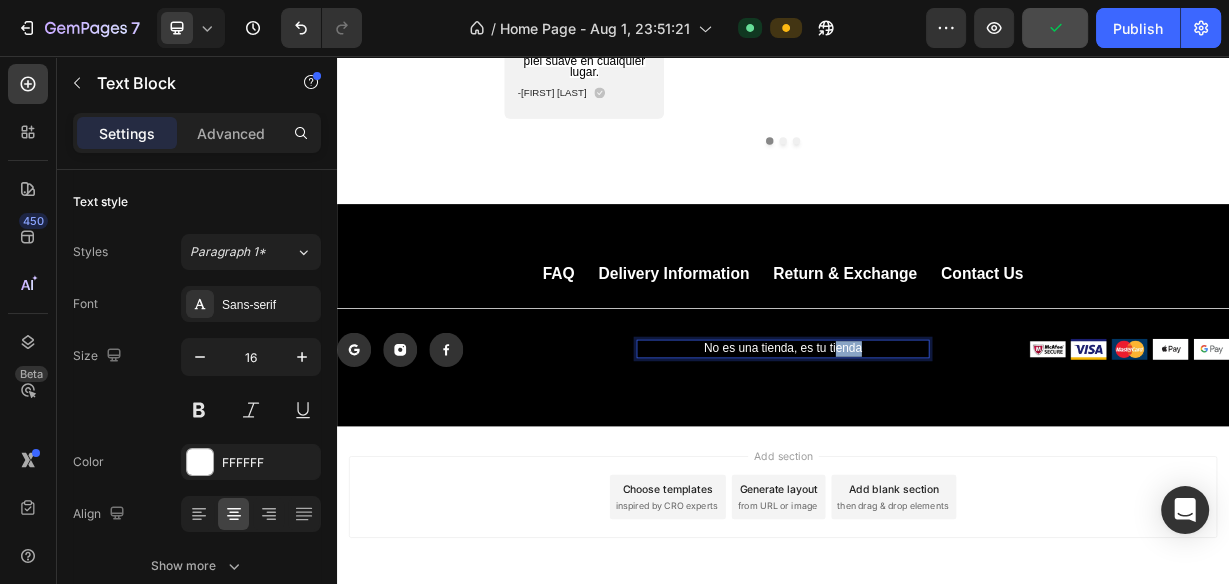 click on "No es una tienda, es tu tienda" at bounding box center [937, 450] 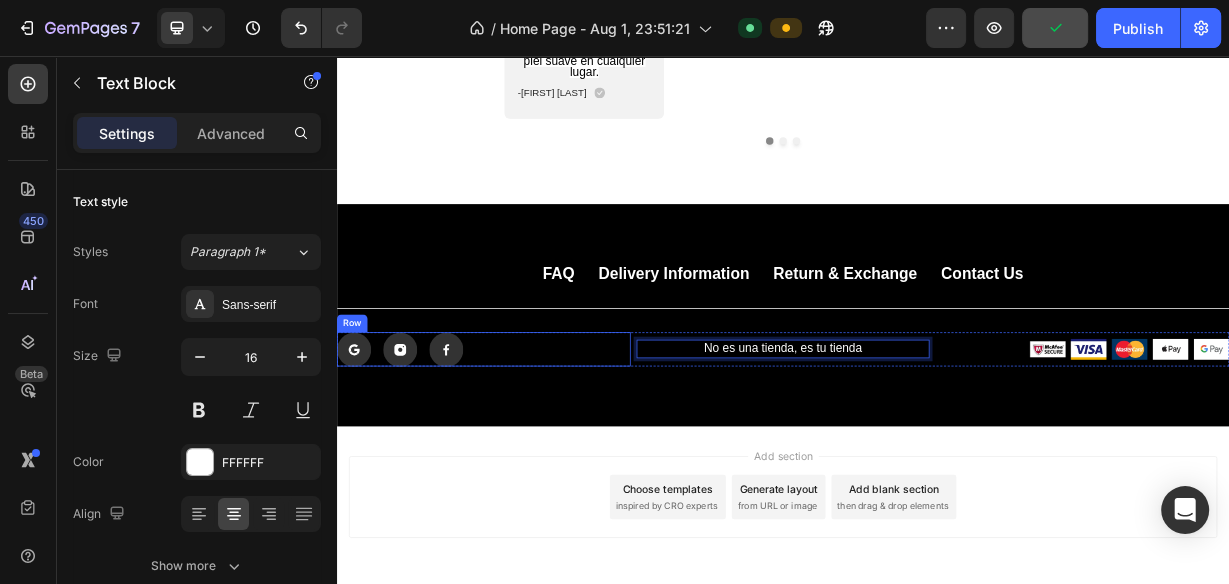 click on "Icon
Icon
Icon Row No es una tienda, es tu tienda Text Block   0 Image Image Image Image Image Row Row" at bounding box center [937, 451] 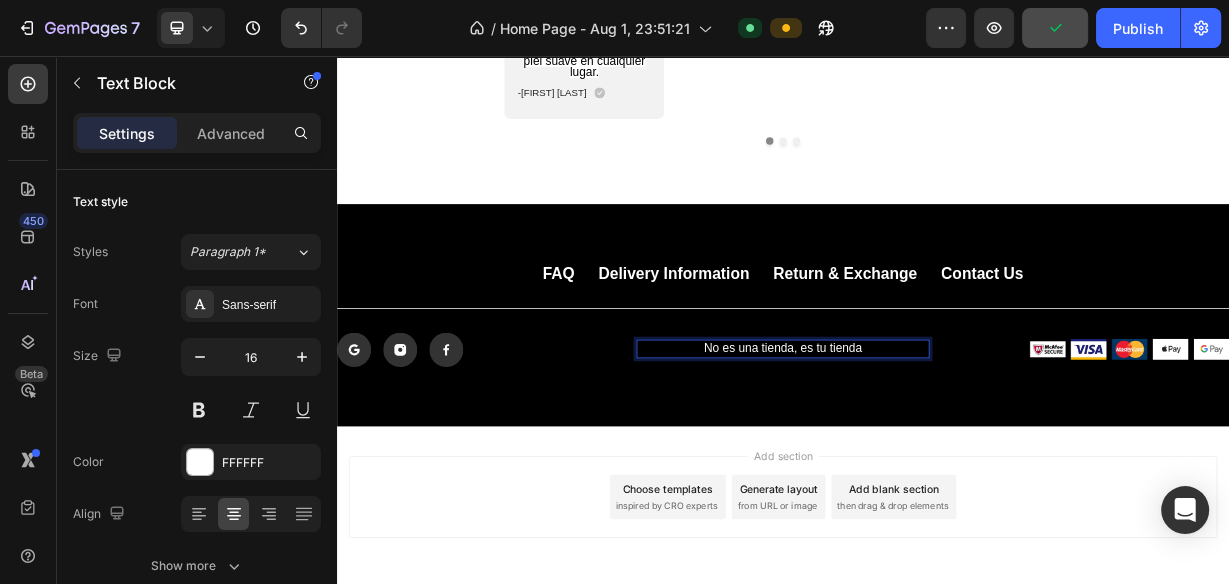 click on "No es una tienda, es tu tienda" at bounding box center [937, 450] 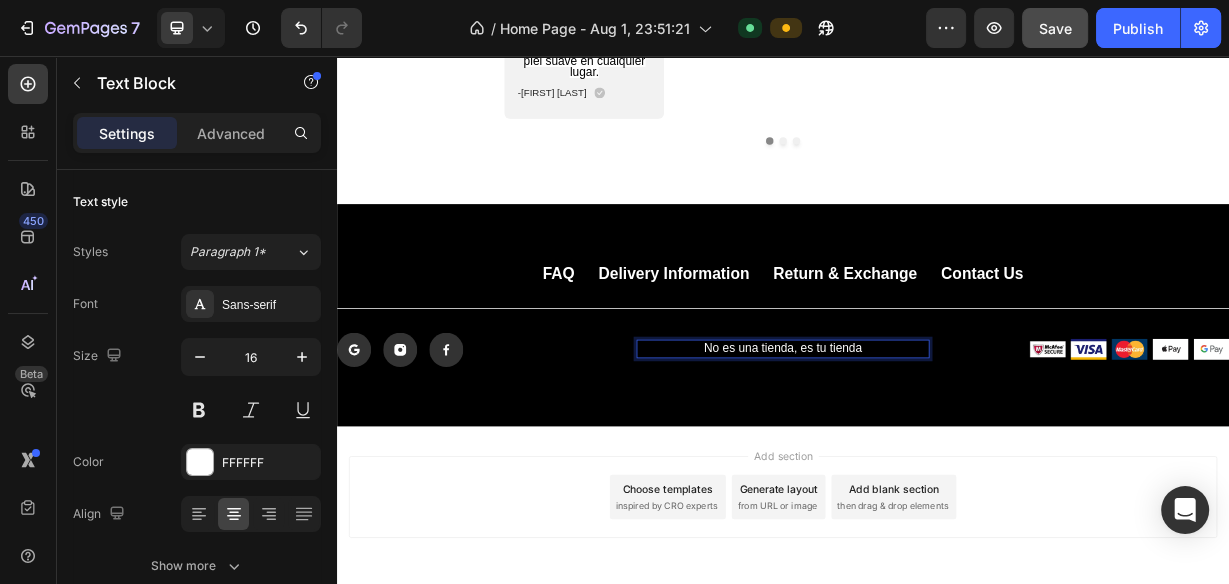 click on "No es una tienda, es tu tienda" at bounding box center [937, 450] 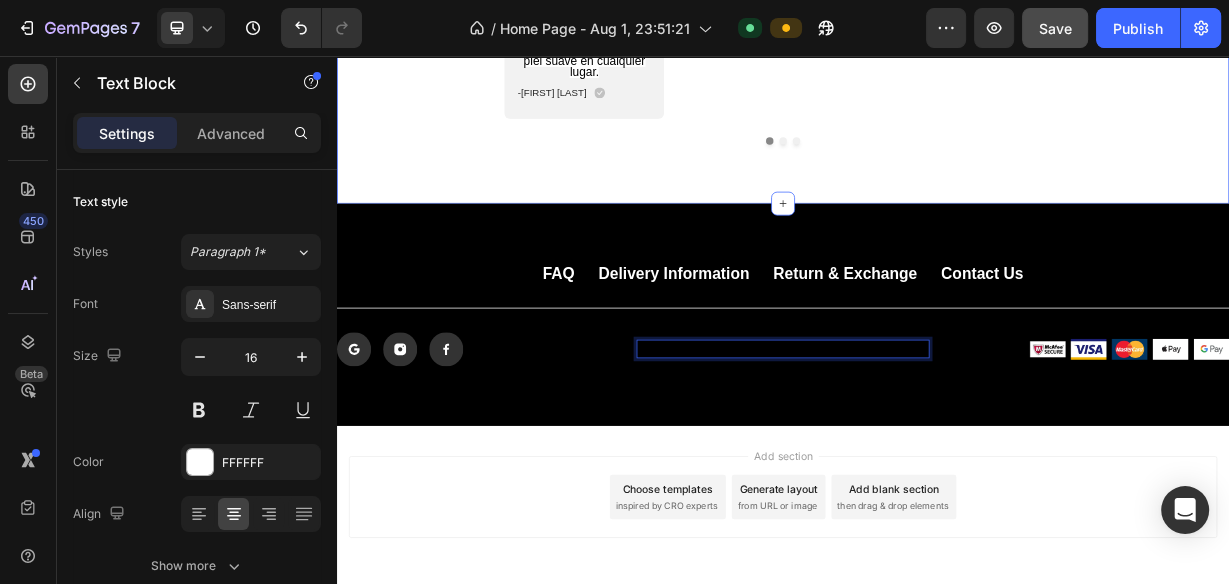 click on "Icon
Icon
Icon
Icon
Icon Icon List 2000+ personas  Text Block clientes felices Heading Image
Icon
Icon
Icon
Icon
Icon Icon List Text Block Me encanta esta depiladora 4 en 1. Es compacta, fácil de usar y muy eficaz con el vello facial, nasal y corporal. Los cabezales intercambiables funcionan de maravilla y la resistencia al agua es una gran ventaja. Se carga rápidamente y su diseño es precioso. Imprescindible para una piel suave en cualquier lugar. Text Block -Eliana R. Text Block
Icon Row Row Carousel Image
Icon
Icon
Icon
Icon
Icon Icon List Me encanta esta cosa, huele tan bien, tiene una buena consistencia y funciona bien para exfoliar. Creo que se obtiene una buena cantidad por el costo. Text Block -Adriana T." at bounding box center [937, -79] 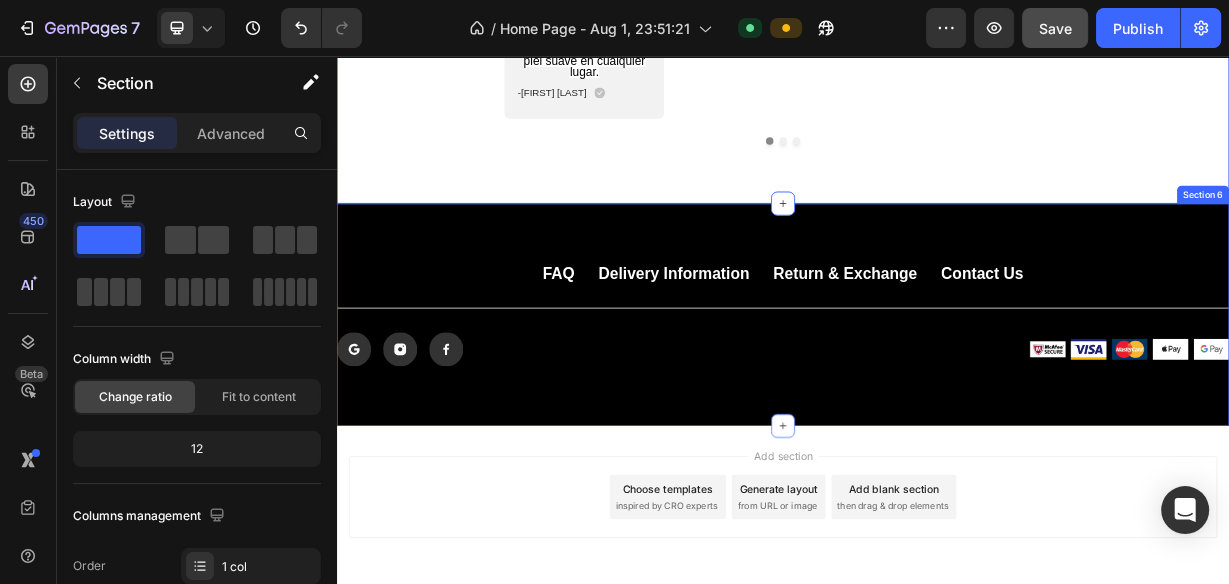 click on "FAQ Button Delivery Information Button Return & Exchange   Button Contact Us Button Row                Title Line
Icon
Icon
Icon Row Text Block Image Image Image Image Image Row Row Section 6" at bounding box center (937, 404) 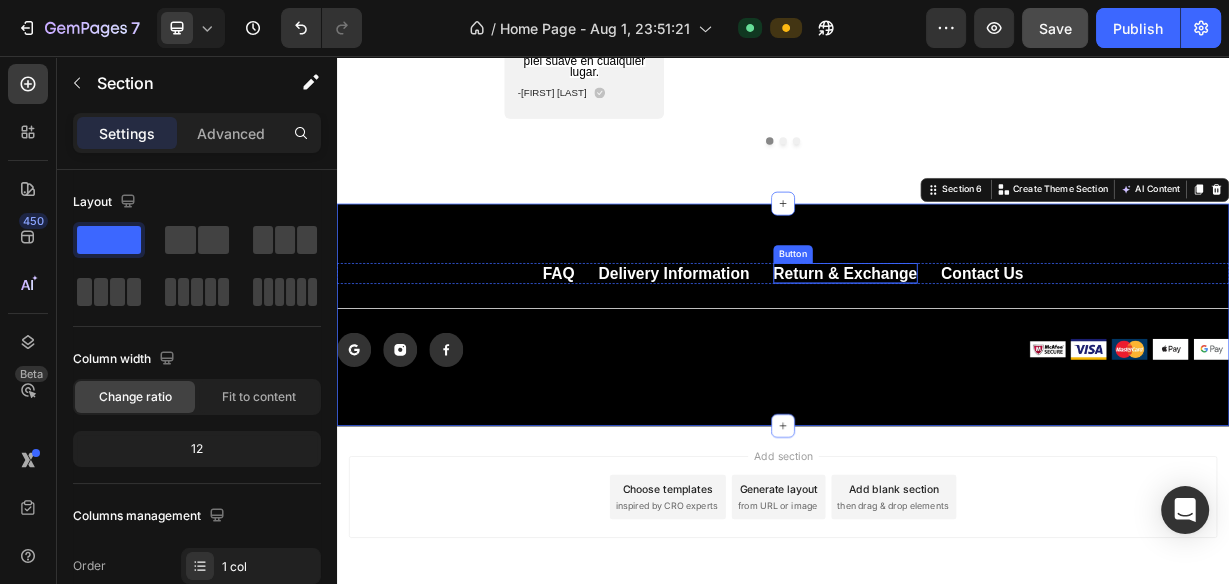 click on "Return & Exchange" at bounding box center [1021, 348] 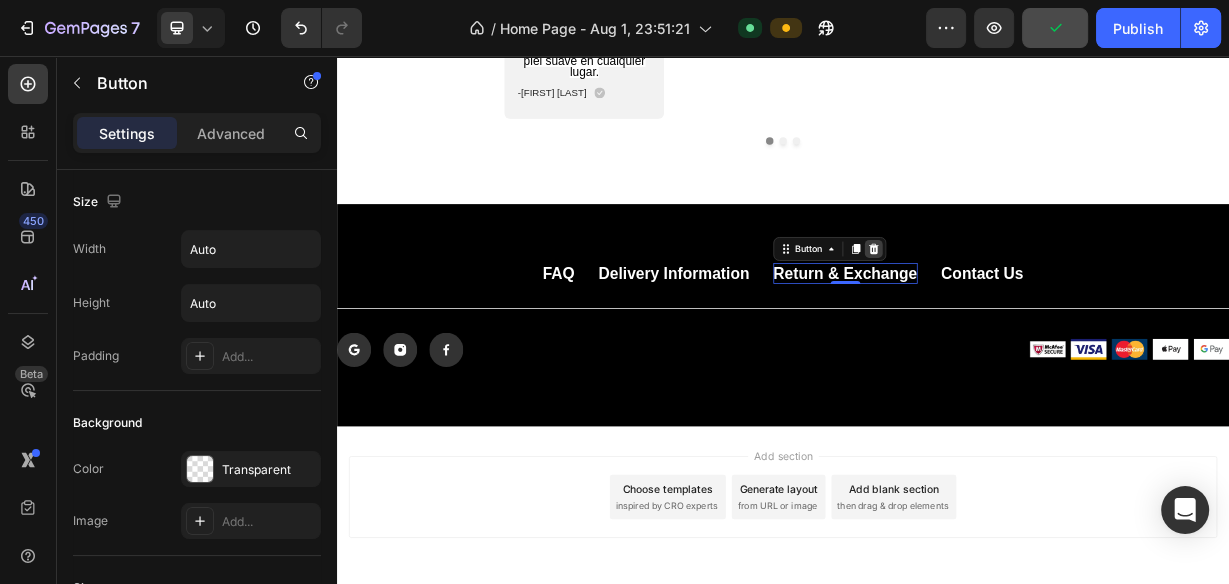 click 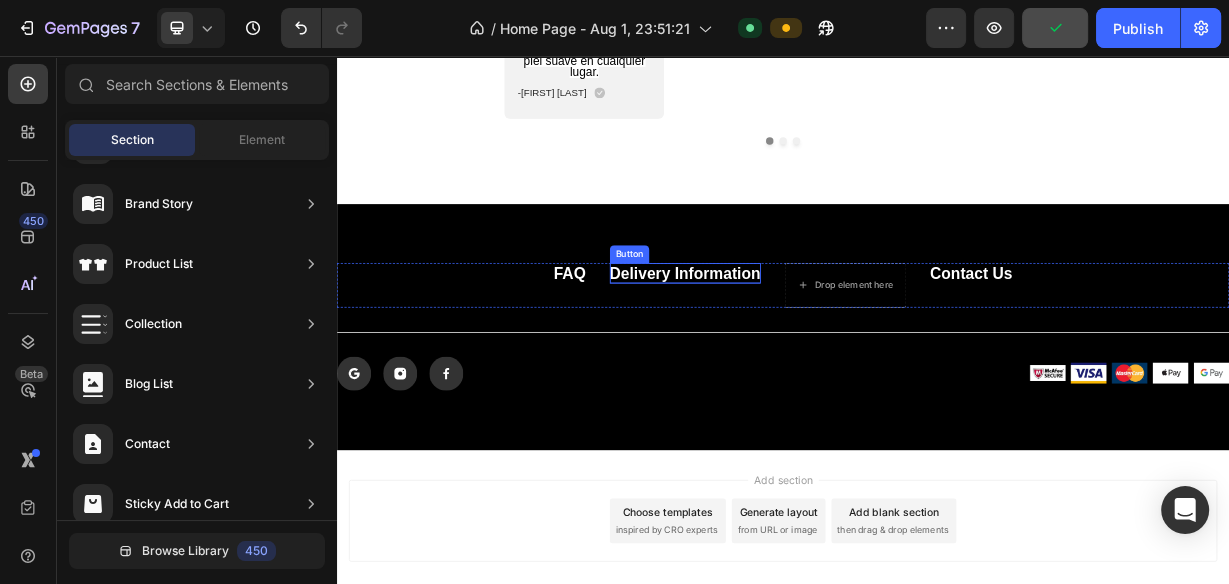 click on "Delivery Information" at bounding box center [805, 348] 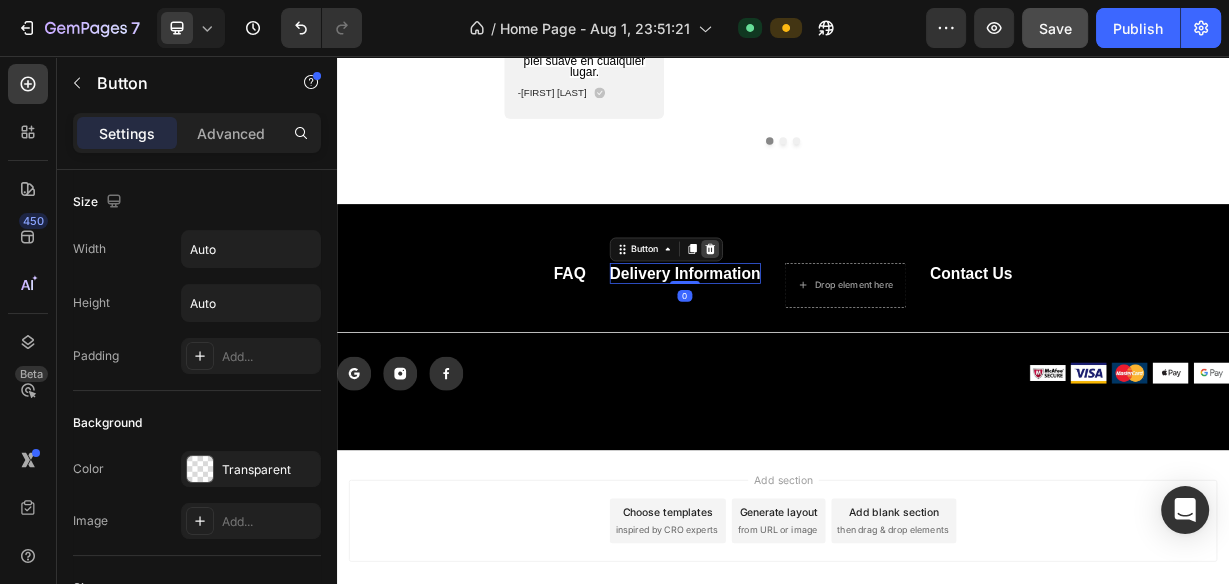 click 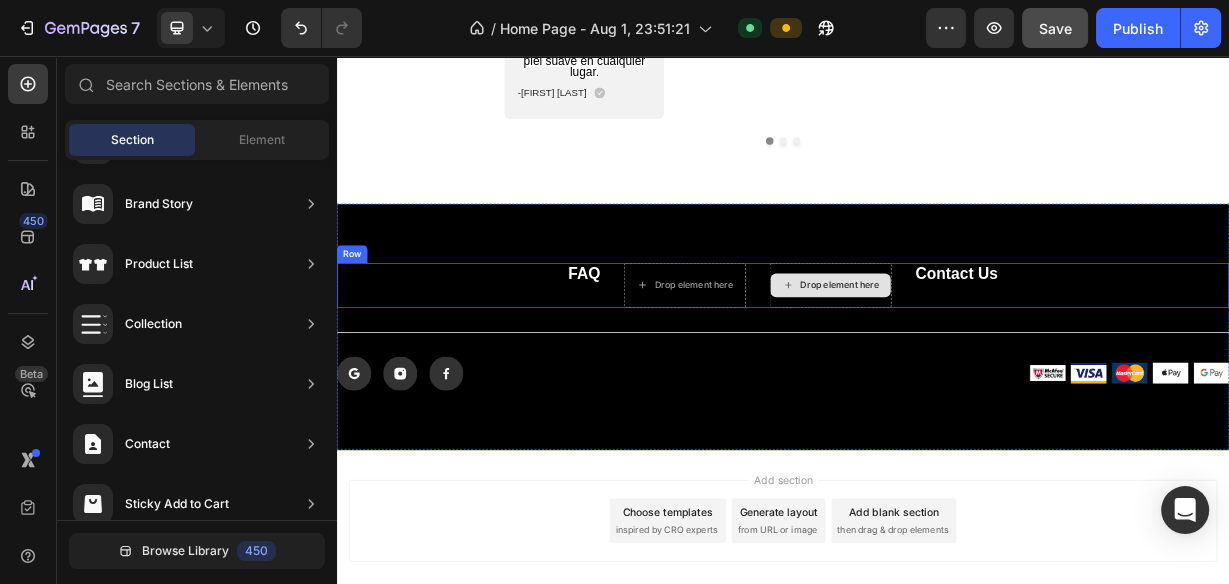 click on "Drop element here" at bounding box center (1013, 365) 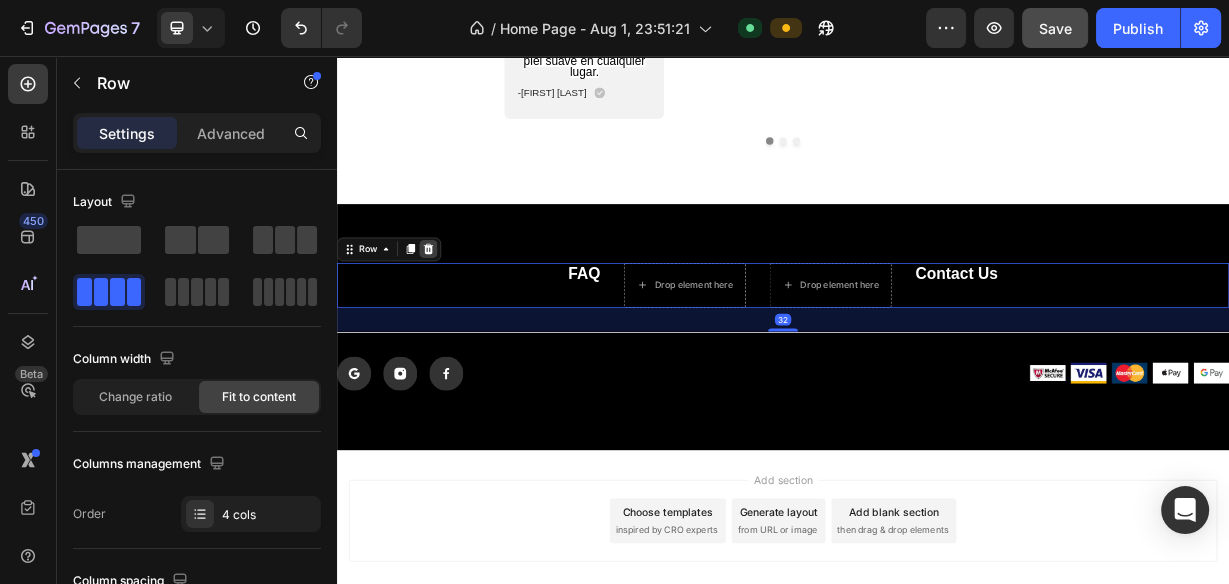 click 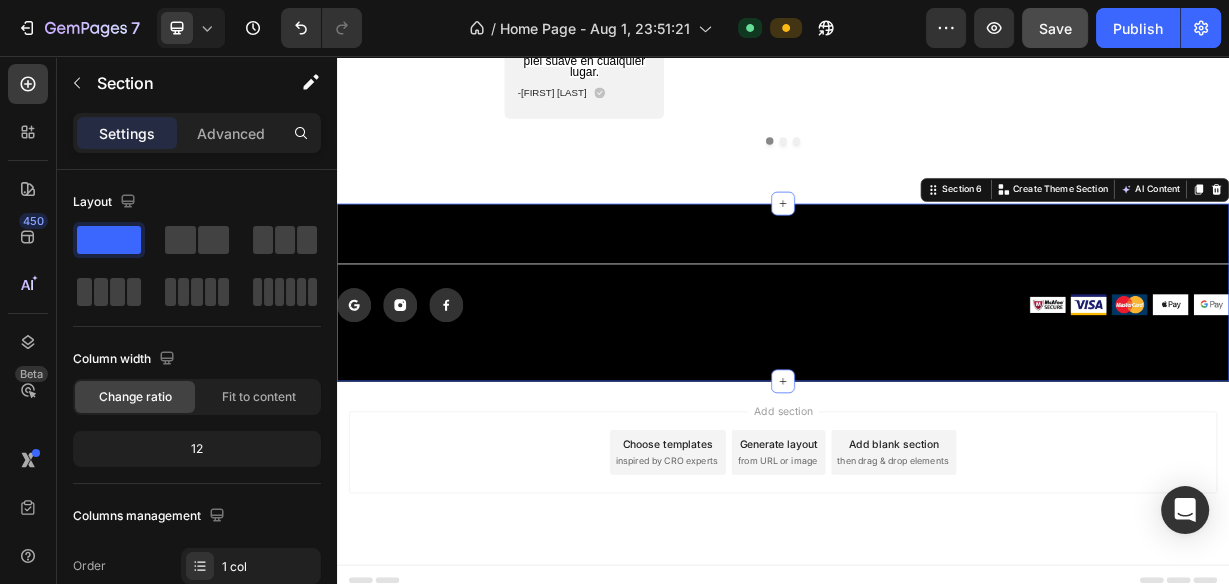 click on "Title Line
Icon
Icon
Icon Row Text Block Image Image Image Image Image Row Row Section 6   You can create reusable sections Create Theme Section AI Content Write with GemAI What would you like to describe here? Tone and Voice Persuasive Product Lima Removedora de Callos para Pies (Grado Quirúrgico) Show more Generate" at bounding box center [937, 374] 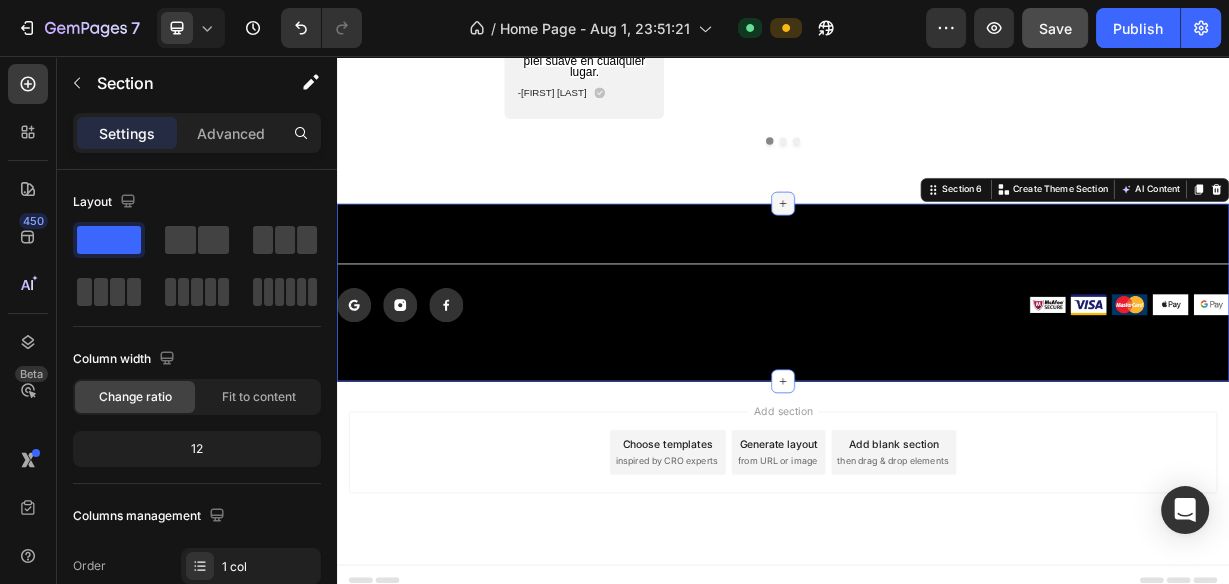 click at bounding box center (937, 255) 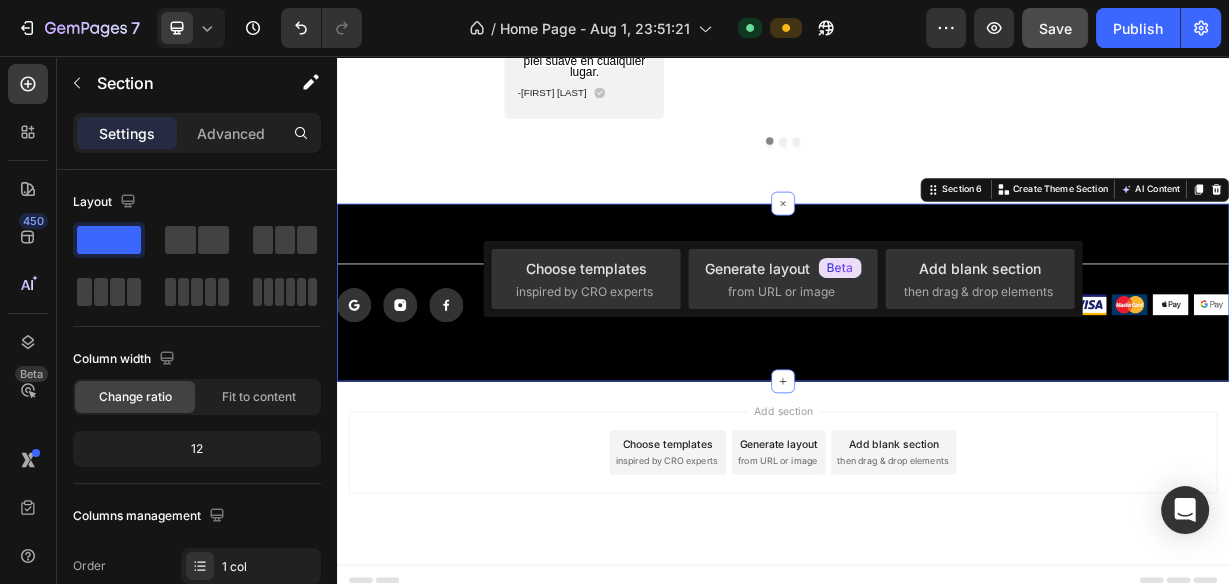 click on "Choose templates  inspired by CRO experts Generate layout  from URL or image Add blank section  then drag & drop elements" at bounding box center (783, 279) 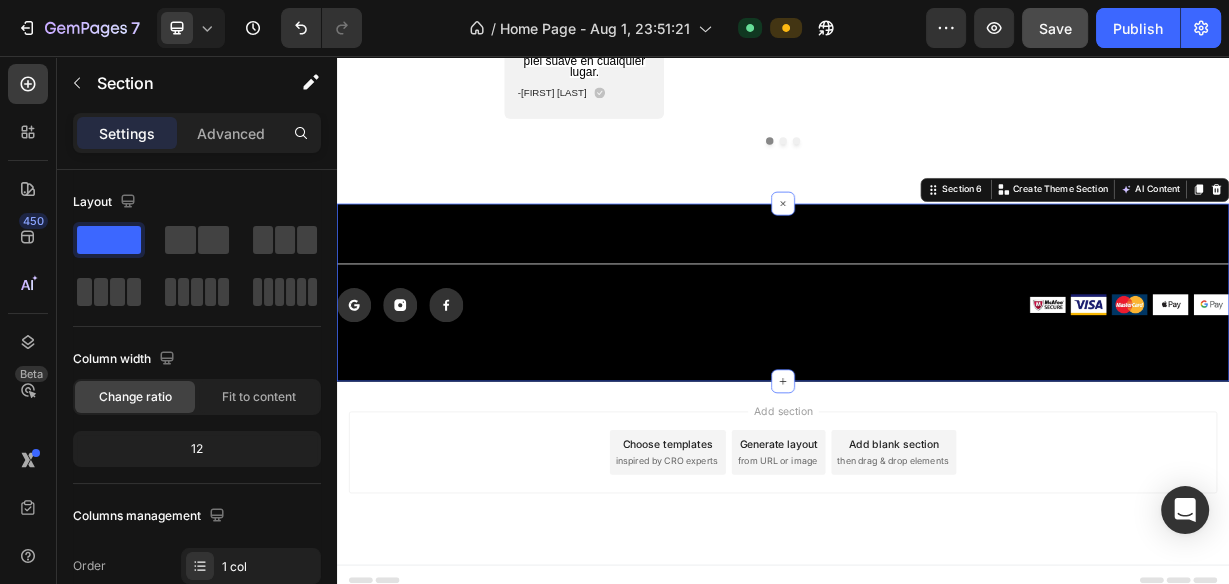 click on "Title Line
Icon
Icon
Icon Row Text Block Image Image Image Image Image Row Row Section 6   You can create reusable sections Create Theme Section AI Content Write with GemAI What would you like to describe here? Tone and Voice Persuasive Product Lima Removedora de Callos para Pies (Grado Quirúrgico) Show more Generate" at bounding box center [937, 374] 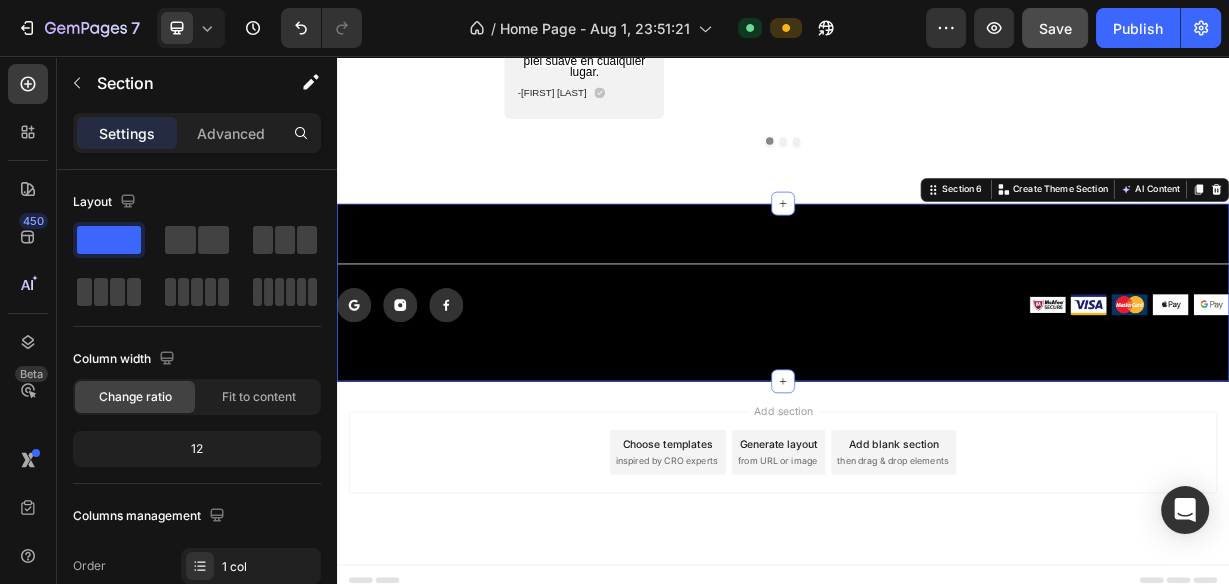 click on "Title Line
Icon
Icon
Icon Row Text Block Image Image Image Image Image Row Row Section 6   You can create reusable sections Create Theme Section AI Content Write with GemAI What would you like to describe here? Tone and Voice Persuasive Product Lima Removedora de Callos para Pies (Grado Quirúrgico) Show more Generate" at bounding box center [937, 374] 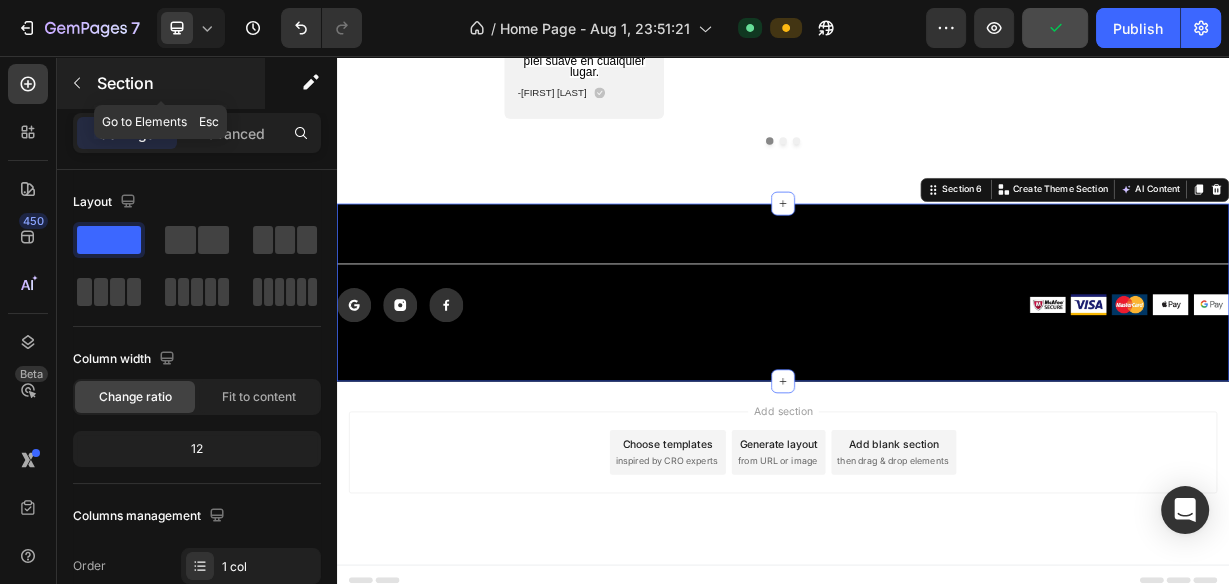 click on "Section" at bounding box center (161, 83) 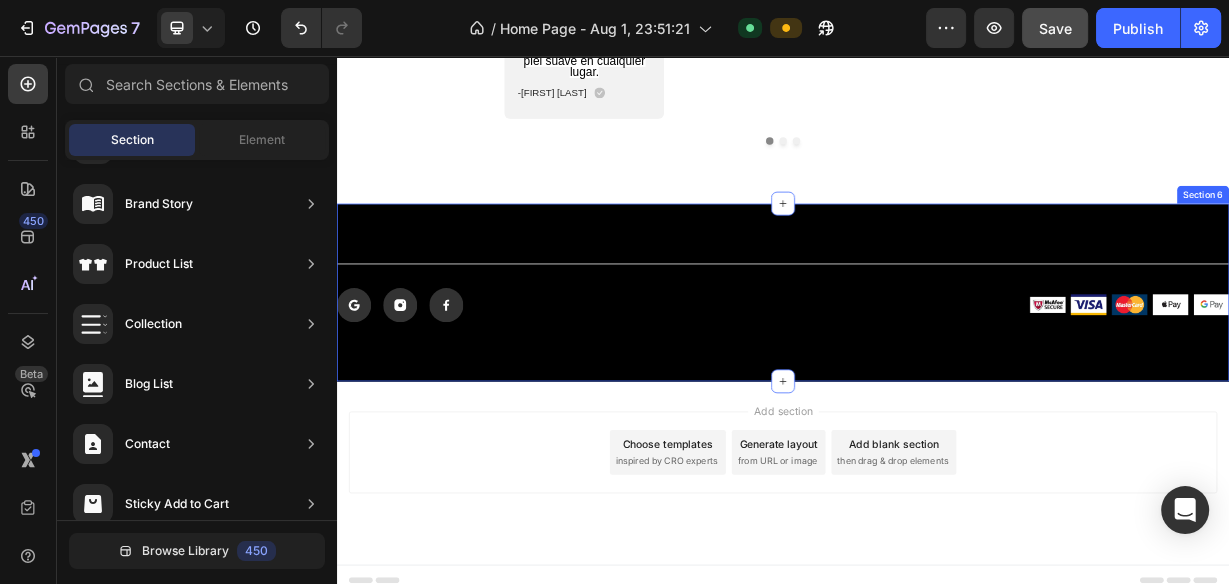 click on "Title Line
Icon
Icon
Icon Row Text Block Image Image Image Image Image Row Row Section 6" at bounding box center (937, 374) 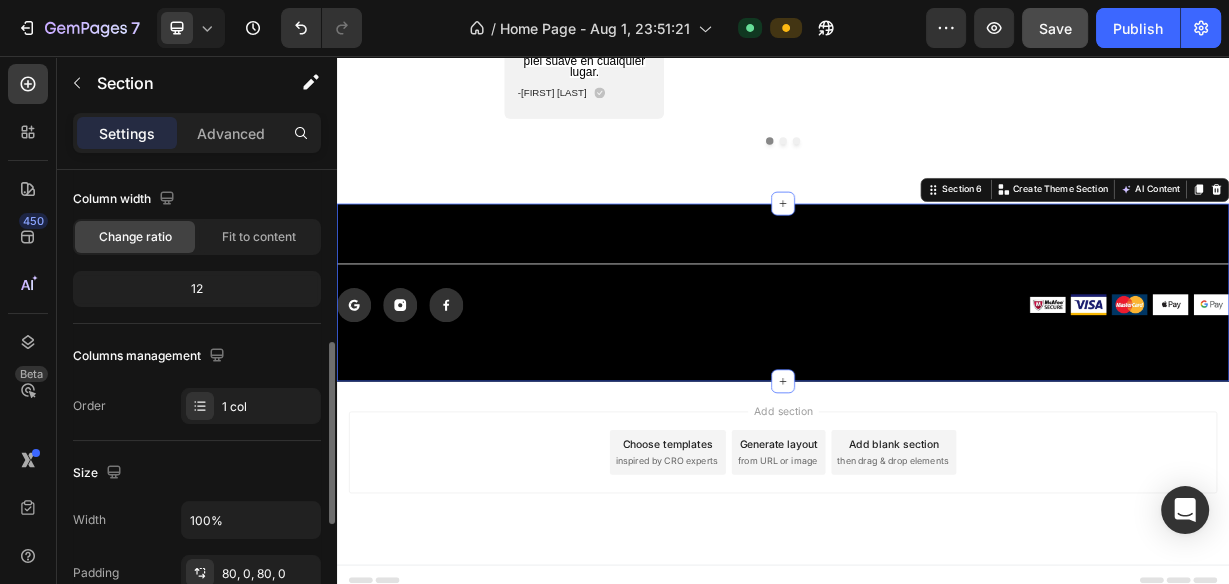 scroll, scrollTop: 240, scrollLeft: 0, axis: vertical 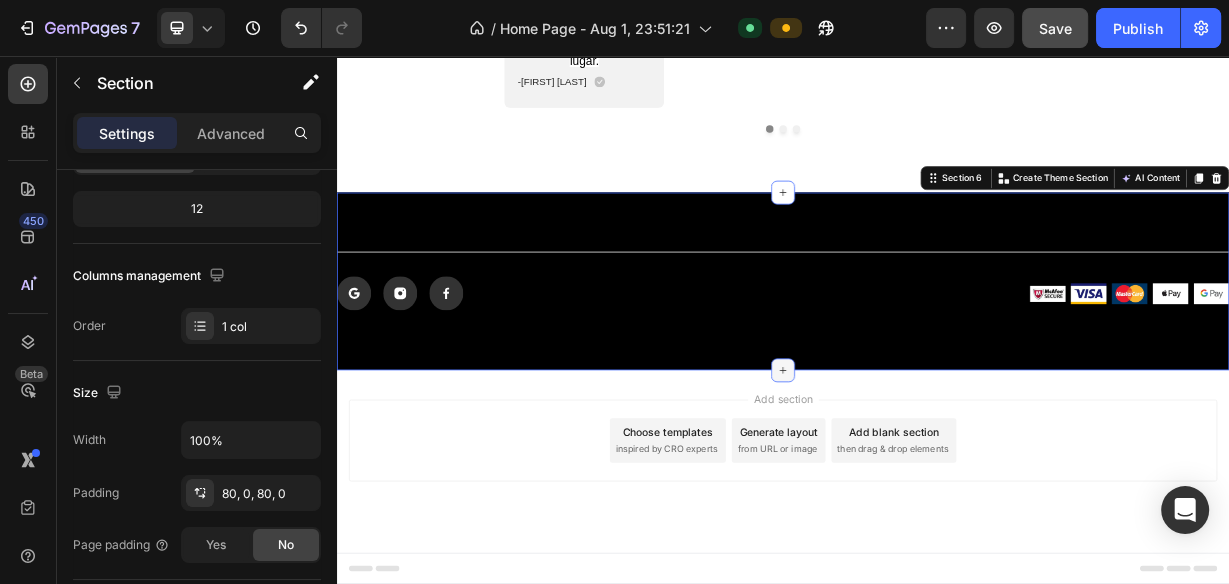 click 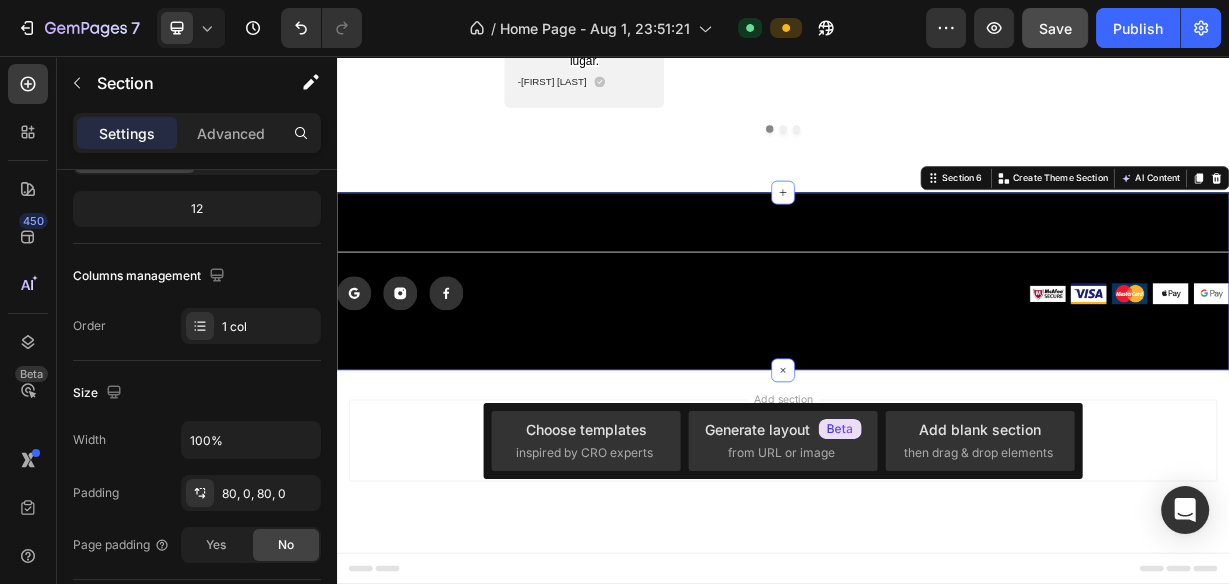 click on "Add section Choose templates inspired by CRO experts Generate layout from URL or image Add blank section then drag & drop elements" at bounding box center [937, 601] 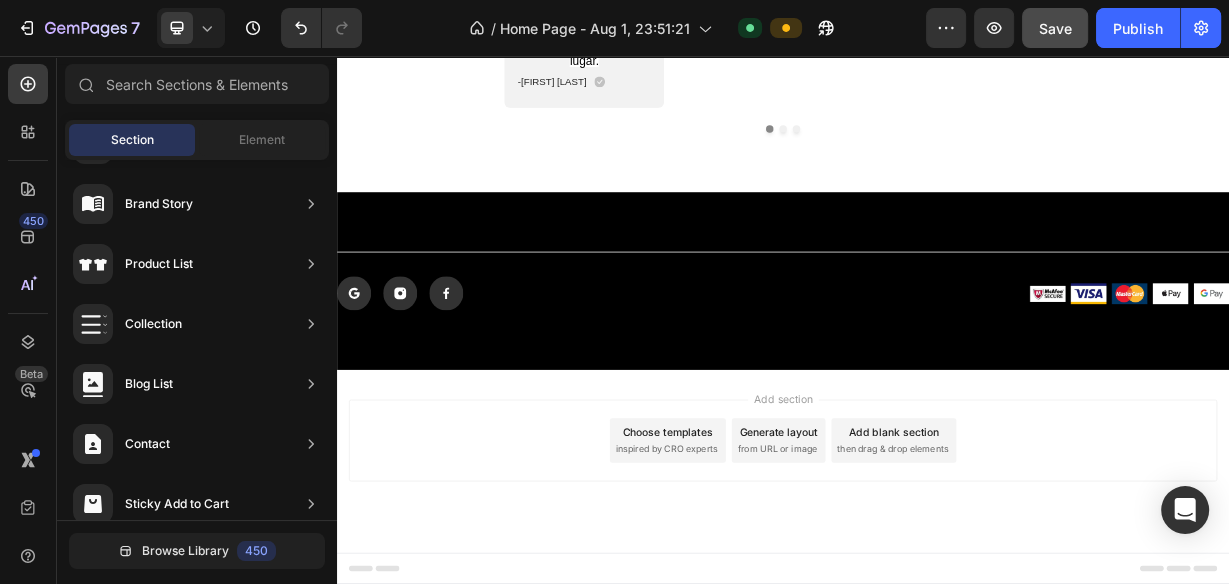 click on "Add section" at bounding box center (937, 517) 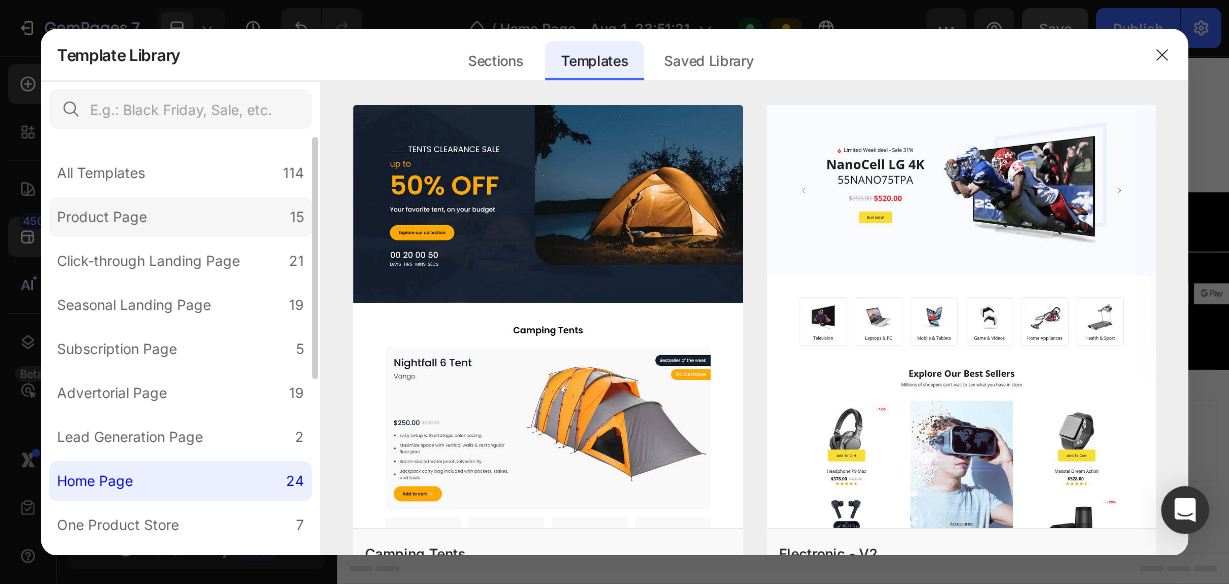 click on "Product Page" at bounding box center (102, 217) 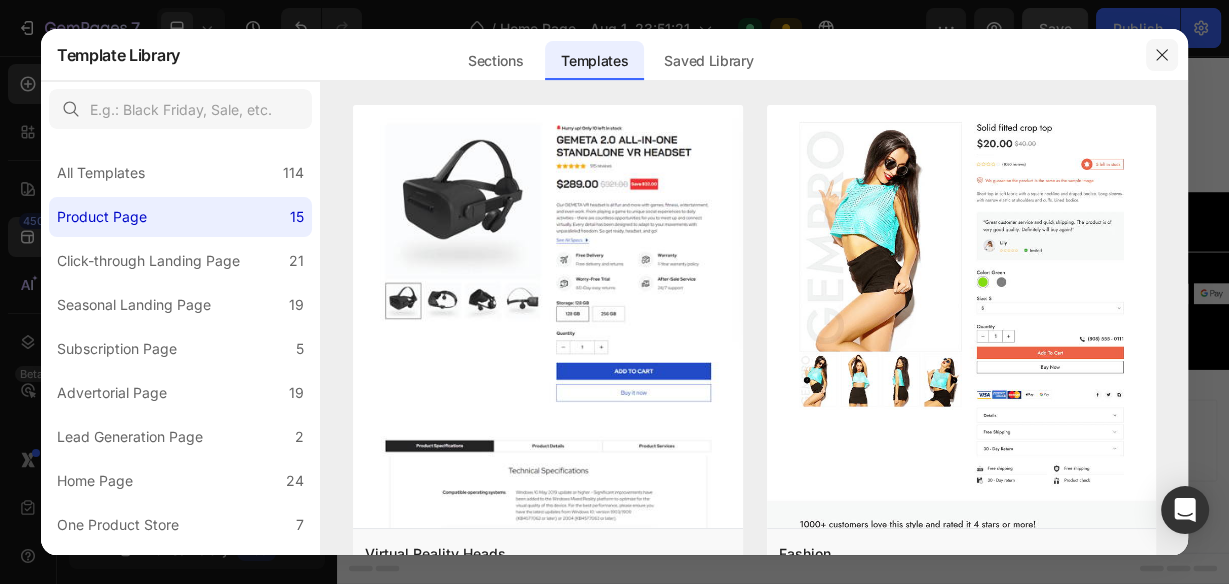 click 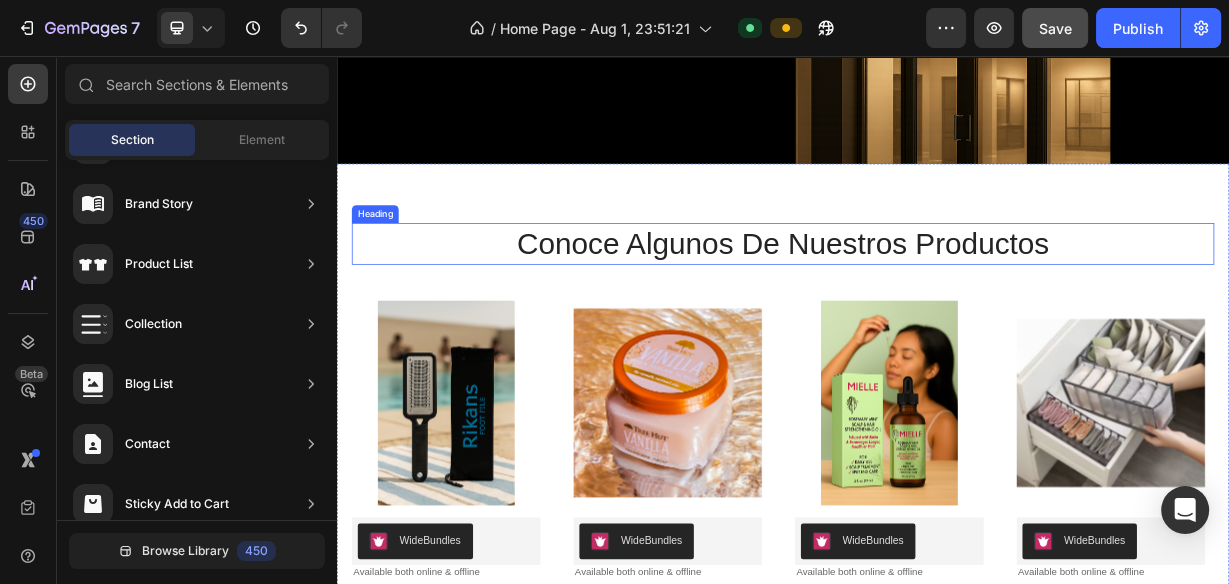 scroll, scrollTop: 800, scrollLeft: 0, axis: vertical 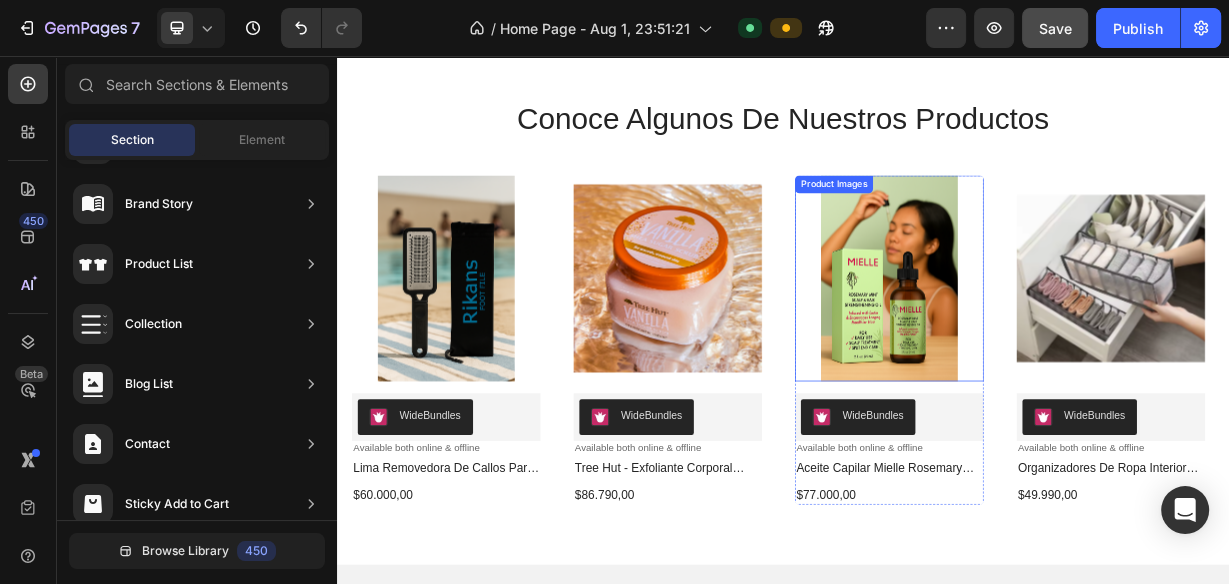 click at bounding box center (1080, 355) 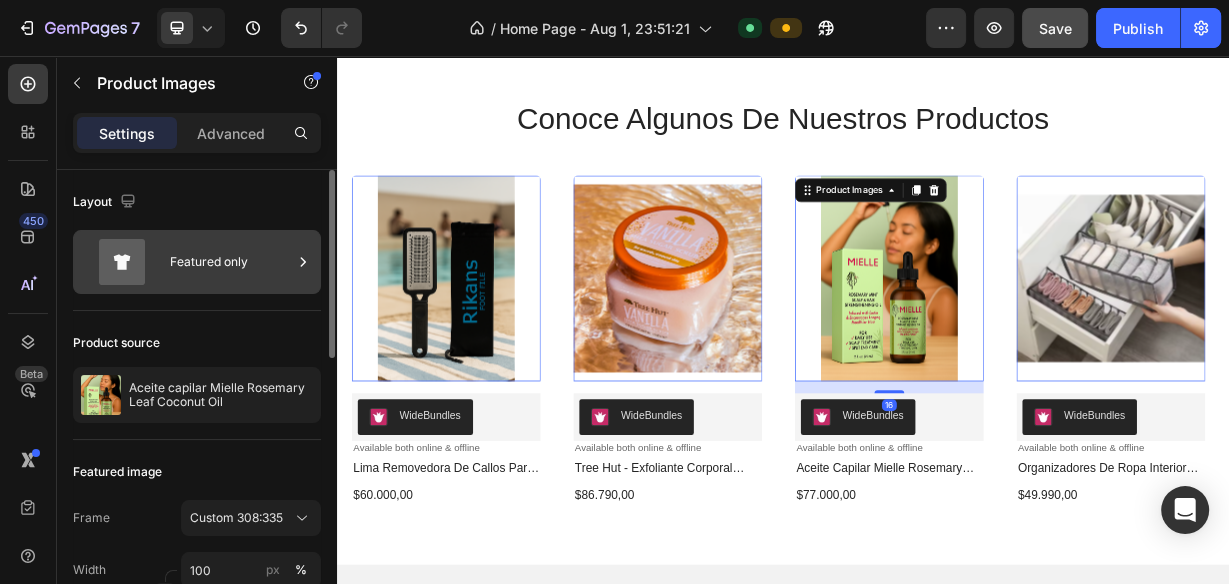 click on "Featured only" at bounding box center (231, 262) 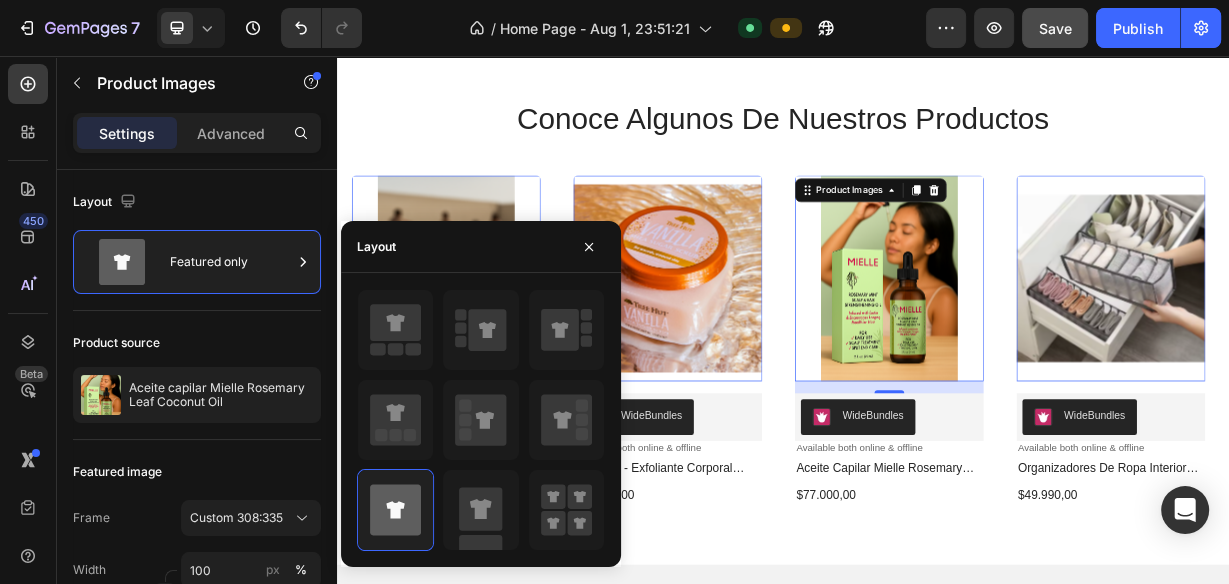 click at bounding box center [484, 355] 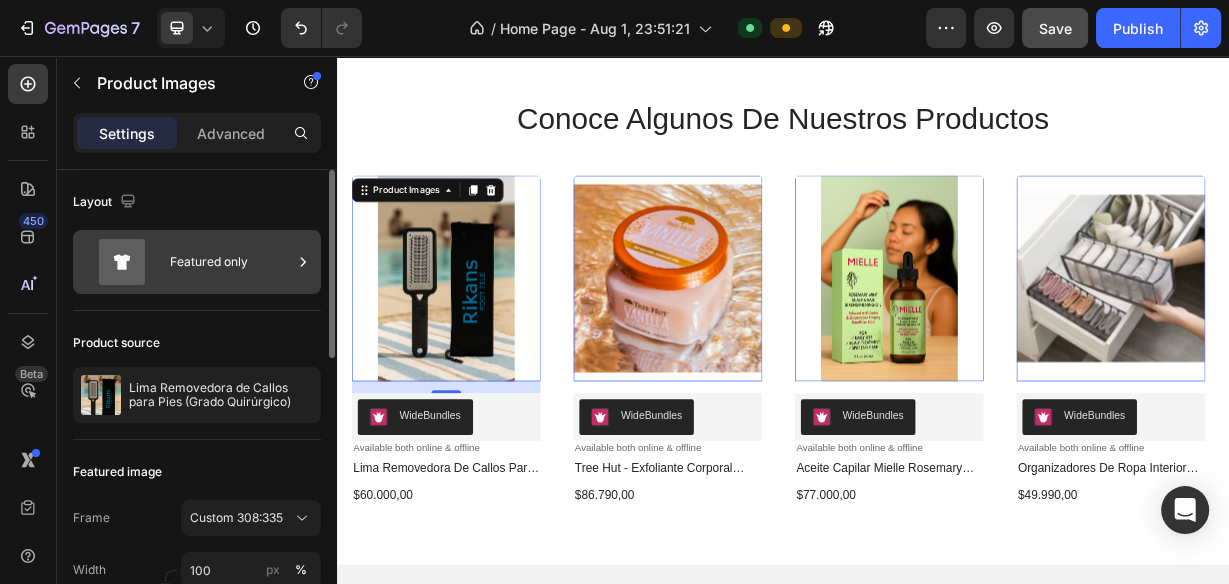 click 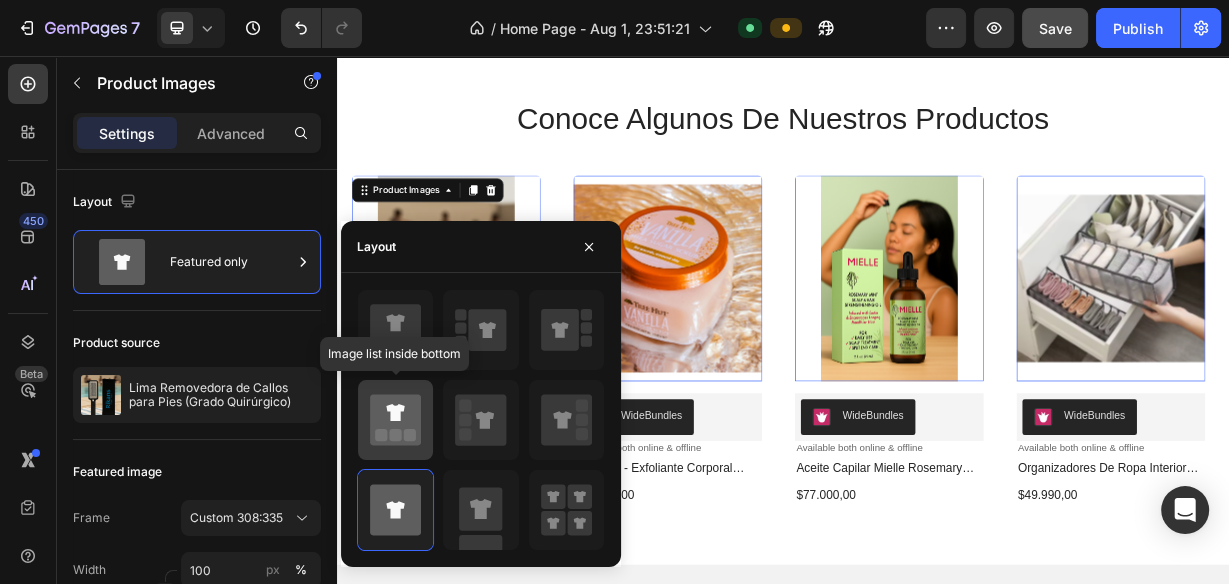 click 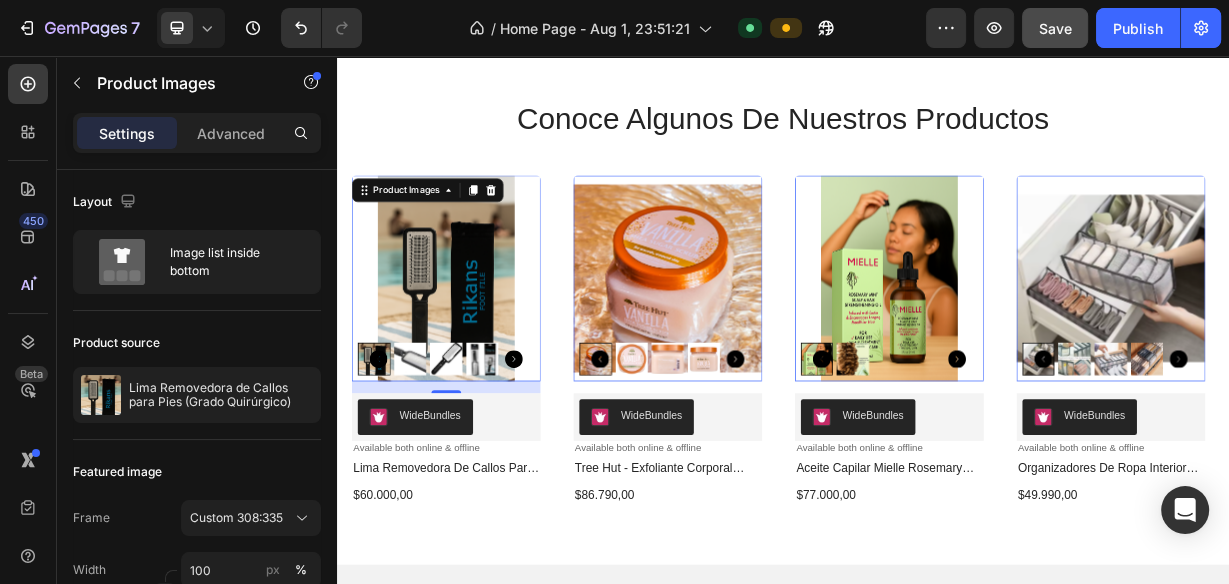 click at bounding box center [782, 355] 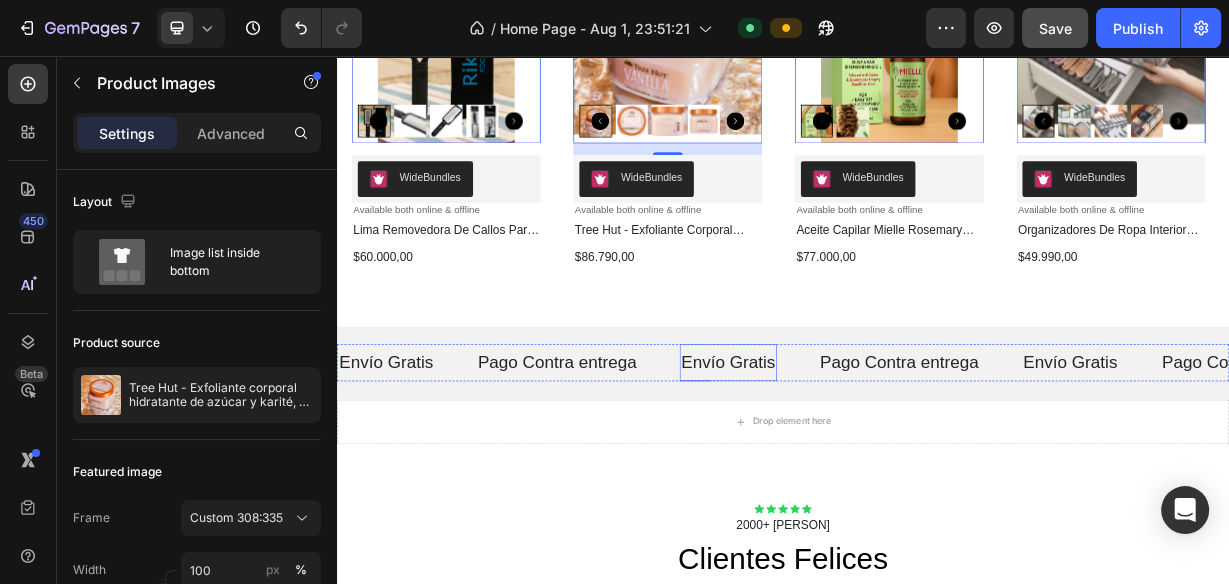 scroll, scrollTop: 880, scrollLeft: 0, axis: vertical 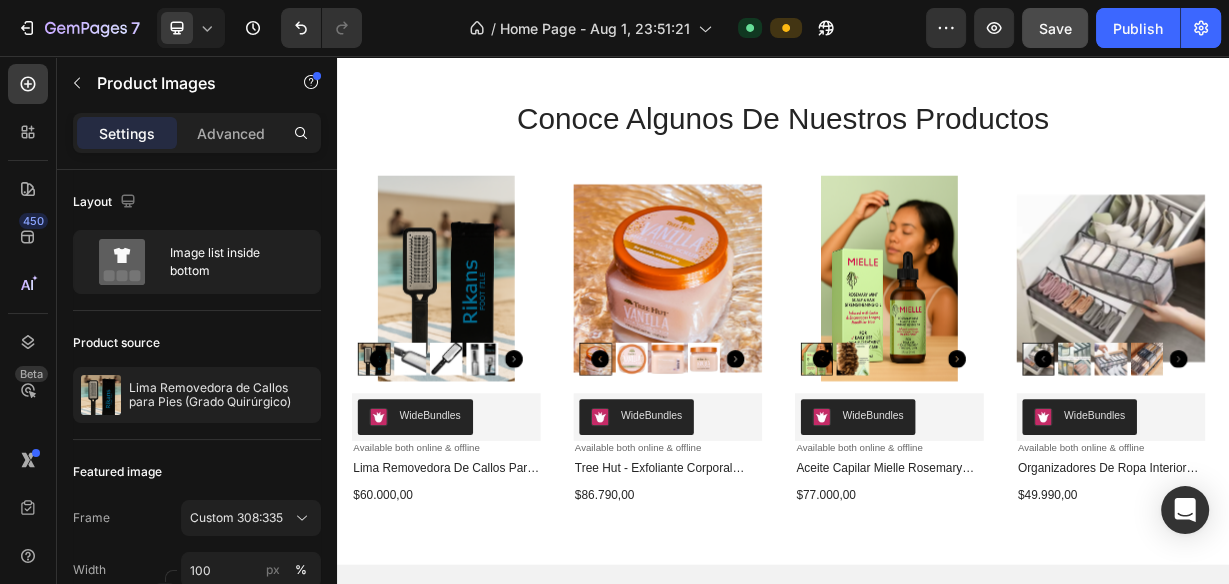 click at bounding box center (484, 355) 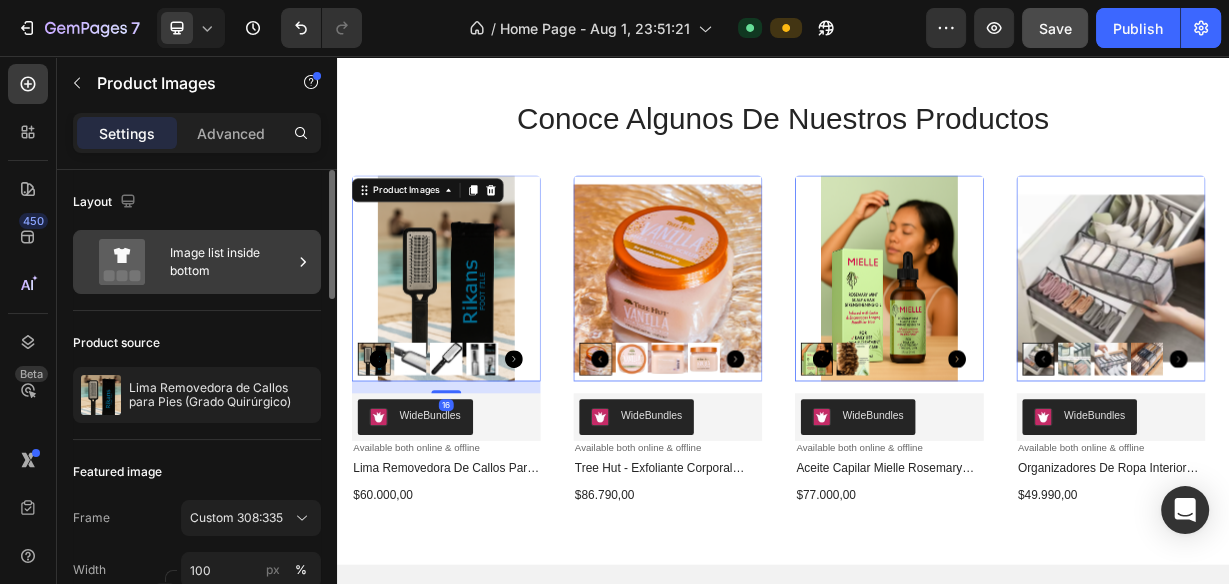 click on "Image list inside bottom" at bounding box center (197, 262) 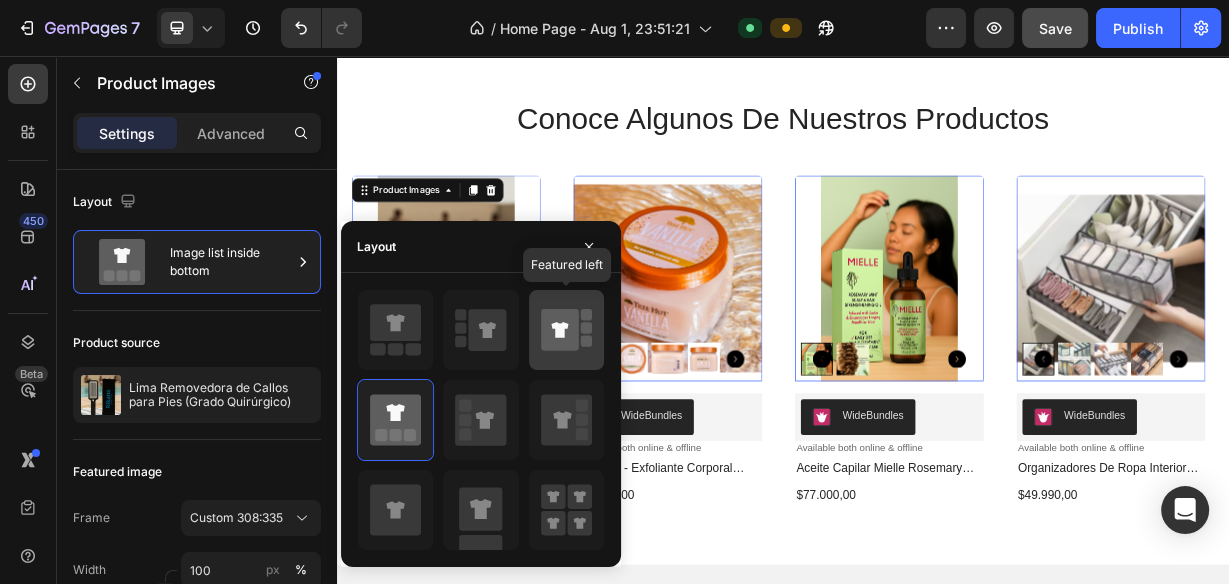 click 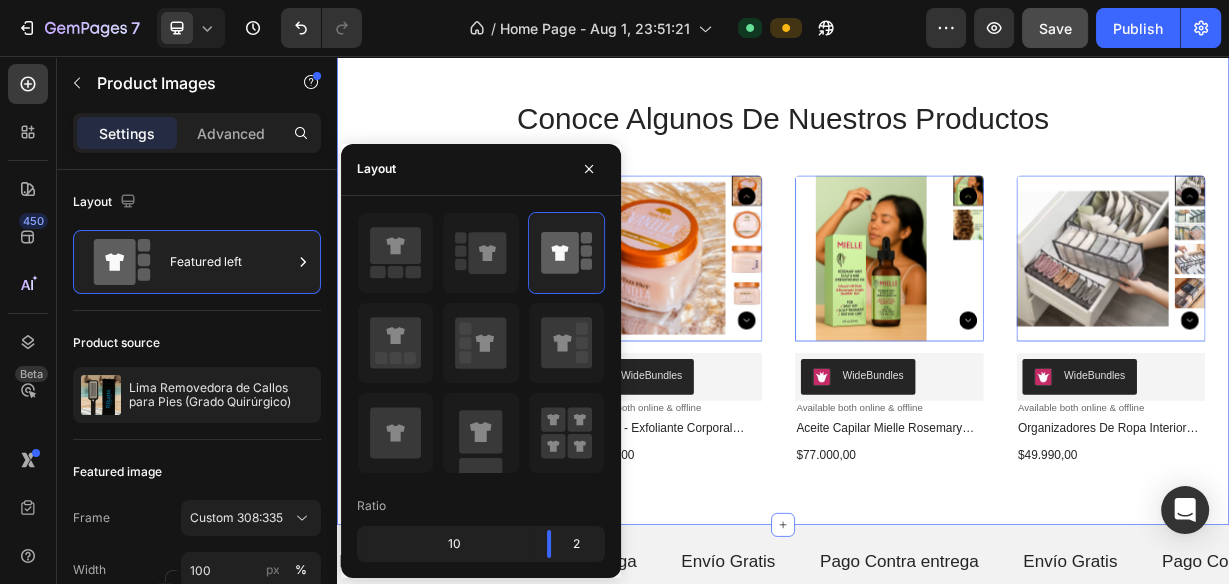 click on "conoce algunos de nuestros productos Heading
Product Images   16 WideBundles WideBundles Available both online & offline Text Block lima removedora de callos para pies (grado quirúrgico) Product Title $60.000,00 Product Price Product Price Row Row Product List
Product Images   0 WideBundles WideBundles Available both online & offline Text Block tree hut - exfoliante corporal hidratante de azúcar y karité, vanilla Product Title $86.790,00 Product Price Product Price Row Row Product List
Product Images   0 WideBundles WideBundles Available both online & offline Text Block aceite capilar mielle rosemary leaf & coconut oil Product Title $77.000,00 Product Price Product Price Row Row Product List
Product Images   0 WideBundles WideBundles Available both online & offline Text Block organizadores de ropa interior para armario Product Title $49.990,00 Product Price Product Price Row Row Product List Product List" at bounding box center (937, 360) 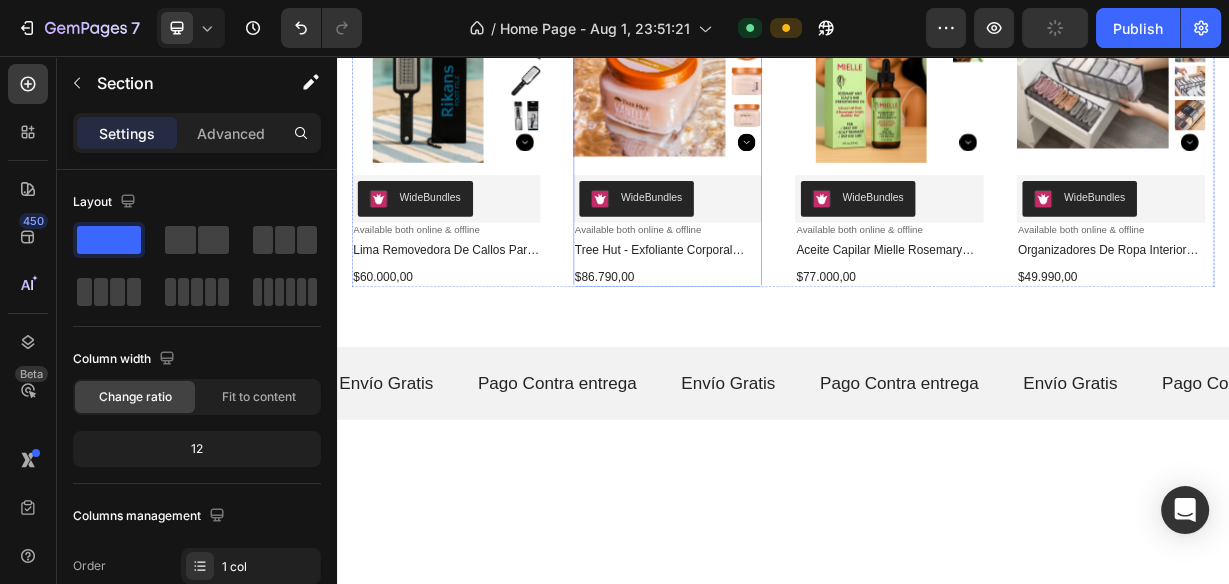scroll, scrollTop: 800, scrollLeft: 0, axis: vertical 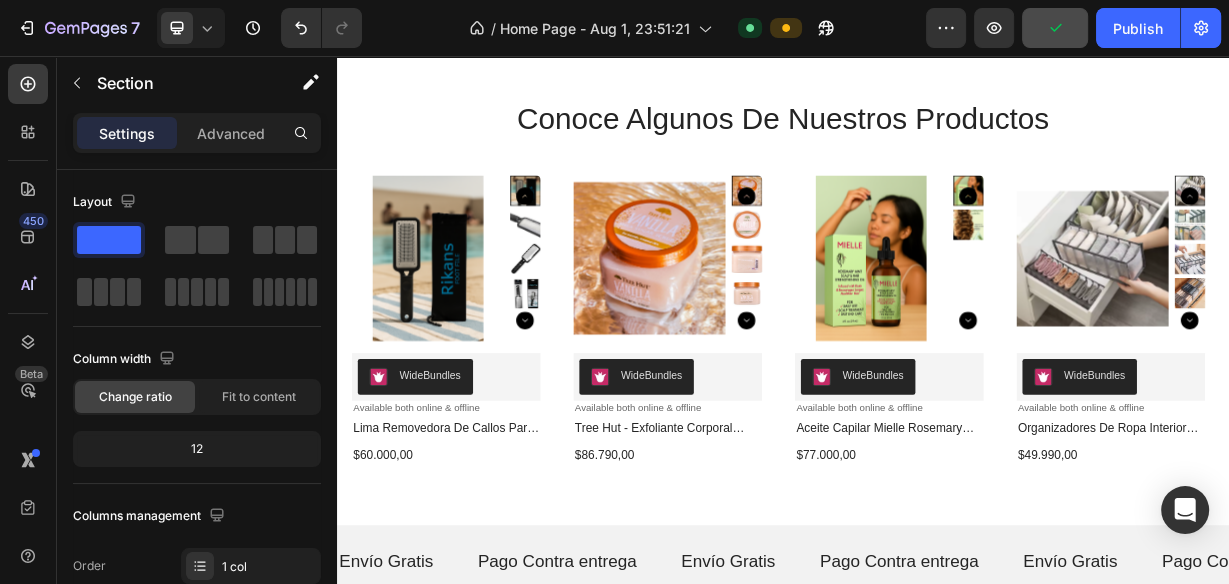 click on "conoce algunos de nuestros productos Heading
Product Images WideBundles WideBundles Available both online & offline Text Block lima removedora de callos para pies (grado quirúrgico) Product Title $60.000,00 Product Price Product Price Row Row Product List
Product Images WideBundles WideBundles Available both online & offline Text Block tree hut - exfoliante corporal hidratante de azúcar y karité, vanilla Product Title $86.790,00 Product Price Product Price Row Row Product List
Product Images WideBundles WideBundles Available both online & offline Text Block aceite capilar mielle rosemary leaf & coconut oil Product Title $77.000,00 Product Price Product Price Row Row Product List
Product Images WideBundles WideBundles Available both online & offline Text Block organizadores de ropa interior para armario Product Title $49.990,00 Product Price Product Price Row Row Product List Product List Section 2" at bounding box center (937, 360) 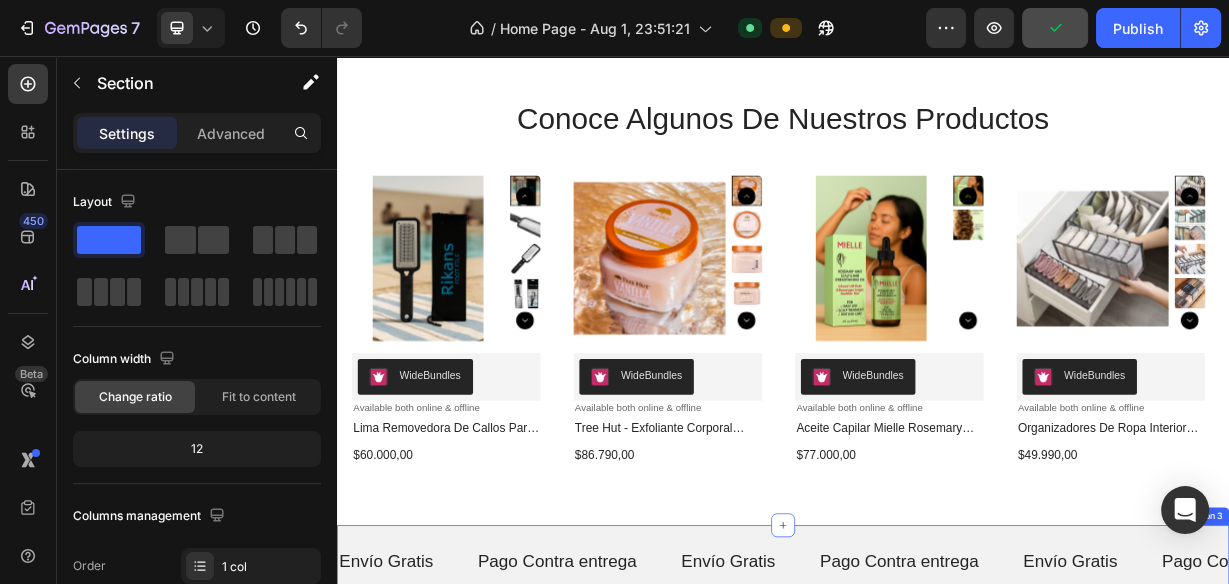 scroll, scrollTop: 960, scrollLeft: 0, axis: vertical 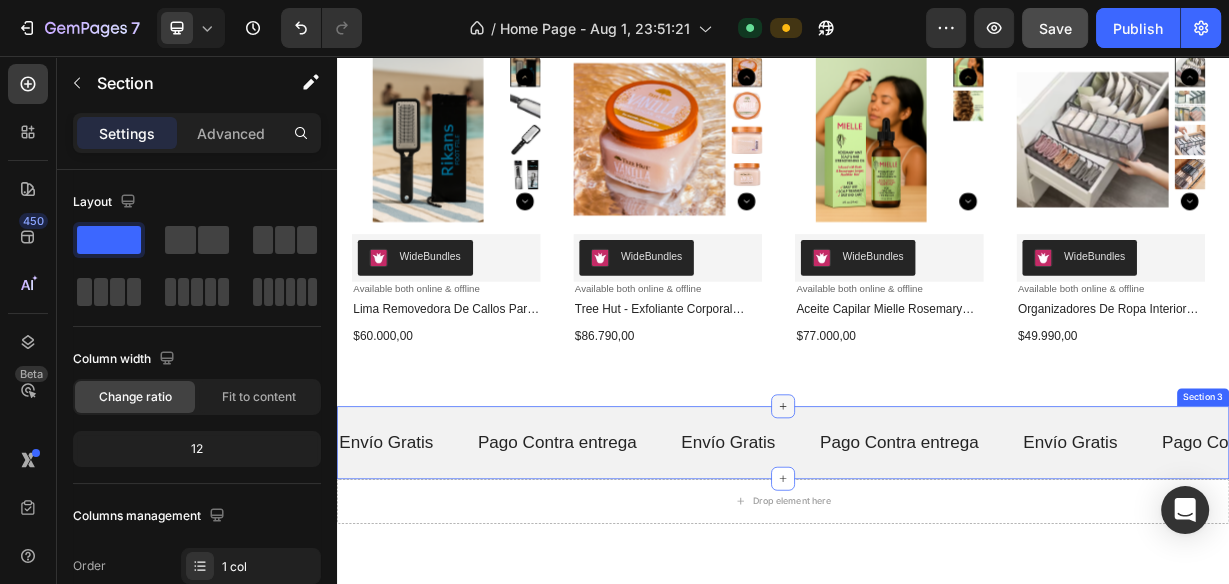 click 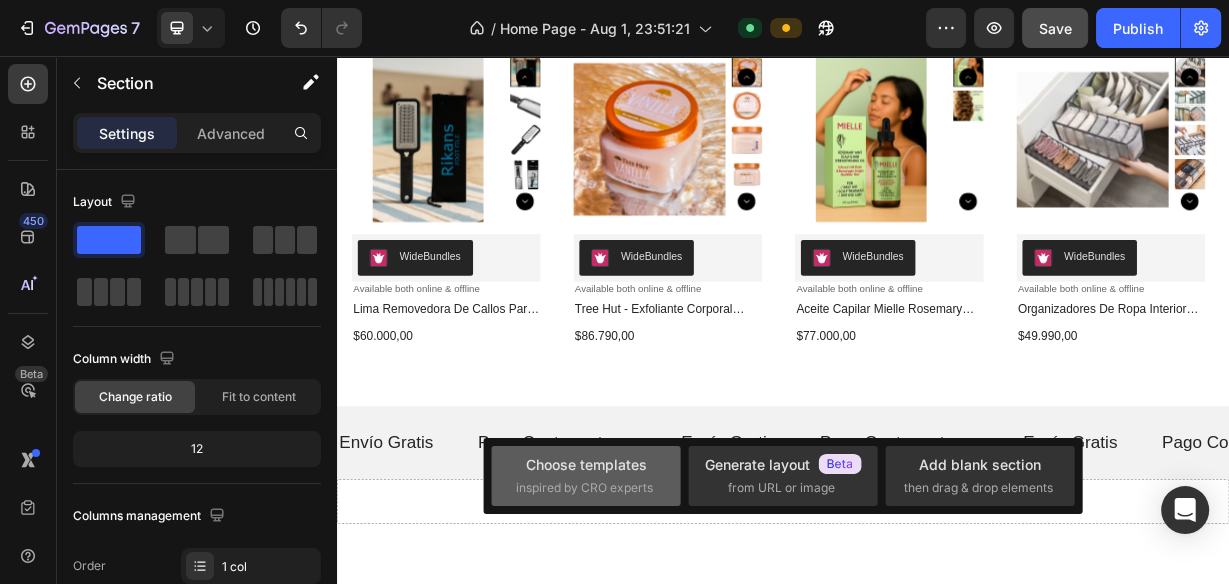 click on "Choose templates  inspired by CRO experts" at bounding box center (586, 475) 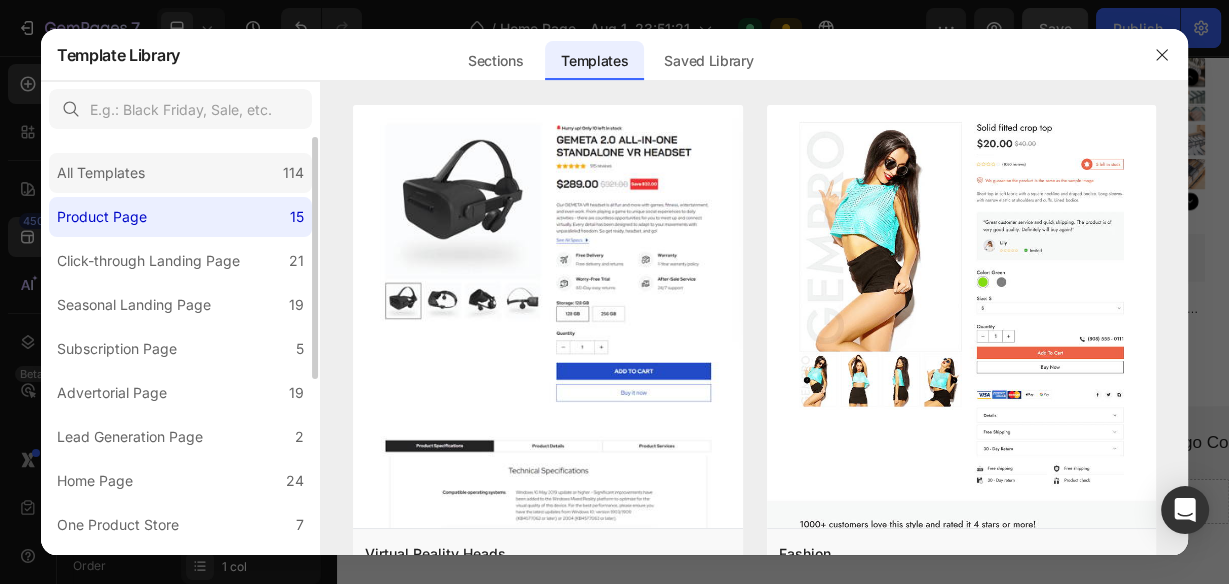 click on "All Templates 114" 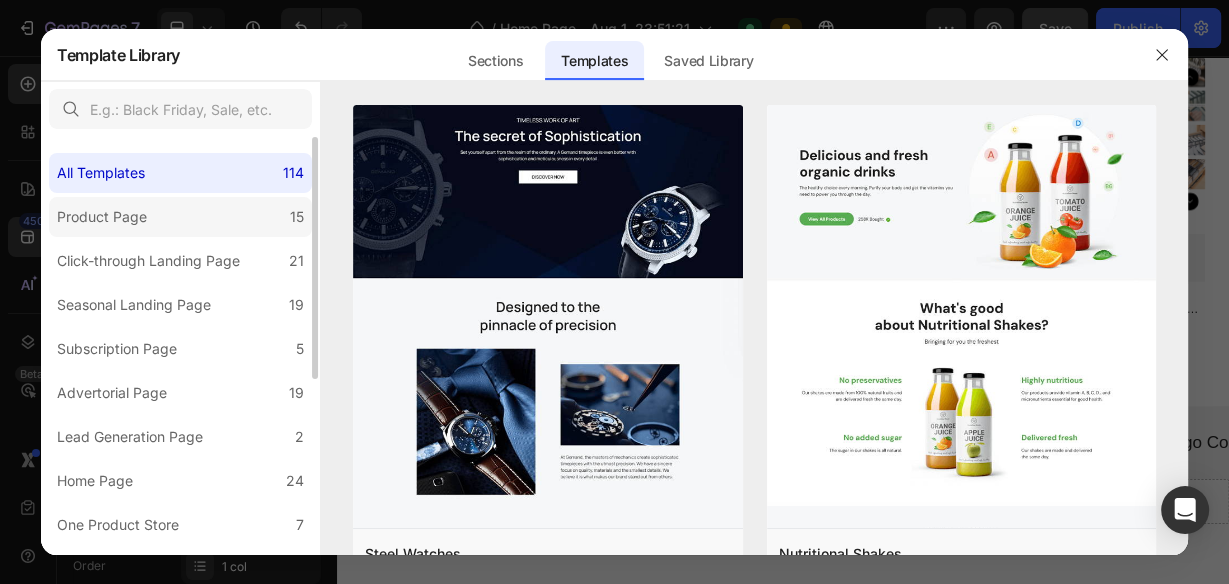 click on "Product Page 15" 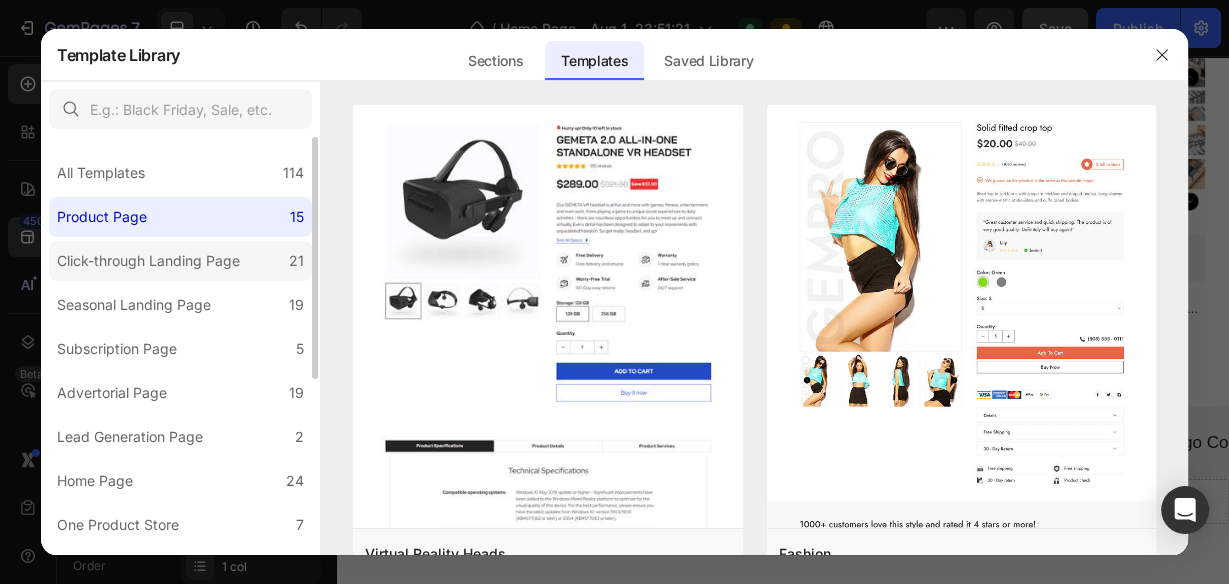 click on "Click-through Landing Page 21" 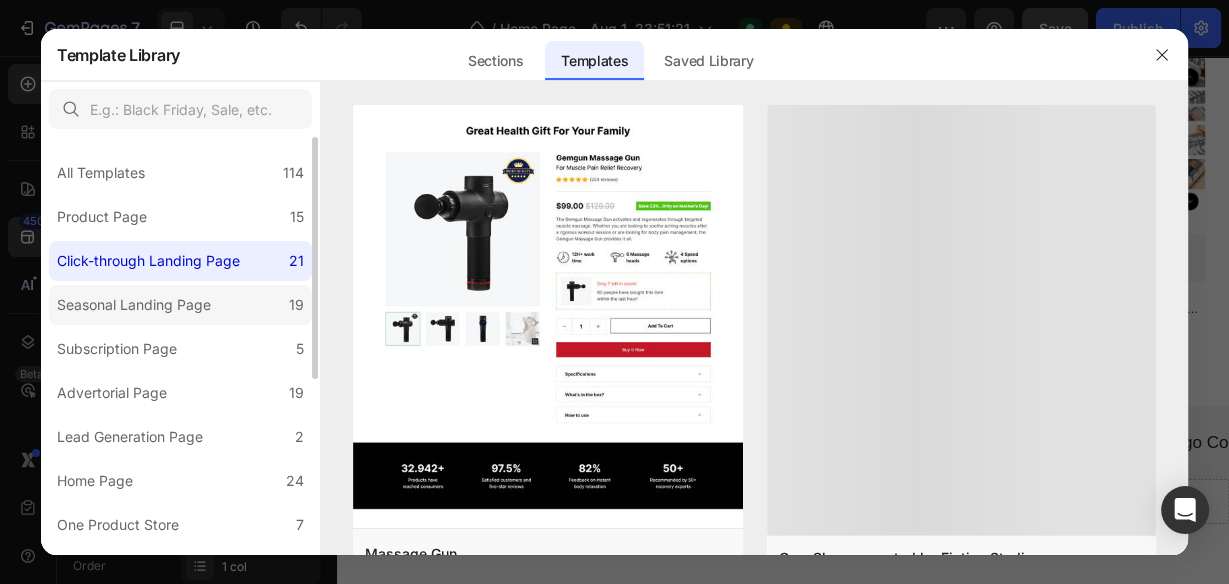 click on "Seasonal Landing Page 19" 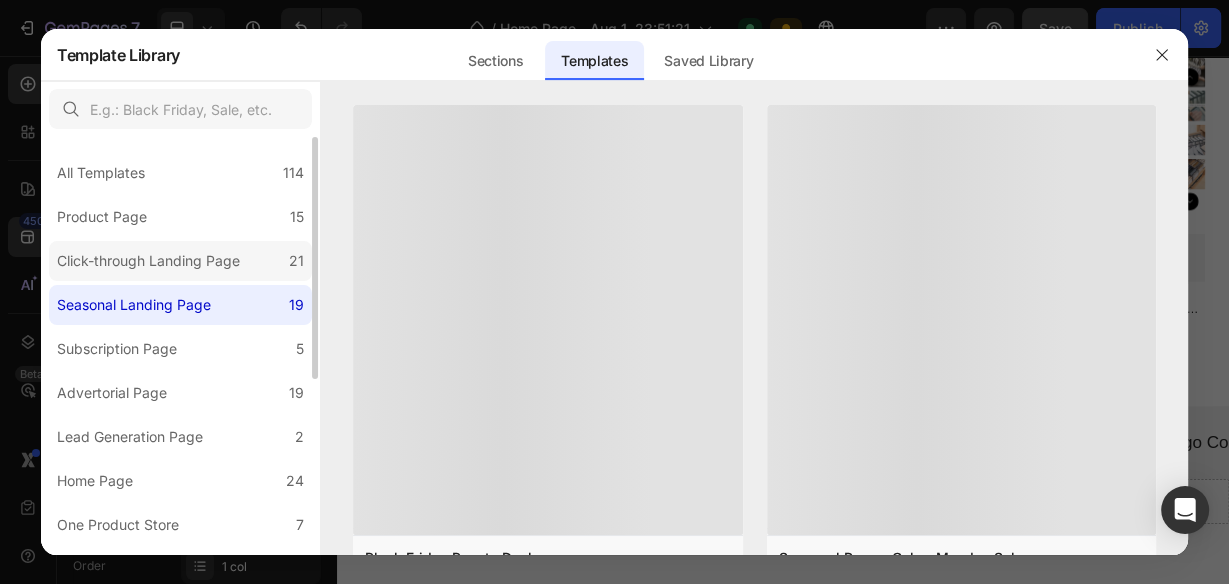 click on "Click-through Landing Page" at bounding box center [148, 261] 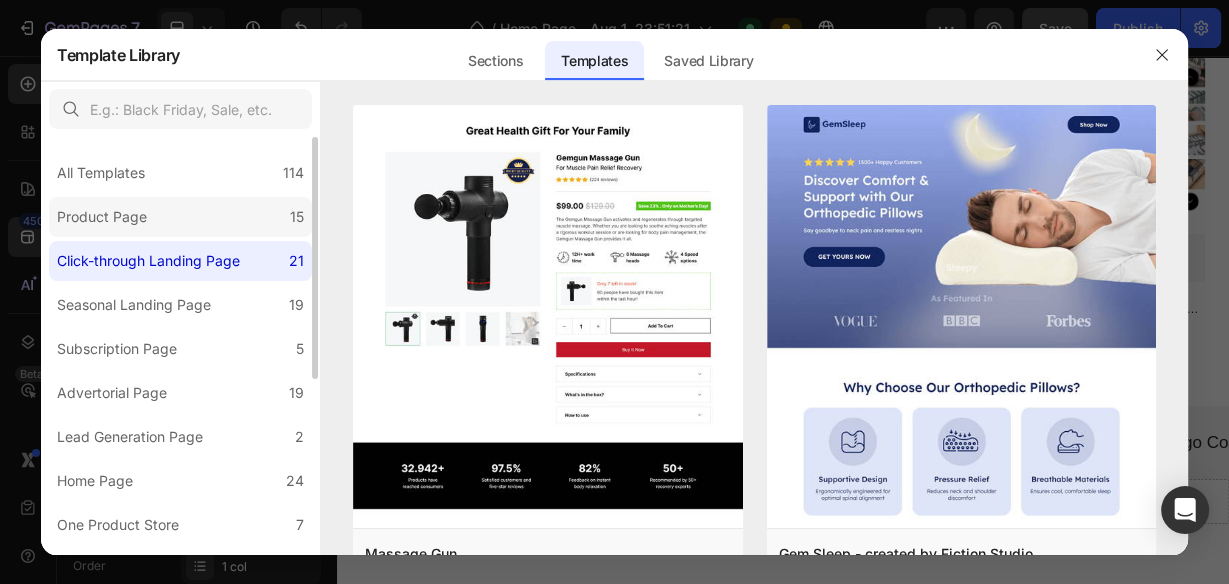 click on "Product Page 15" 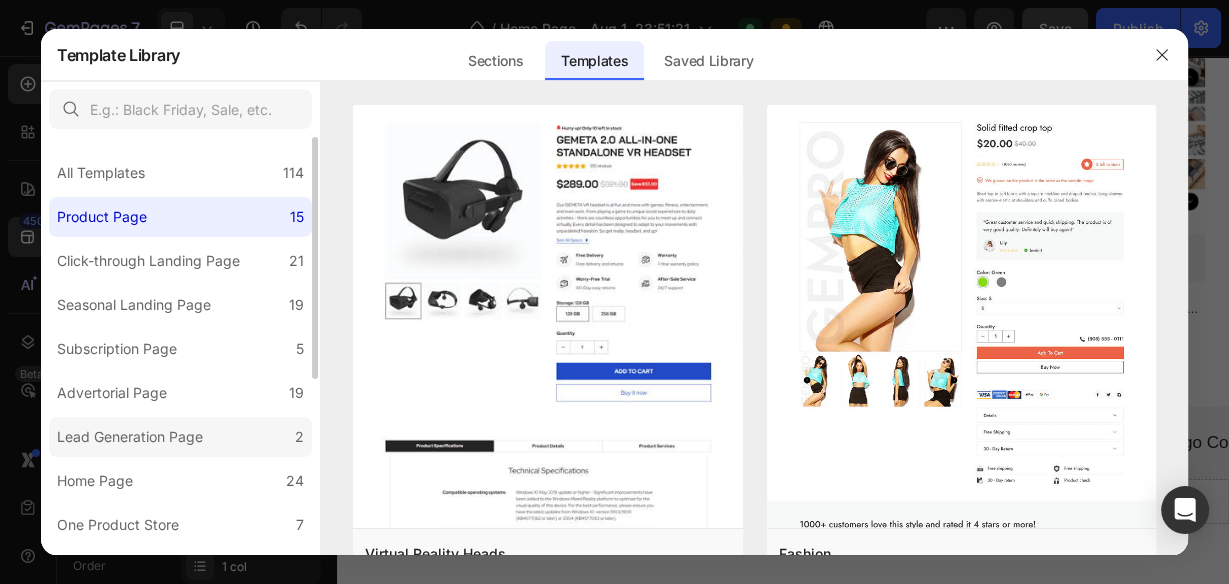 click on "Lead Generation Page" at bounding box center (130, 437) 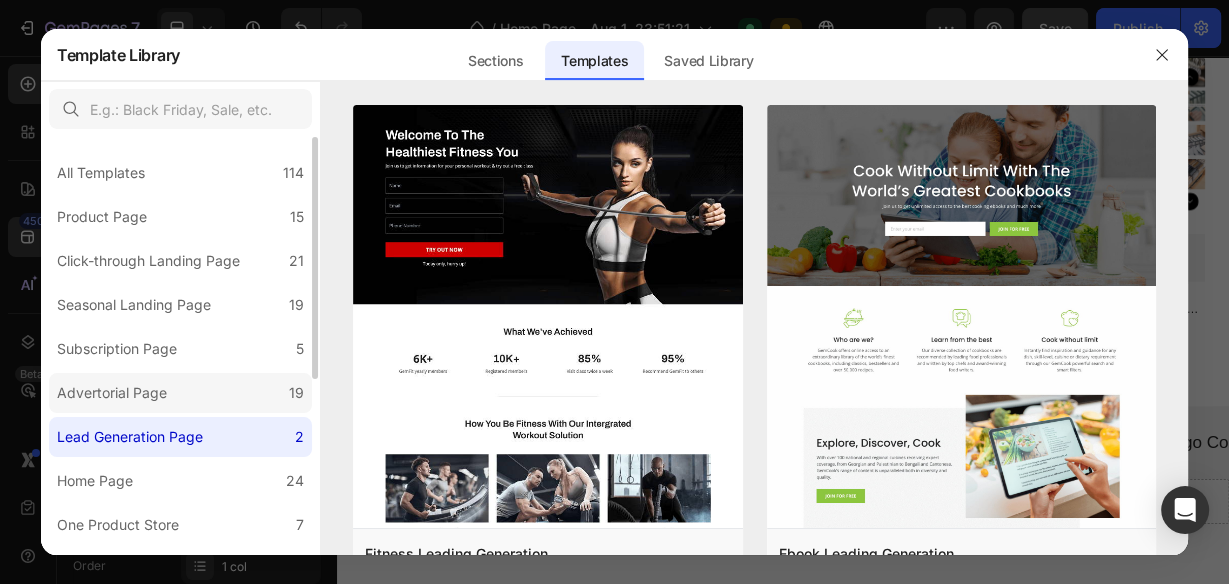 click on "Advertorial Page" at bounding box center (112, 393) 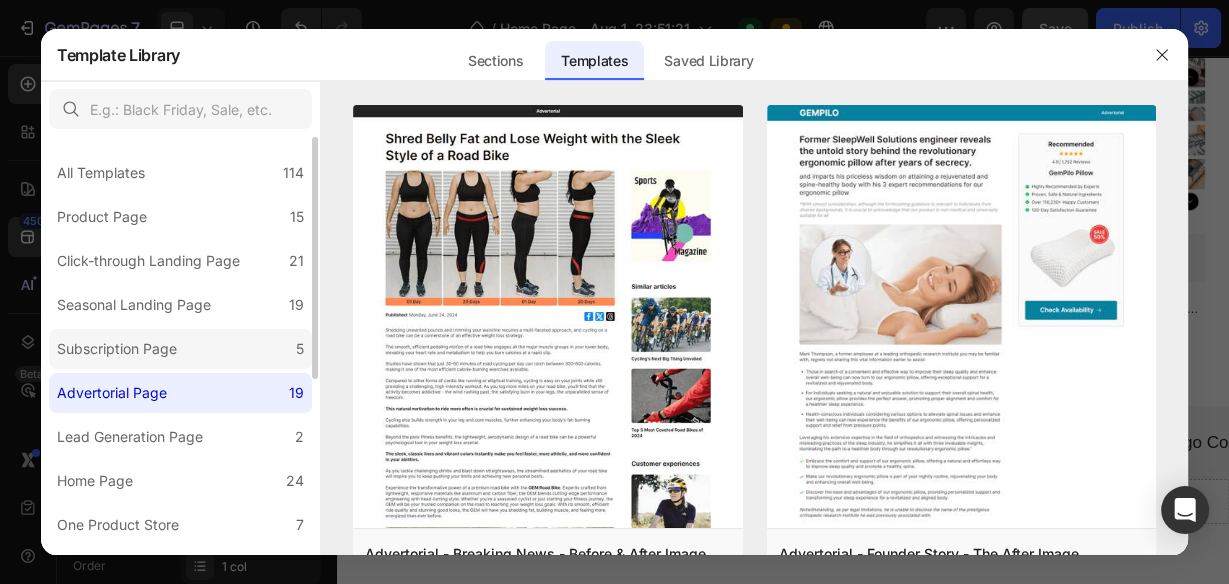 click on "Subscription Page" at bounding box center (117, 349) 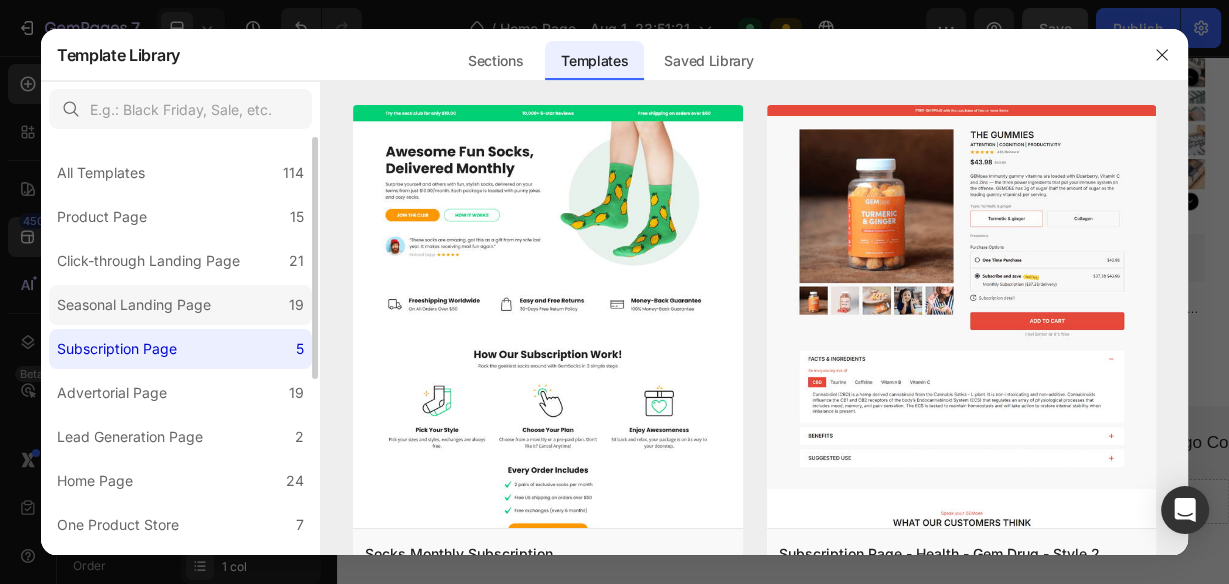 click on "Seasonal Landing Page 19" 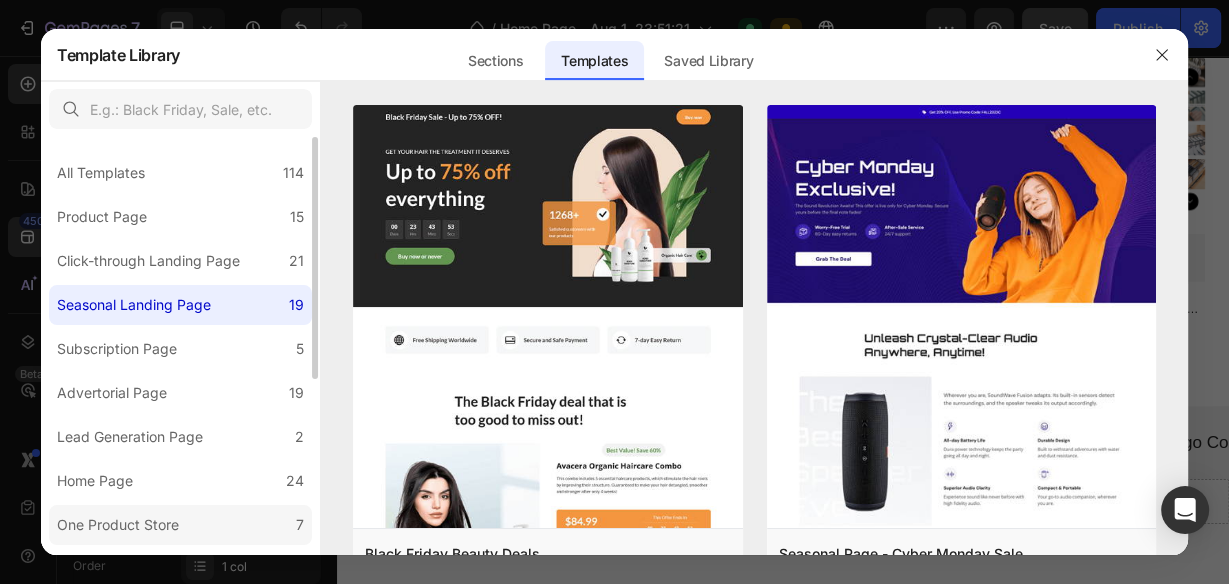 click on "One Product Store" at bounding box center [118, 525] 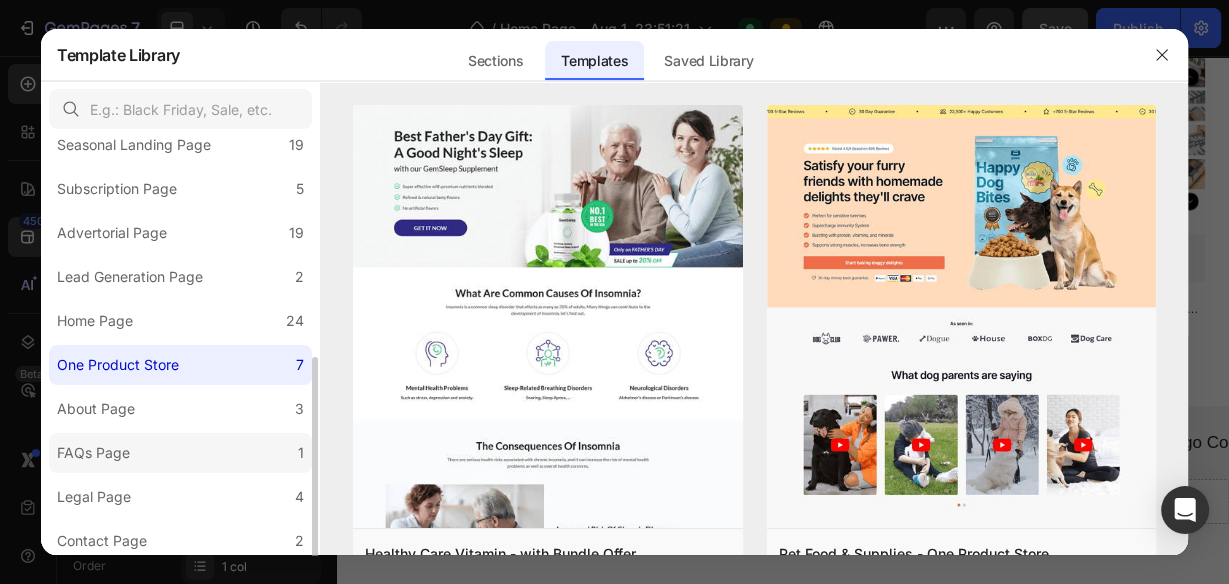 scroll, scrollTop: 240, scrollLeft: 0, axis: vertical 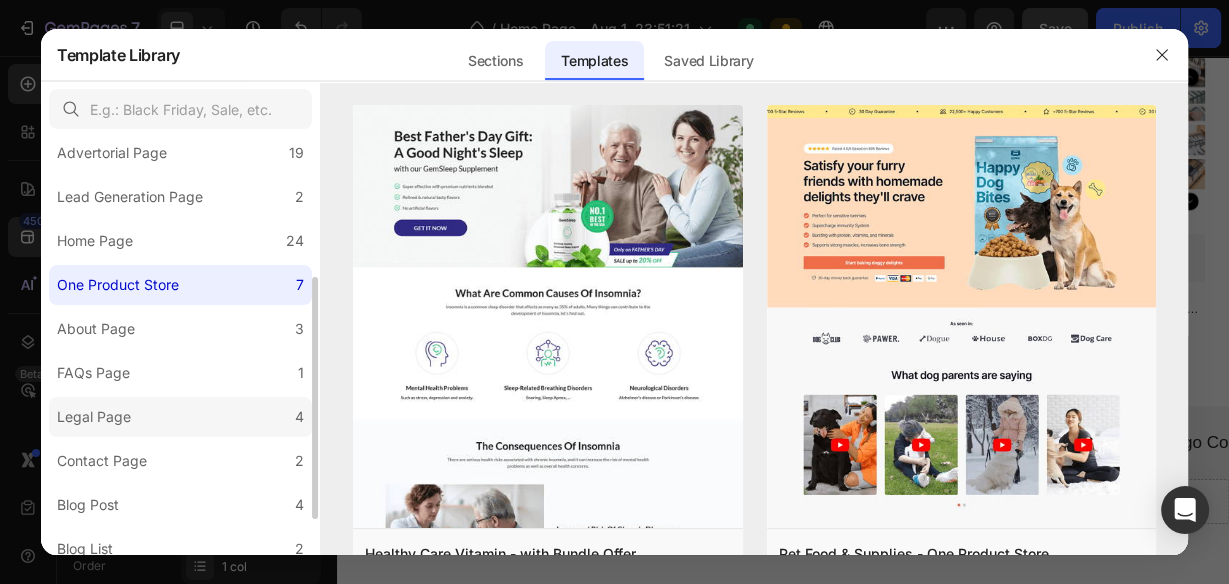 click on "Legal Page 4" 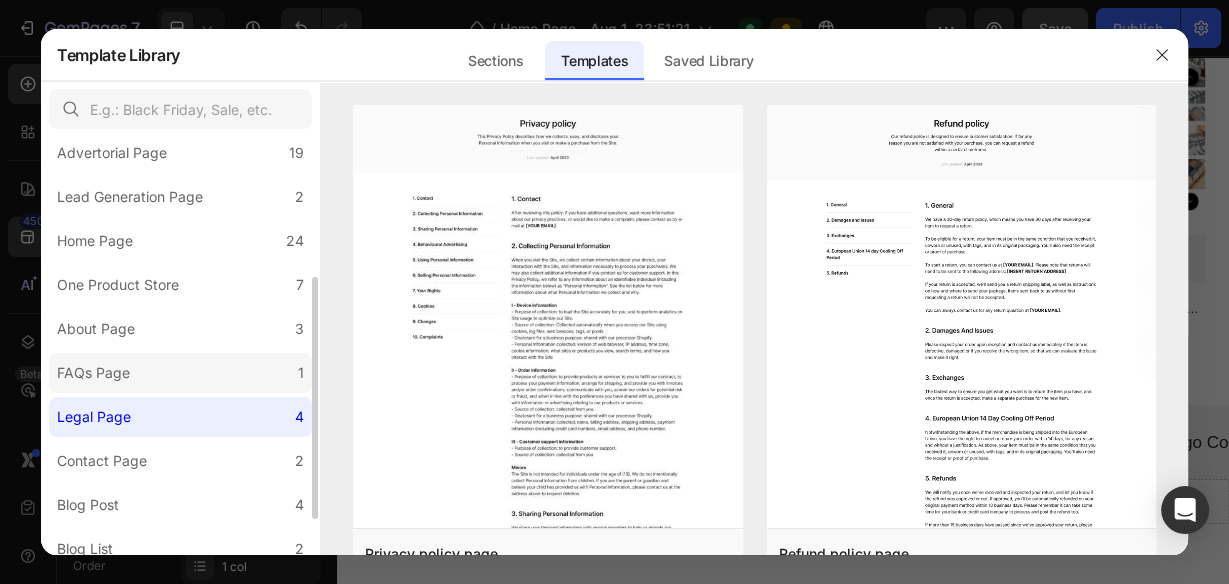 click on "FAQs Page 1" 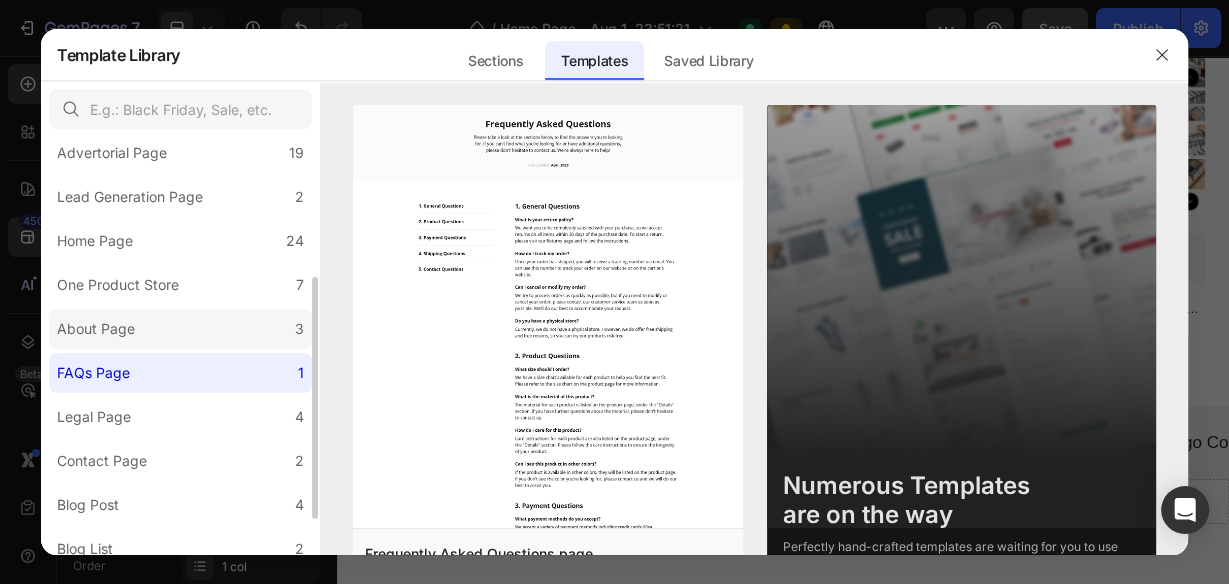 click on "About Page 3" 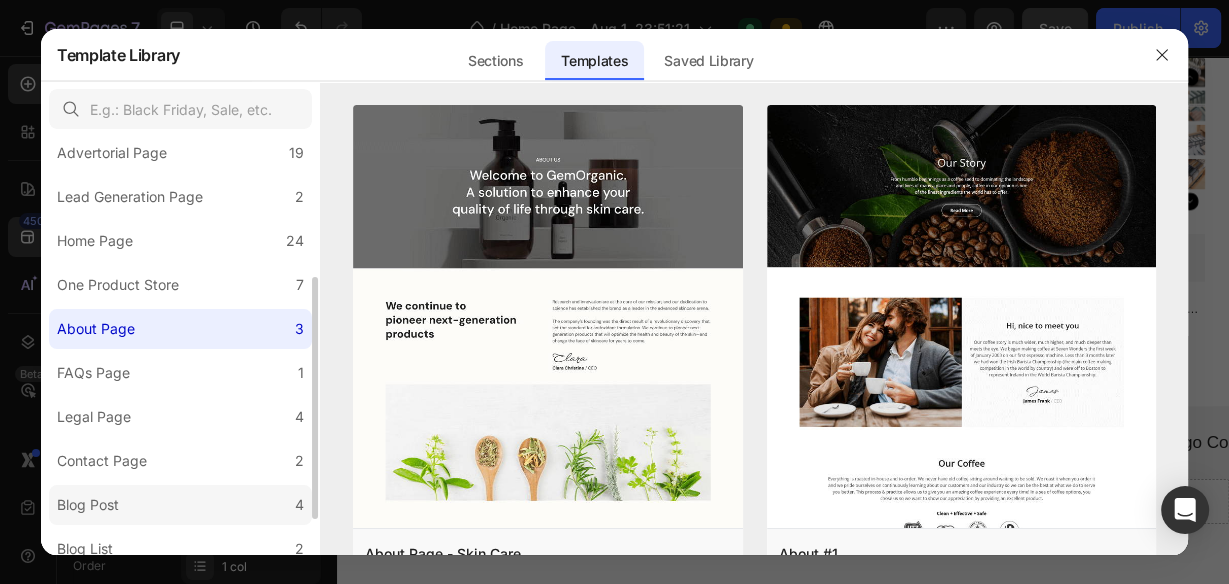 click on "Blog Post 4" 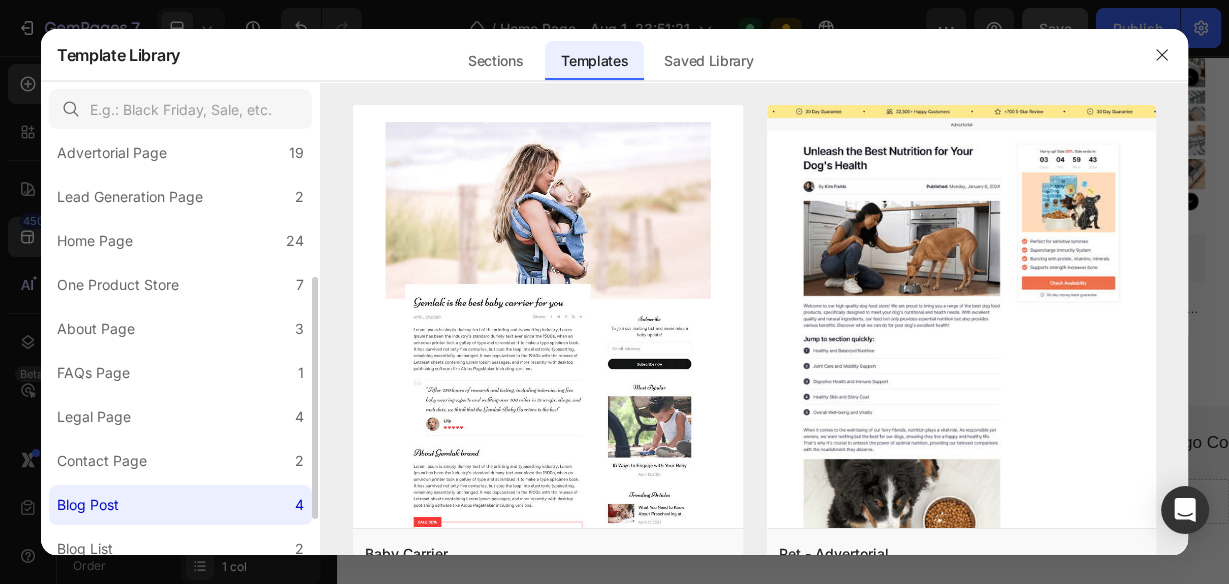 scroll, scrollTop: 298, scrollLeft: 0, axis: vertical 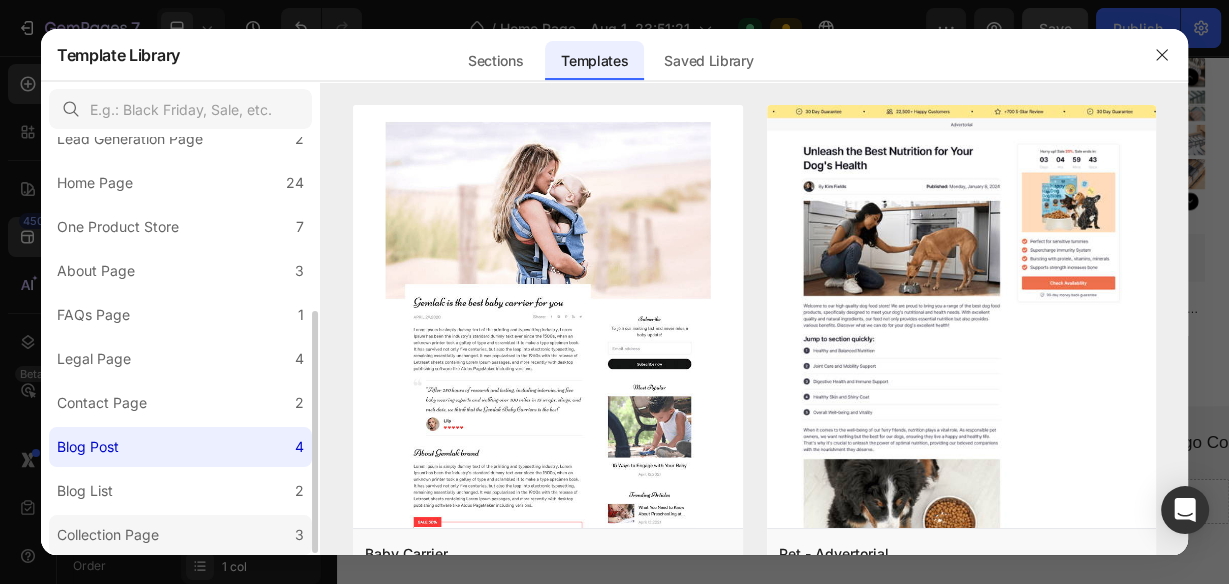 click on "Collection Page" at bounding box center [112, 535] 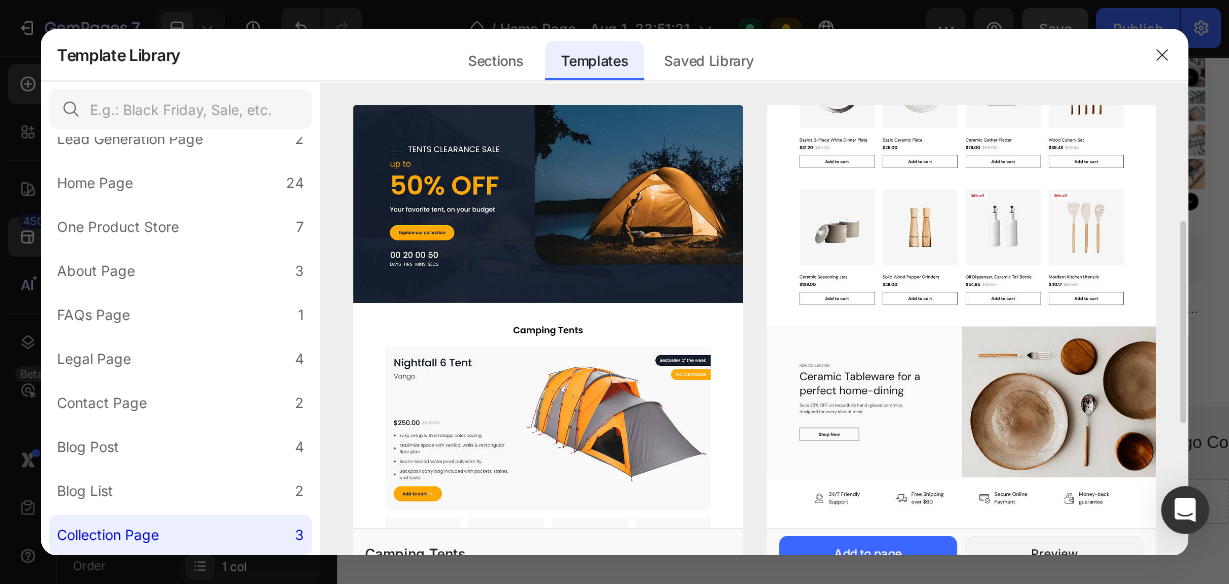 scroll, scrollTop: 80, scrollLeft: 0, axis: vertical 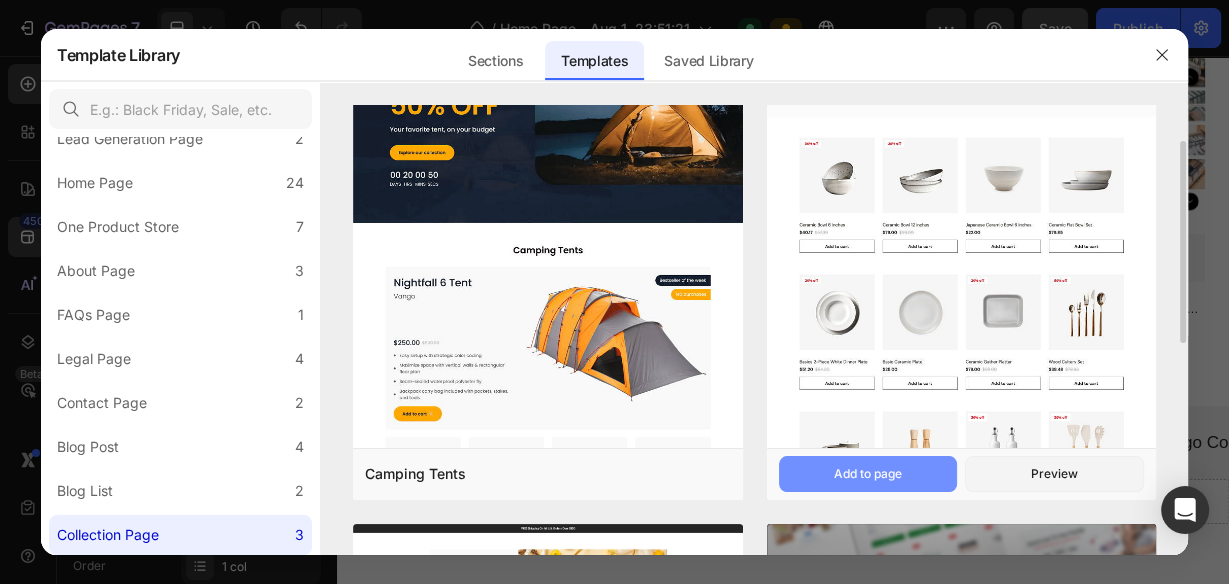 click on "Add to page" at bounding box center [868, 474] 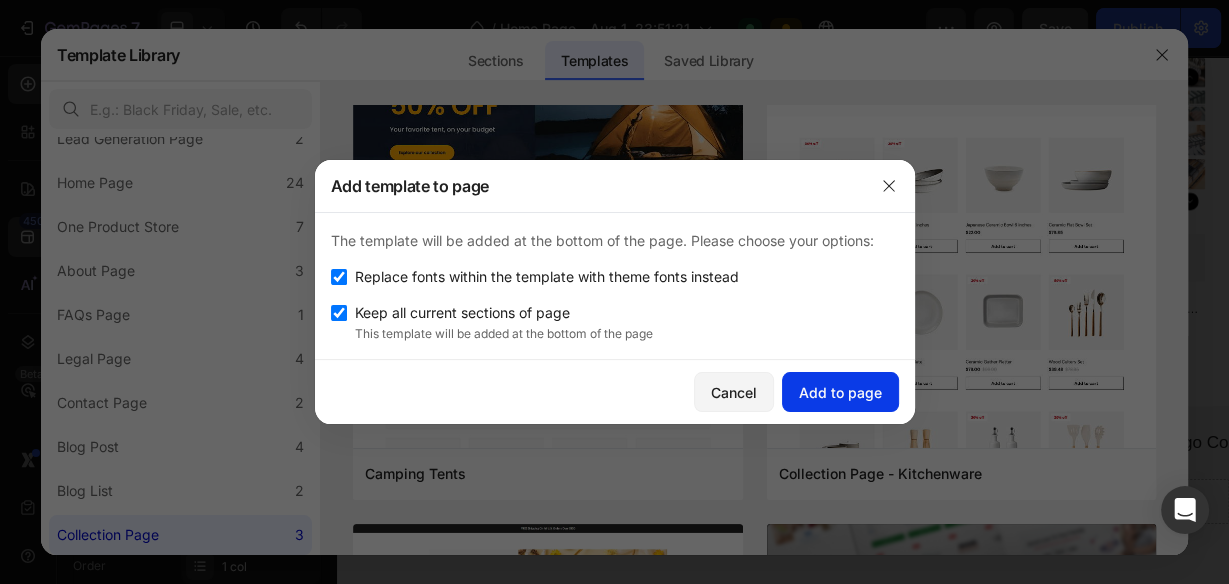 click on "Add to page" at bounding box center (840, 392) 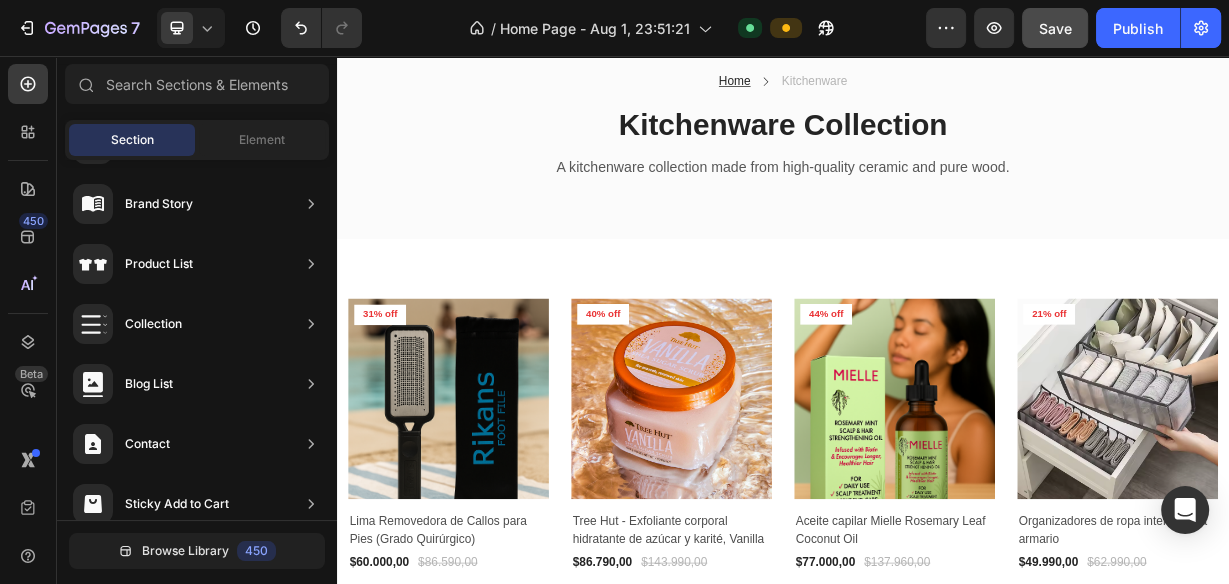 scroll, scrollTop: 1697, scrollLeft: 0, axis: vertical 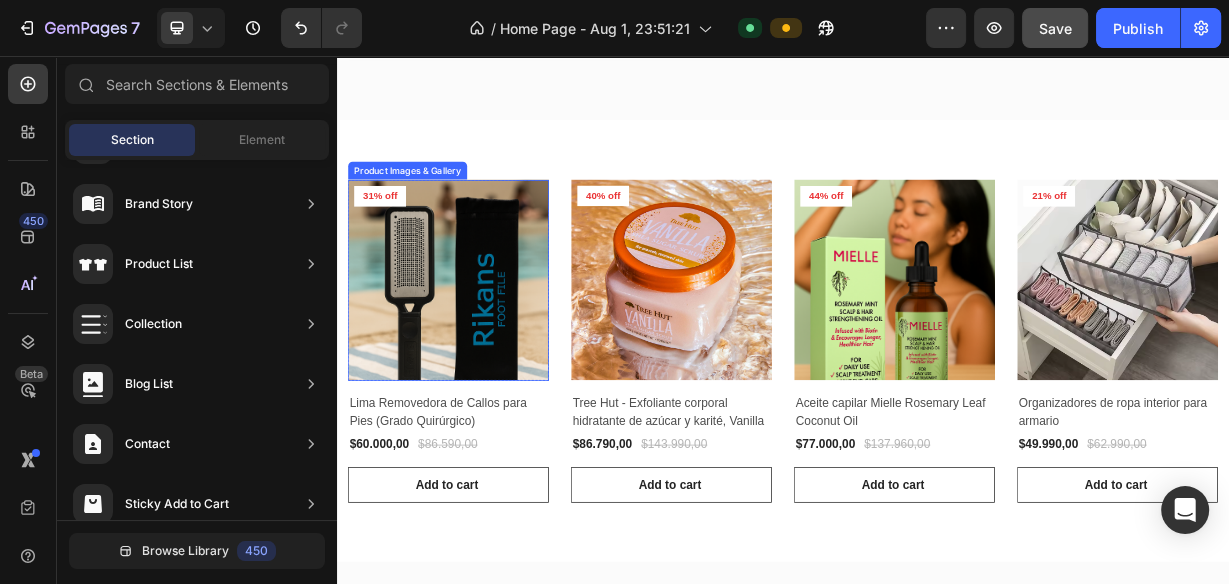 click at bounding box center (487, 357) 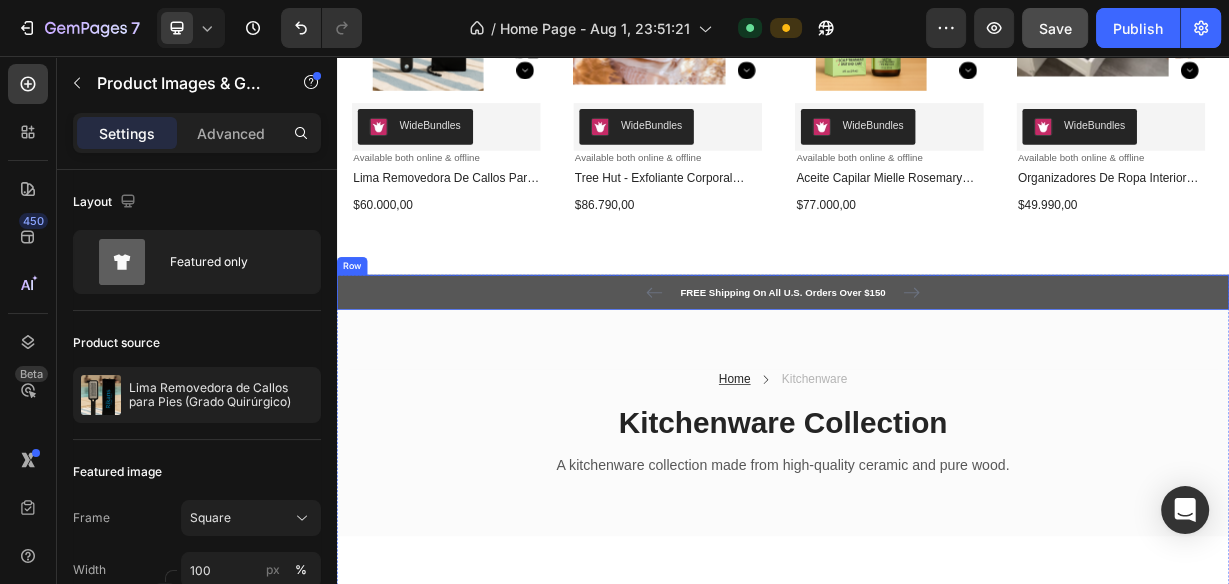 scroll, scrollTop: 1377, scrollLeft: 0, axis: vertical 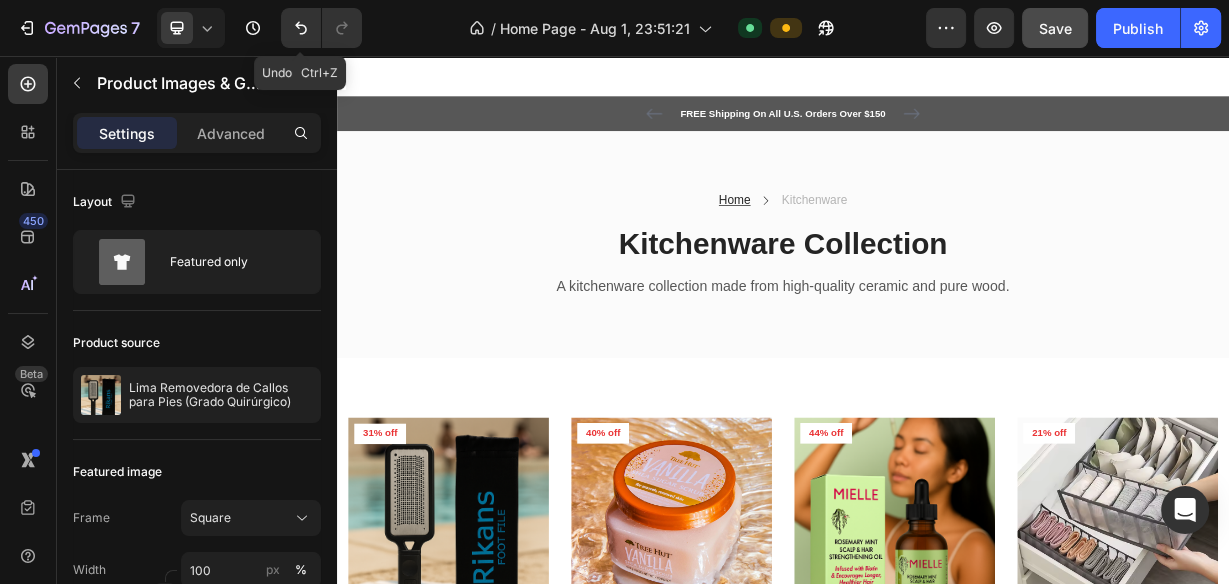 drag, startPoint x: 311, startPoint y: 34, endPoint x: 321, endPoint y: 45, distance: 14.866069 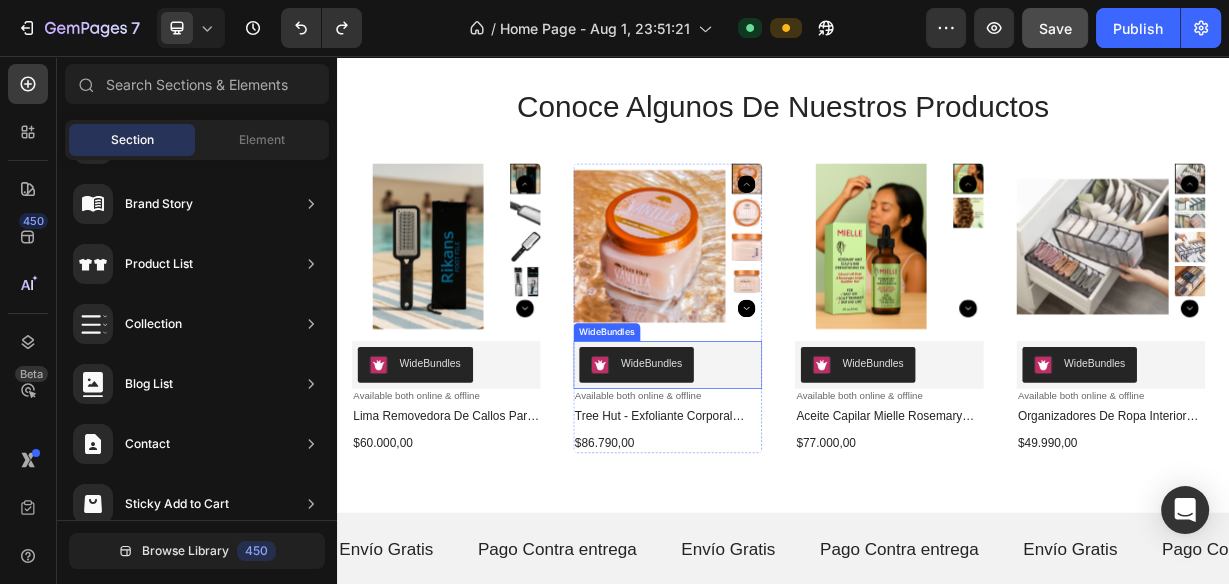 scroll, scrollTop: 897, scrollLeft: 0, axis: vertical 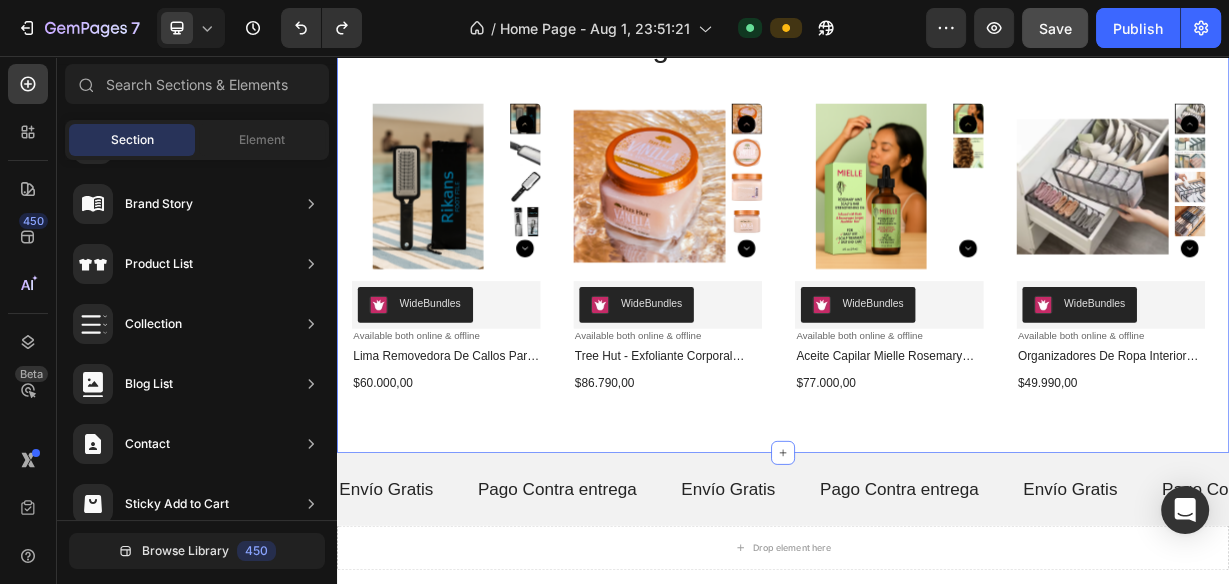click on "conoce algunos de nuestros productos Heading
Product Images WideBundles WideBundles Available both online & offline Text Block lima removedora de callos para pies (grado quirúrgico) Product Title $60.000,00 Product Price Product Price Row Row Product List
Product Images WideBundles WideBundles Available both online & offline Text Block tree hut - exfoliante corporal hidratante de azúcar y karité, vanilla Product Title $86.790,00 Product Price Product Price Row Row Product List
Product Images WideBundles WideBundles Available both online & offline Text Block aceite capilar mielle rosemary leaf & coconut oil Product Title $77.000,00 Product Price Product Price Row Row Product List
Product Images WideBundles WideBundles Available both online & offline Text Block organizadores de ropa interior para armario Product Title $49.990,00 Product Price Product Price Row Row Product List Product List Section 2" at bounding box center (937, 263) 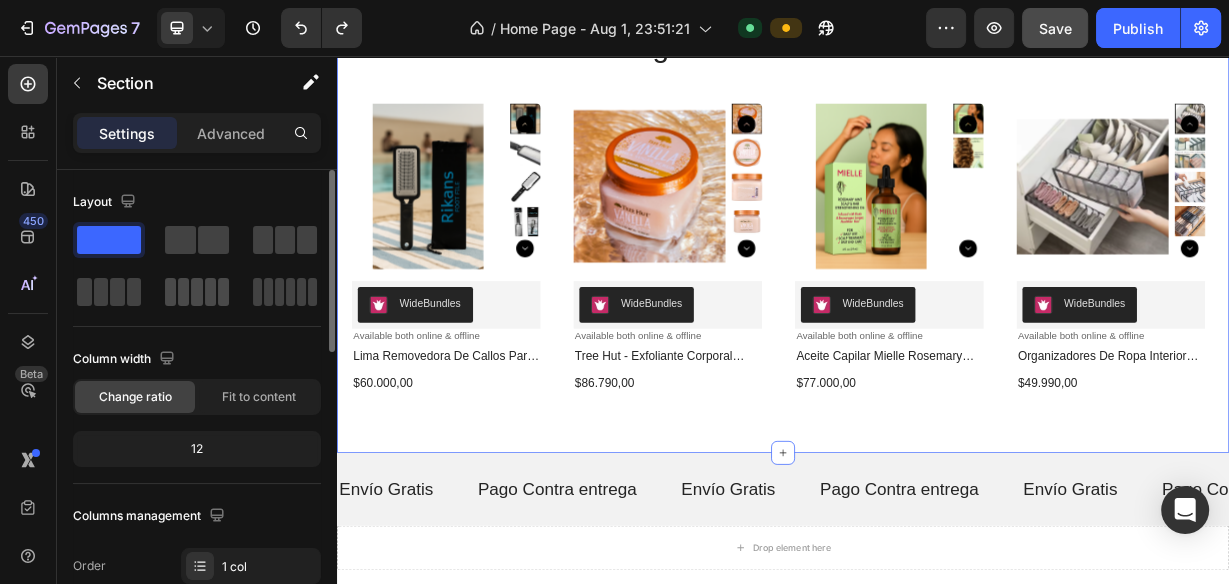 click 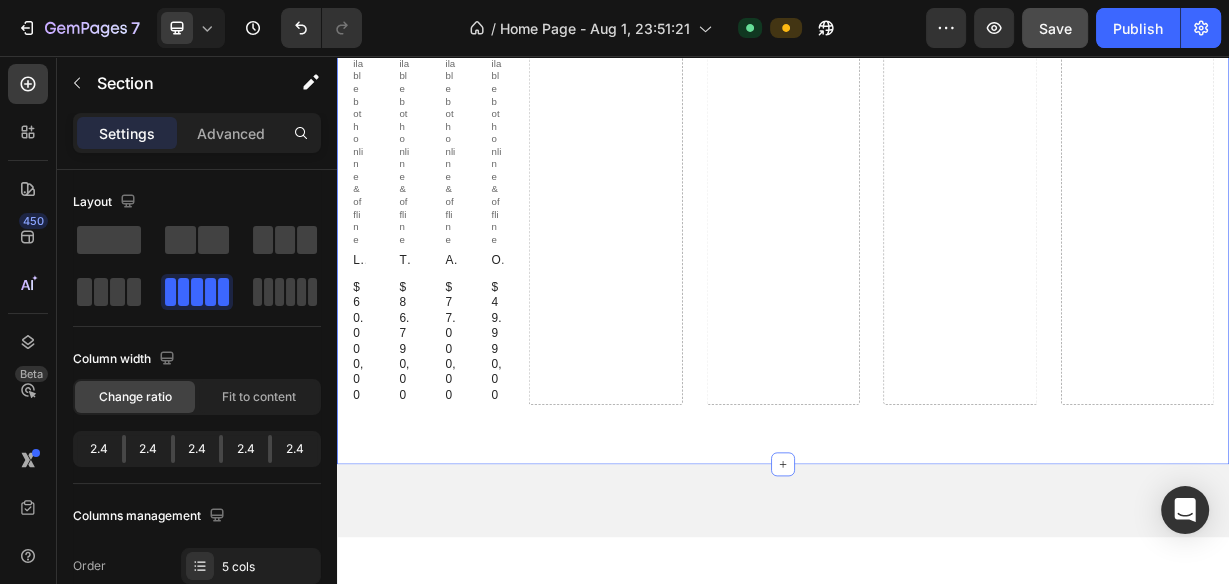 scroll, scrollTop: 1137, scrollLeft: 0, axis: vertical 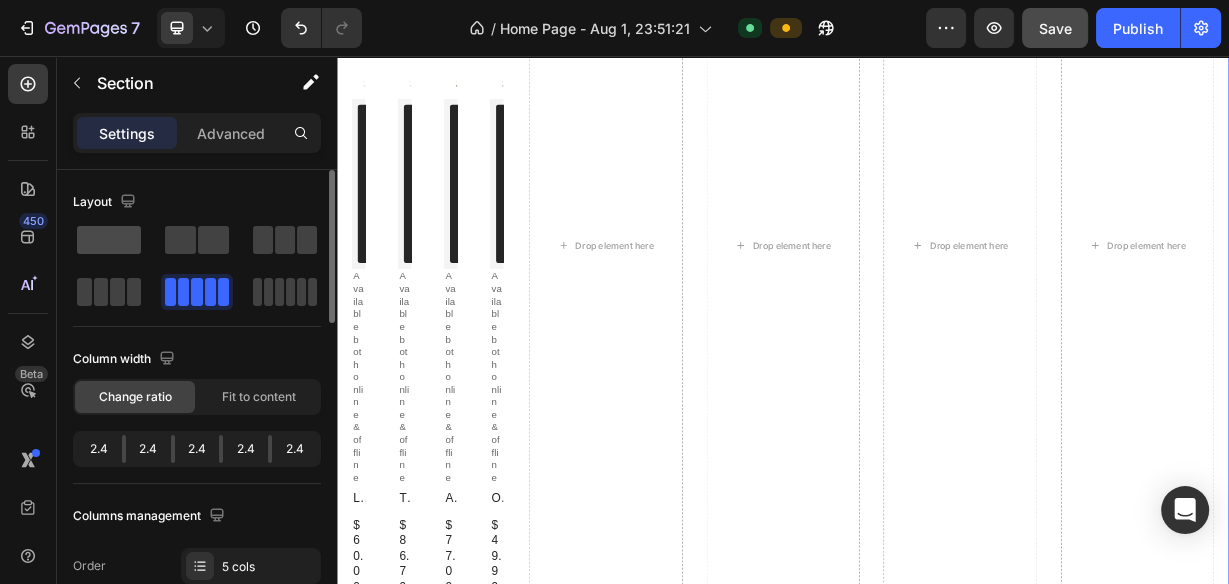 click 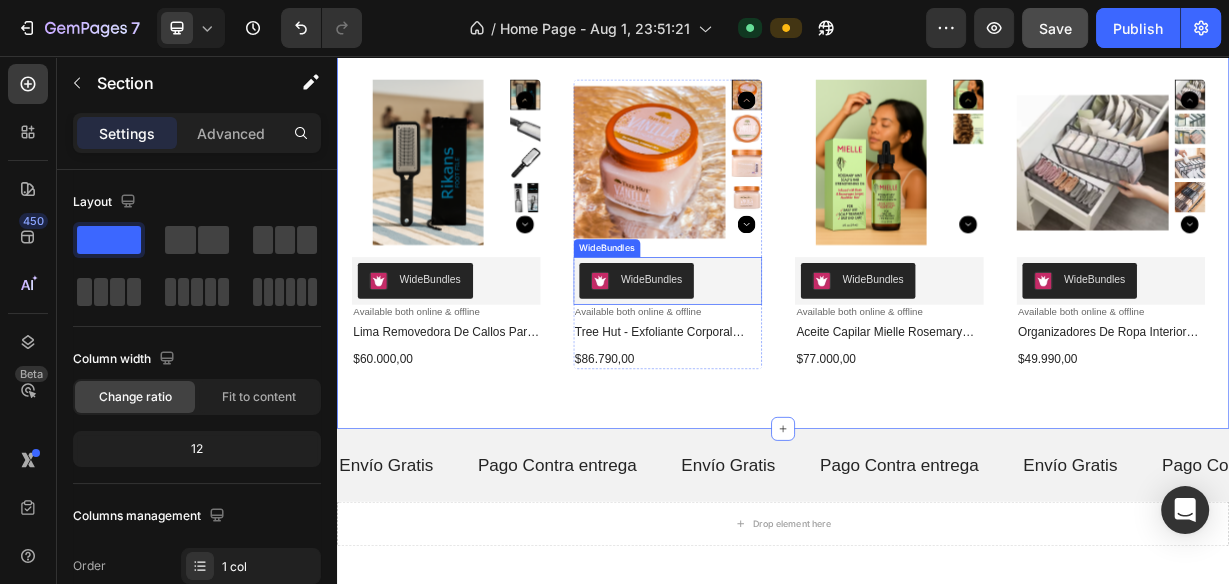 scroll, scrollTop: 1009, scrollLeft: 0, axis: vertical 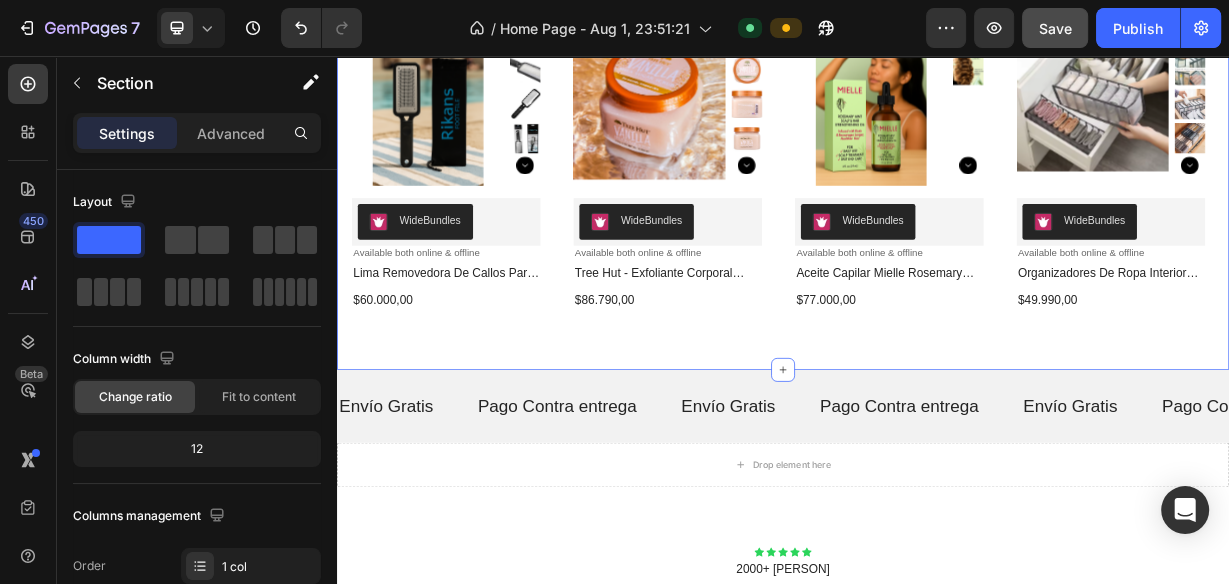 click on "conoce algunos de nuestros productos Heading
Product Images WideBundles WideBundles Available both online & offline Text Block lima removedora de callos para pies (grado quirúrgico) Product Title $60.000,00 Product Price Product Price Row Row Product List
Product Images WideBundles WideBundles Available both online & offline Text Block tree hut - exfoliante corporal hidratante de azúcar y karité, vanilla Product Title $86.790,00 Product Price Product Price Row Row Product List
Product Images WideBundles WideBundles Available both online & offline Text Block aceite capilar mielle rosemary leaf & coconut oil Product Title $77.000,00 Product Price Product Price Row Row Product List
Product Images WideBundles WideBundles Available both online & offline Text Block organizadores de ropa interior para armario Product Title $49.990,00 Product Price Product Price Row Row Product List Product List Section 2   AI Content" at bounding box center [937, 151] 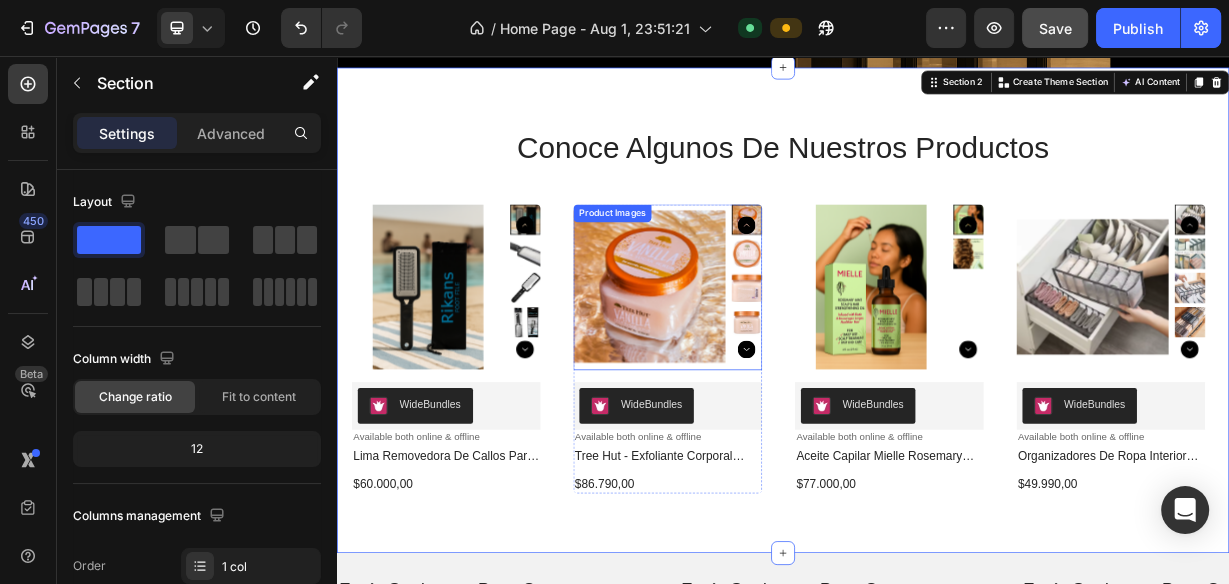 scroll, scrollTop: 689, scrollLeft: 0, axis: vertical 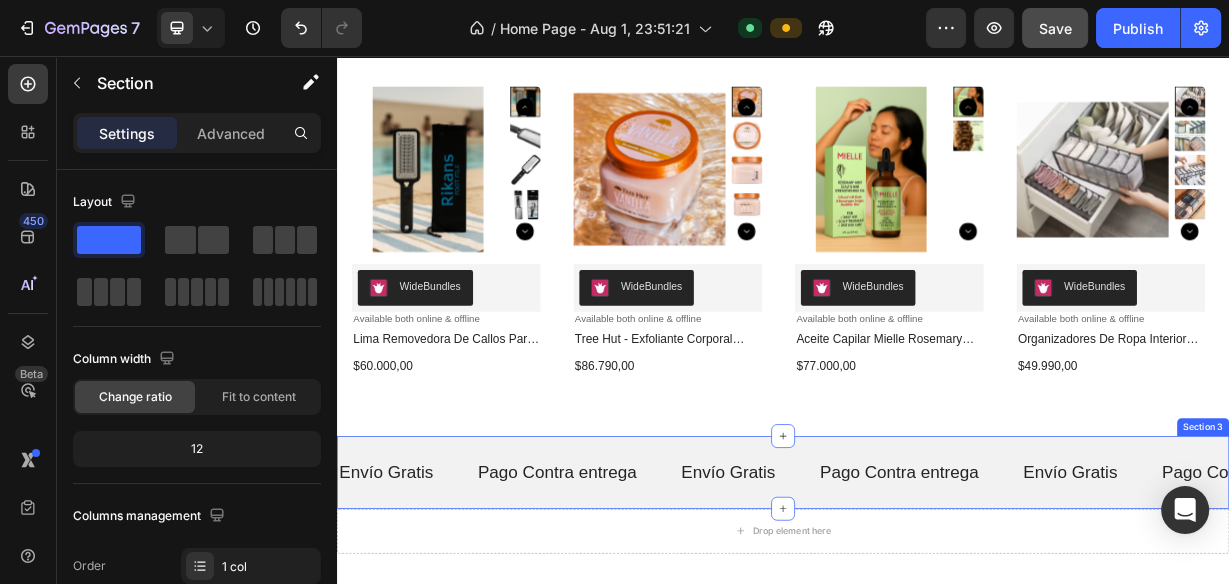 click on "conoce algunos de nuestros productos Heading
Product Images WideBundles WideBundles Available both online & offline Text Block lima removedora de callos para pies (grado quirúrgico) Product Title $60.000,00 Product Price Product Price Row Row Product List
Product Images WideBundles WideBundles Available both online & offline Text Block tree hut - exfoliante corporal hidratante de azúcar y karité, vanilla Product Title $86.790,00 Product Price Product Price Row Row Product List
Product Images WideBundles WideBundles Available both online & offline Text Block aceite capilar mielle rosemary leaf & coconut oil Product Title $77.000,00 Product Price Product Price Row Row Product List
Product Images WideBundles WideBundles Available both online & offline Text Block organizadores de ropa interior para armario Product Title $49.990,00 Product Price Product Price Row Row Product List Product List Section 2" at bounding box center (937, 240) 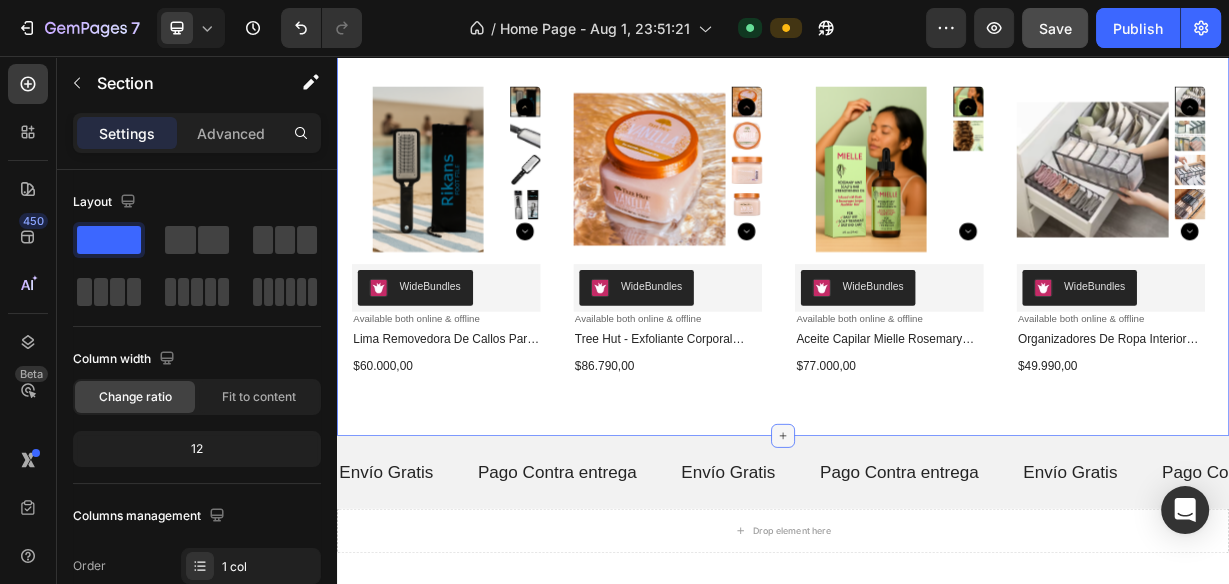 click 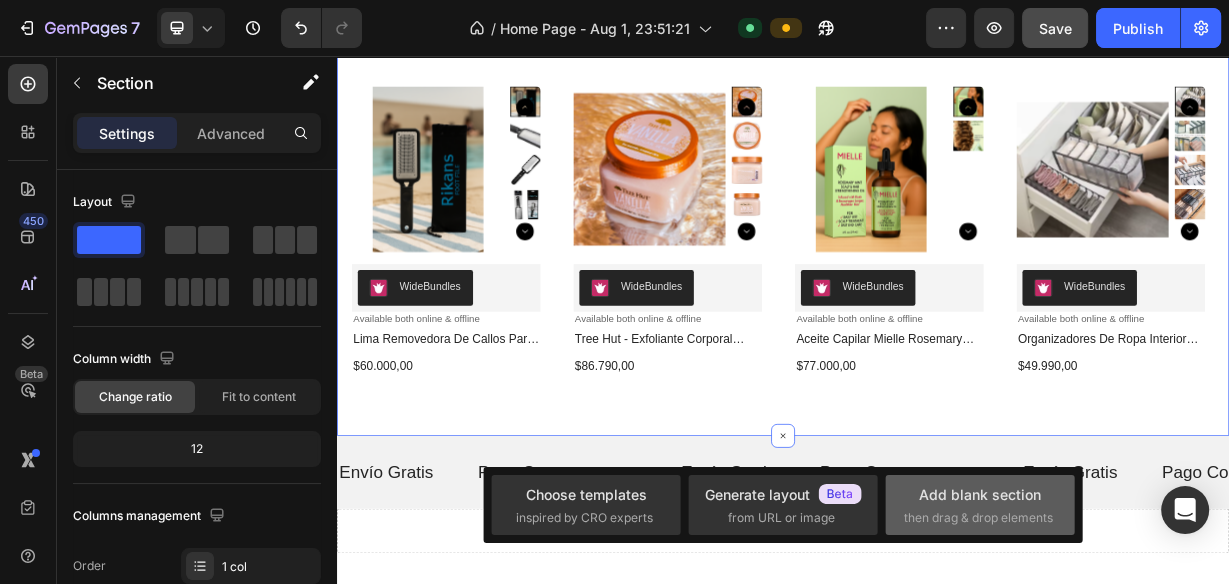 click on "Add blank section" at bounding box center (980, 494) 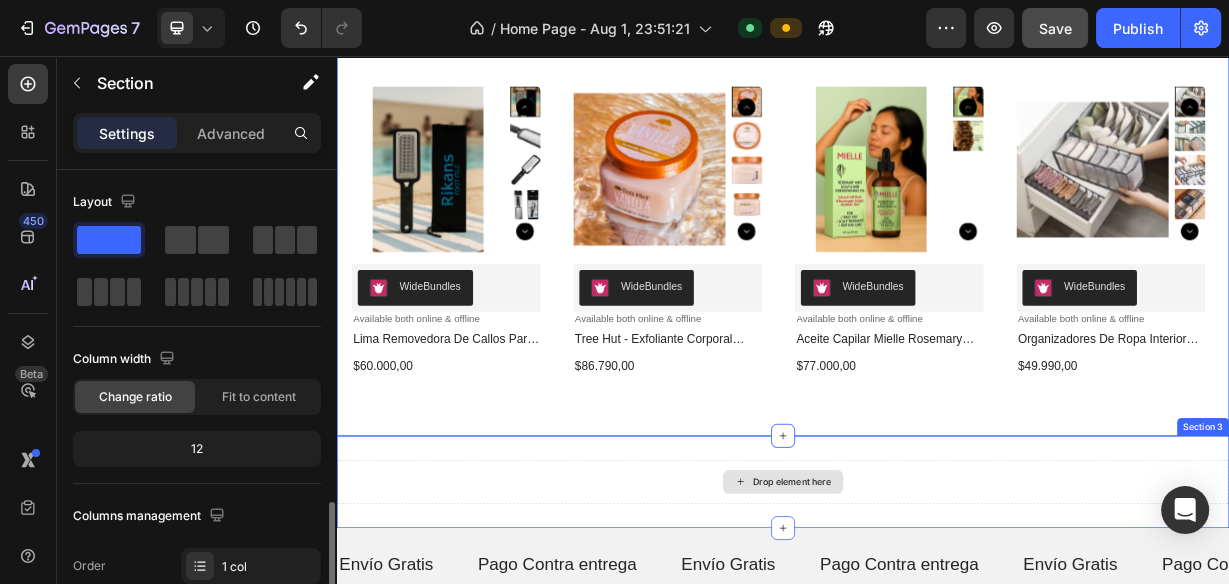 click on "Drop element here" at bounding box center [937, 629] 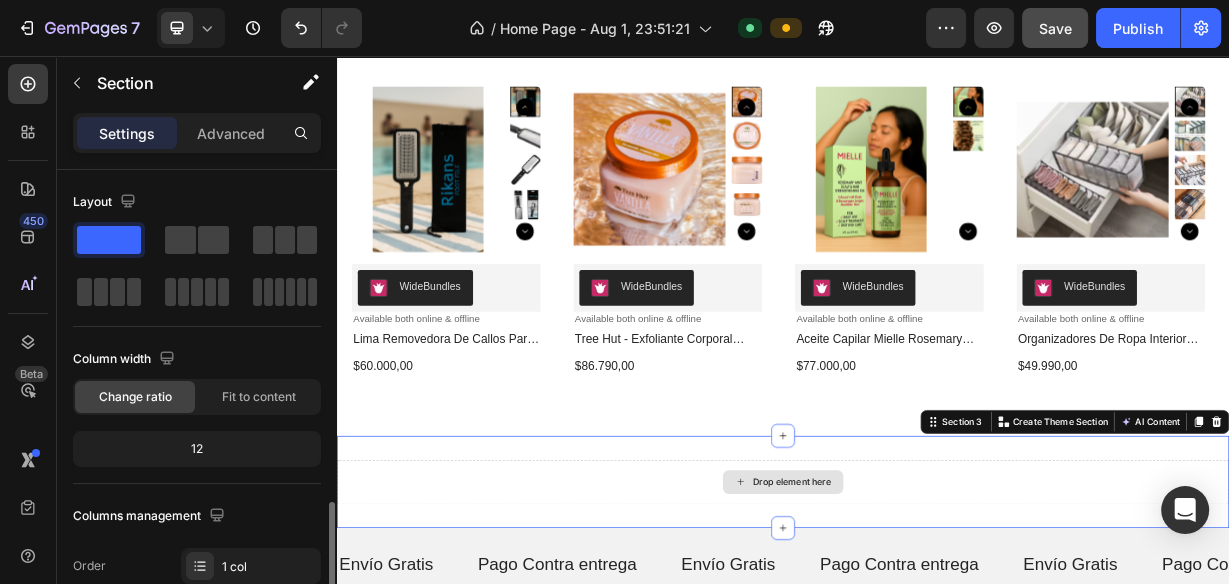 scroll, scrollTop: 240, scrollLeft: 0, axis: vertical 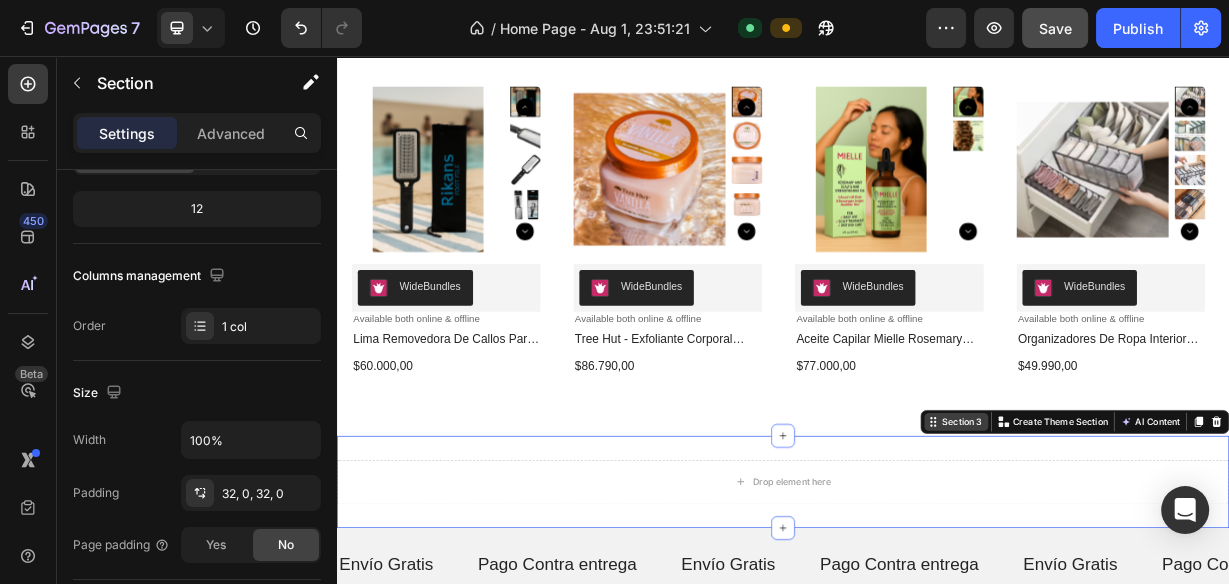 click on "Section 3" at bounding box center (1178, 548) 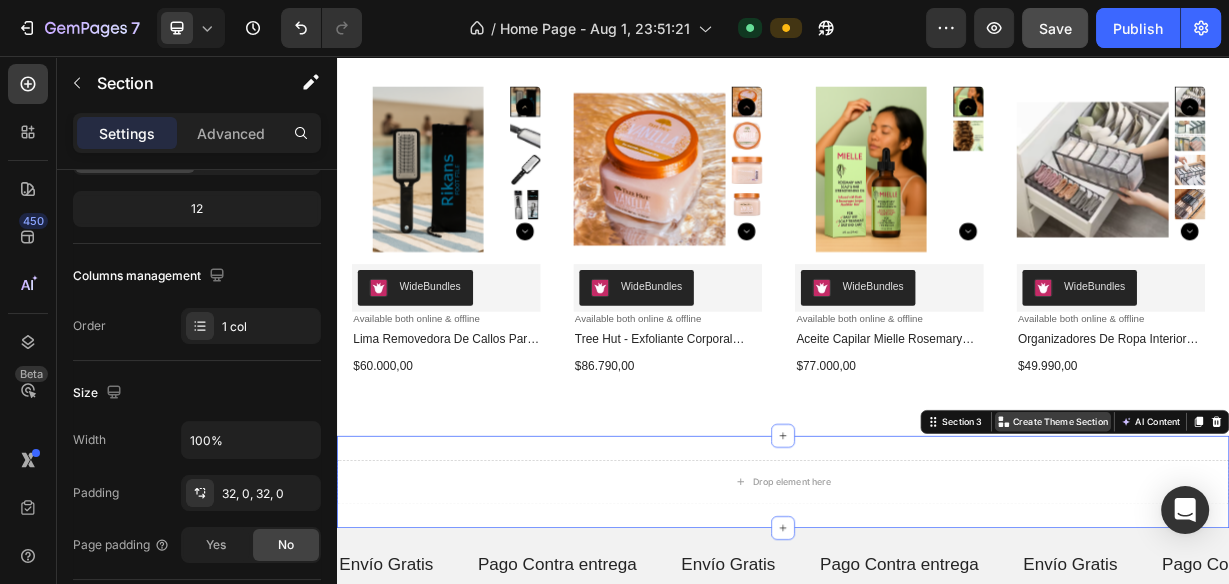 click on "Create Theme Section" at bounding box center [1310, 548] 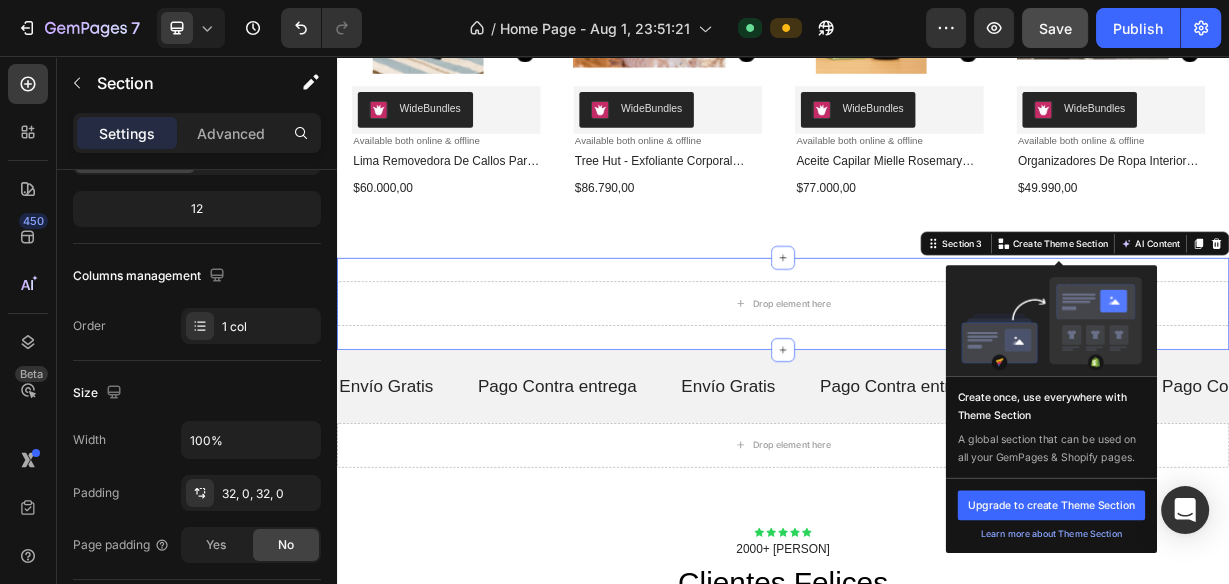 scroll, scrollTop: 1240, scrollLeft: 0, axis: vertical 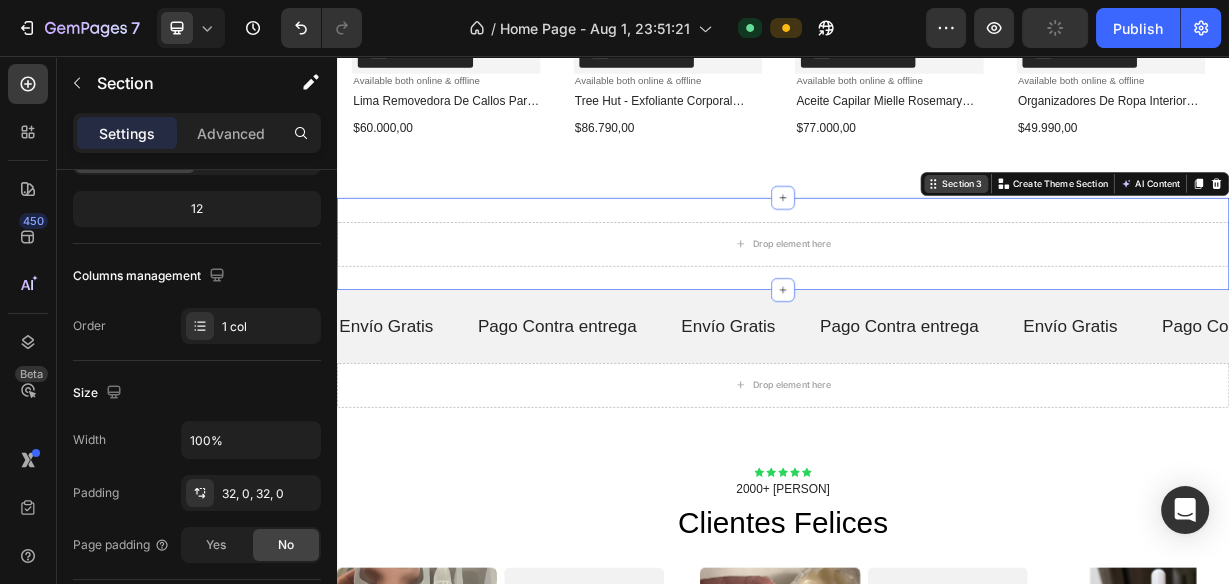 click on "Section 3" at bounding box center [1178, 228] 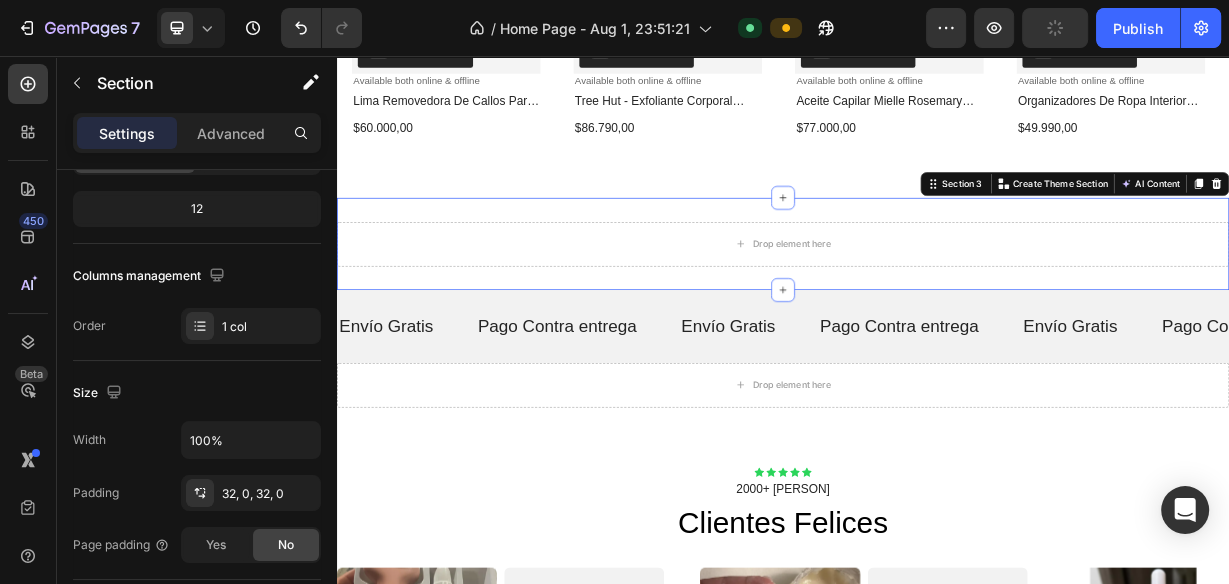 click on "Section 3   You can create reusable sections Create Theme Section AI Content Write with GemAI What would you like to describe here? Tone and Voice Persuasive Product Lima Removedora de Callos para Pies (Grado Quirúrgico) Show more Generate" at bounding box center (1329, 228) 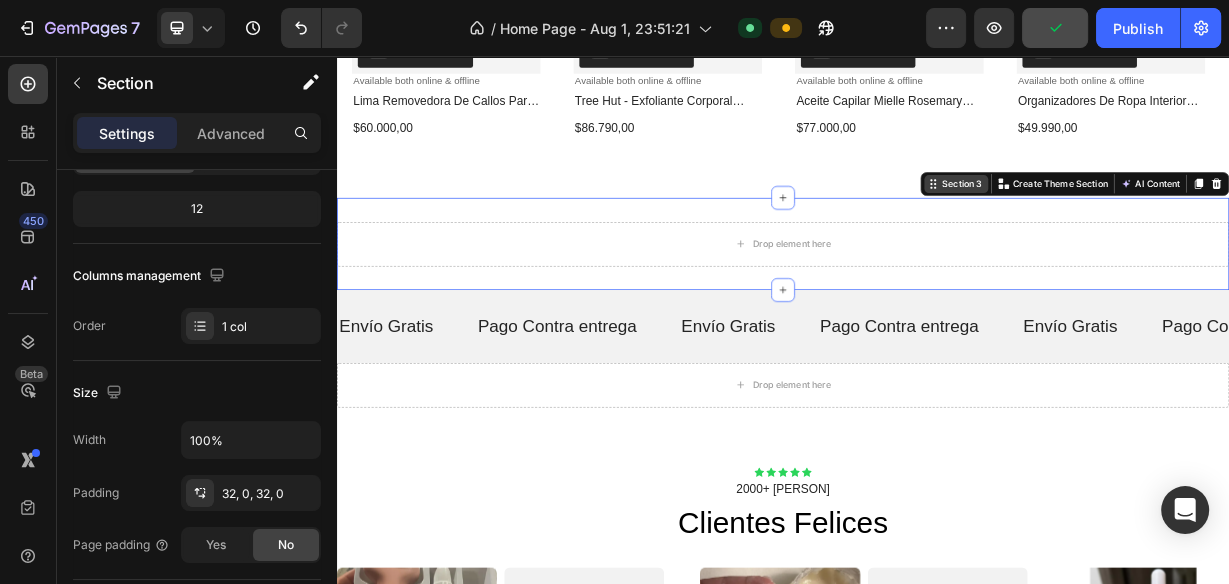 click on "Section 3" at bounding box center [1178, 228] 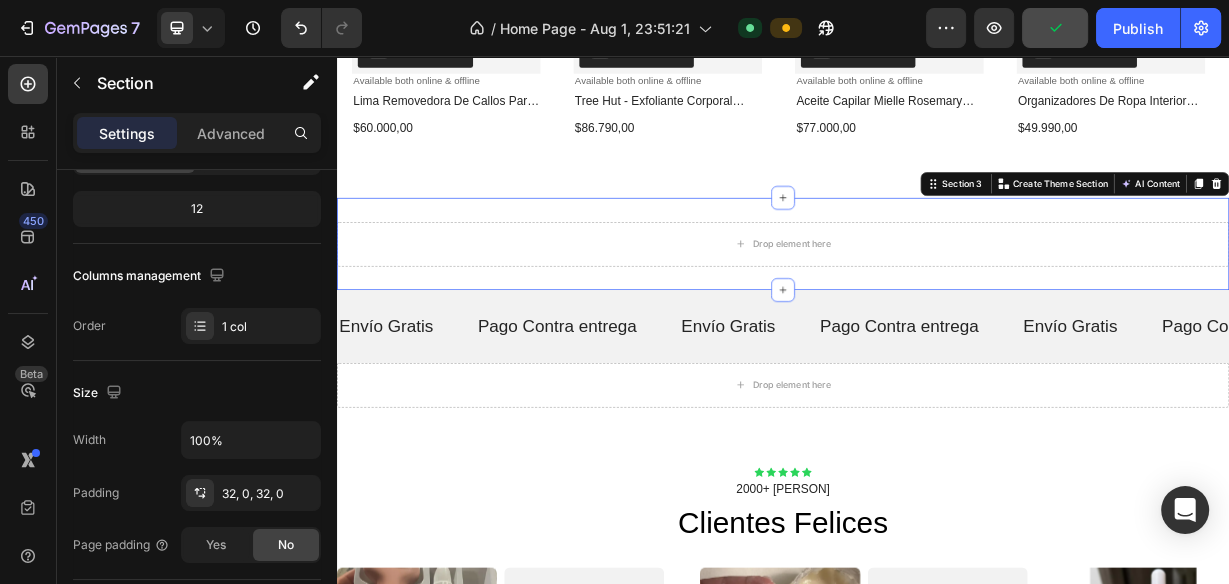 click on "Drop element here" at bounding box center [937, 309] 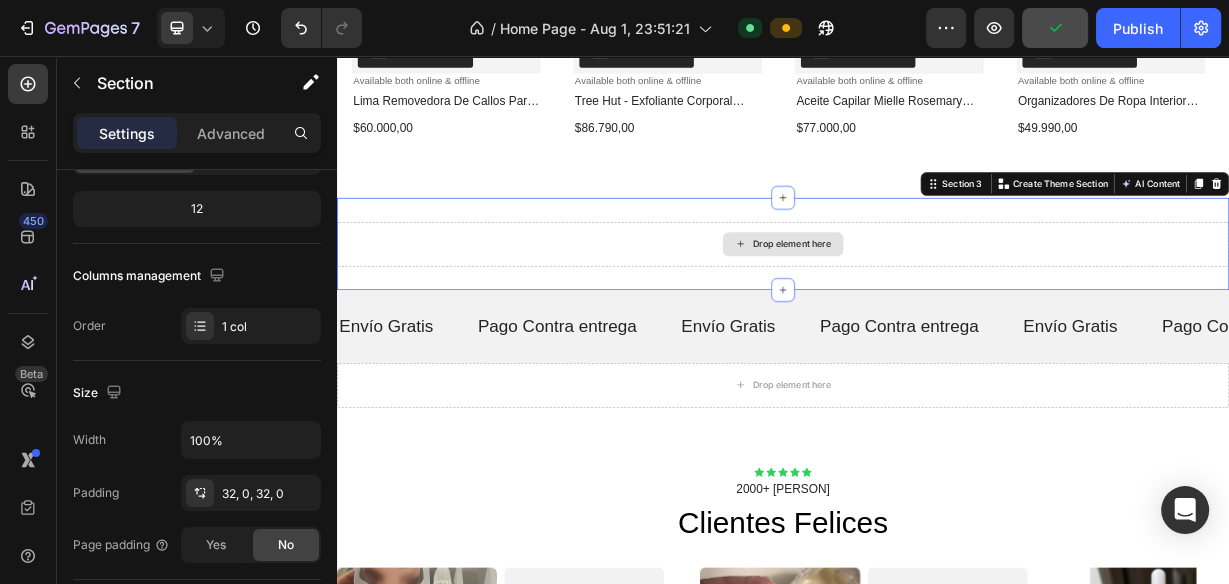 click on "Drop element here" at bounding box center [937, 309] 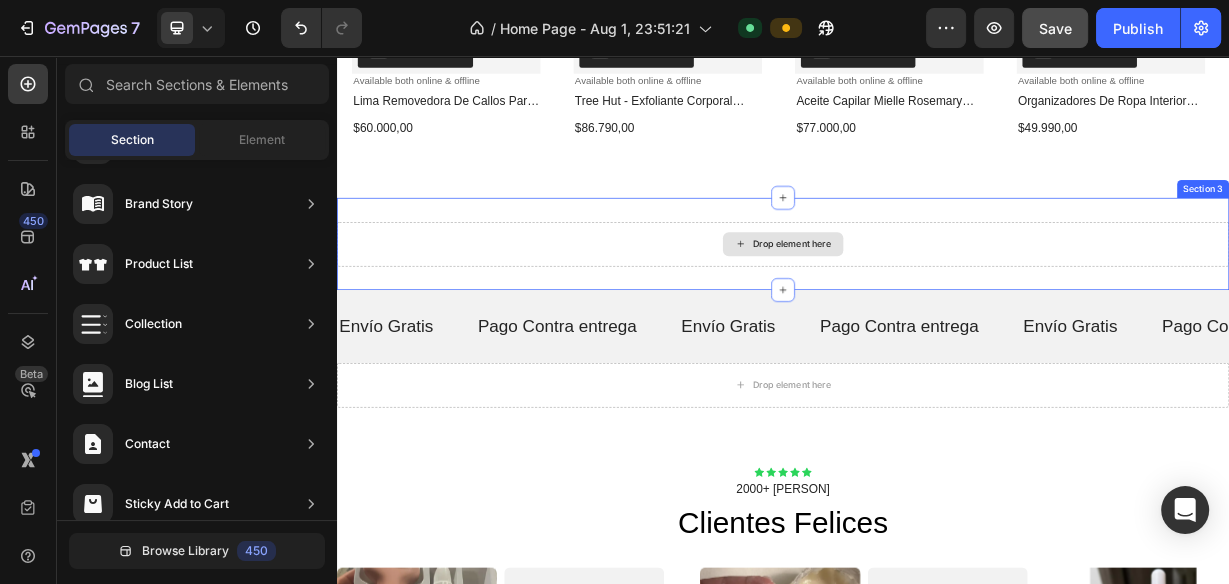 click on "Drop element here" at bounding box center (949, 309) 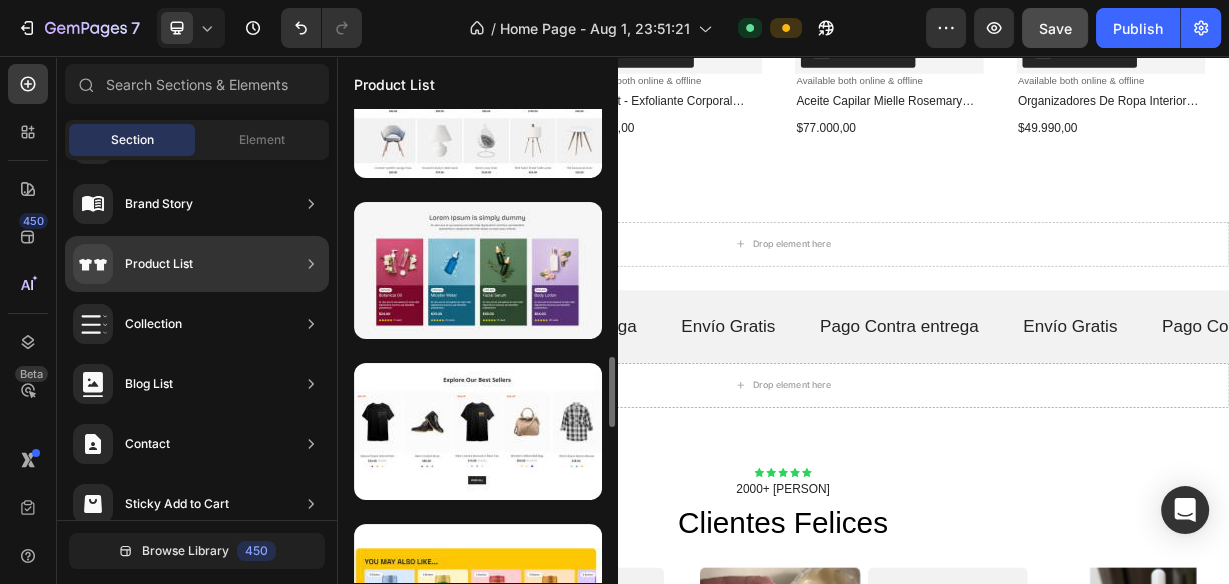 scroll, scrollTop: 1284, scrollLeft: 0, axis: vertical 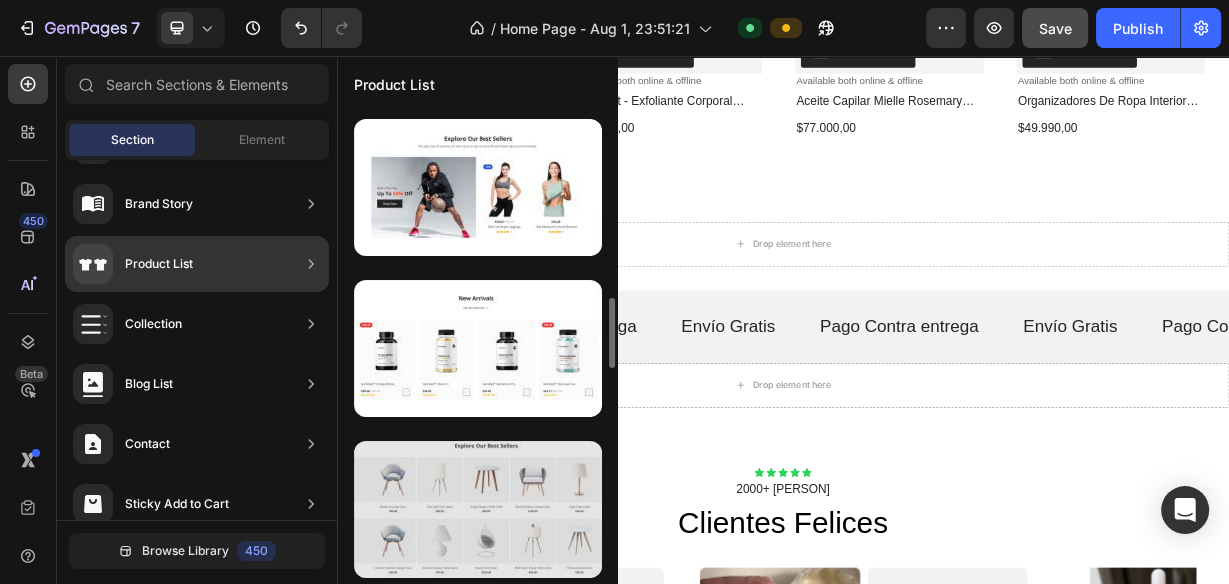 click at bounding box center [478, 509] 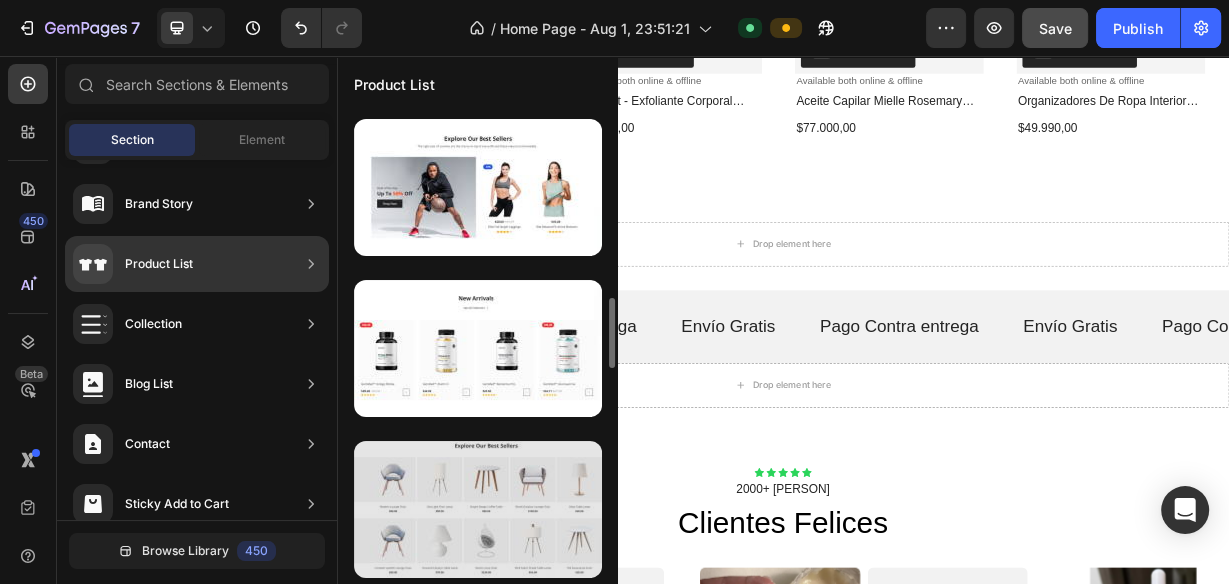 click at bounding box center (478, 509) 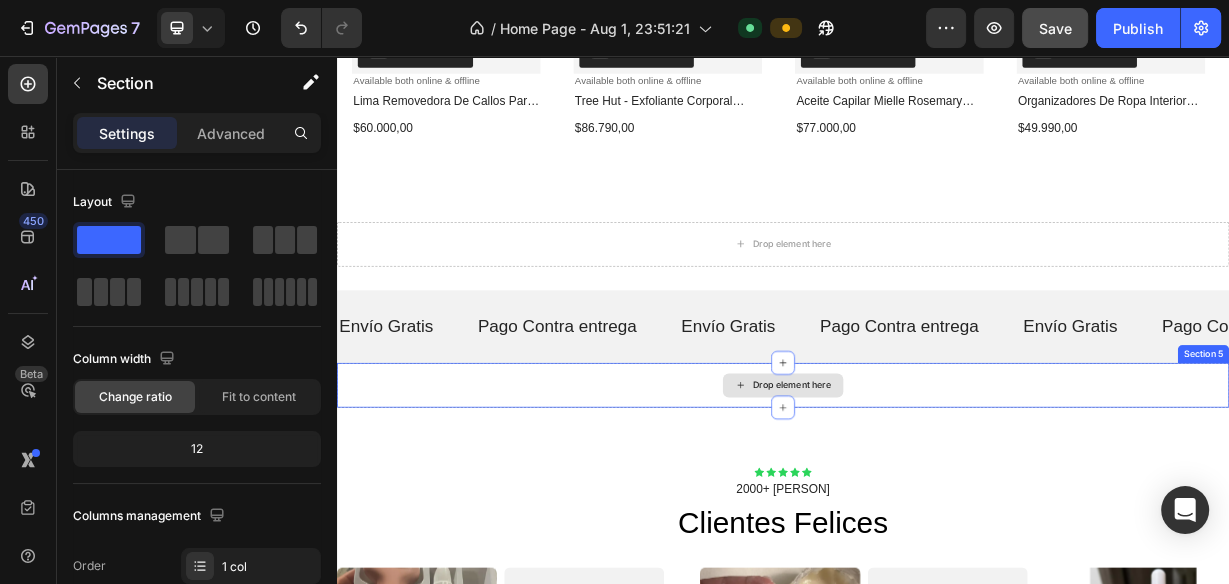click on "Drop element here" at bounding box center [937, 499] 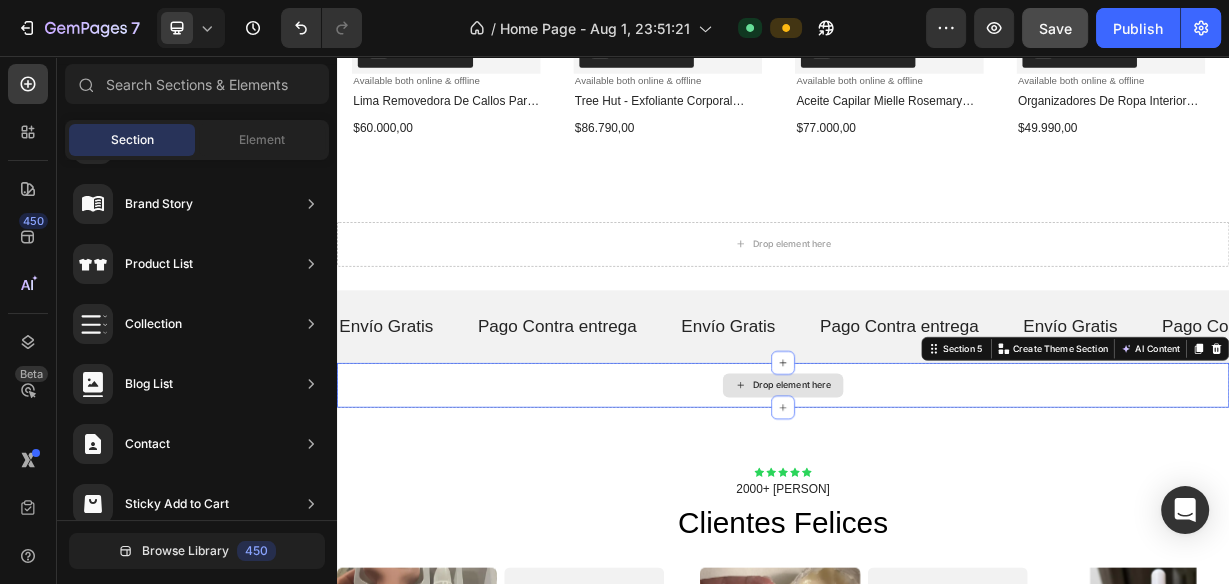 click on "Drop element here" at bounding box center (949, 499) 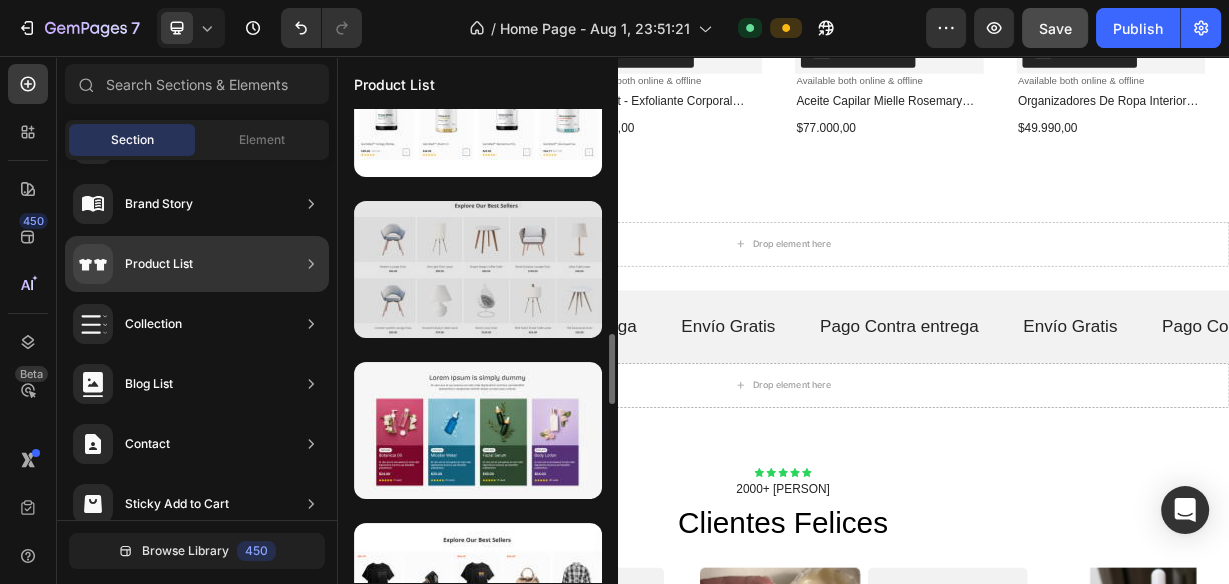 scroll, scrollTop: 1444, scrollLeft: 0, axis: vertical 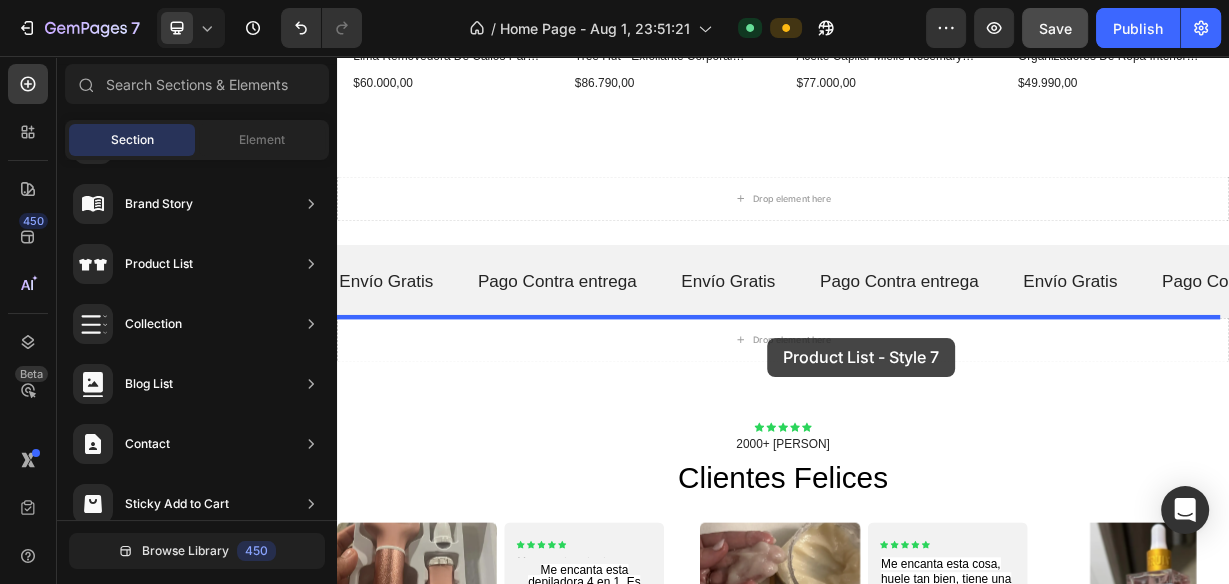drag, startPoint x: 841, startPoint y: 424, endPoint x: 916, endPoint y: 435, distance: 75.802376 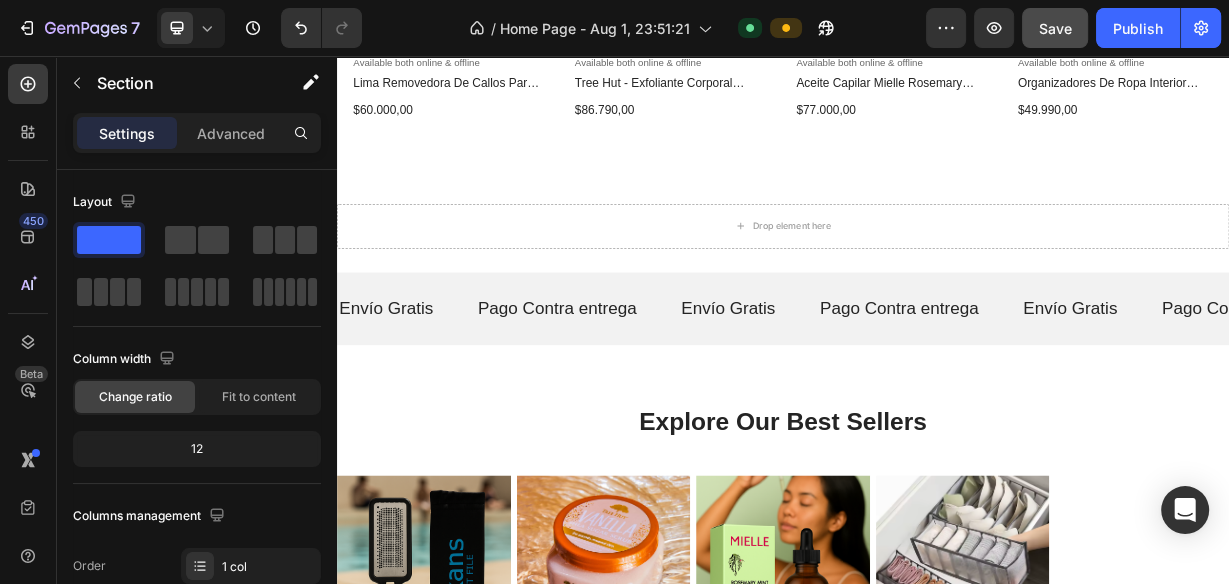 scroll, scrollTop: 1344, scrollLeft: 0, axis: vertical 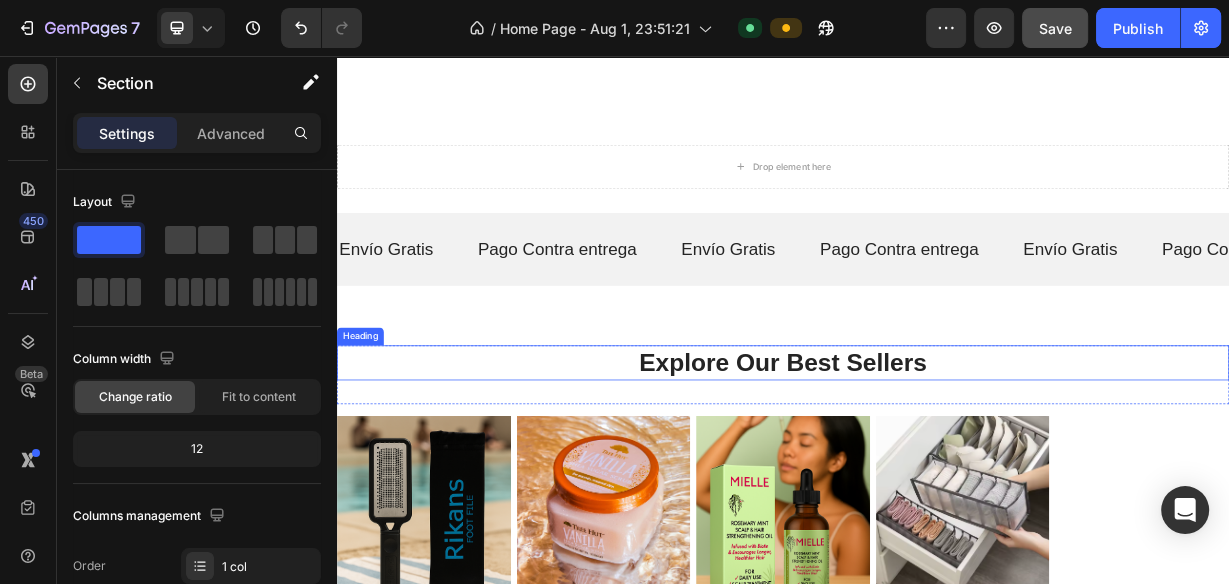 click on "Explore Our Best Sellers" at bounding box center (937, 468) 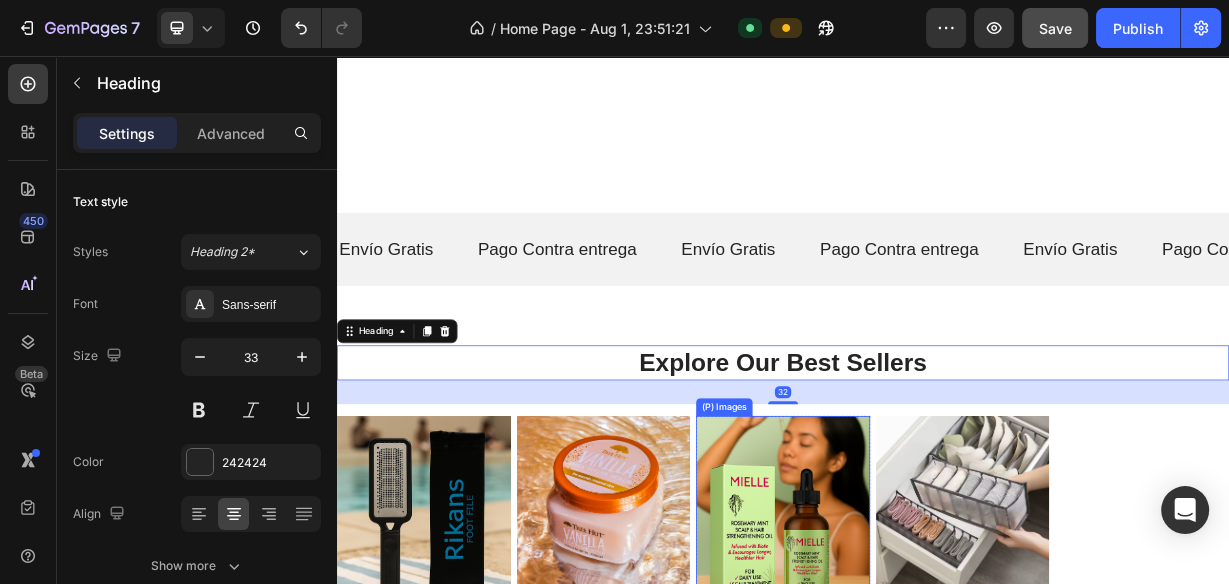 scroll, scrollTop: 1664, scrollLeft: 0, axis: vertical 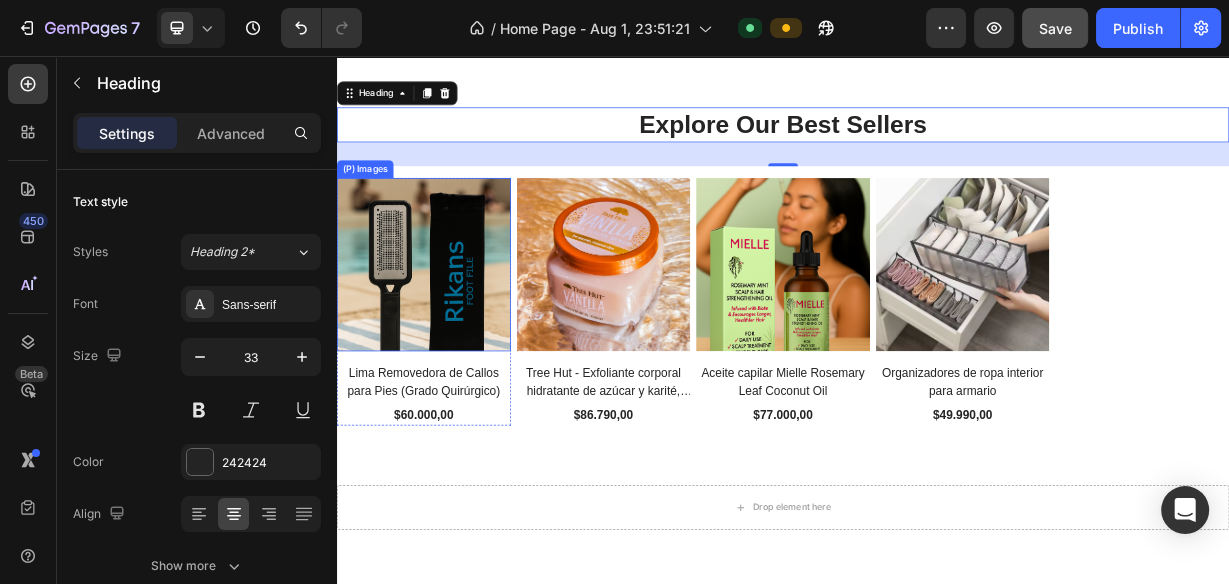 click at bounding box center (454, 337) 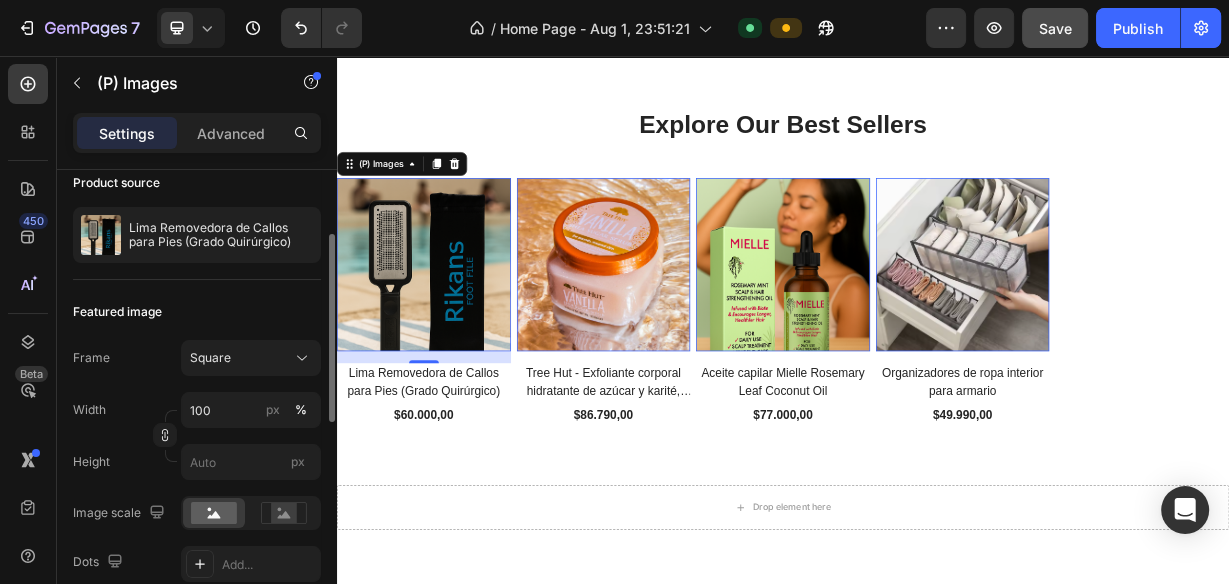 scroll, scrollTop: 0, scrollLeft: 0, axis: both 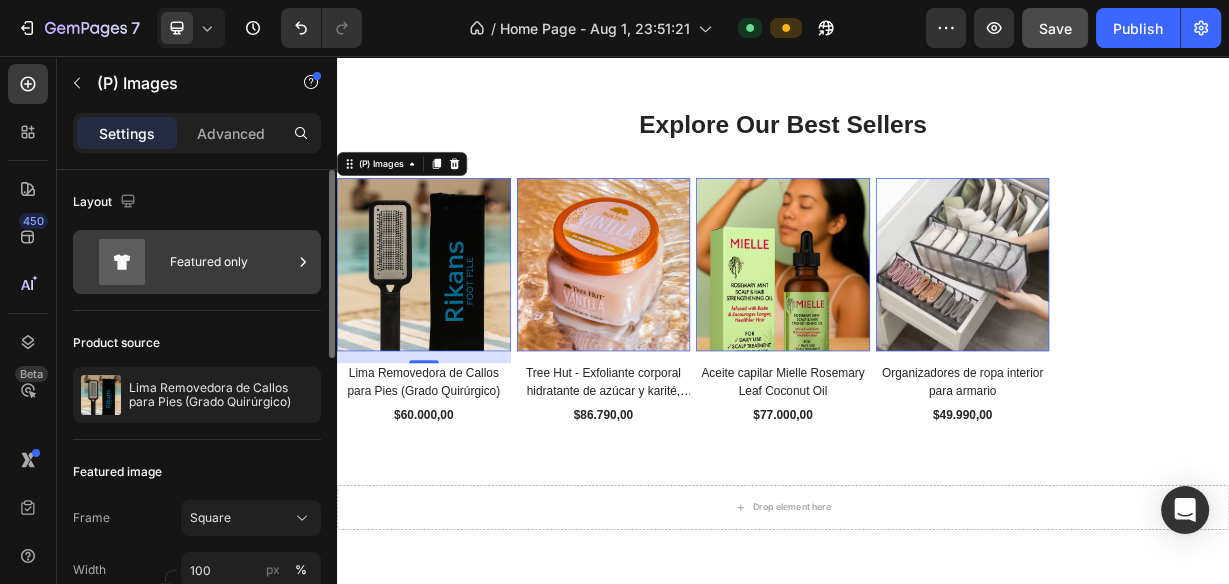 click on "Featured only" at bounding box center [231, 262] 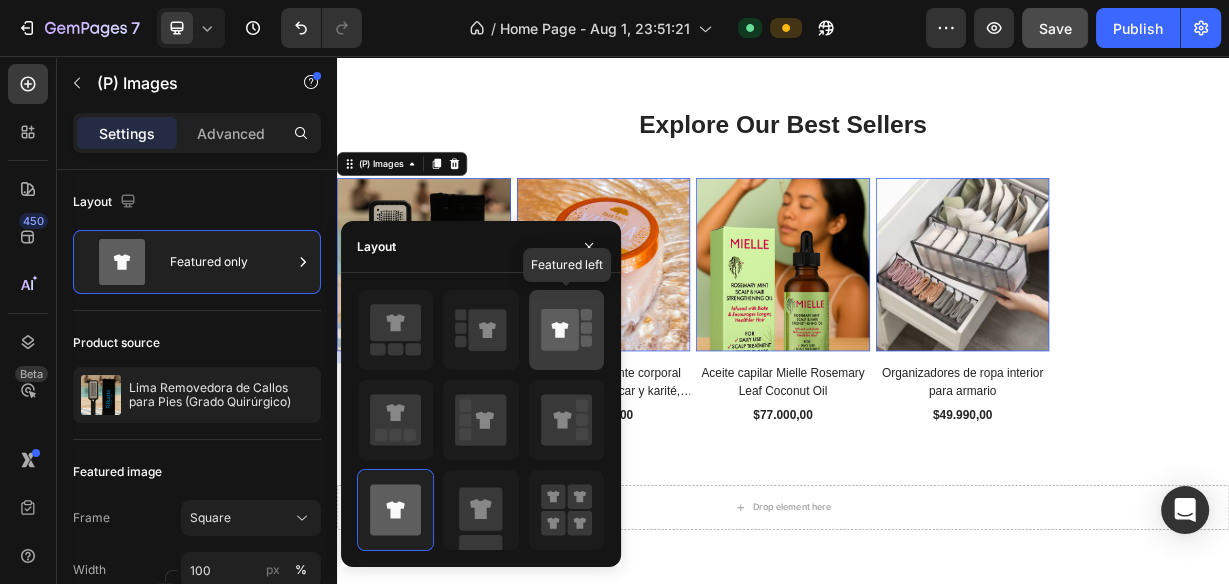click 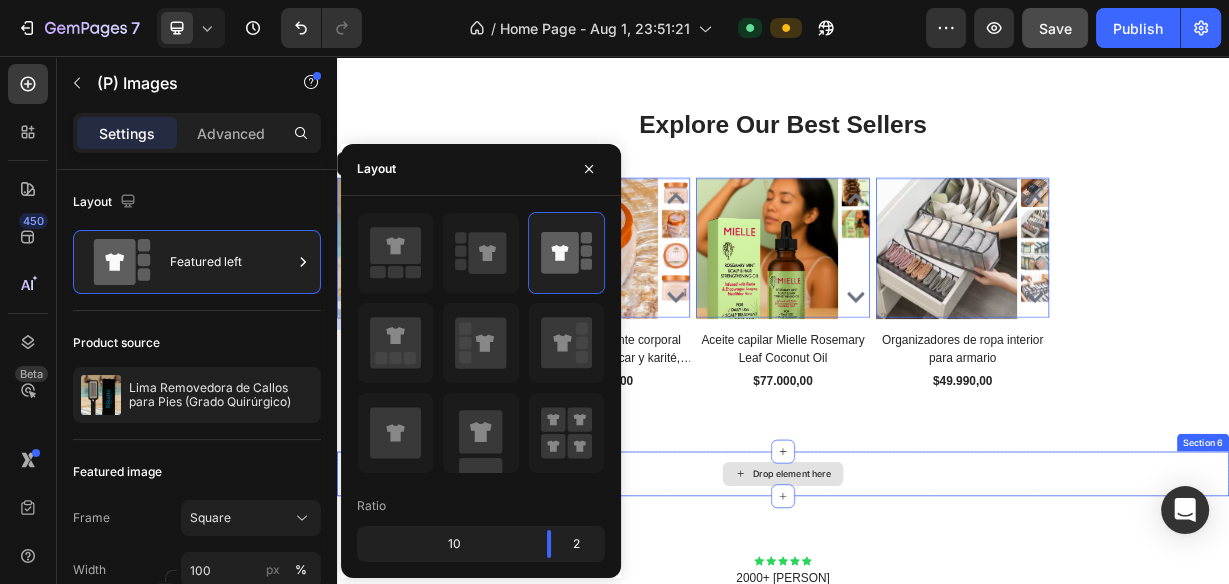 click on "Drop element here" at bounding box center (937, 618) 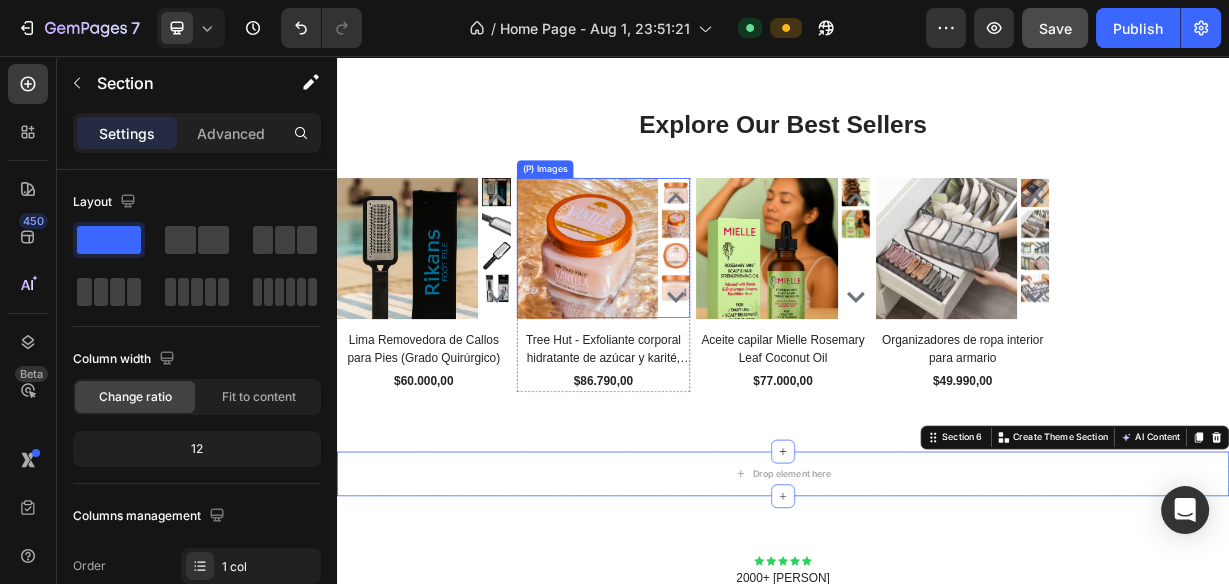 scroll, scrollTop: 1744, scrollLeft: 0, axis: vertical 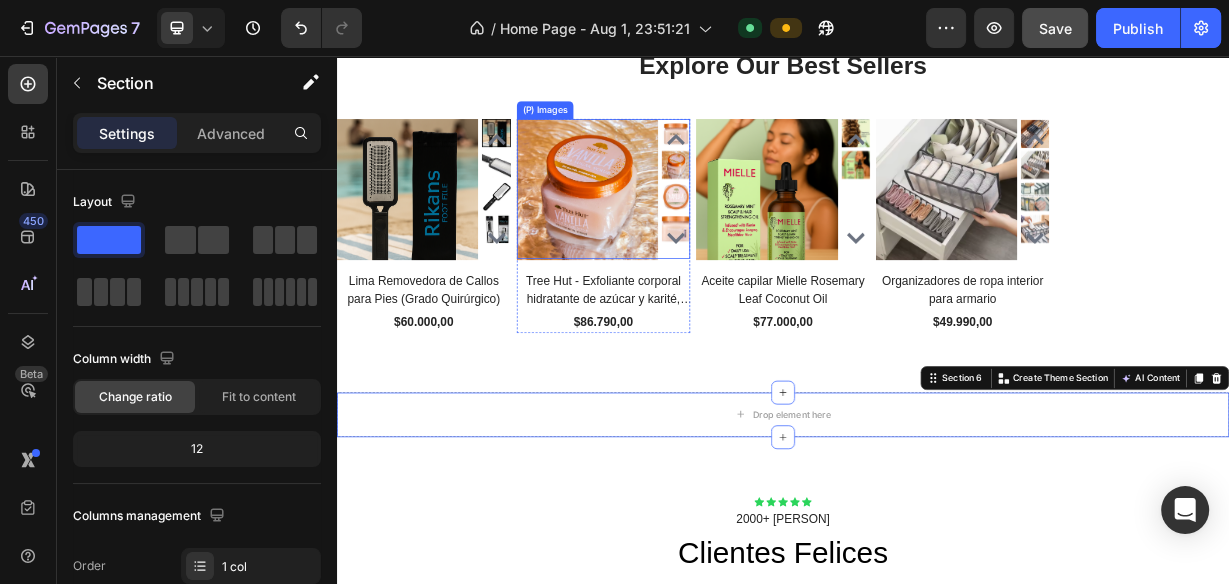 click 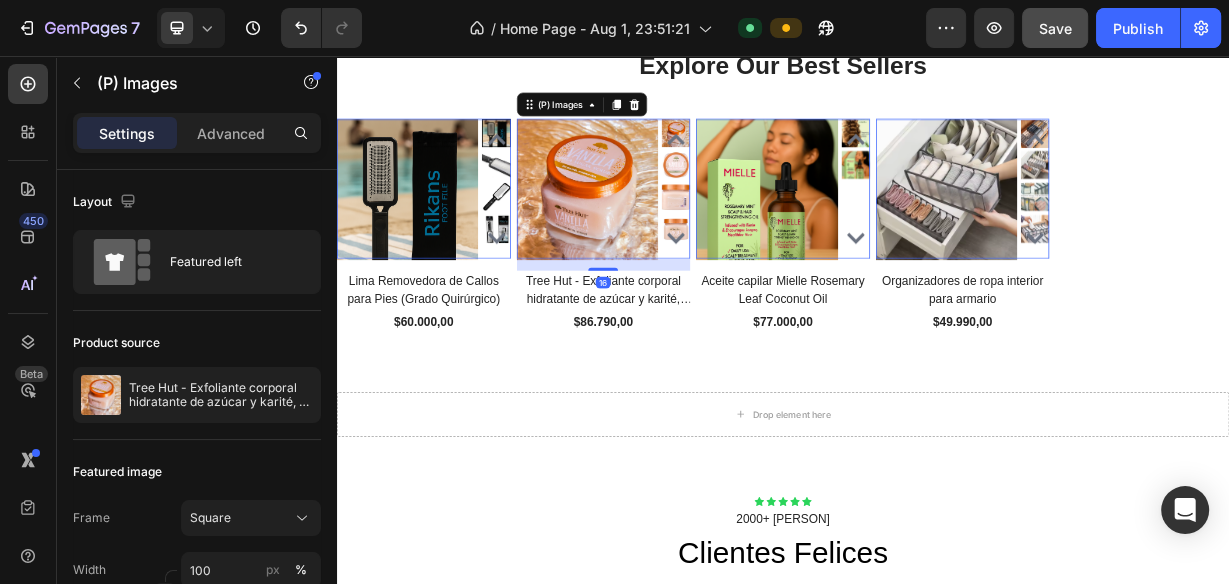 click 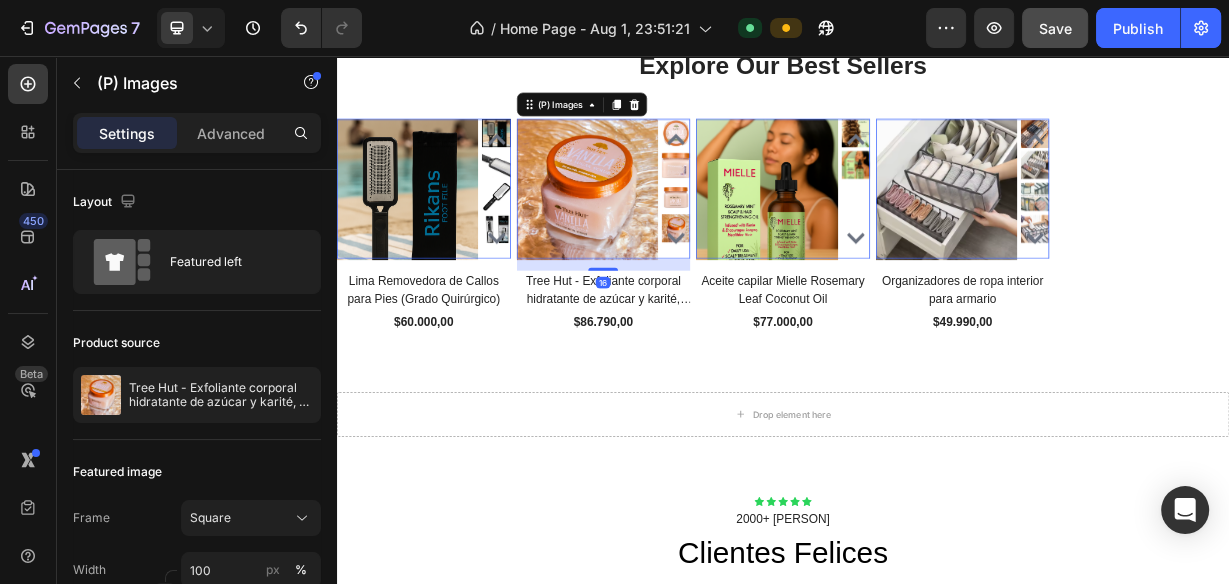 click 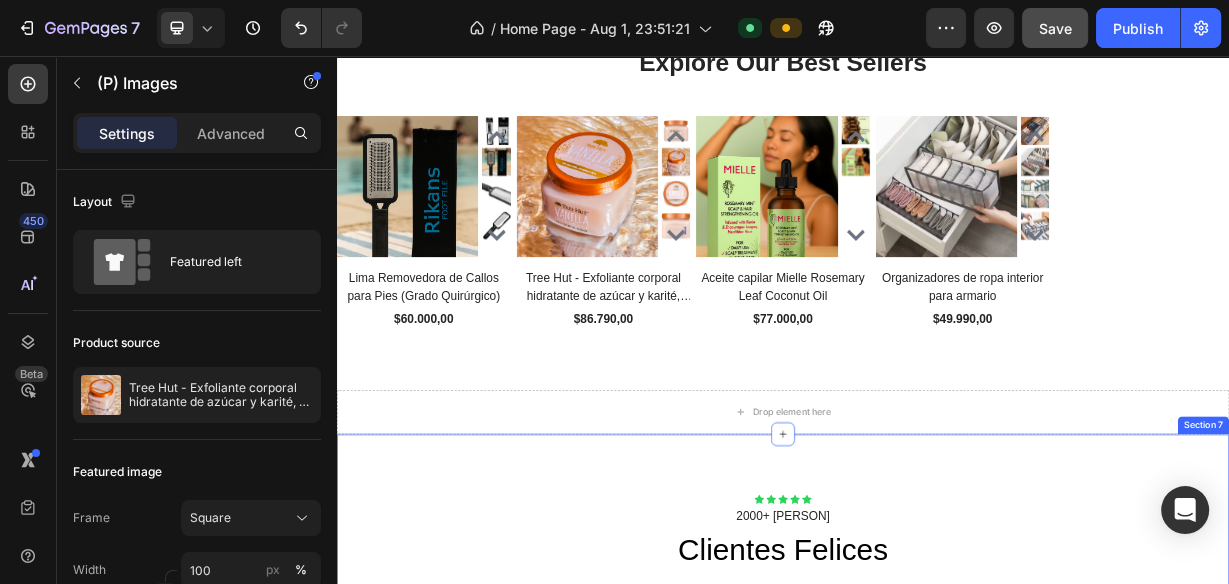 scroll, scrollTop: 1667, scrollLeft: 0, axis: vertical 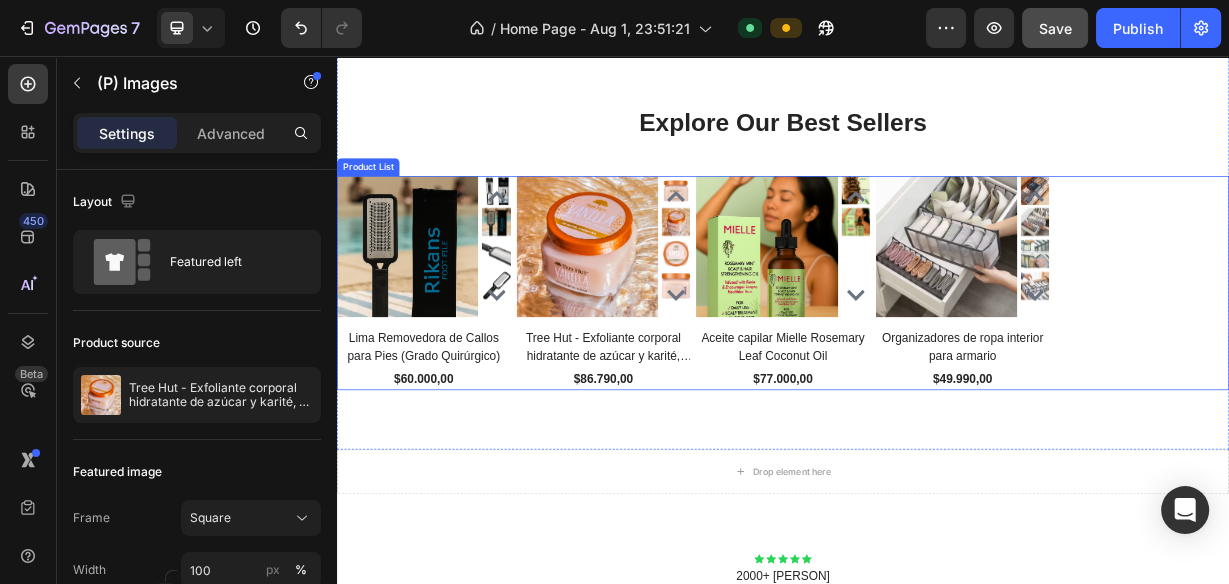 click on "(P) Images Lima Removedora de Callos para Pies (Grado Quirúrgico) (P) Title $60.000,00 (P) Price (P) Price Row Product List
(P) Images Tree Hut - Exfoliante corporal hidratante de azúcar y karité, Vanilla (P) Title $86.790,00 (P) Price (P) Price Row Product List
(P) Images Aceite capilar Mielle Rosemary Leaf & Coconut Oil (P) Title $77.000,00 (P) Price (P) Price Row Product List
(P) Images Organizadores de ropa interior para armario (P) Title $49.990,00 (P) Price (P) Price Row Product List" at bounding box center (937, 361) 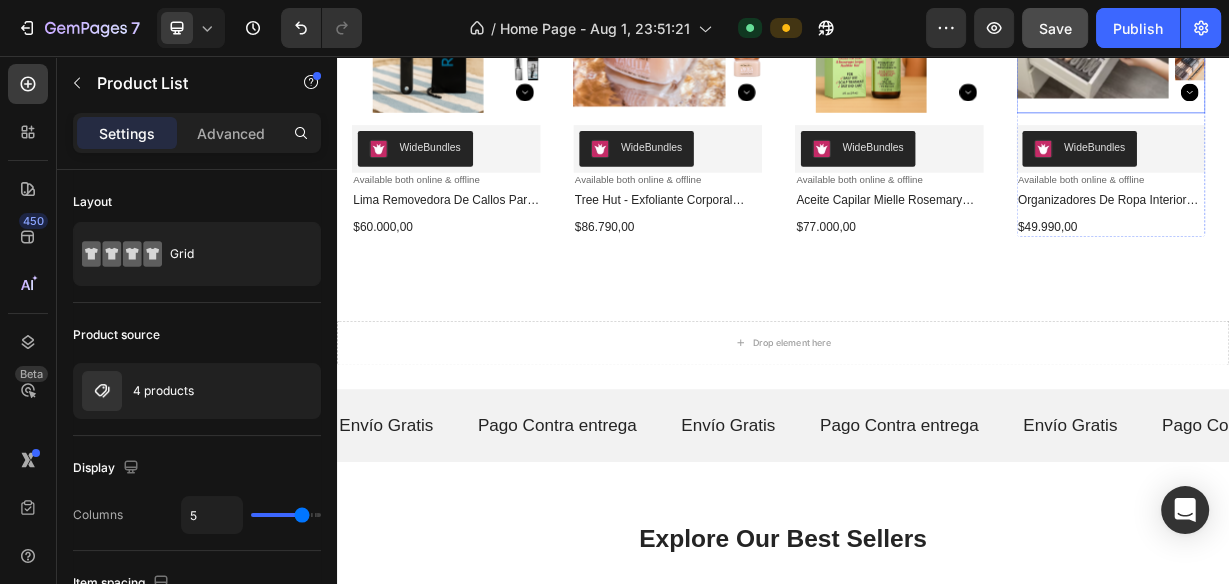 scroll, scrollTop: 1507, scrollLeft: 0, axis: vertical 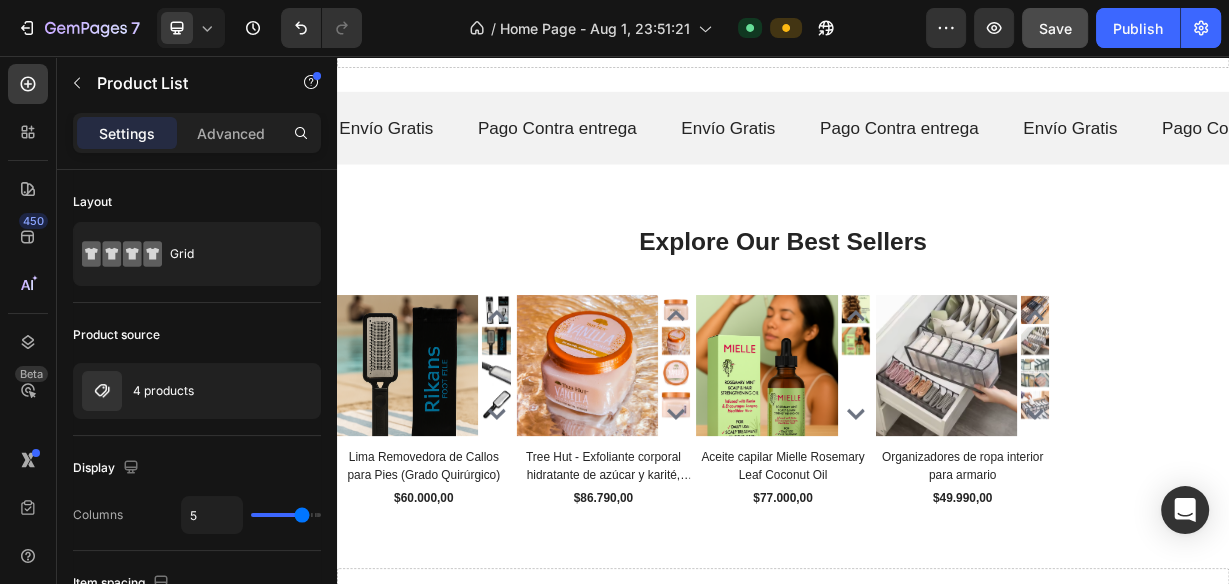 click on "(P) Images Lima Removedora de Callos para Pies (Grado Quirúrgico) (P) Title $60.000,00 (P) Price (P) Price Row Product List
(P) Images Tree Hut - Exfoliante corporal hidratante de azúcar y karité, Vanilla (P) Title $86.790,00 (P) Price (P) Price Row Product List
(P) Images Aceite capilar Mielle Rosemary Leaf & Coconut Oil (P) Title $77.000,00 (P) Price (P) Price Row Product List
(P) Images Organizadores de ropa interior para armario (P) Title $49.990,00 (P) Price (P) Price Row Product List" at bounding box center (937, 521) 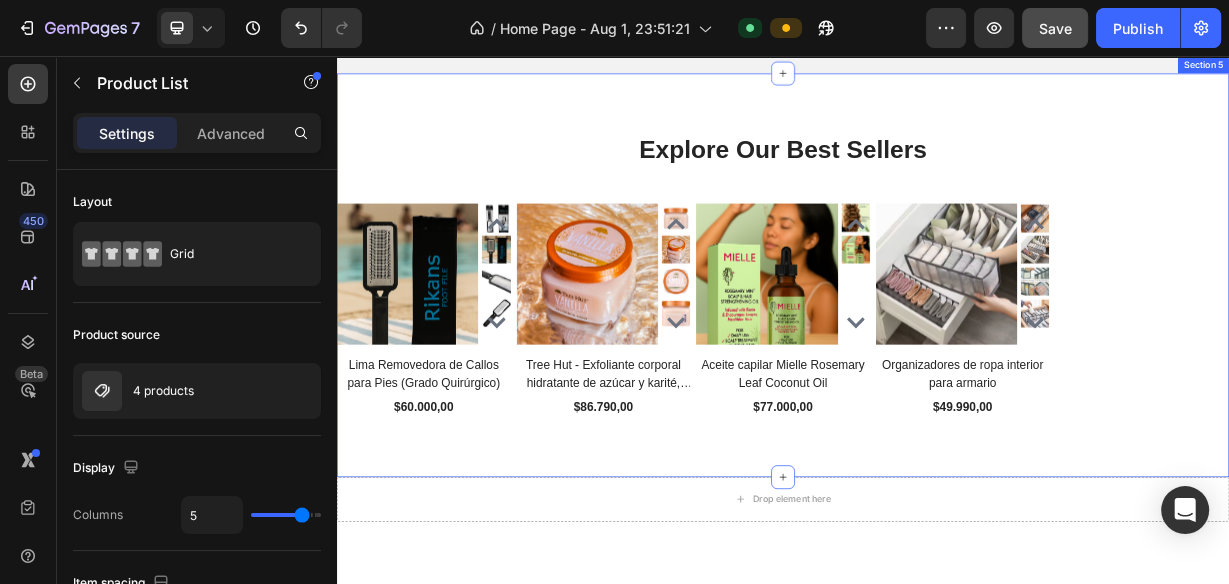 scroll, scrollTop: 1347, scrollLeft: 0, axis: vertical 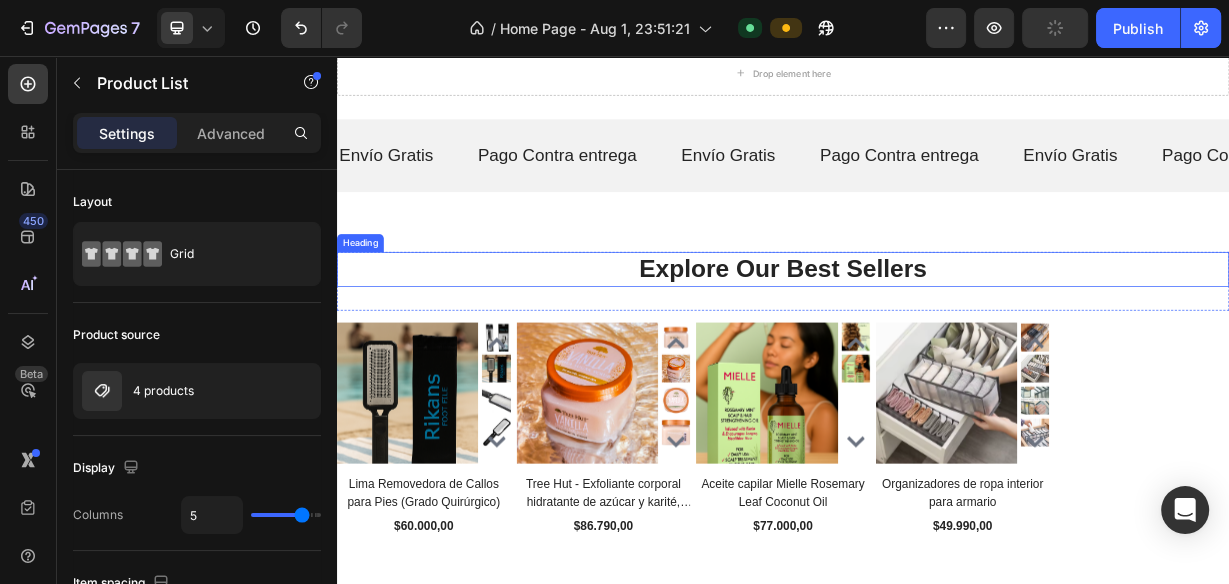click on "Explore Our Best Sellers" at bounding box center [937, 342] 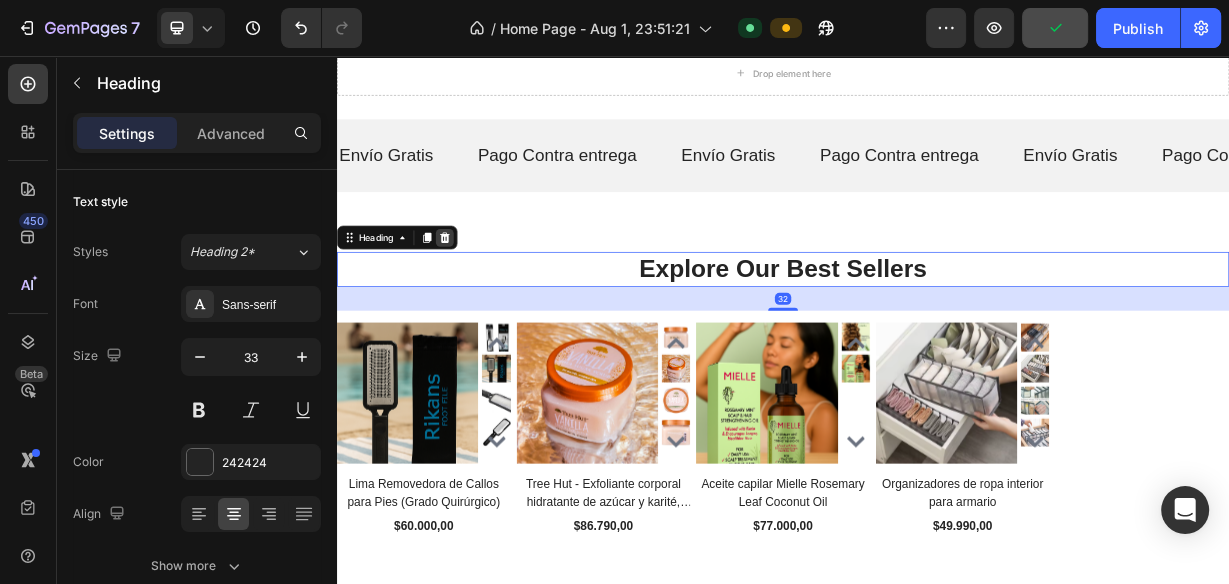 click 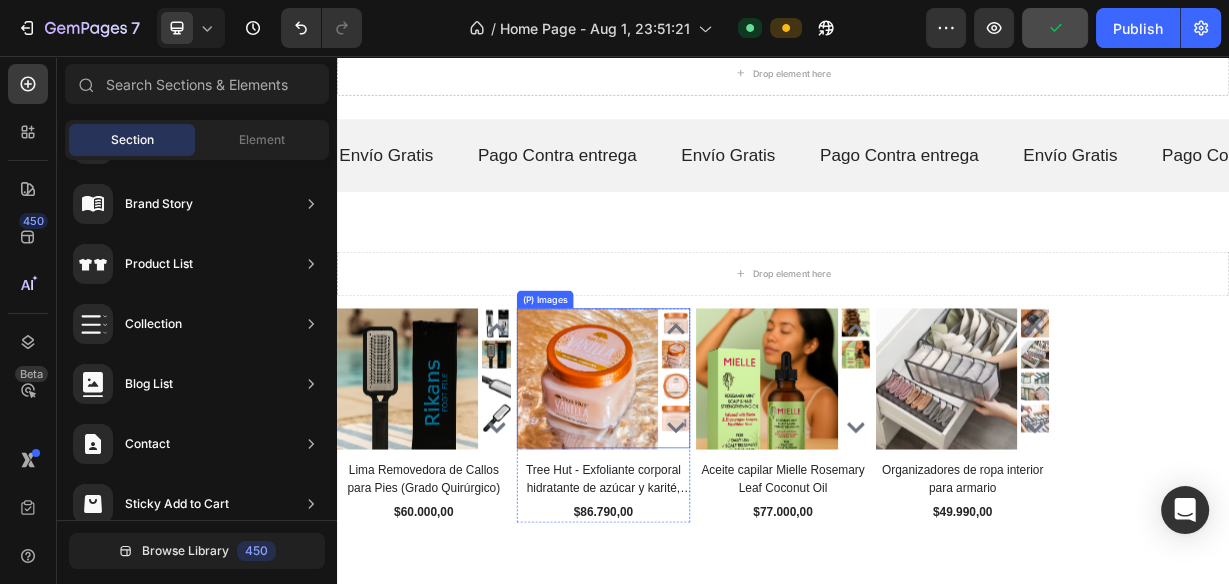 drag, startPoint x: 724, startPoint y: 400, endPoint x: 860, endPoint y: 400, distance: 136 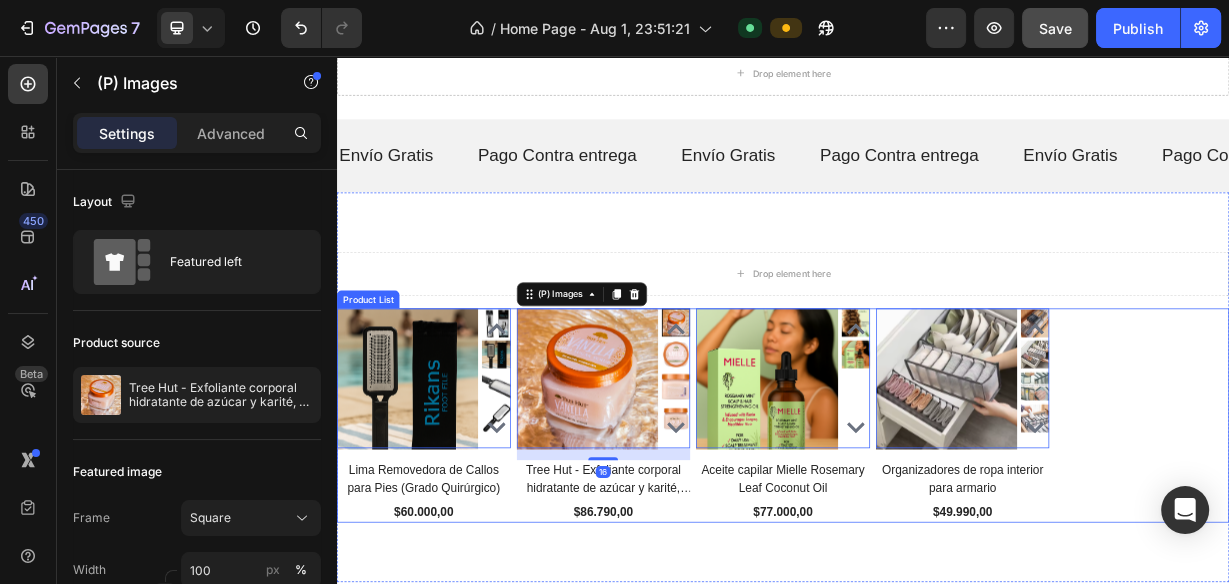 click on "(P) Images   0 Lima Removedora de Callos para Pies (Grado Quirúrgico) (P) Title $60.000,00 (P) Price (P) Price Row Product List
(P) Images   16 Tree Hut - Exfoliante corporal hidratante de azúcar y karité, Vanilla (P) Title $86.790,00 (P) Price (P) Price Row Product List
(P) Images   0 Aceite capilar Mielle Rosemary Leaf & Coconut Oil (P) Title $77.000,00 (P) Price (P) Price Row Product List
(P) Images   0 Organizadores de ropa interior para armario (P) Title $49.990,00 (P) Price (P) Price Row Product List" at bounding box center [937, 539] 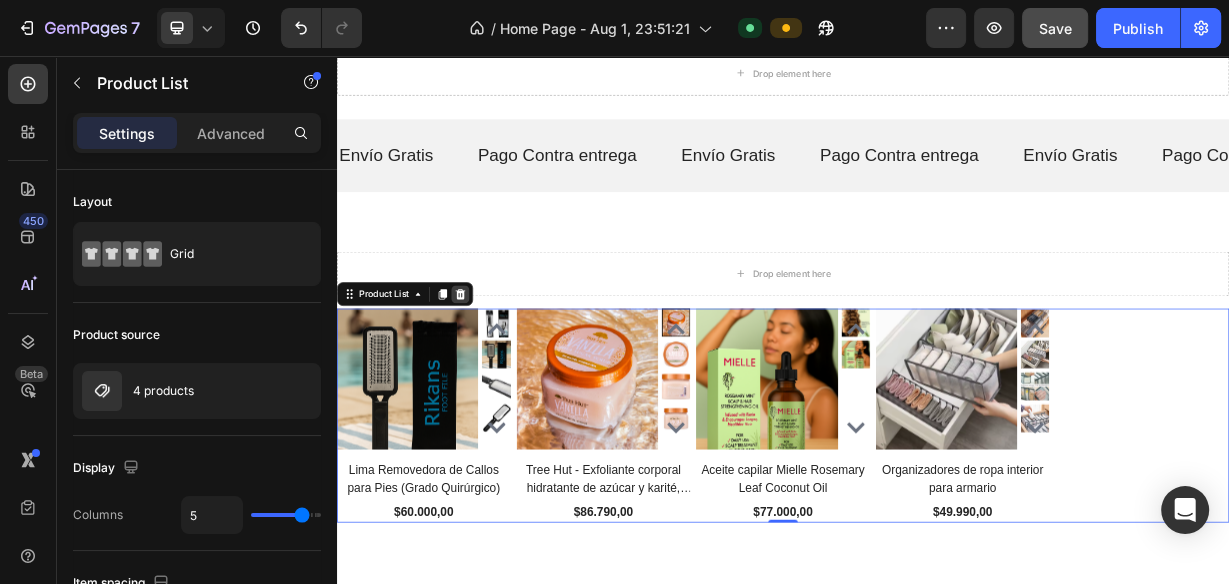 click 